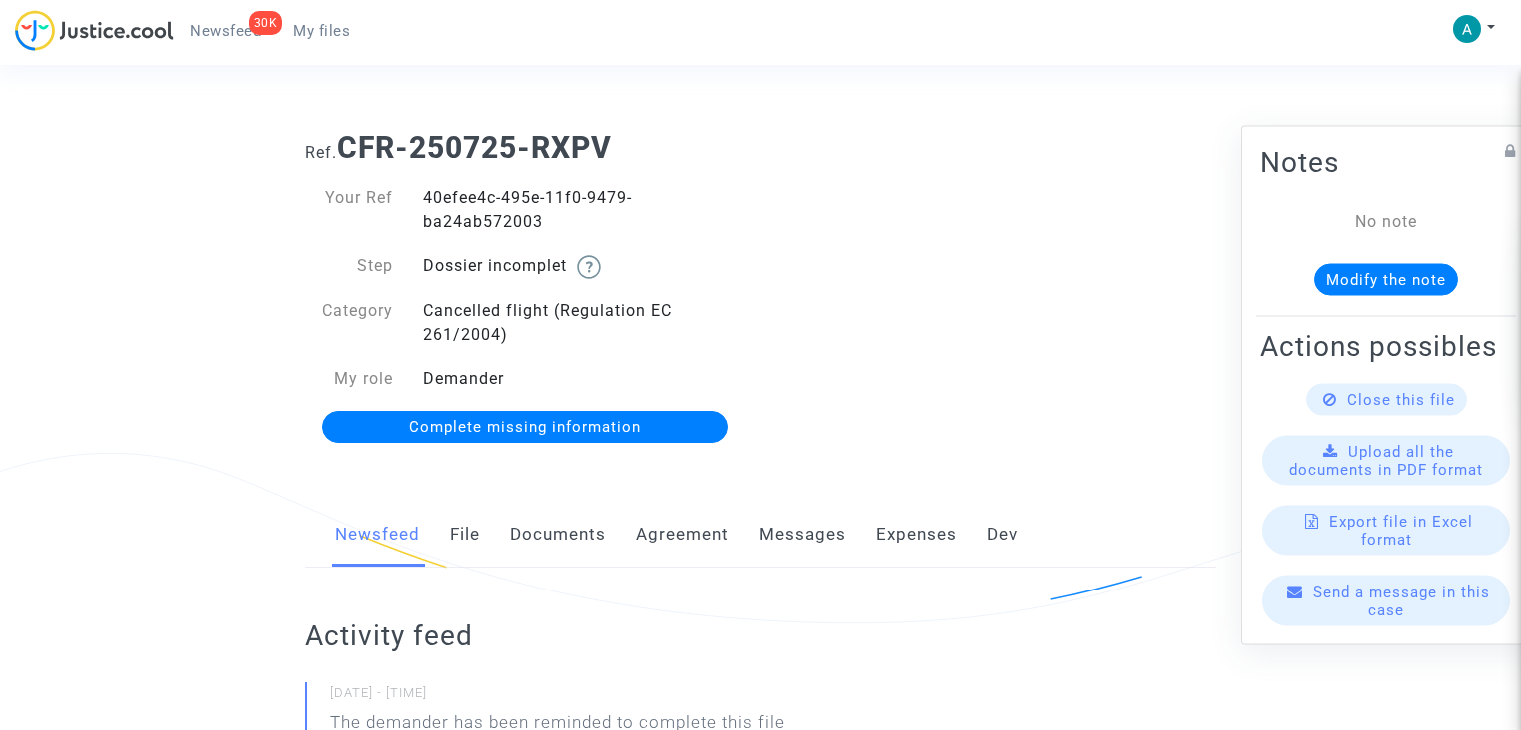 scroll, scrollTop: 0, scrollLeft: 0, axis: both 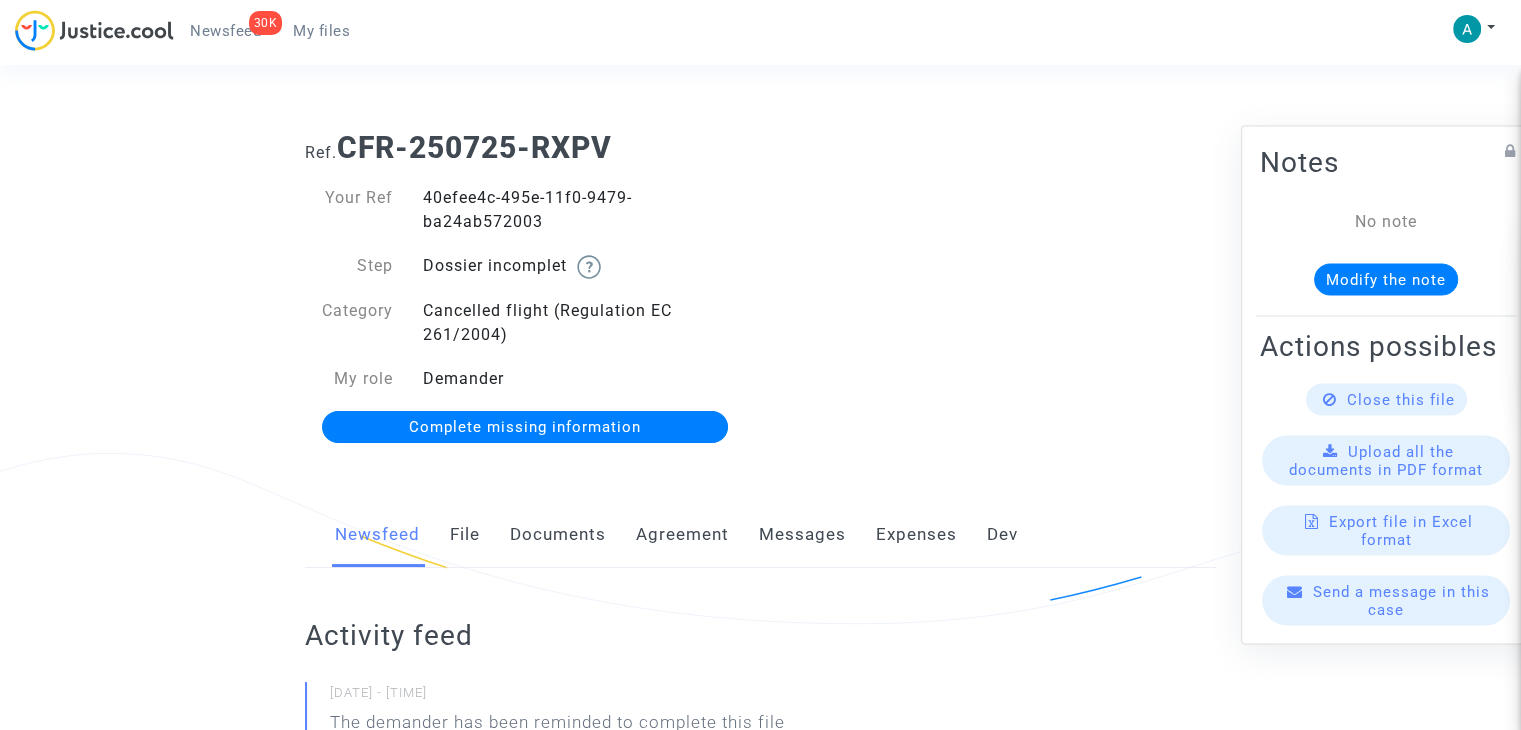 click on "Complete missing information" 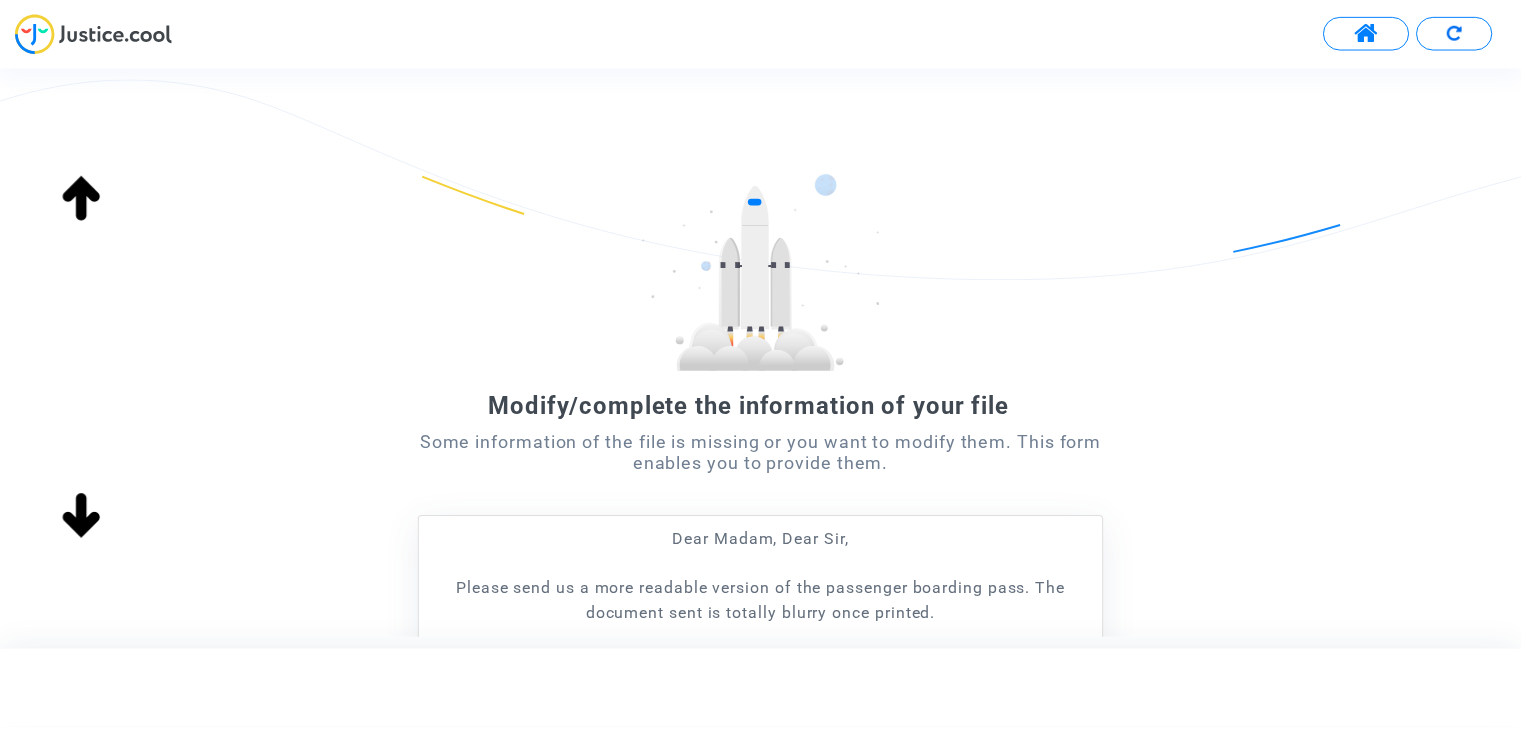 scroll, scrollTop: 363, scrollLeft: 0, axis: vertical 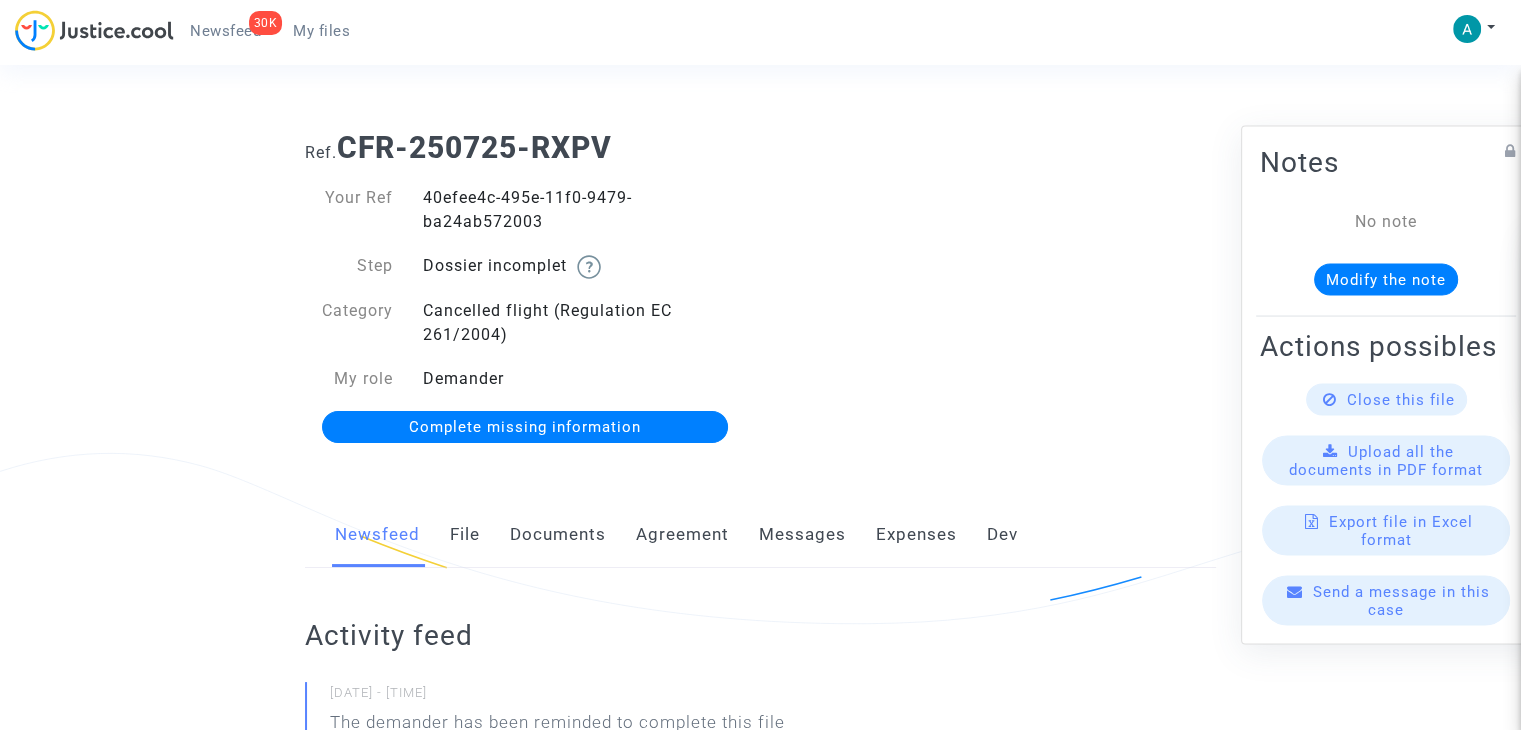 click on "Documents" 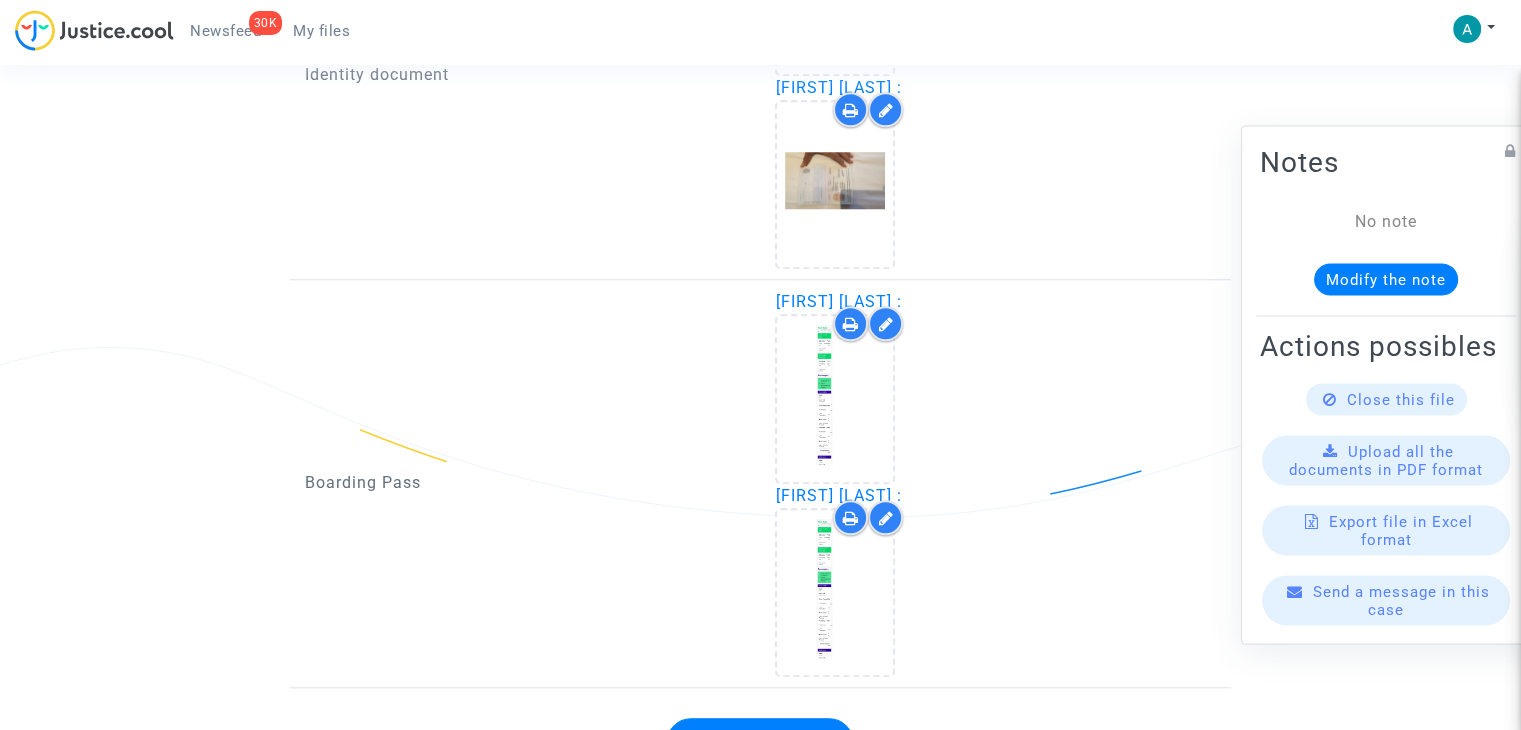 scroll, scrollTop: 1894, scrollLeft: 0, axis: vertical 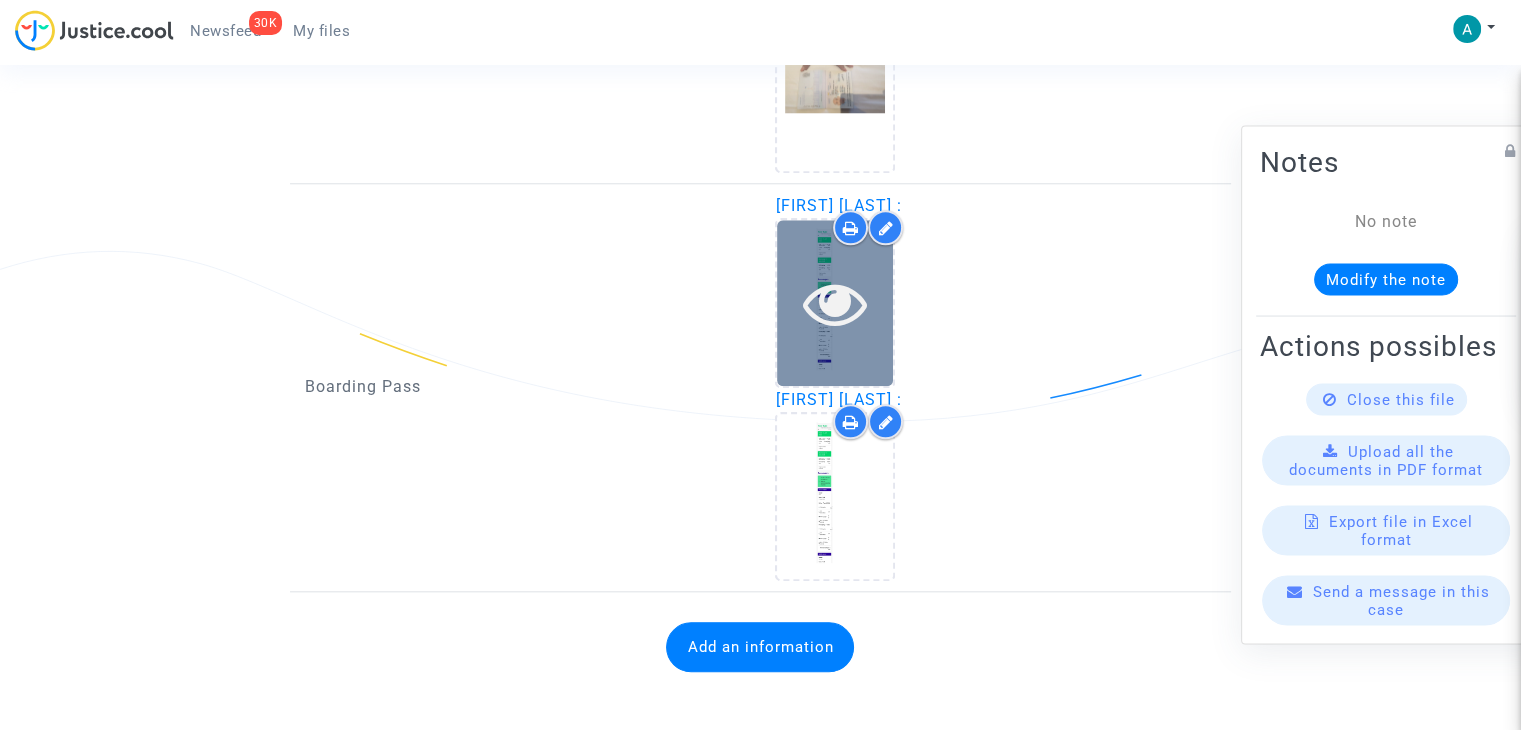 click at bounding box center (835, 303) 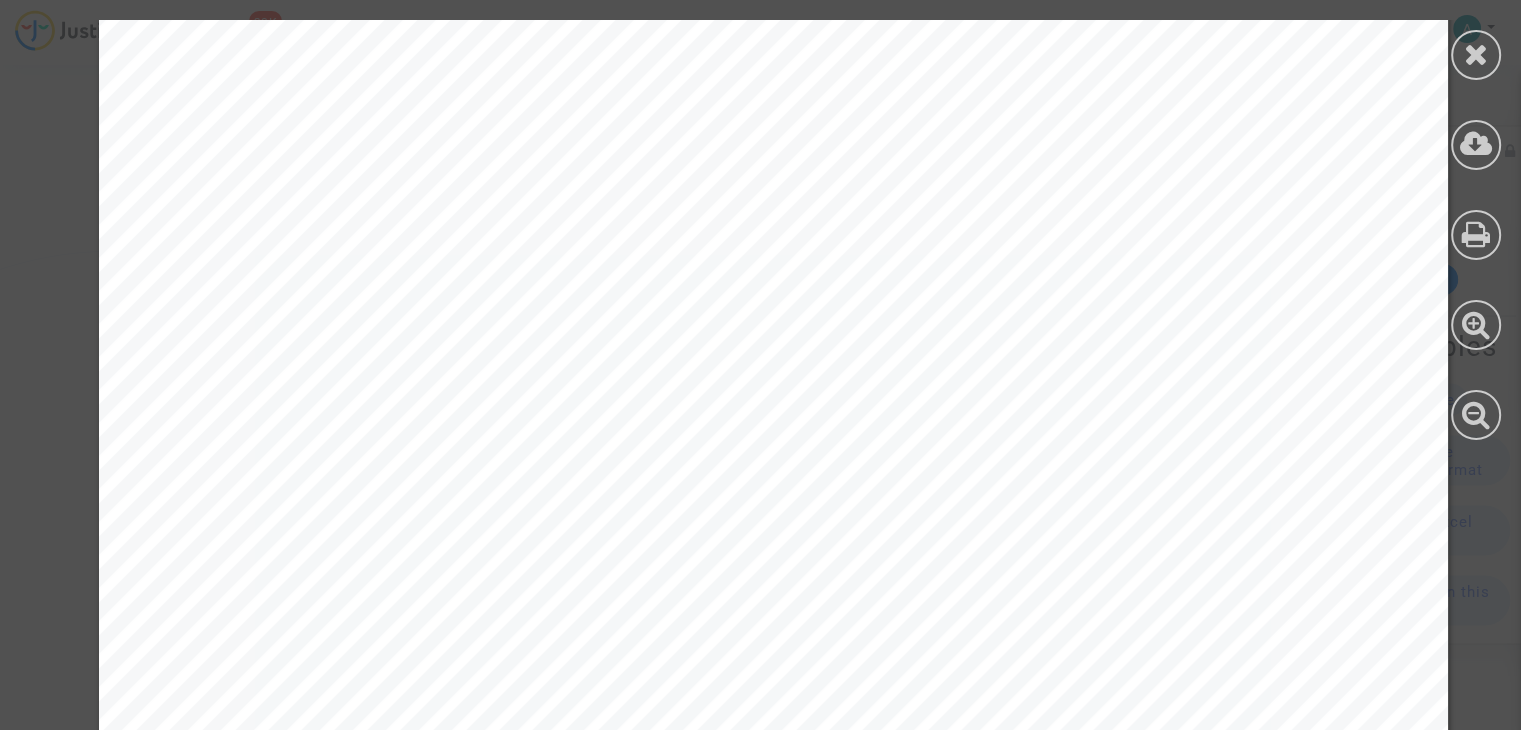 scroll, scrollTop: 1224, scrollLeft: 0, axis: vertical 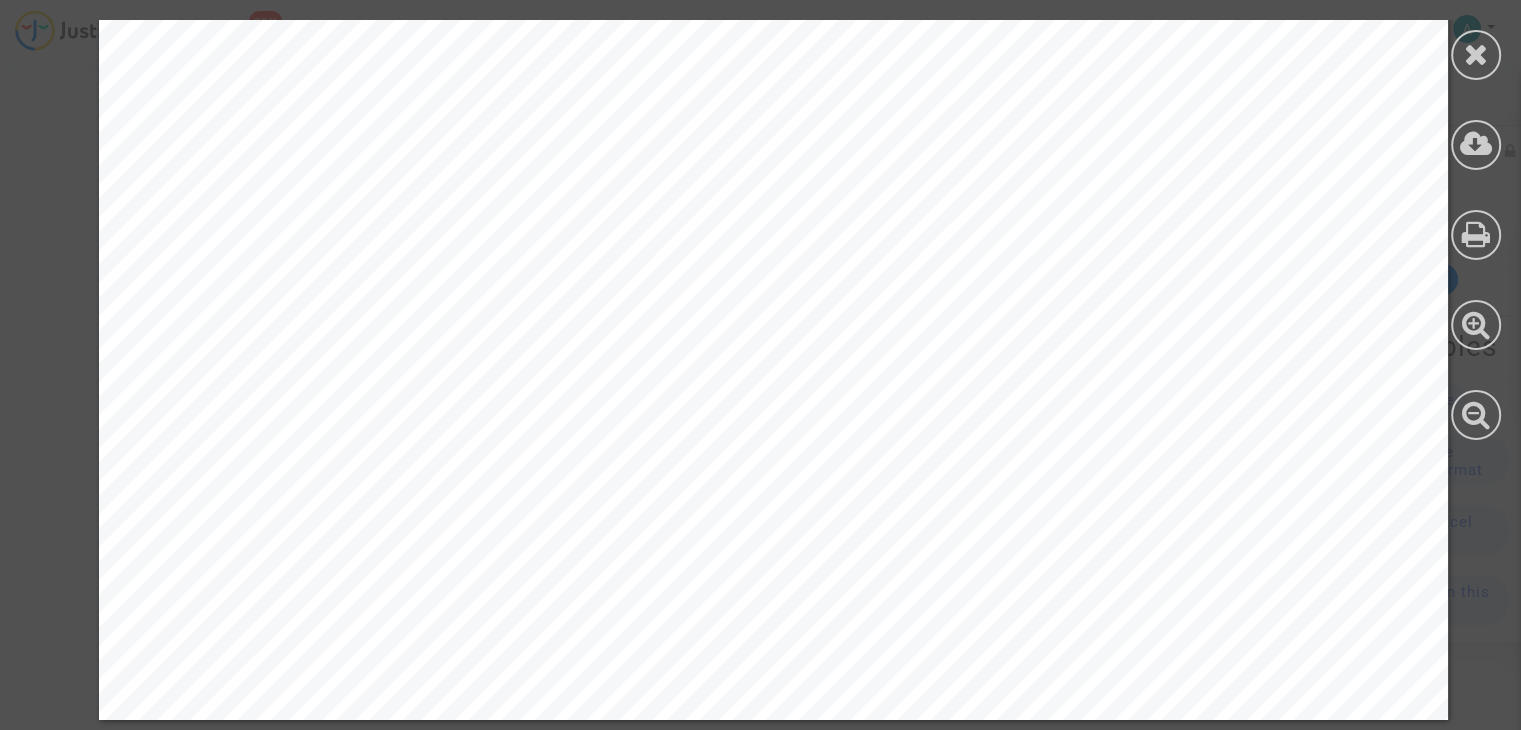click at bounding box center [773, -234] 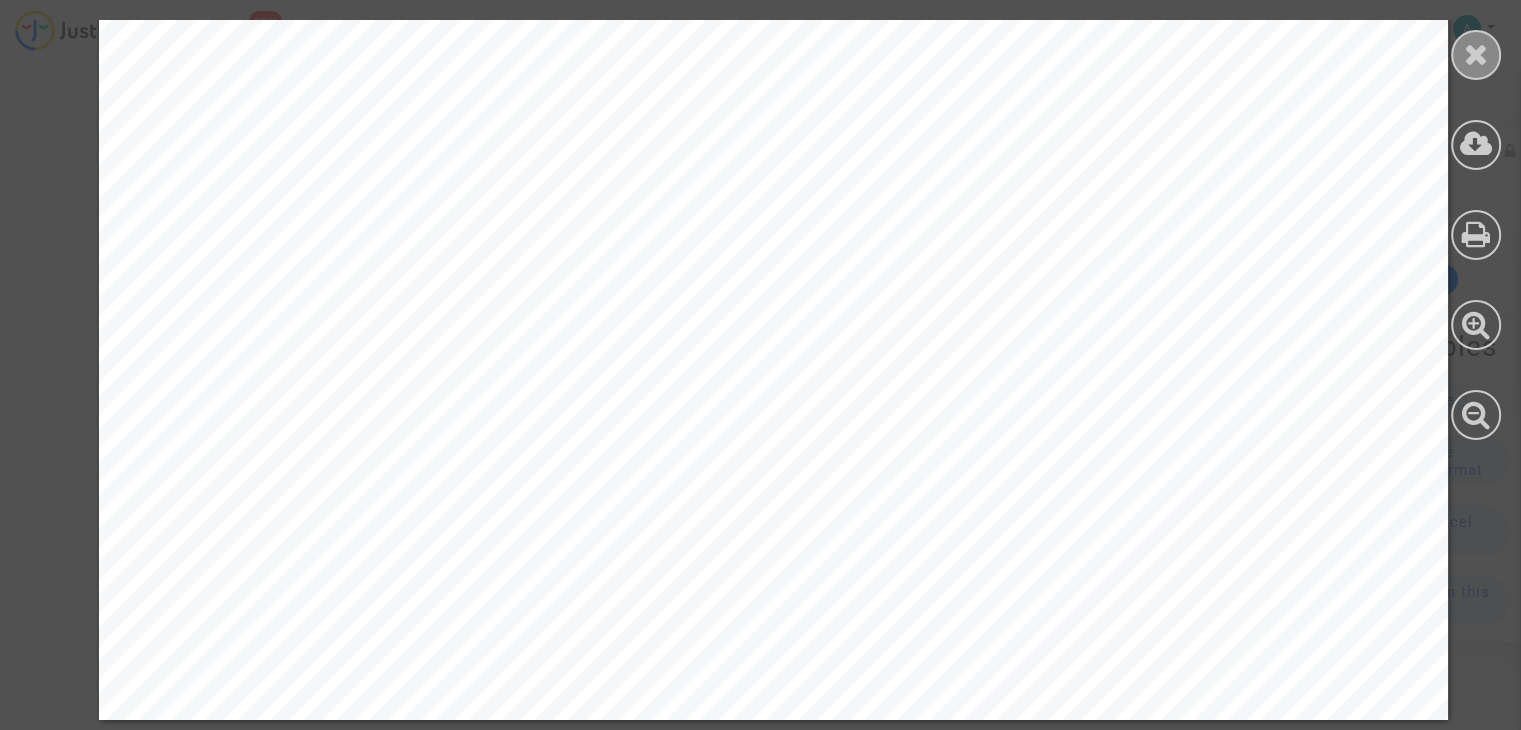 click at bounding box center (1476, 54) 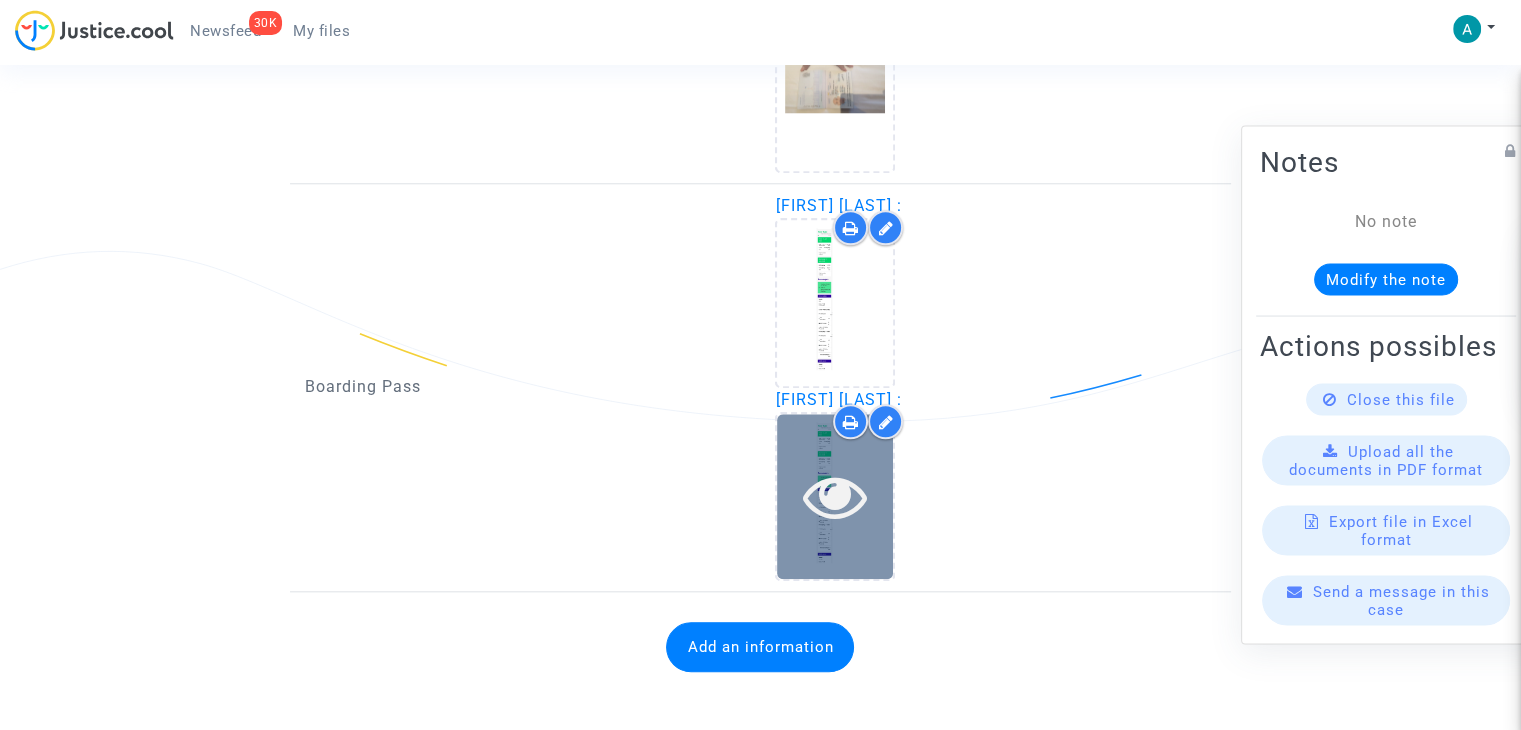 click at bounding box center [835, 496] 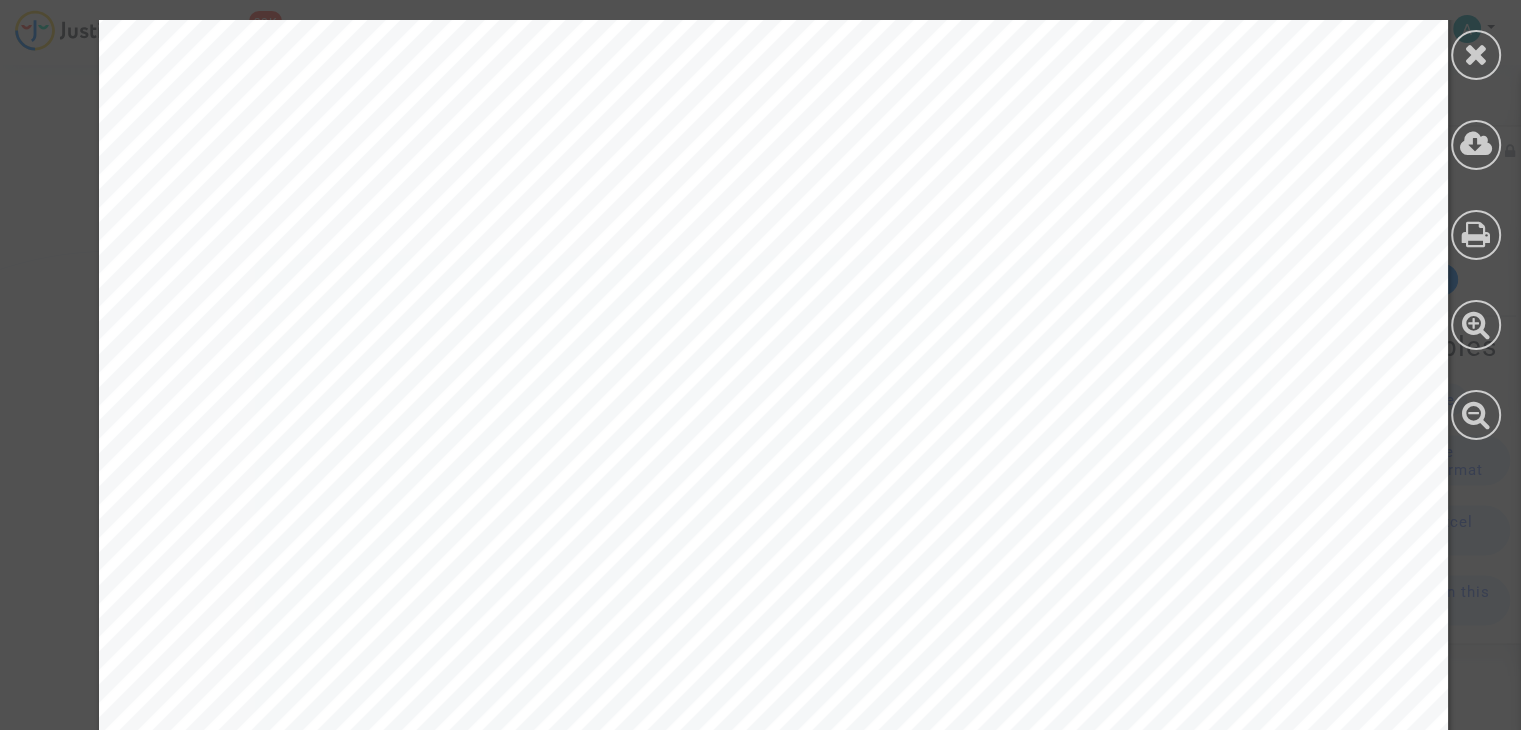 scroll, scrollTop: 1224, scrollLeft: 0, axis: vertical 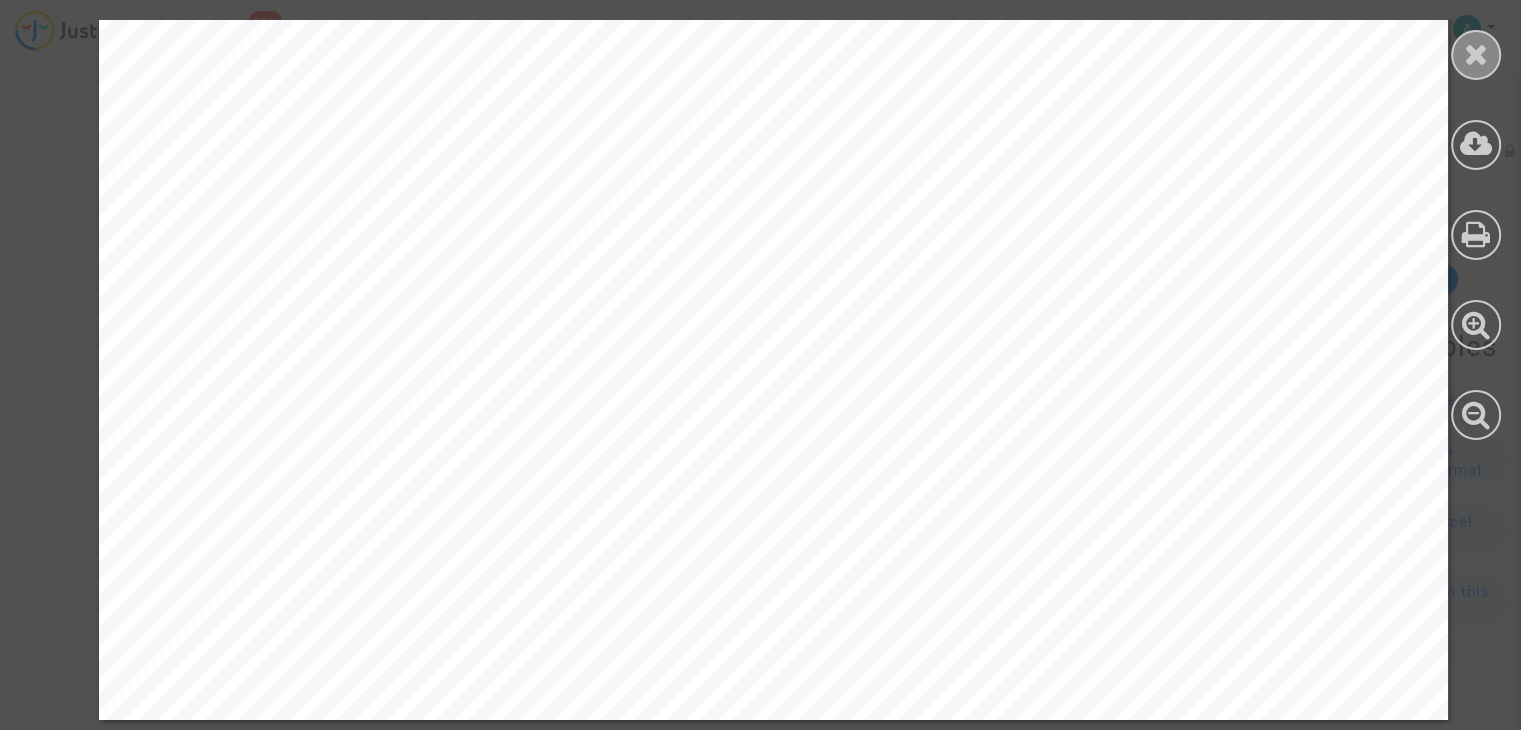 click at bounding box center [1476, 54] 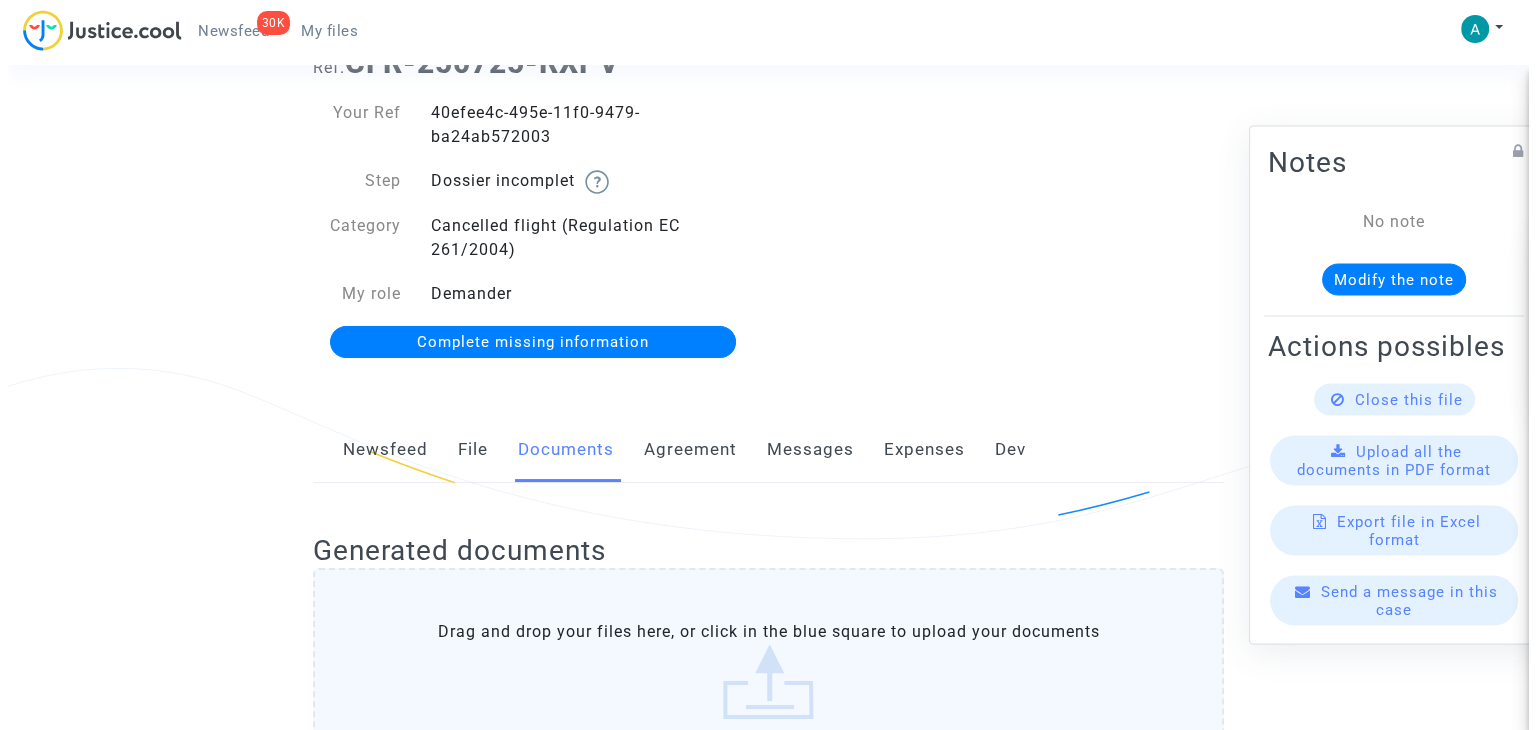 scroll, scrollTop: 0, scrollLeft: 0, axis: both 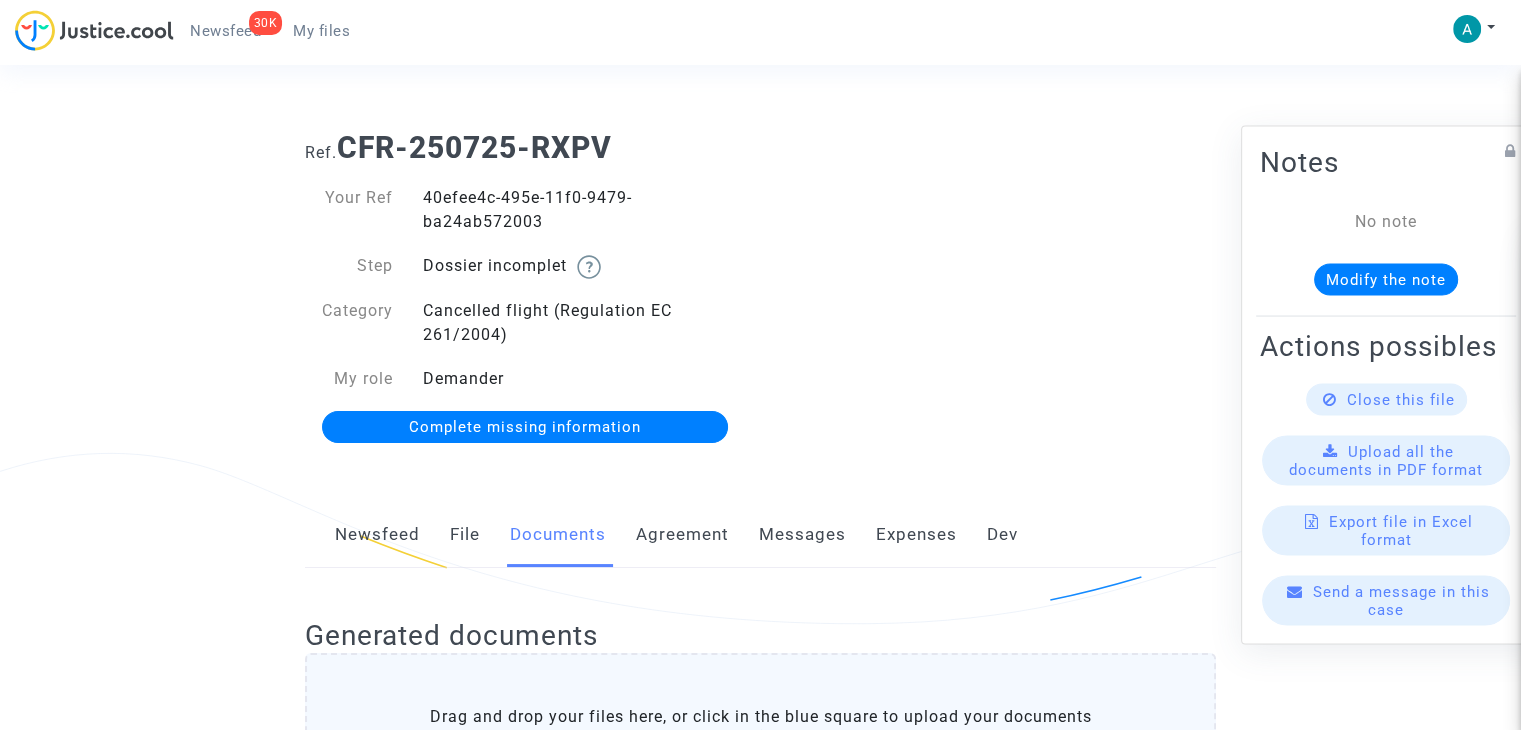click on "Complete missing information" 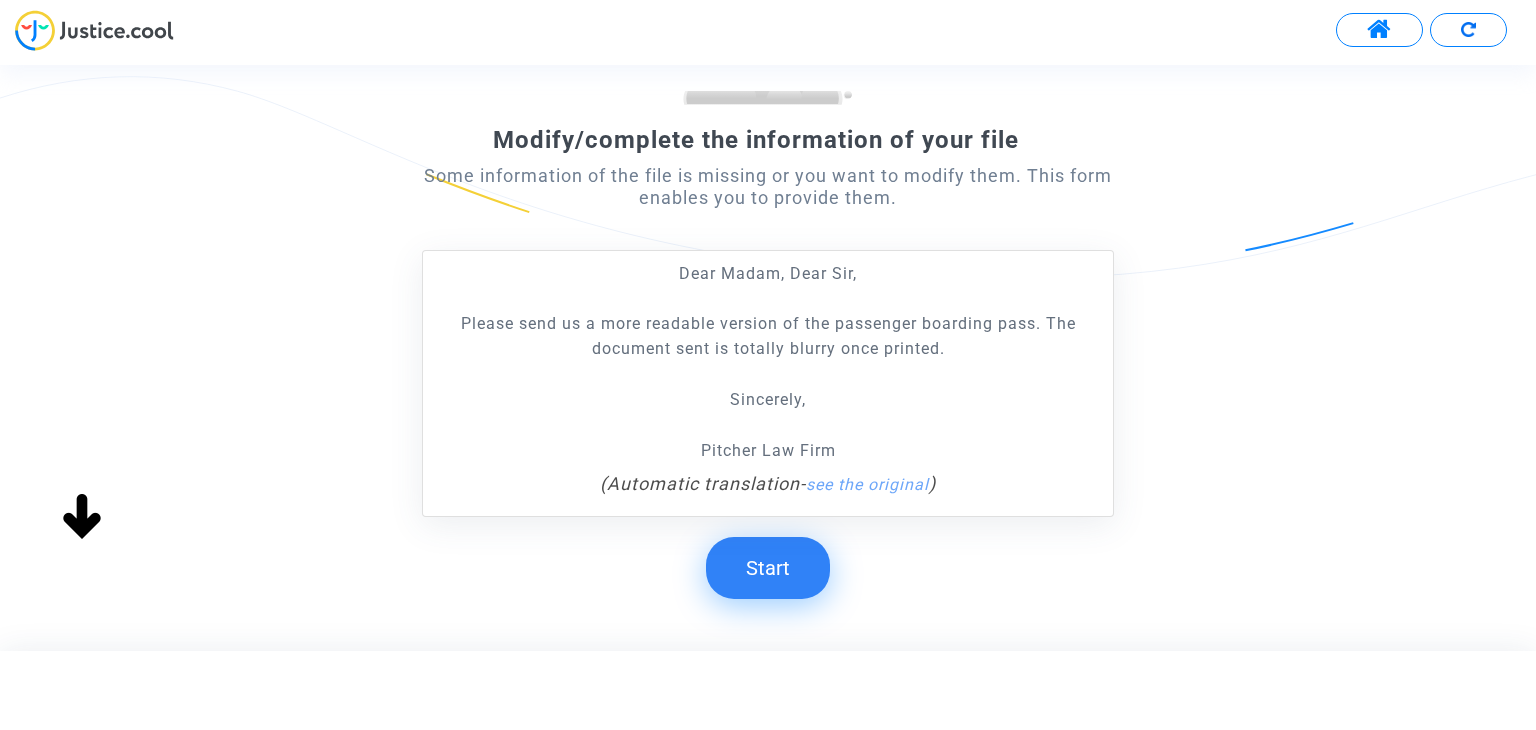 scroll, scrollTop: 363, scrollLeft: 0, axis: vertical 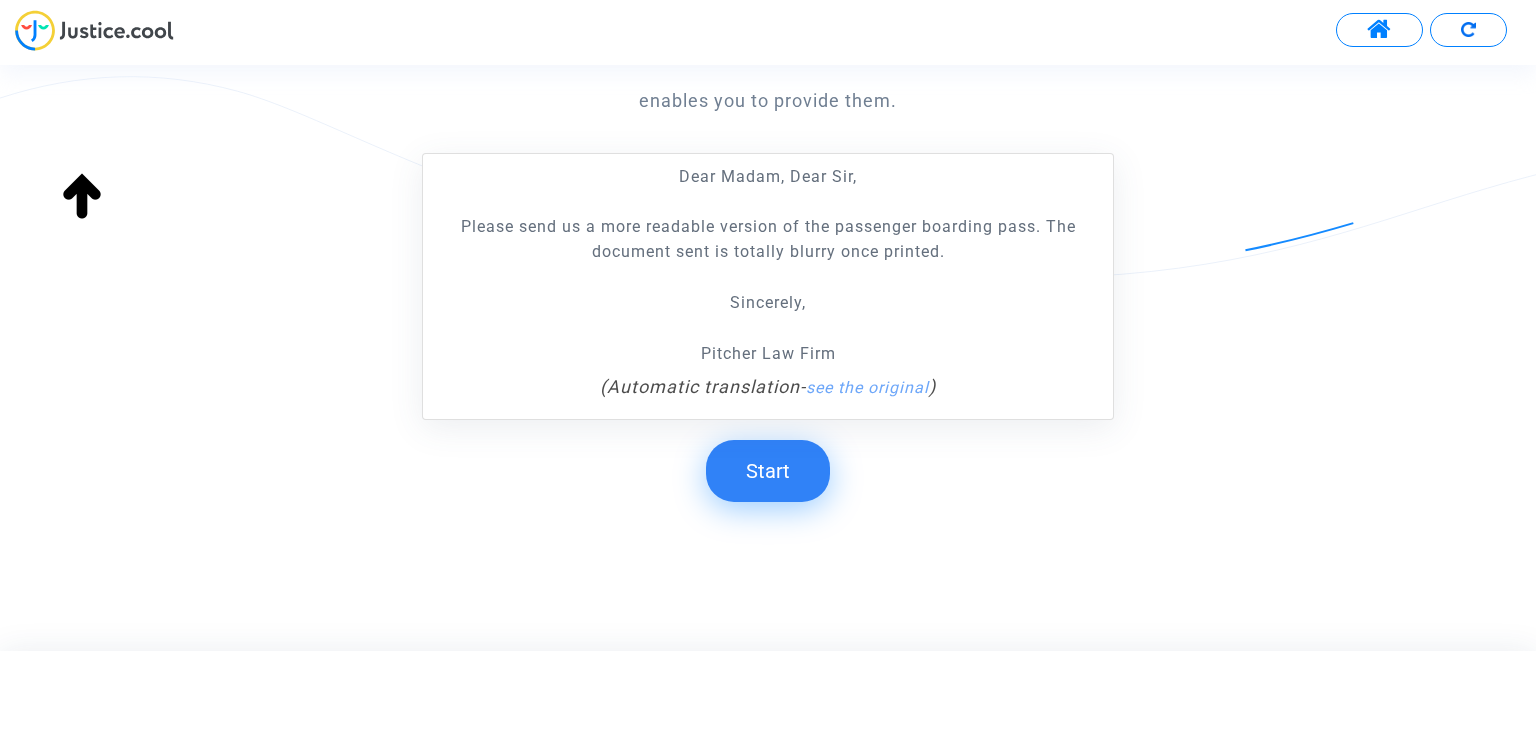click on "Start" 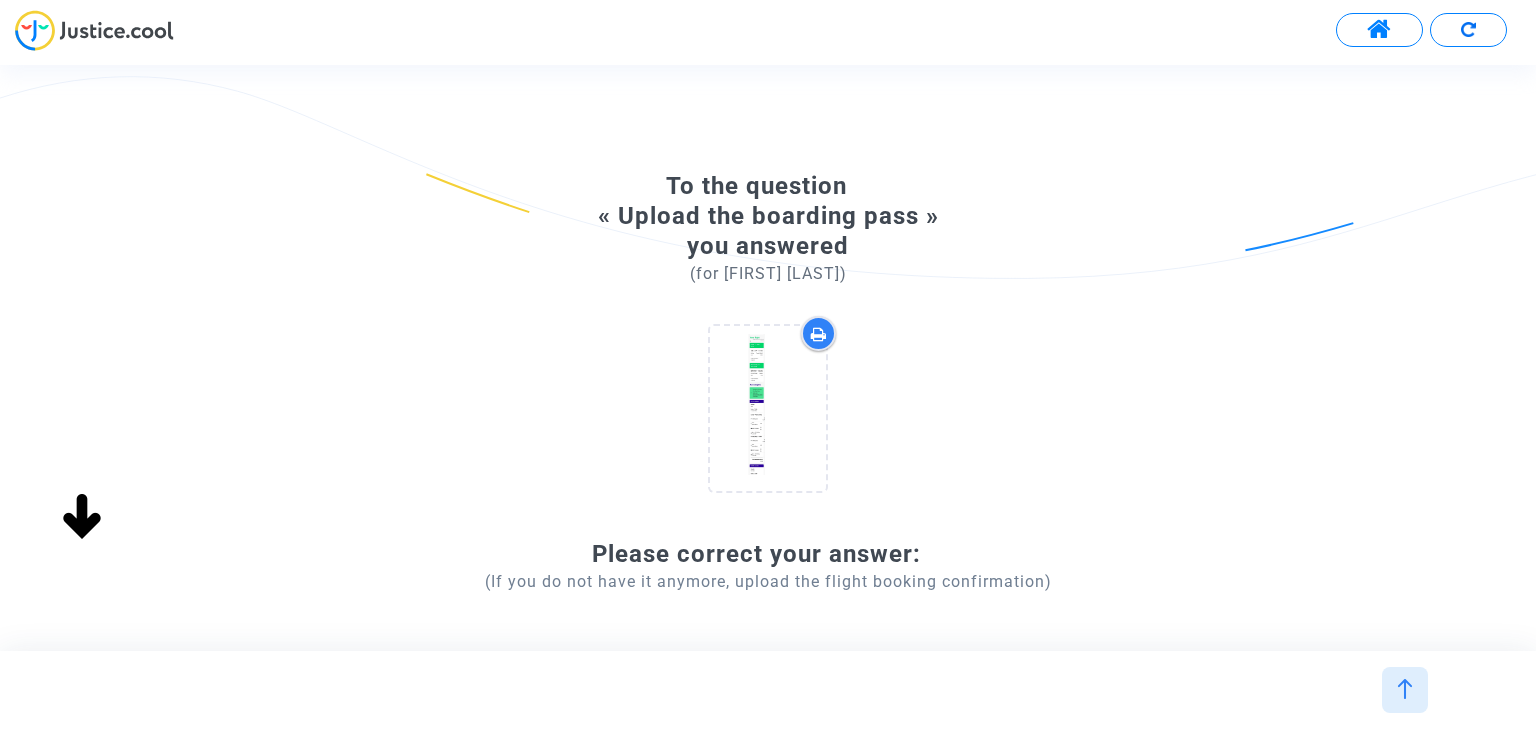 scroll, scrollTop: 306, scrollLeft: 0, axis: vertical 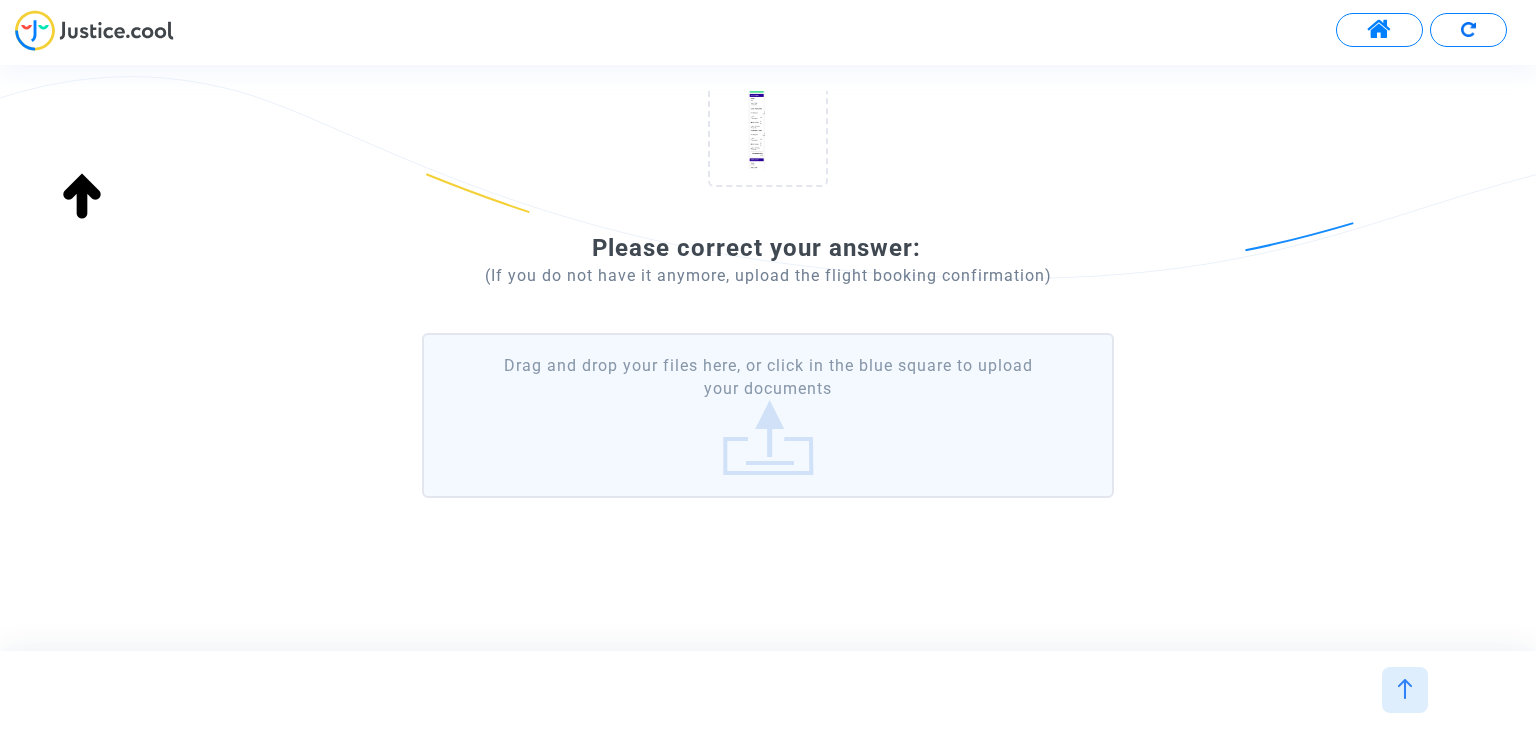 click on "Drag and drop your files here, or click in the blue square to upload your documents" 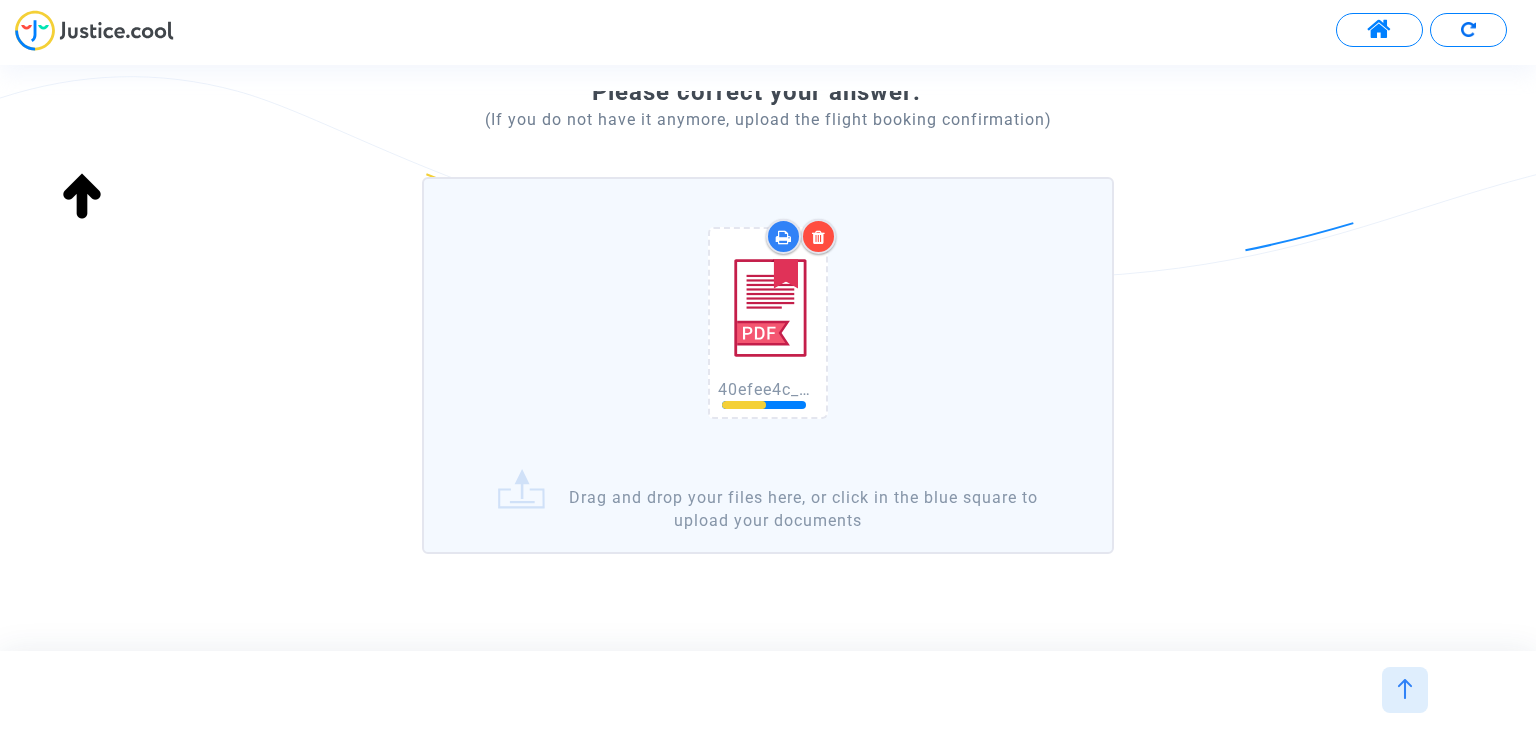 scroll, scrollTop: 517, scrollLeft: 0, axis: vertical 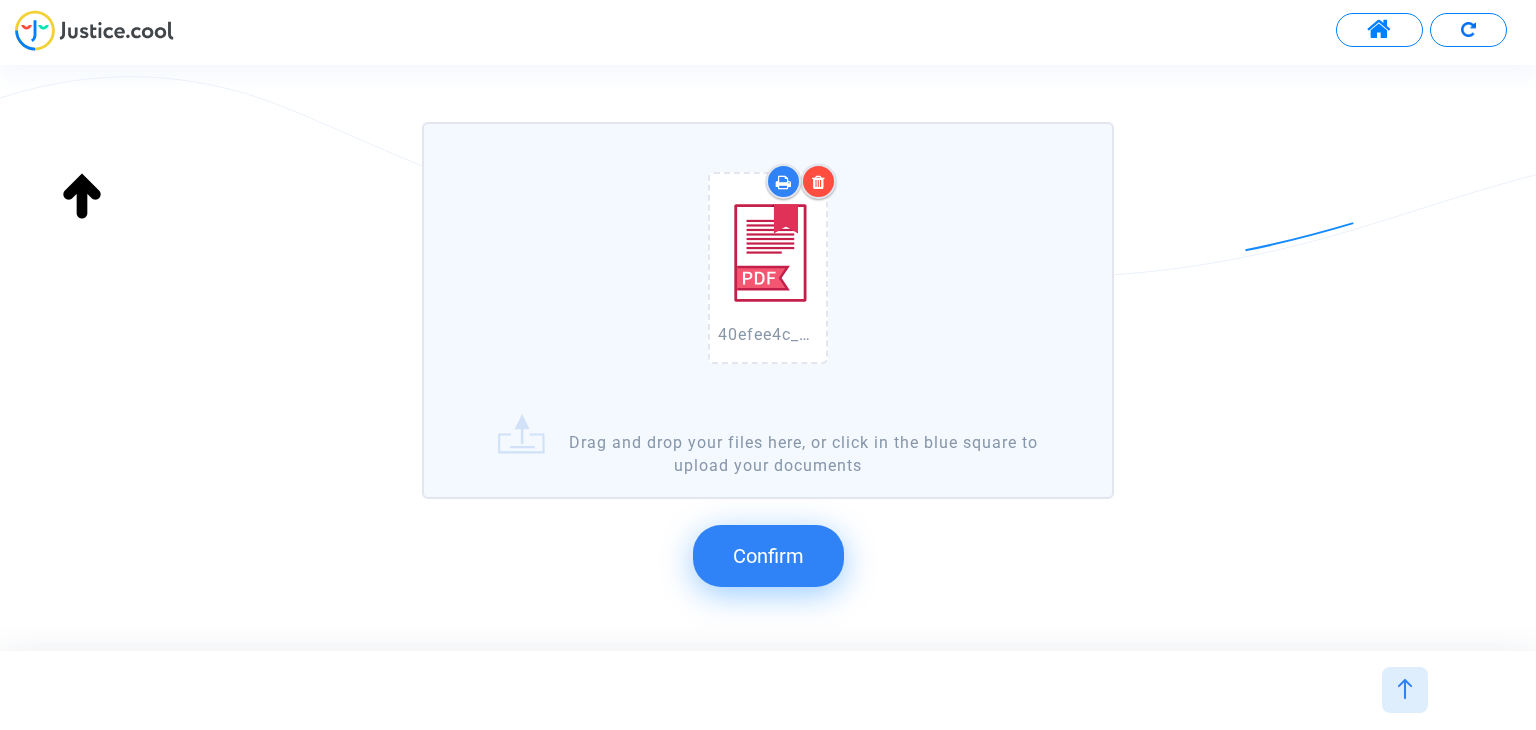 click on "Confirm" 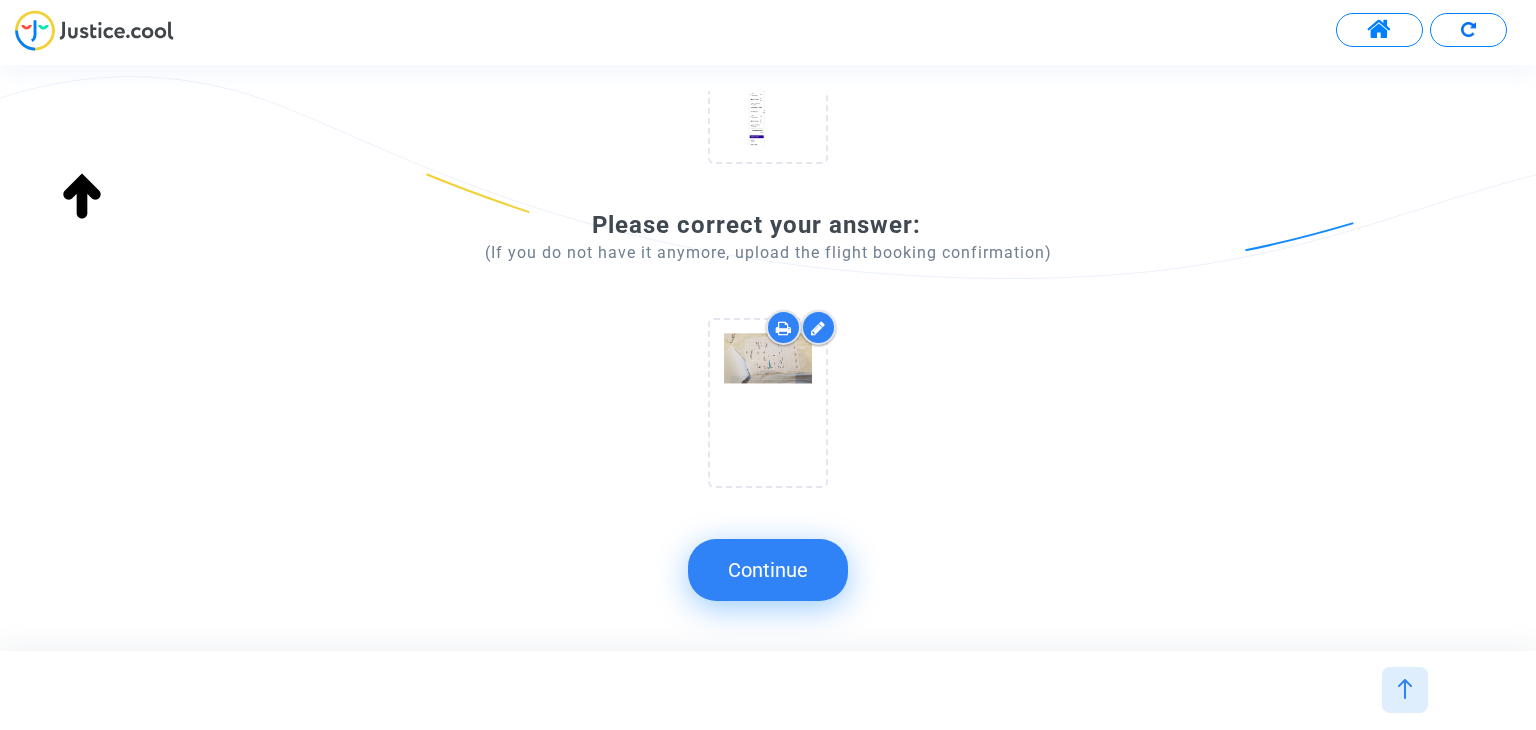 scroll, scrollTop: 327, scrollLeft: 0, axis: vertical 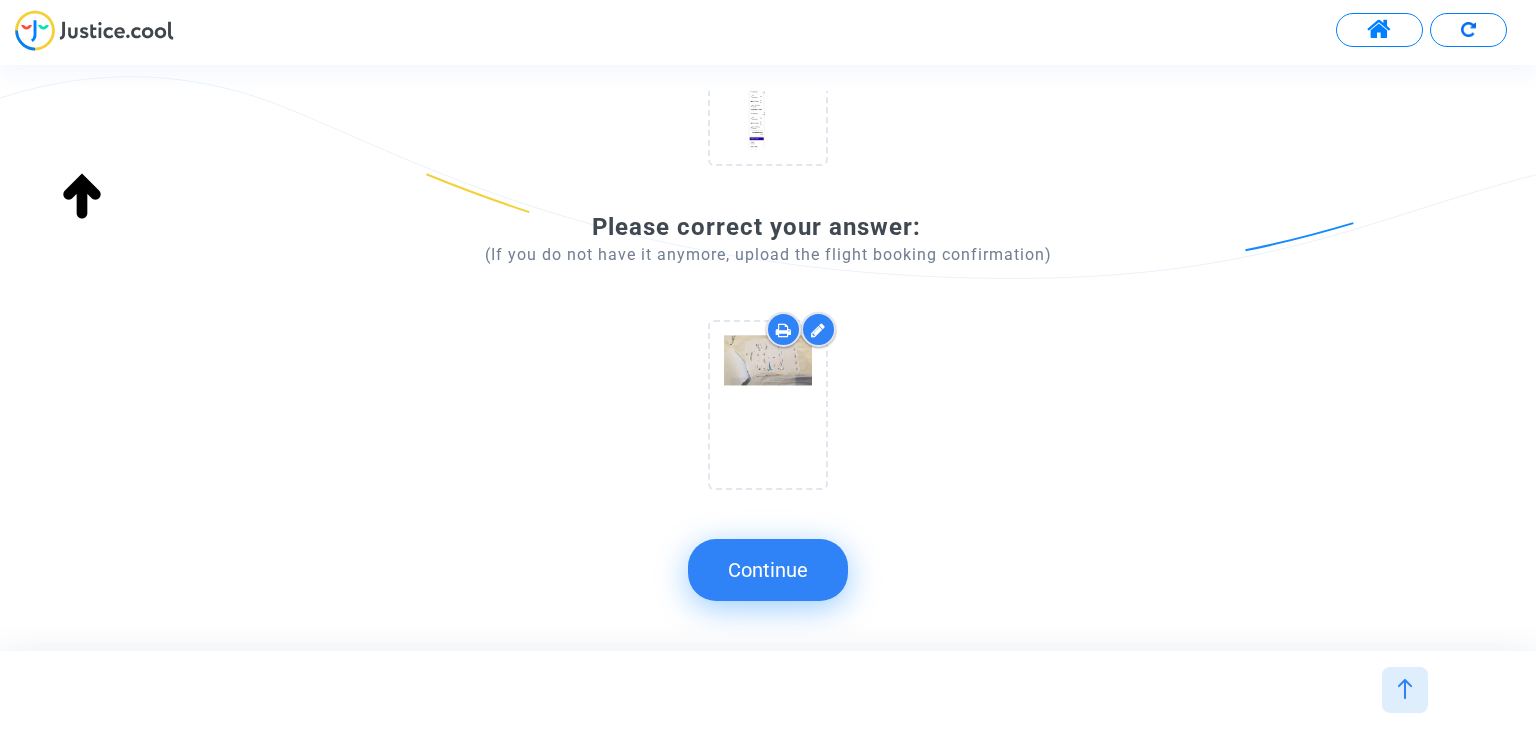 click on "Continue" 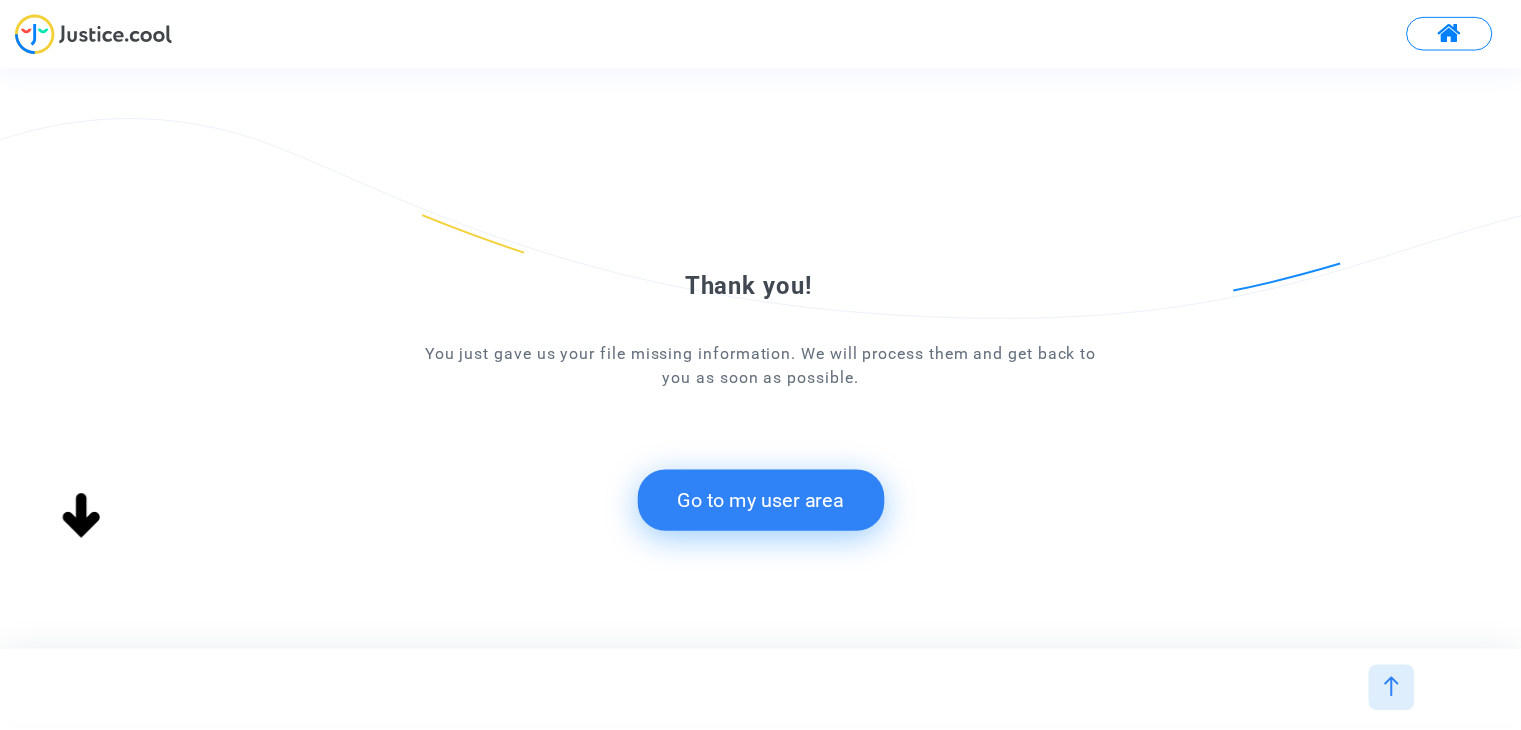 scroll, scrollTop: 0, scrollLeft: 0, axis: both 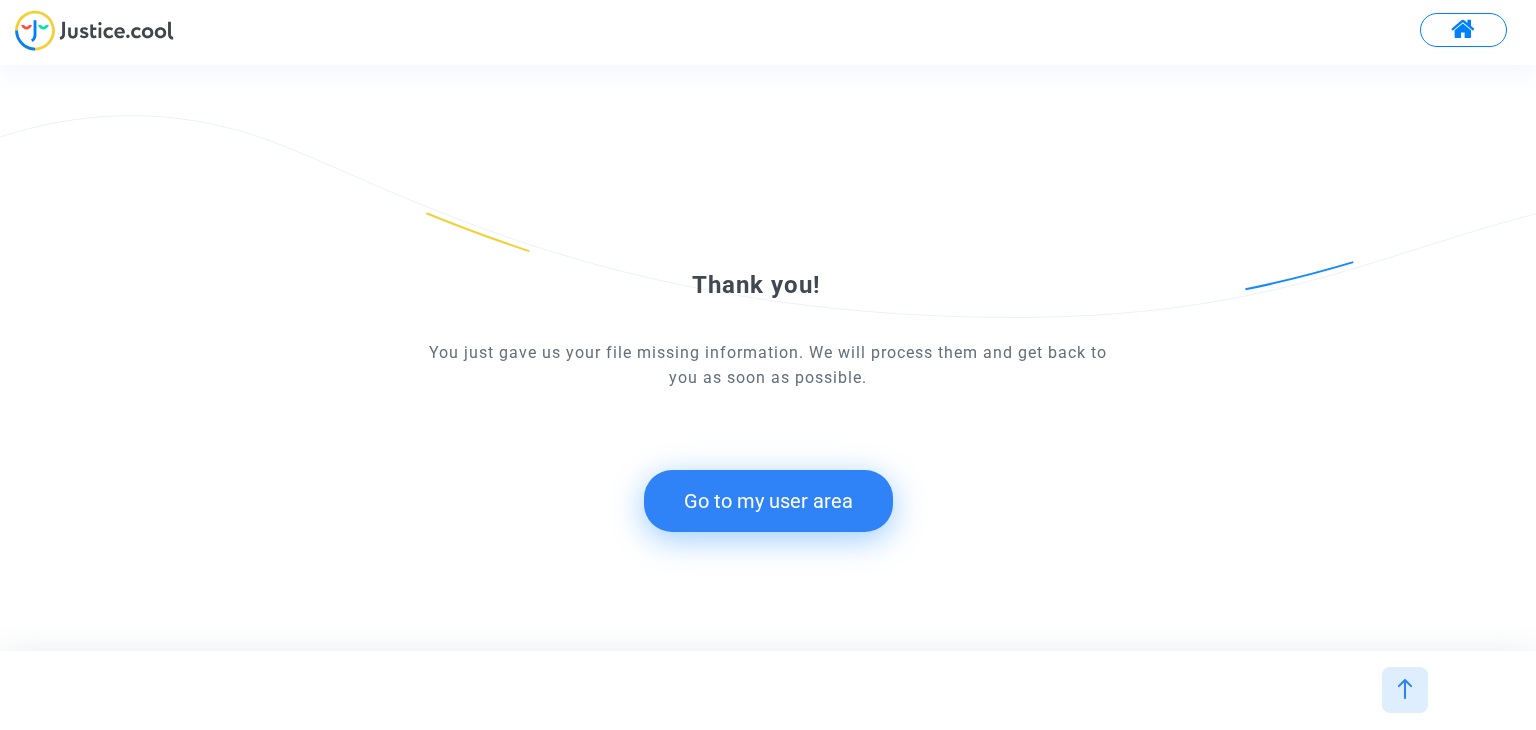 click on "Go to my user area" 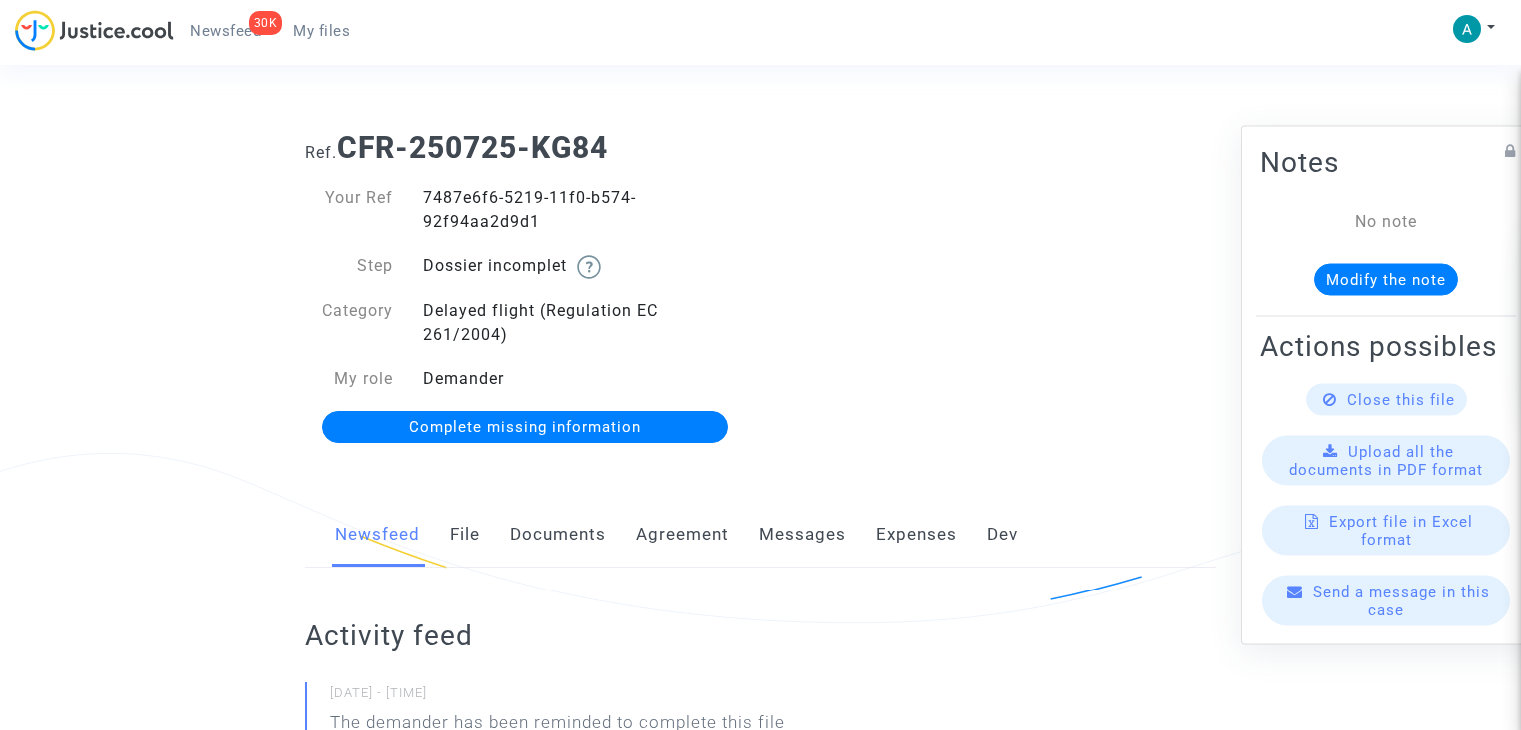 scroll, scrollTop: 268, scrollLeft: 0, axis: vertical 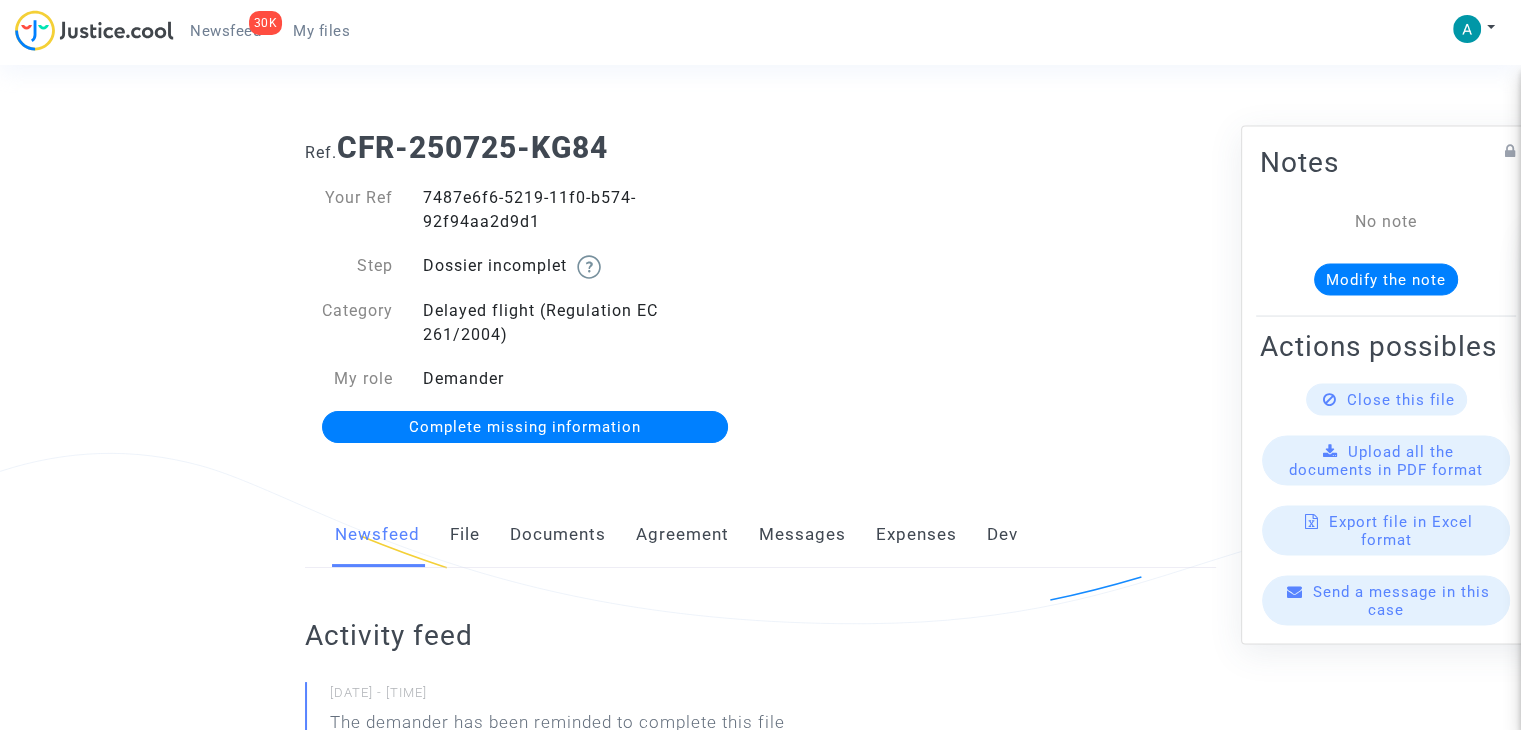 click on "Complete missing information" 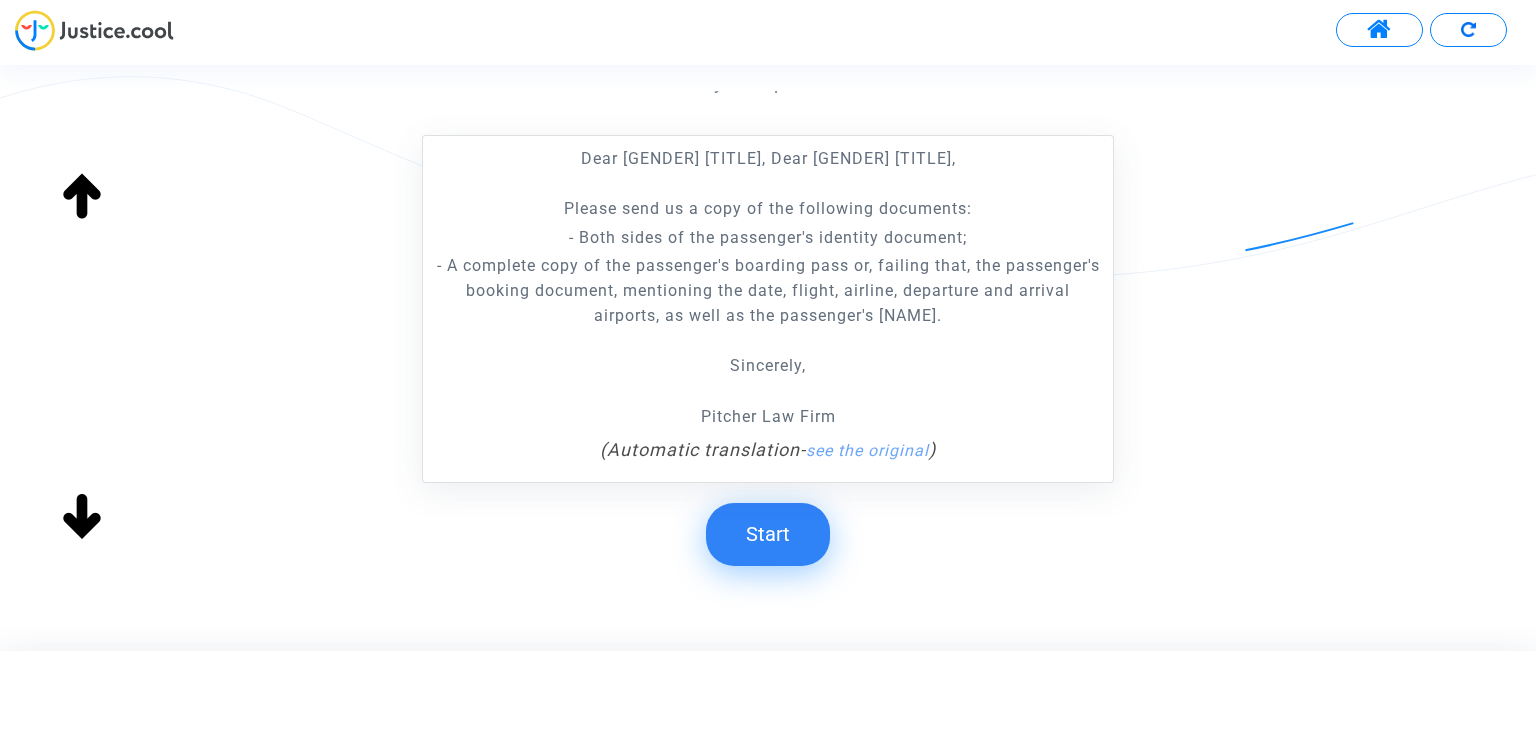 scroll, scrollTop: 444, scrollLeft: 0, axis: vertical 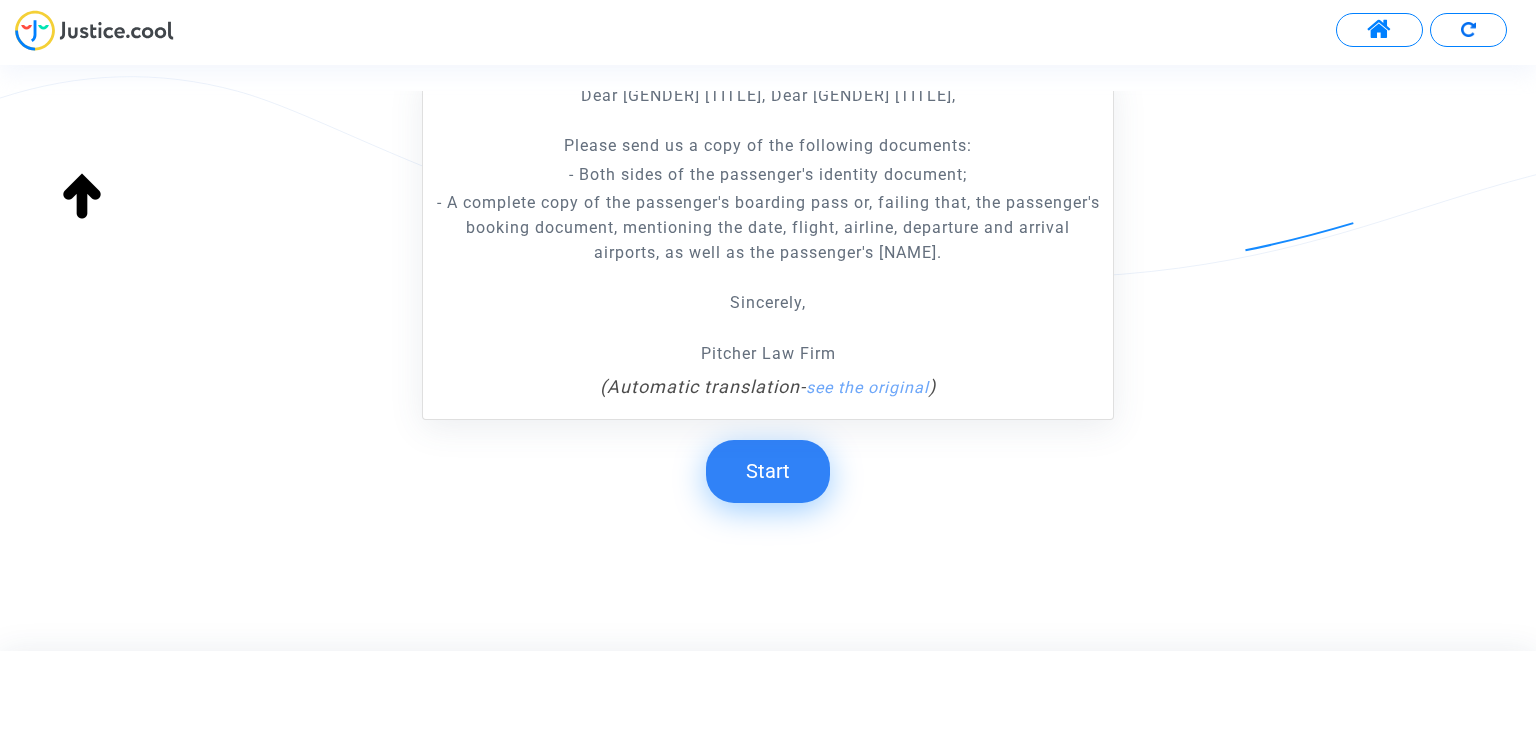 click on "Start" 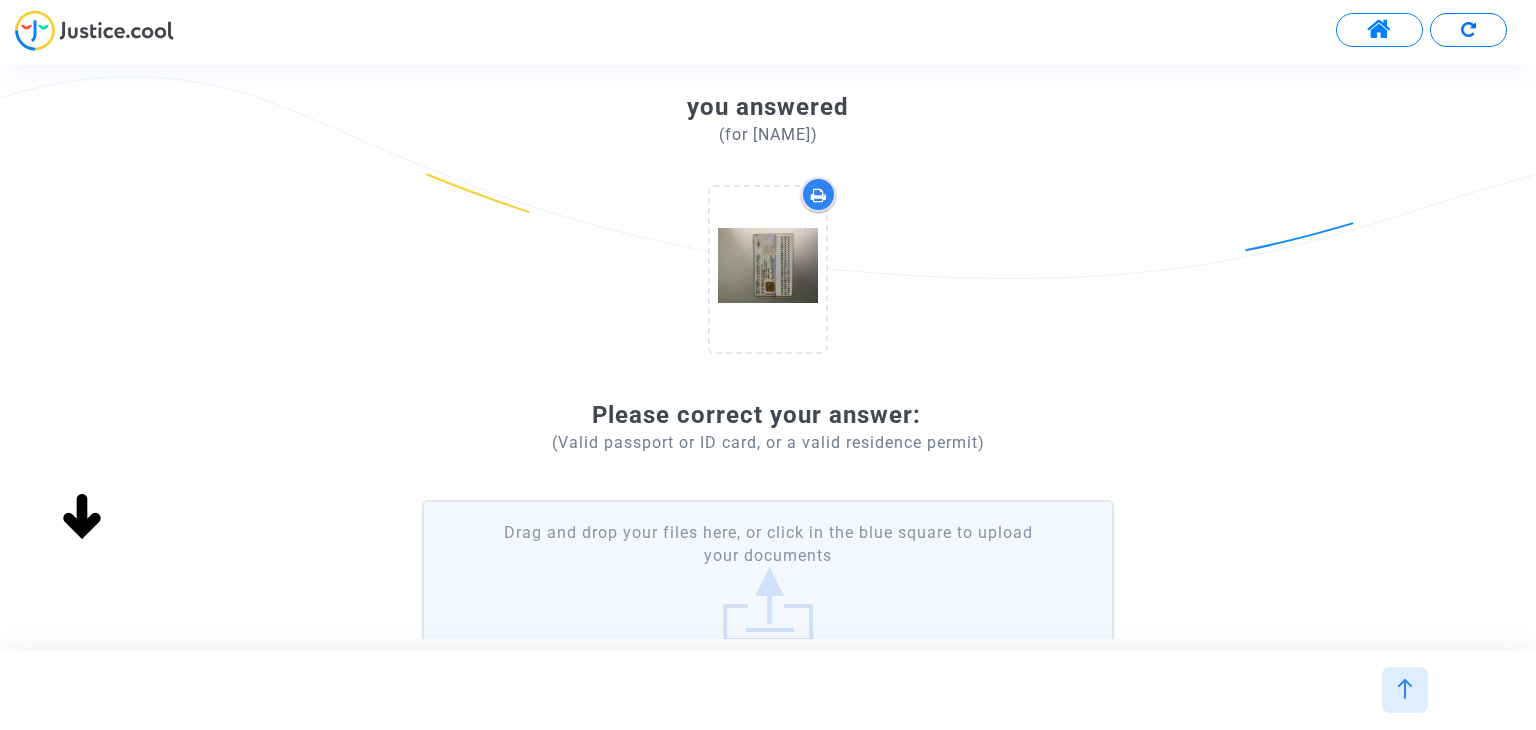 scroll, scrollTop: 306, scrollLeft: 0, axis: vertical 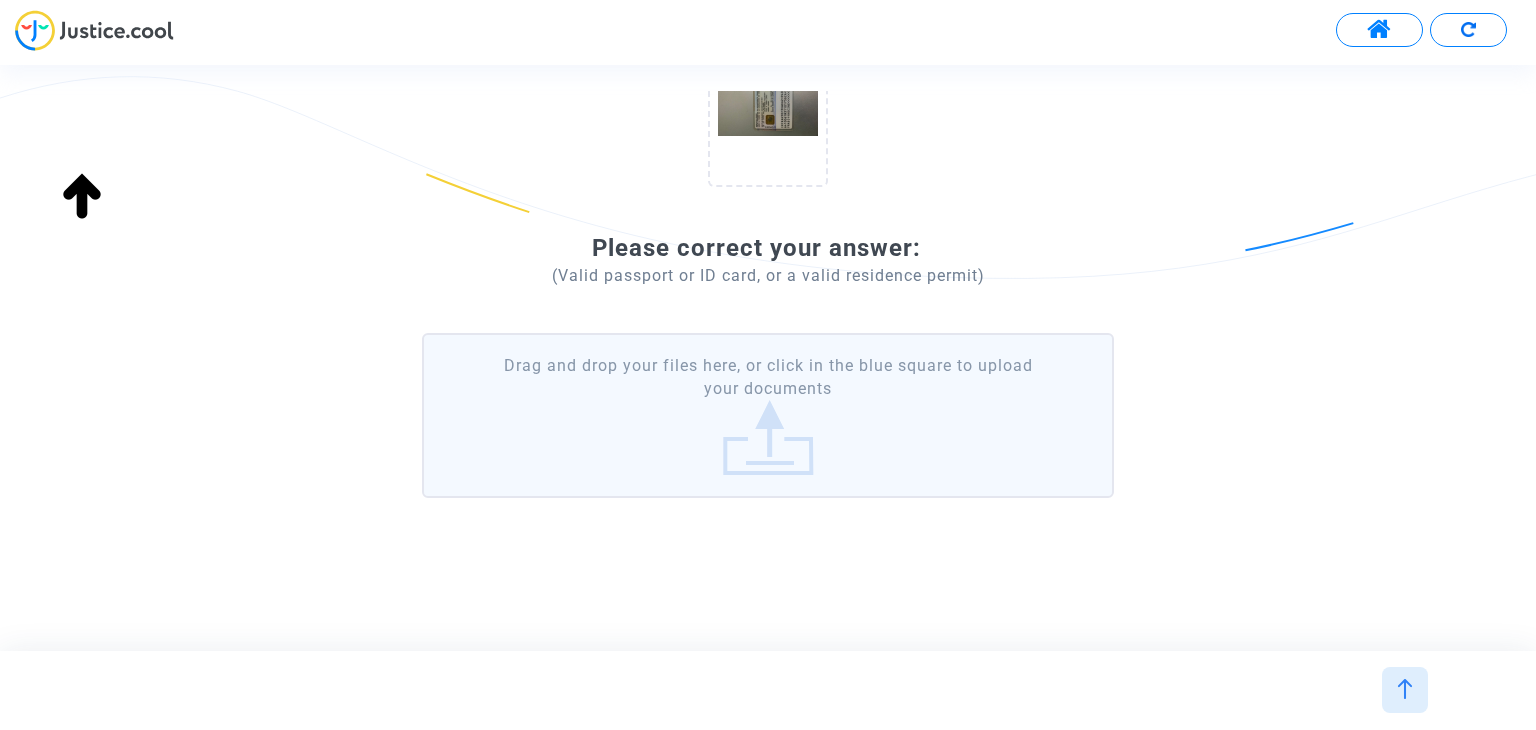 click on "Drag and drop your files here, or click in the blue square to upload your documents" 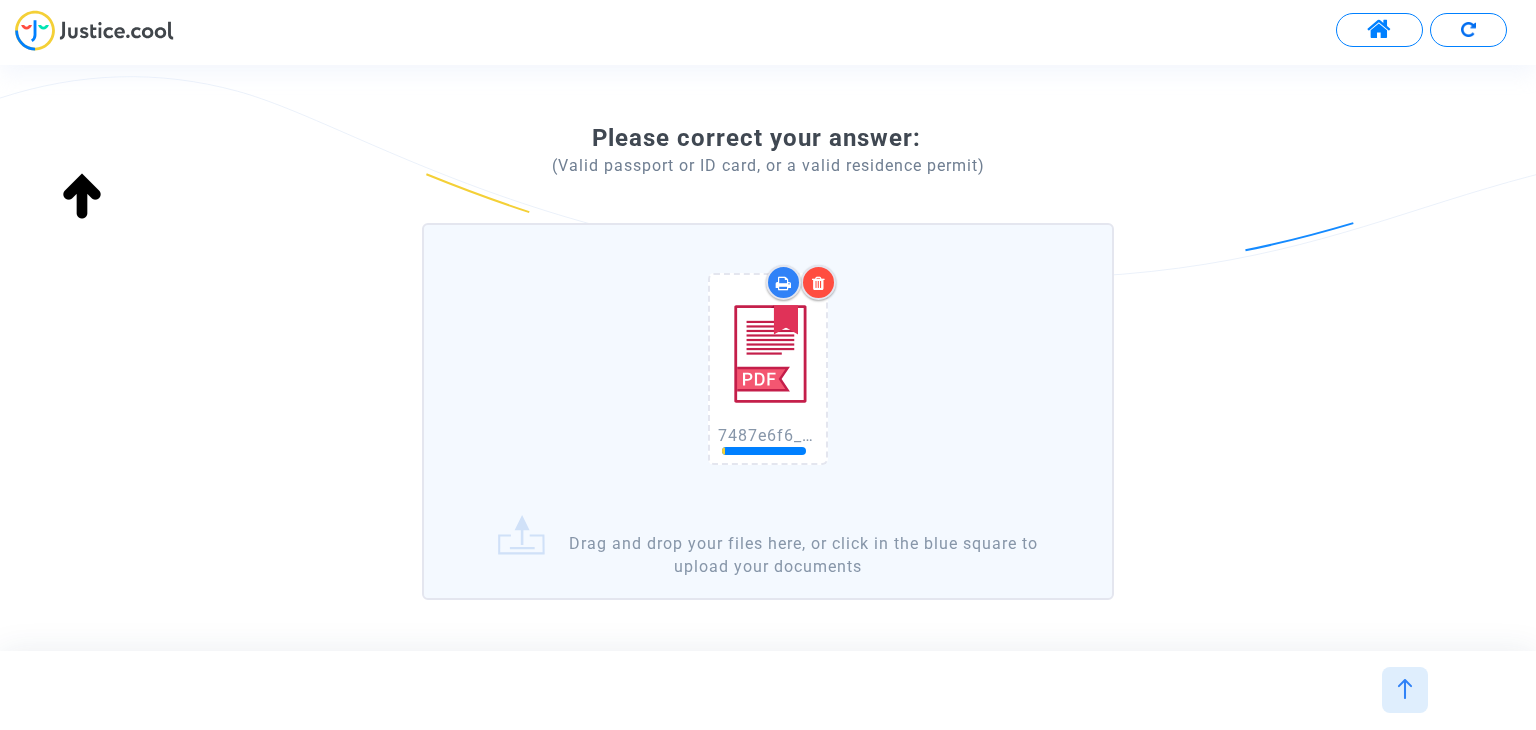 scroll, scrollTop: 517, scrollLeft: 0, axis: vertical 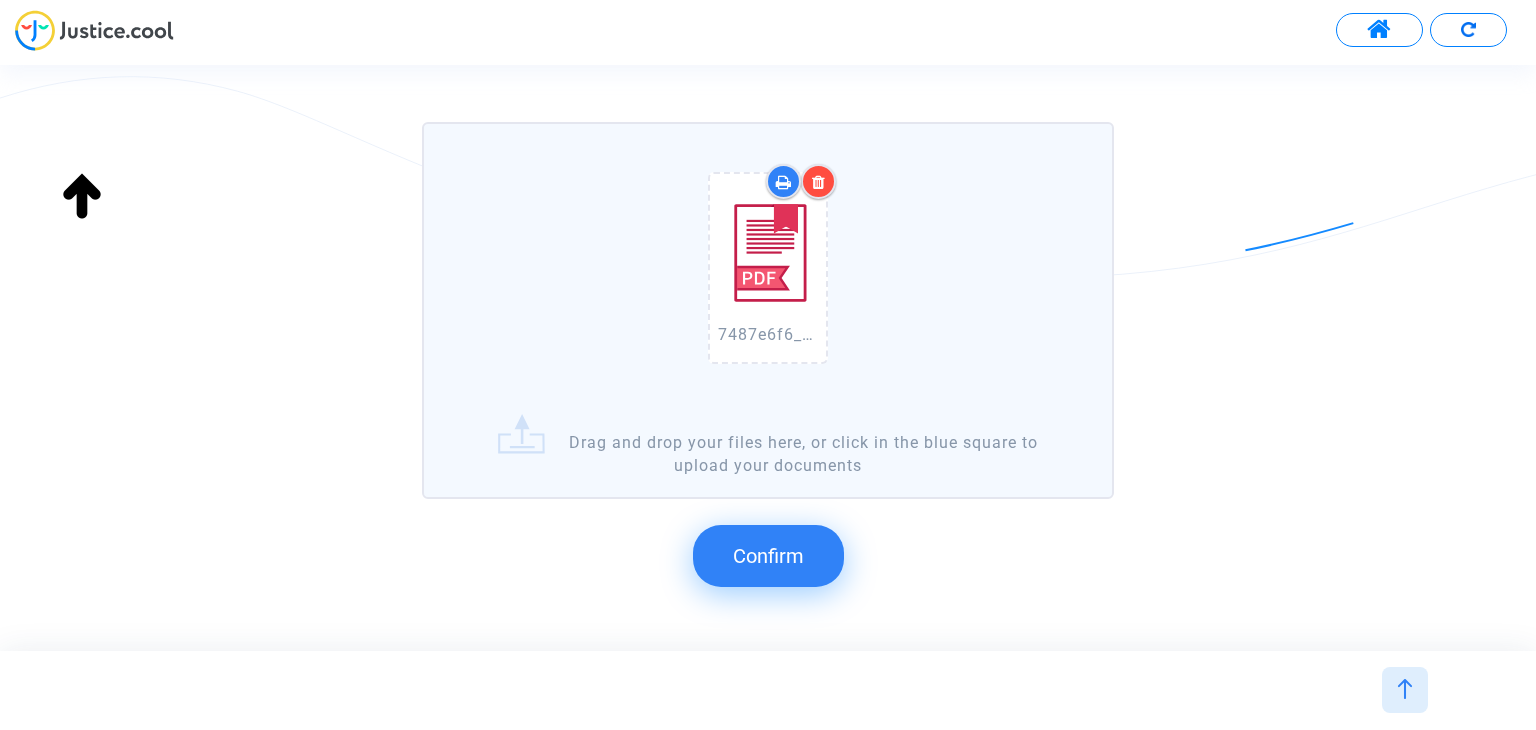 drag, startPoint x: 728, startPoint y: 563, endPoint x: 866, endPoint y: 466, distance: 168.68018 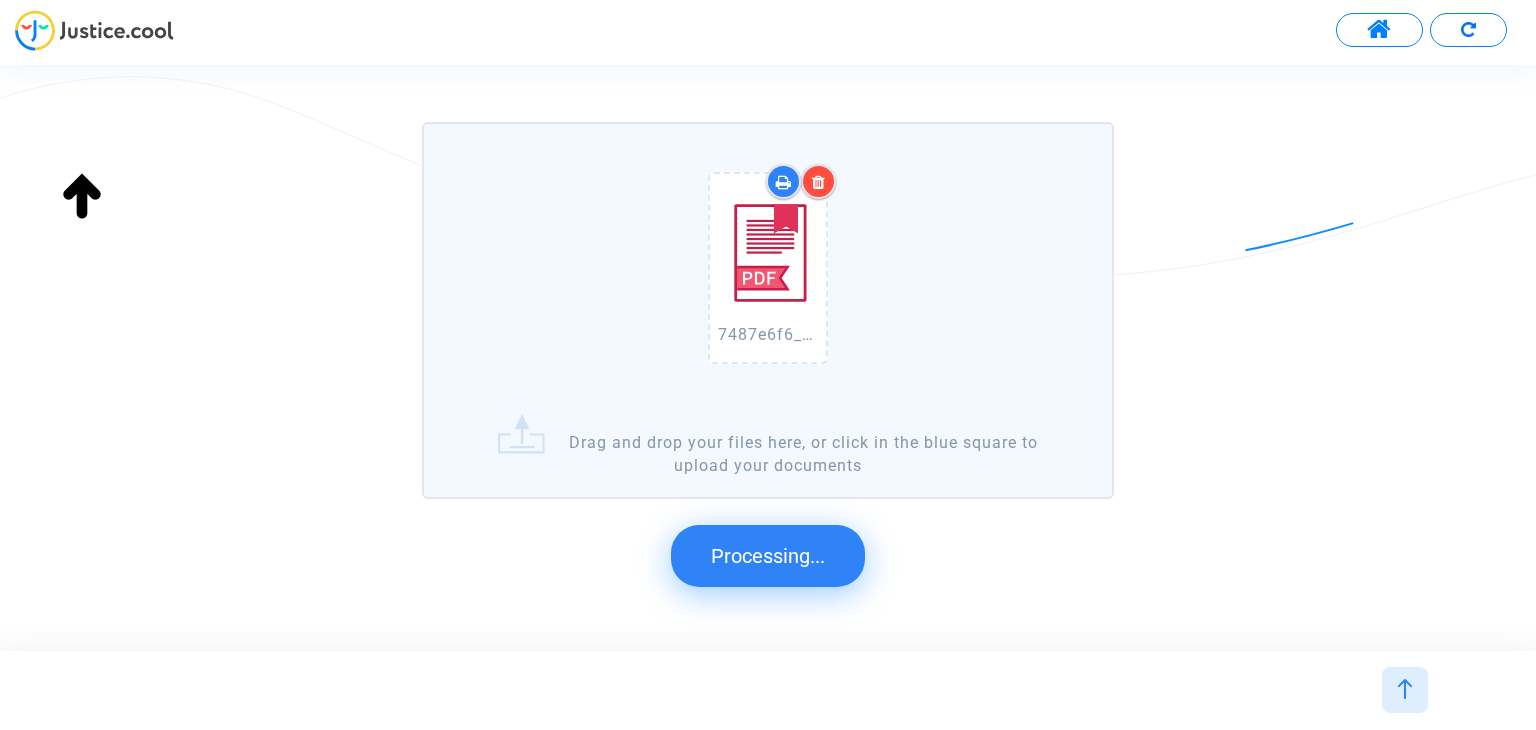 scroll, scrollTop: 327, scrollLeft: 0, axis: vertical 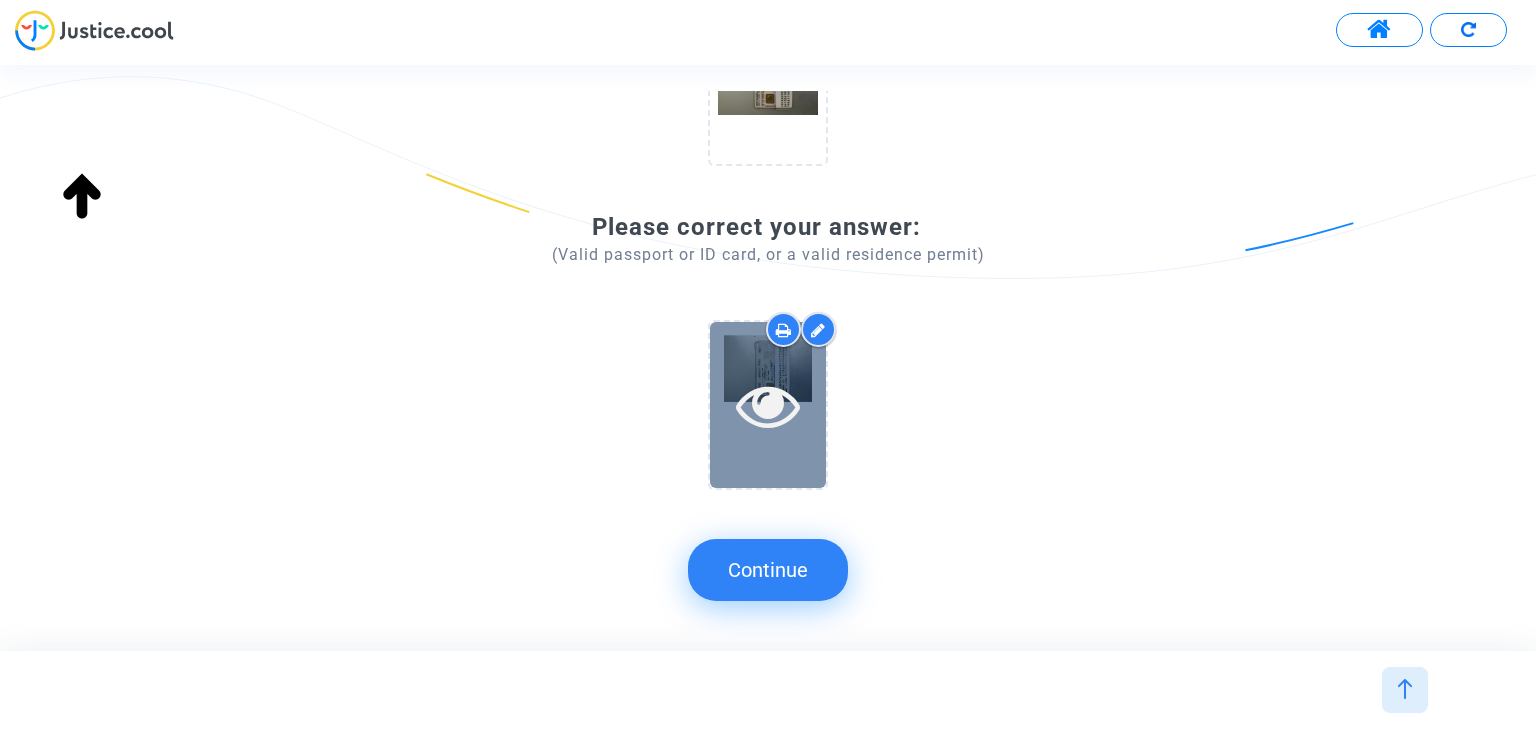 click at bounding box center [768, 405] 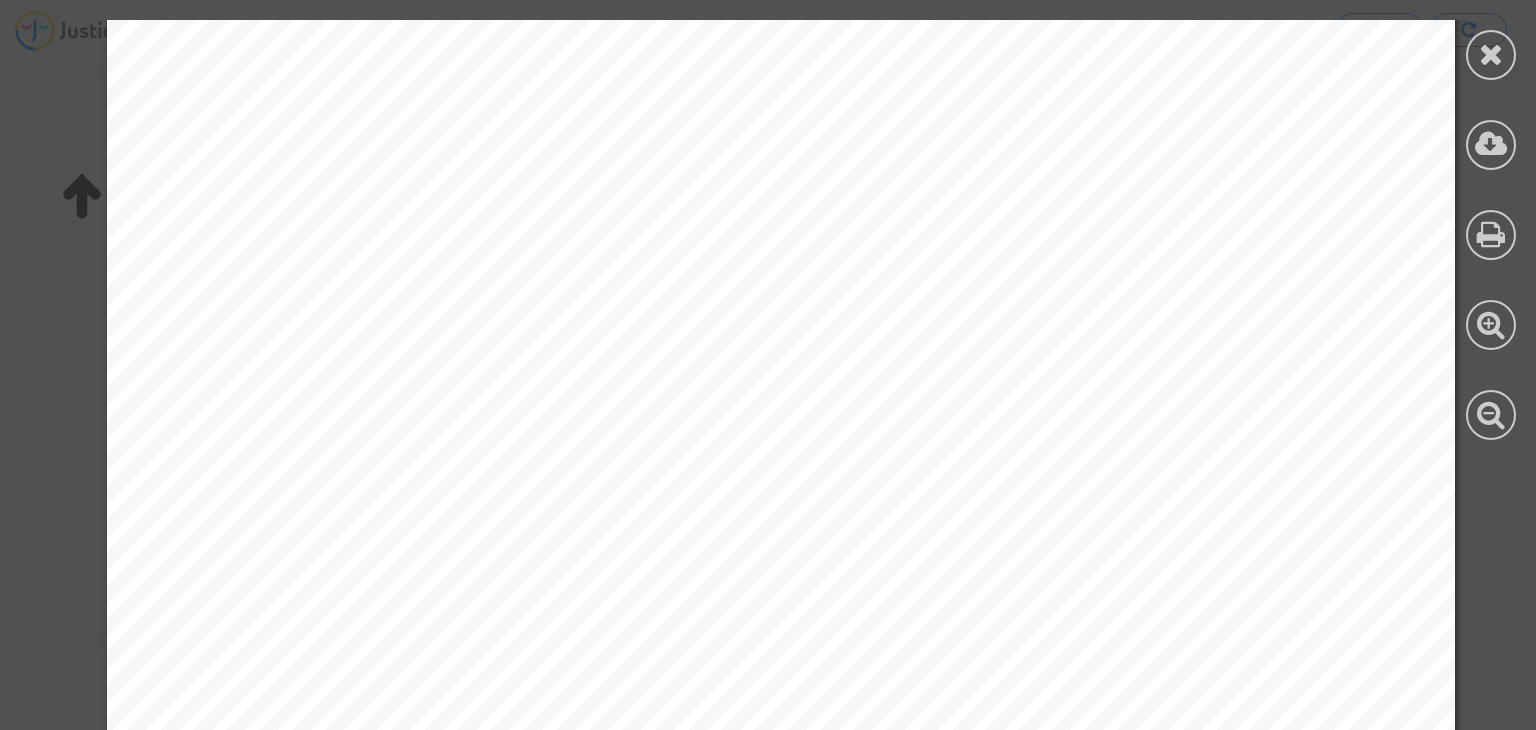 scroll, scrollTop: 6977, scrollLeft: 0, axis: vertical 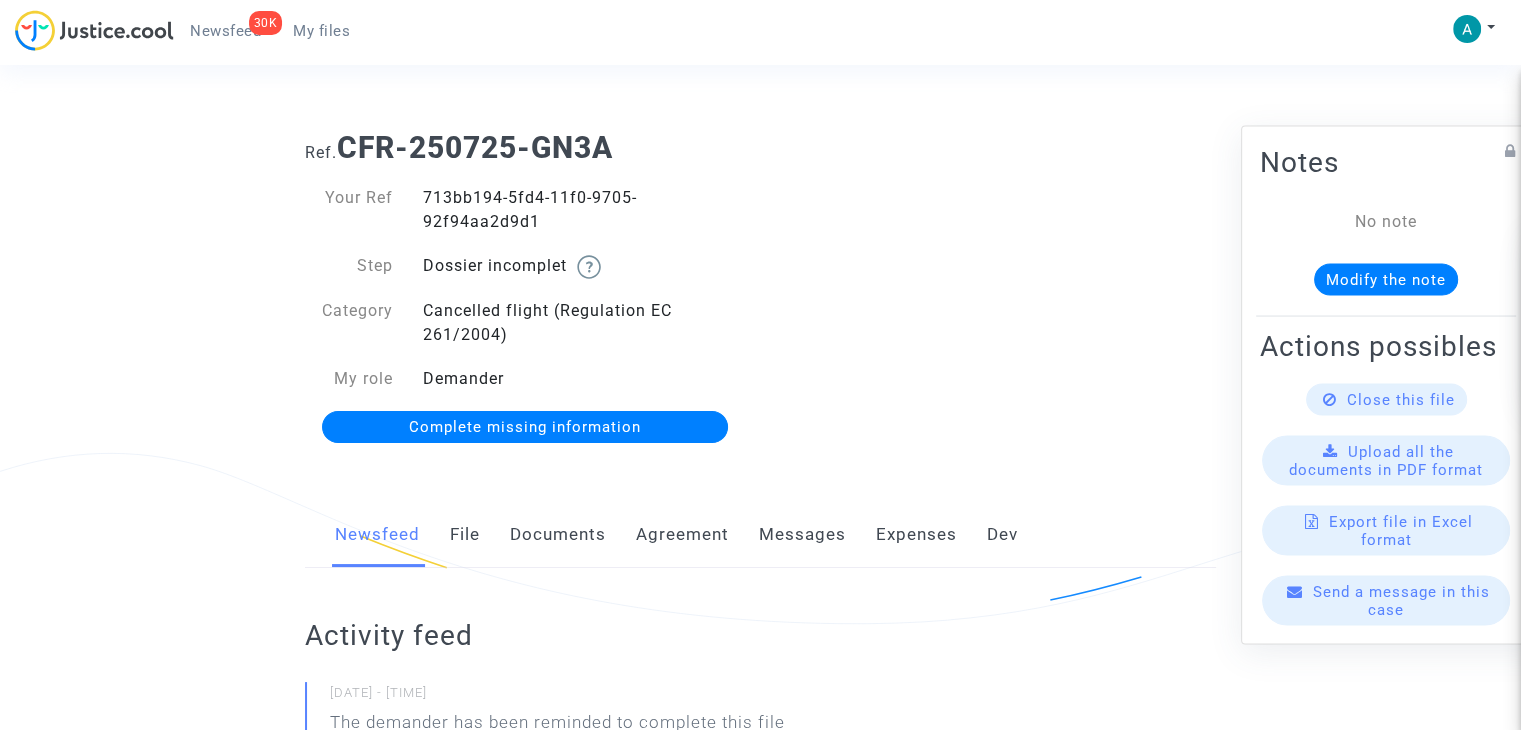 click on "Complete missing information" 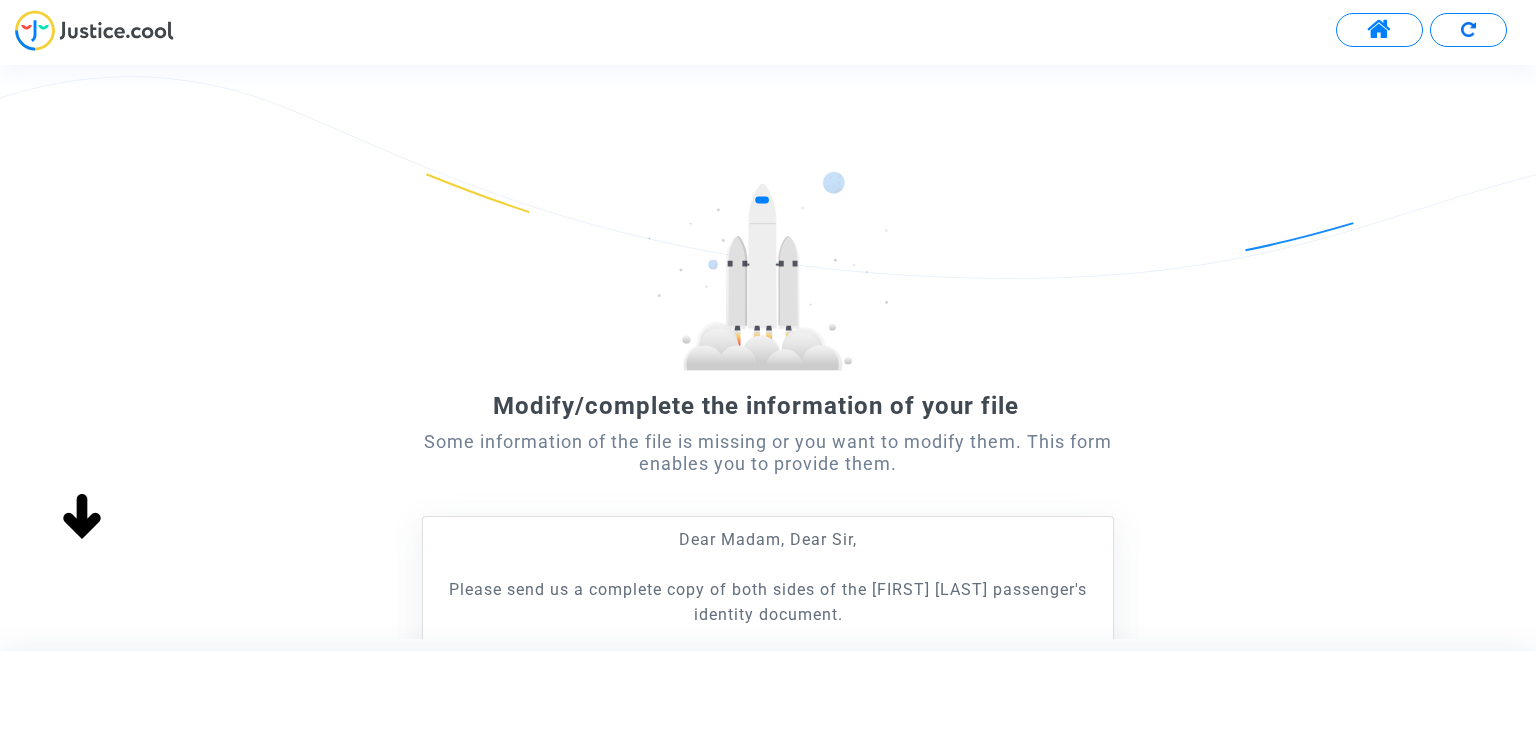 scroll, scrollTop: 300, scrollLeft: 0, axis: vertical 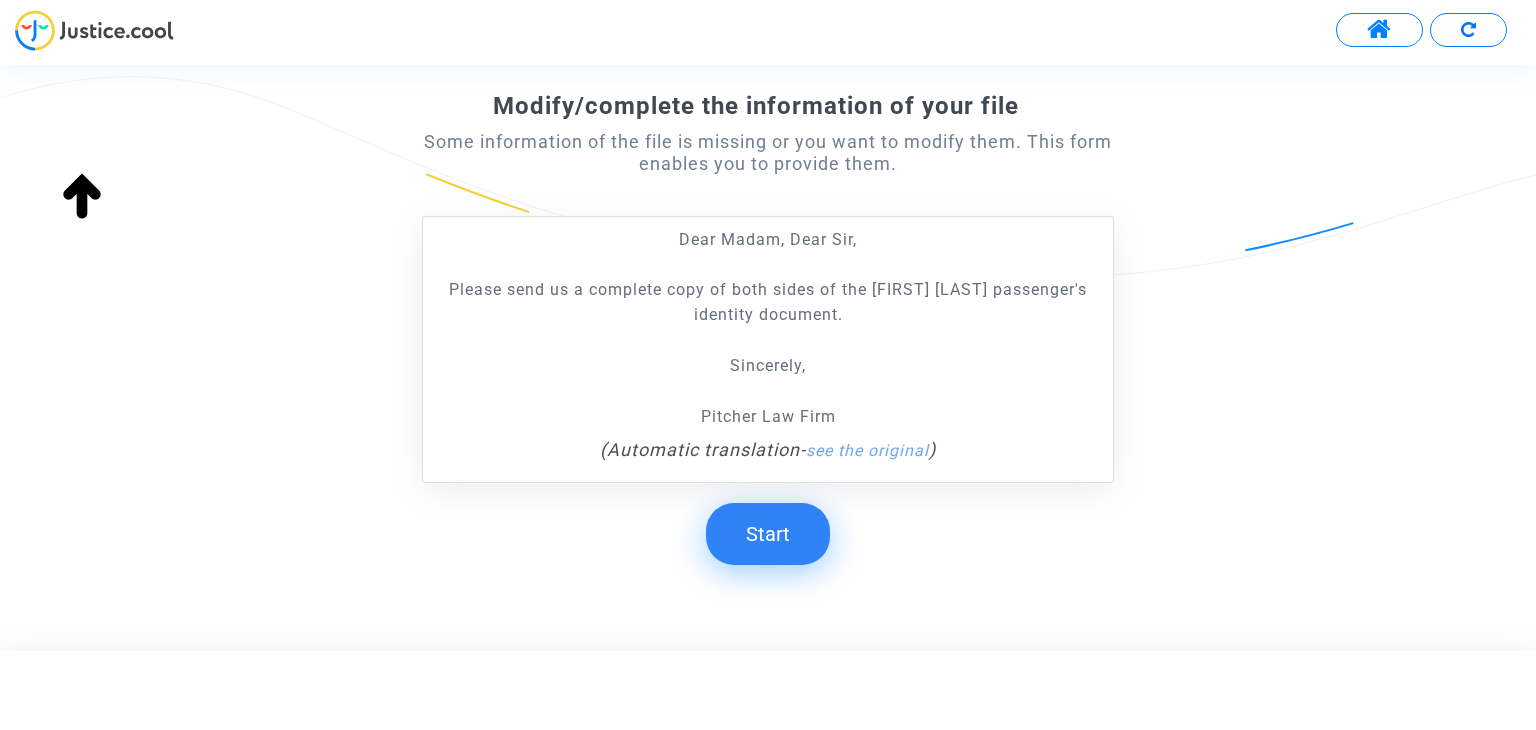 click on "Start" 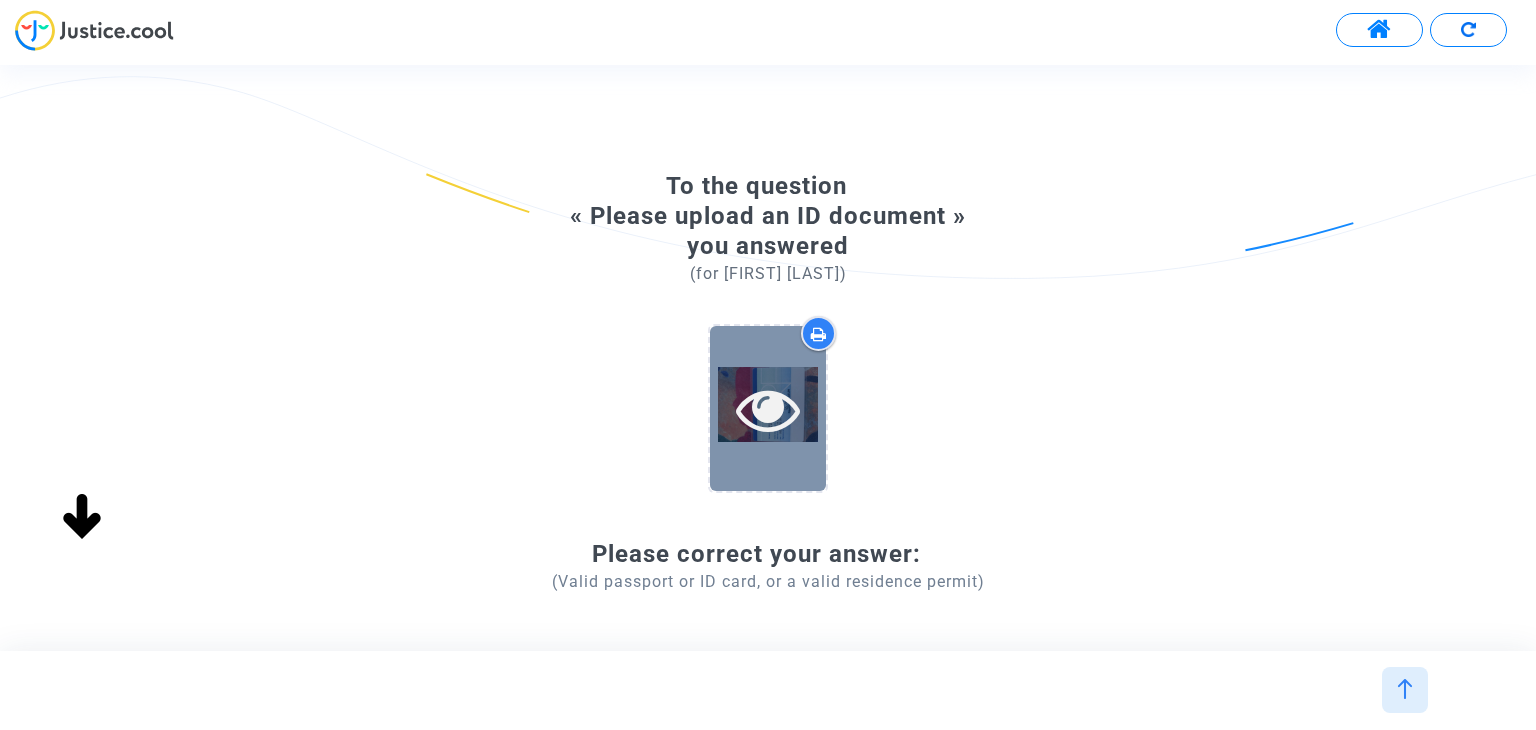 click at bounding box center (768, 409) 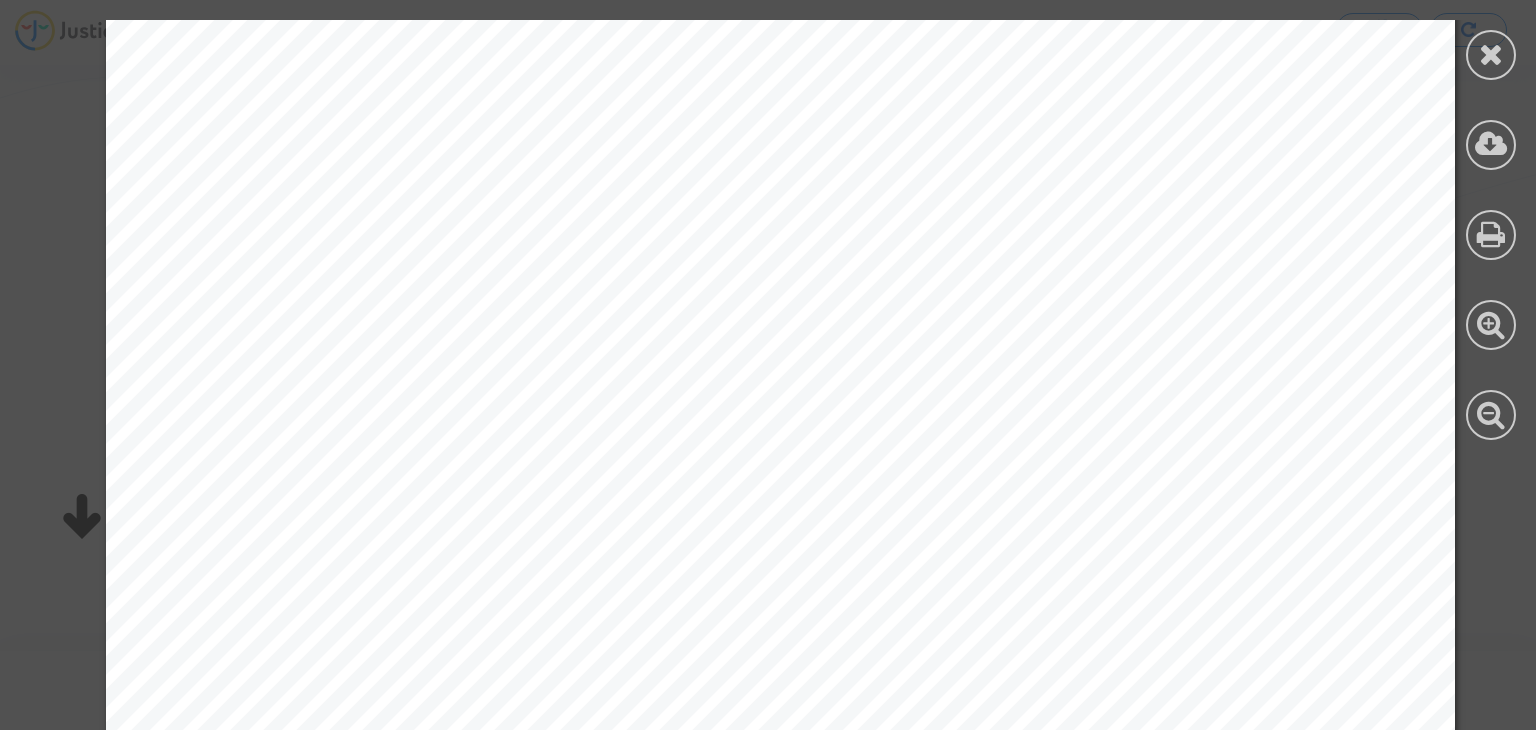 scroll, scrollTop: 0, scrollLeft: 0, axis: both 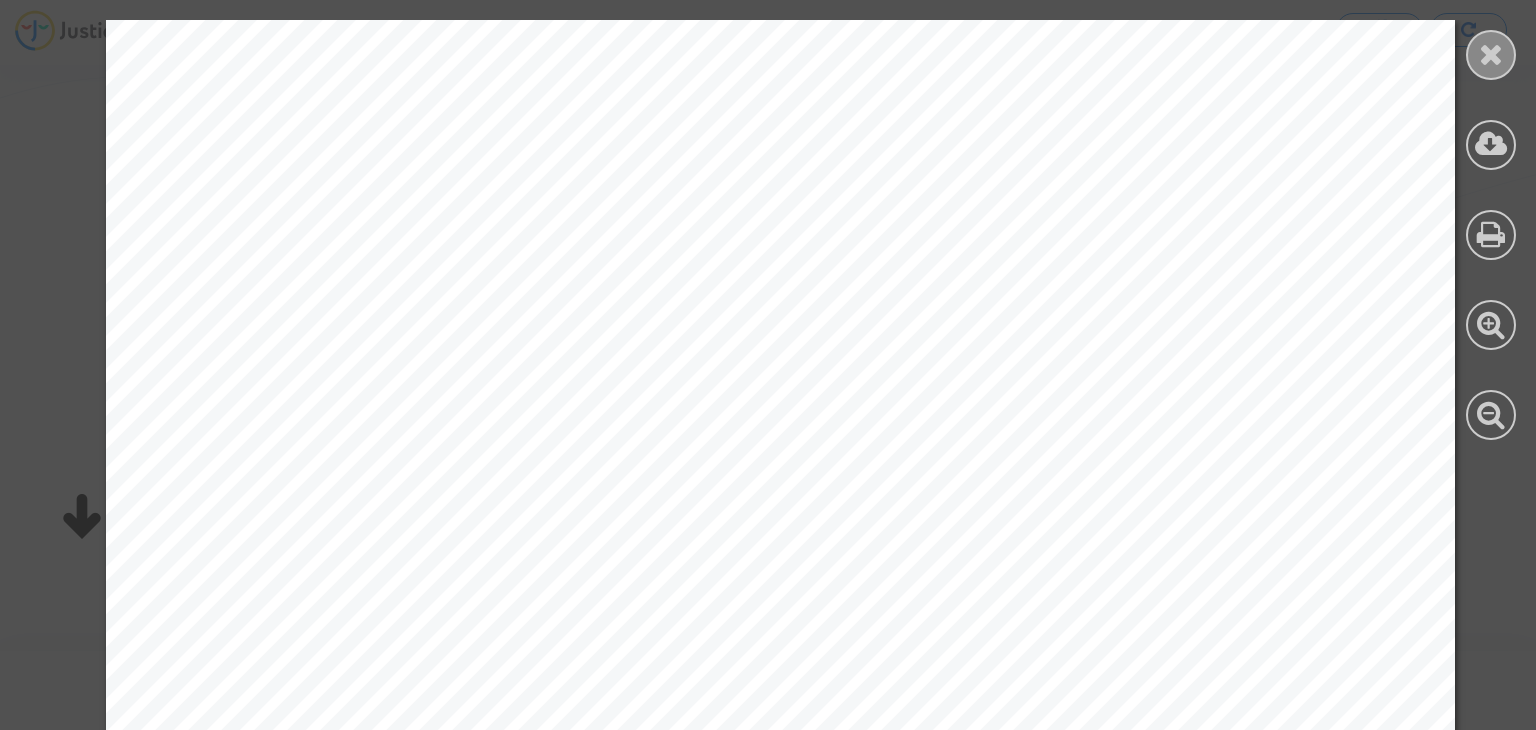 click at bounding box center (1491, 55) 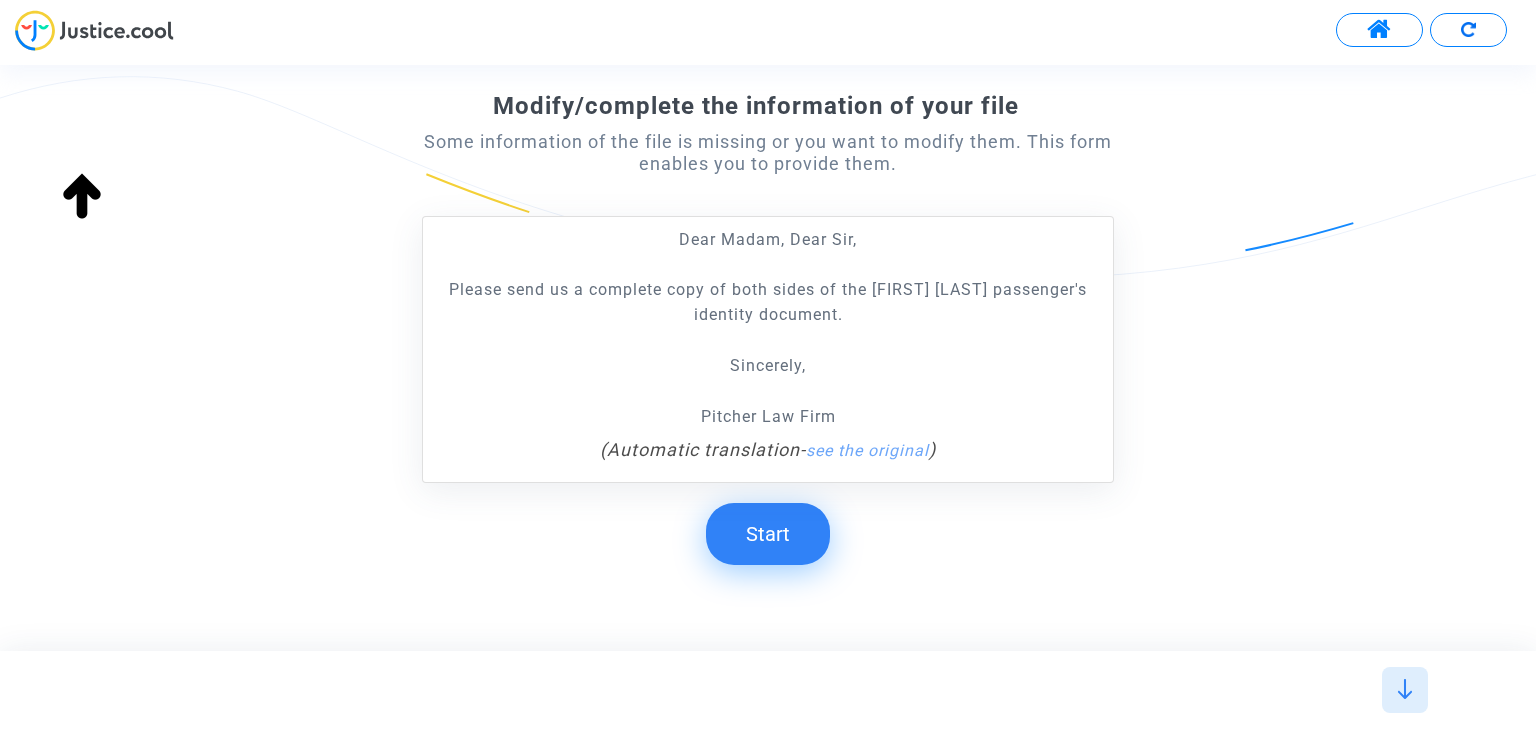 click on "Start" 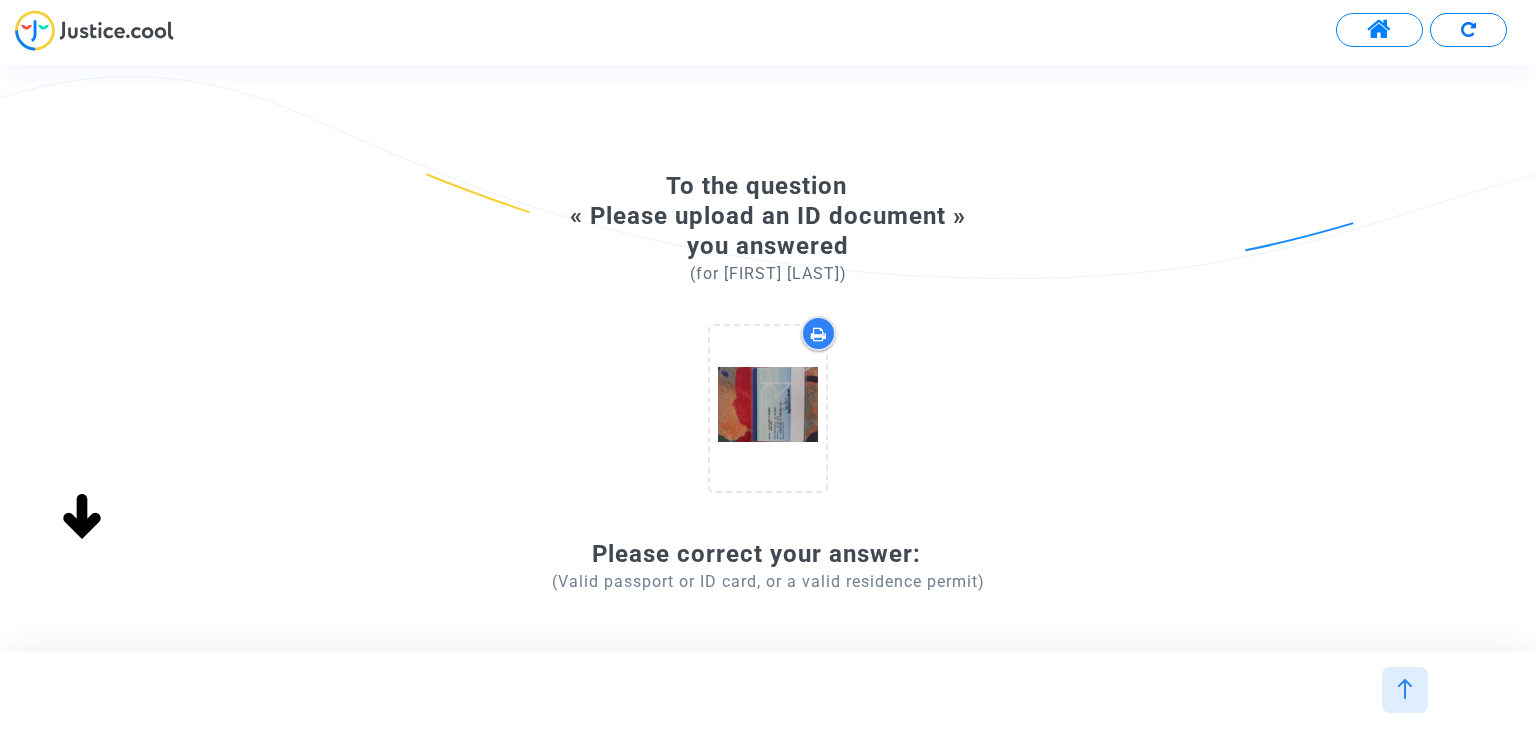 scroll, scrollTop: 306, scrollLeft: 0, axis: vertical 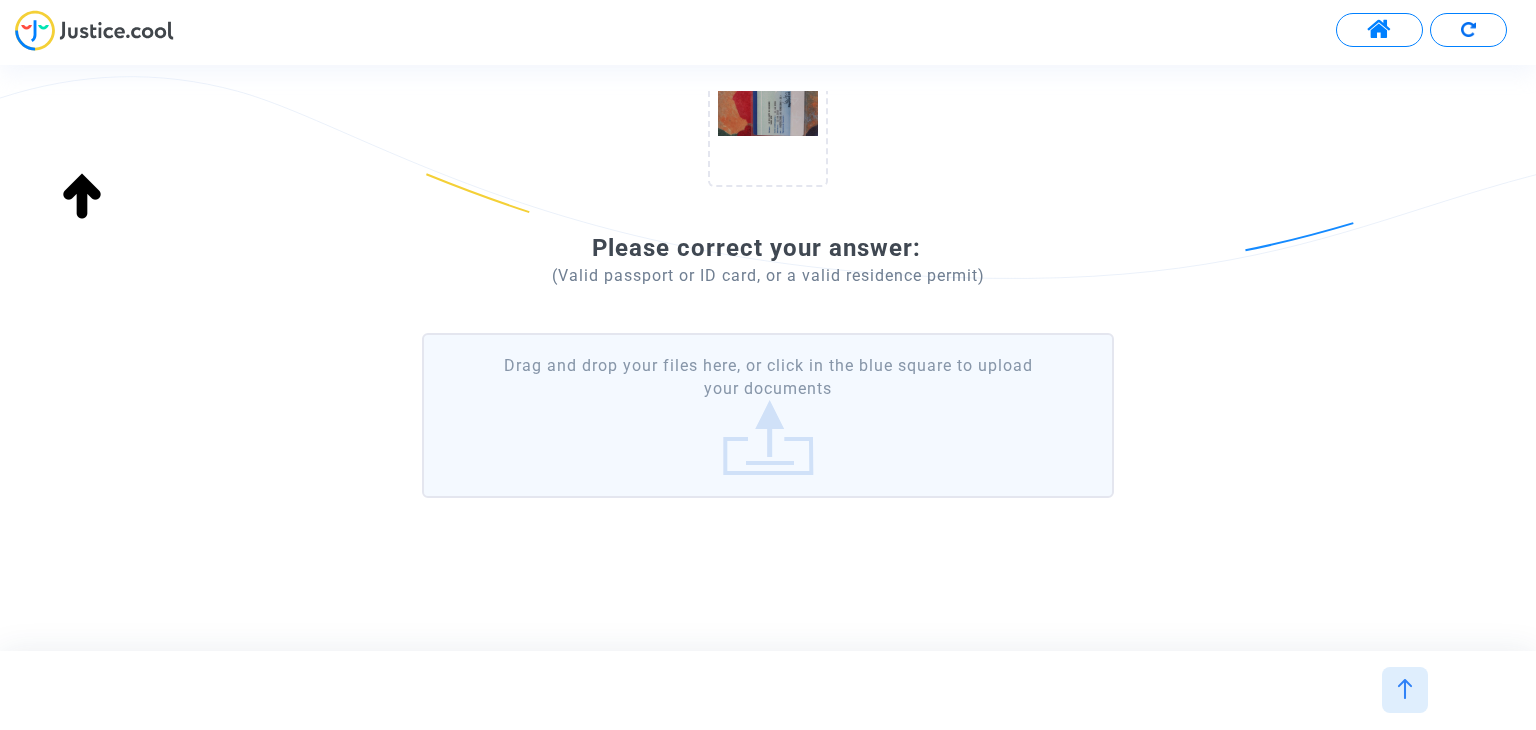 click on "Drag and drop your files here, or click in the blue square to upload your documents" 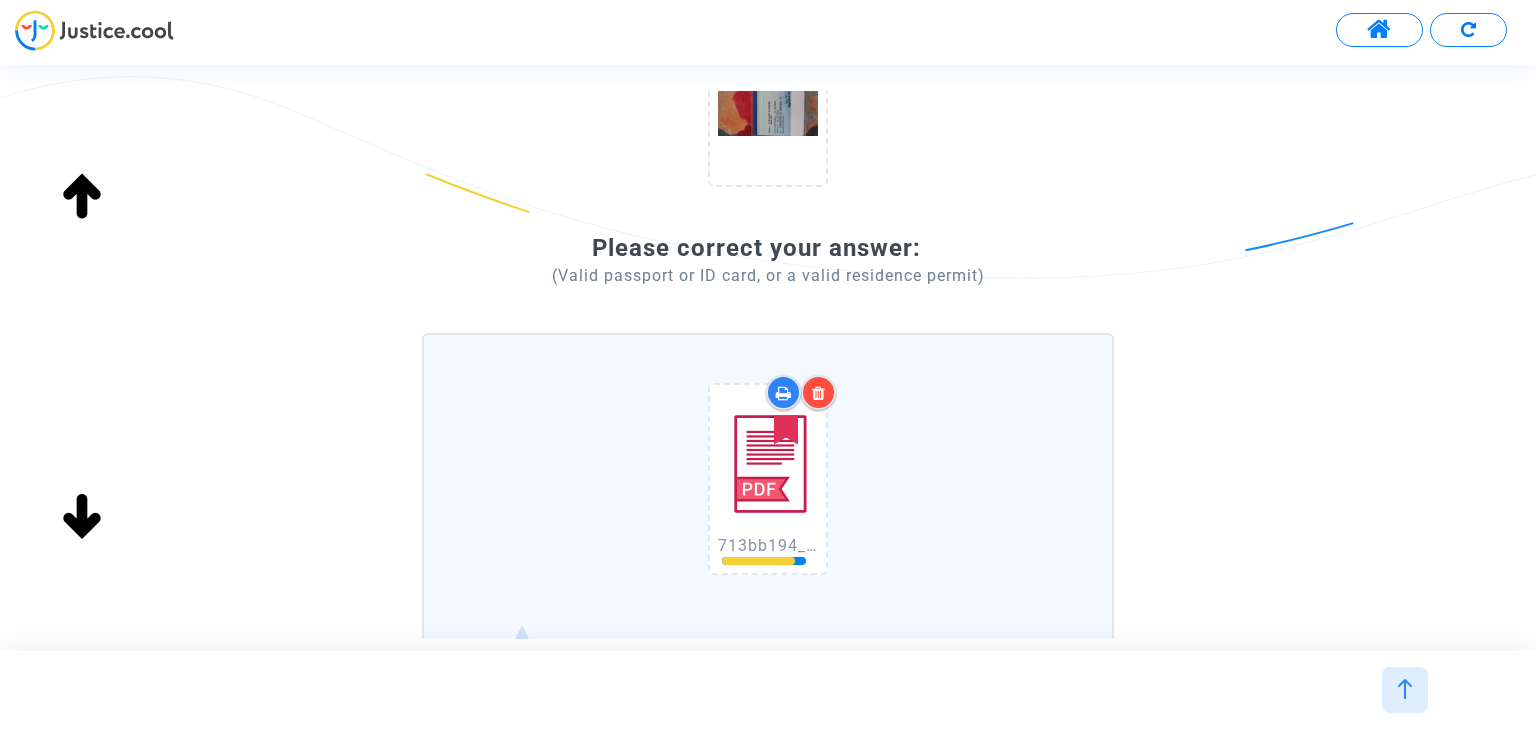 drag, startPoint x: 283, startPoint y: 291, endPoint x: 304, endPoint y: 288, distance: 21.213203 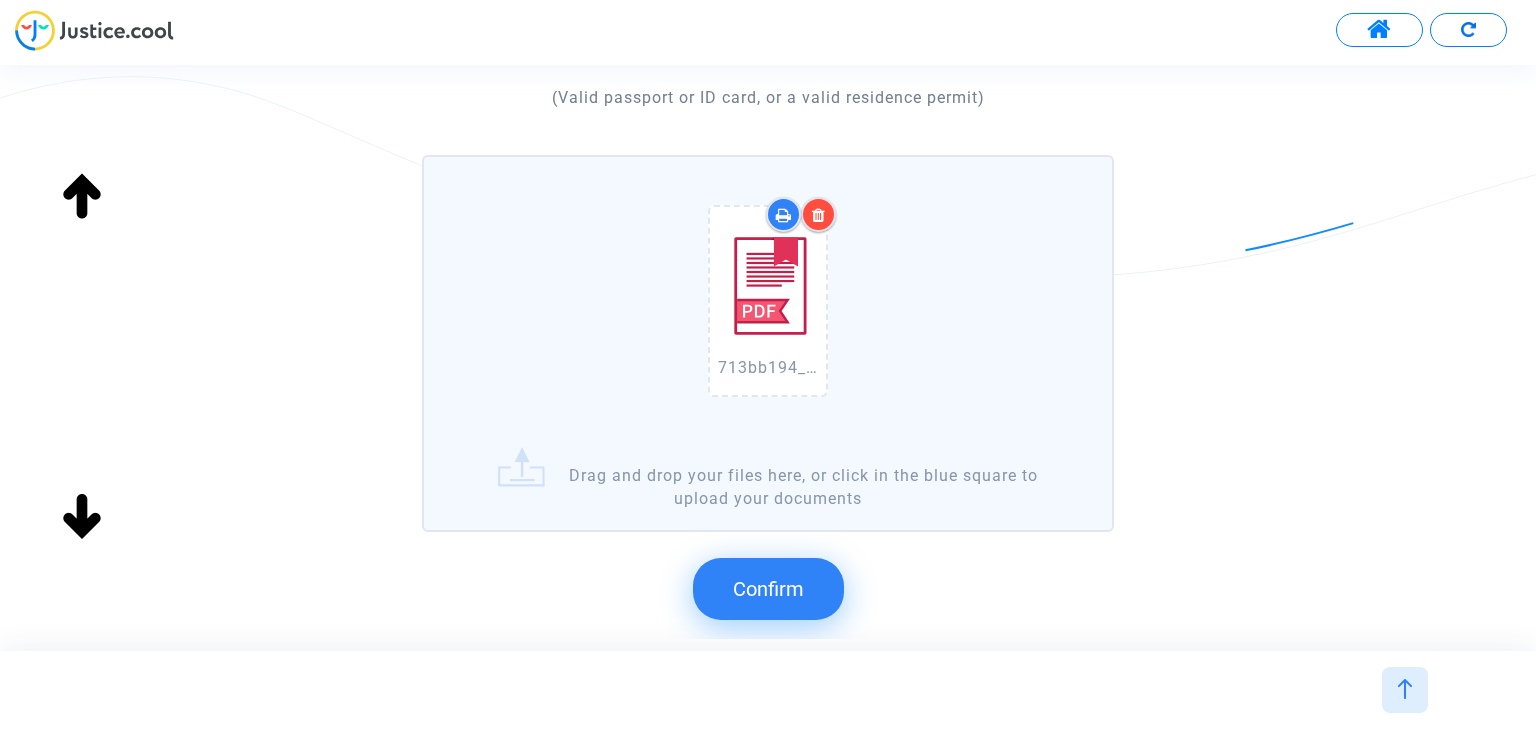 scroll, scrollTop: 616, scrollLeft: 0, axis: vertical 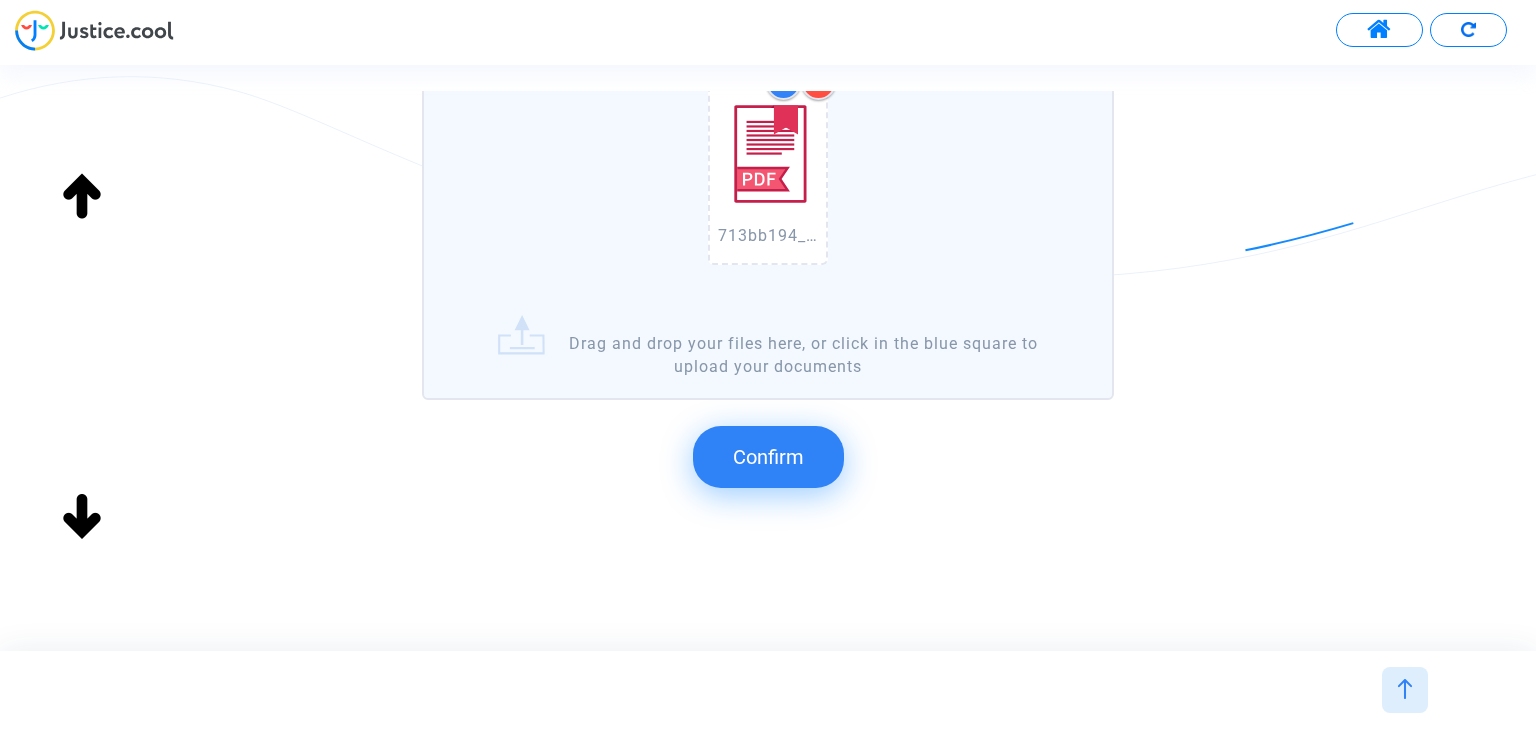 click on "Confirm" 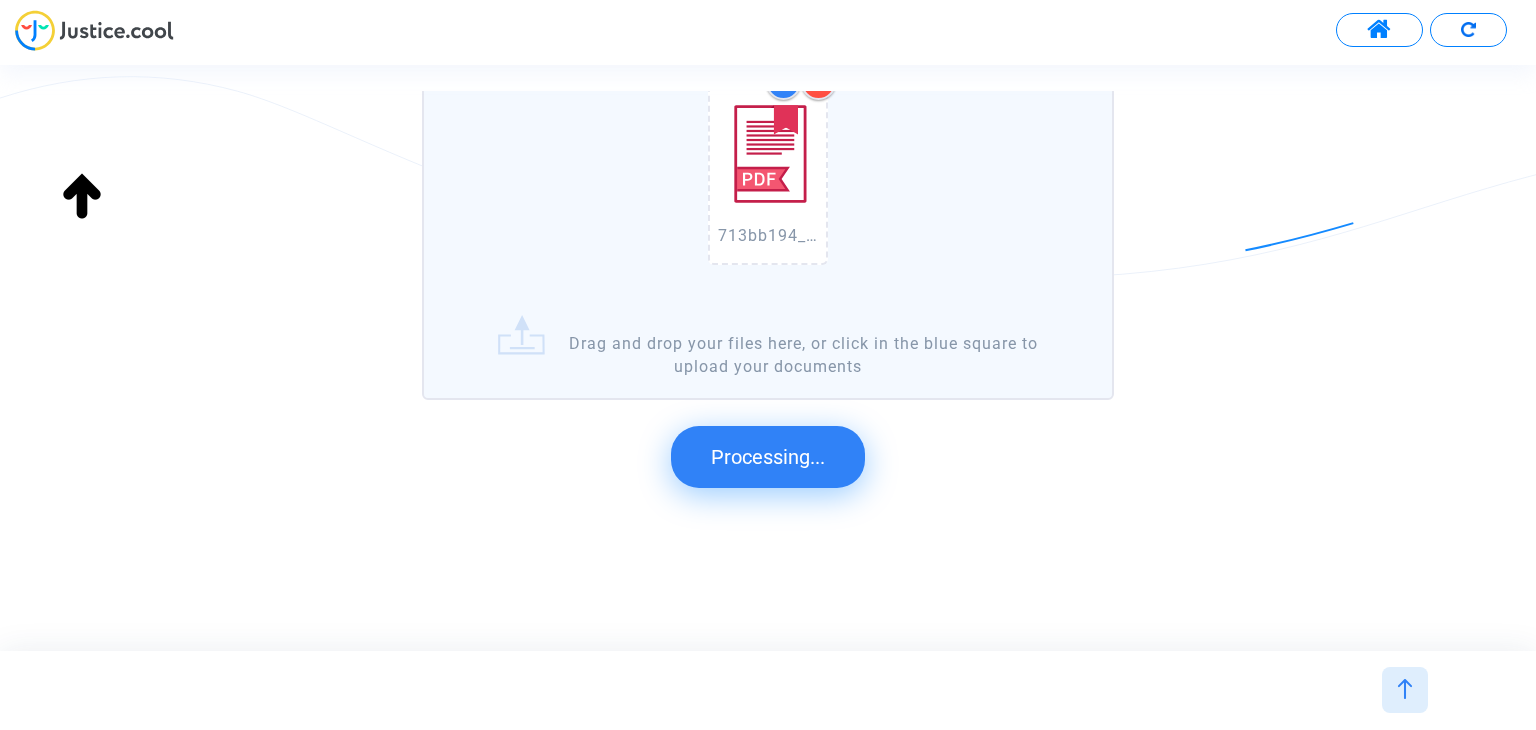 scroll, scrollTop: 327, scrollLeft: 0, axis: vertical 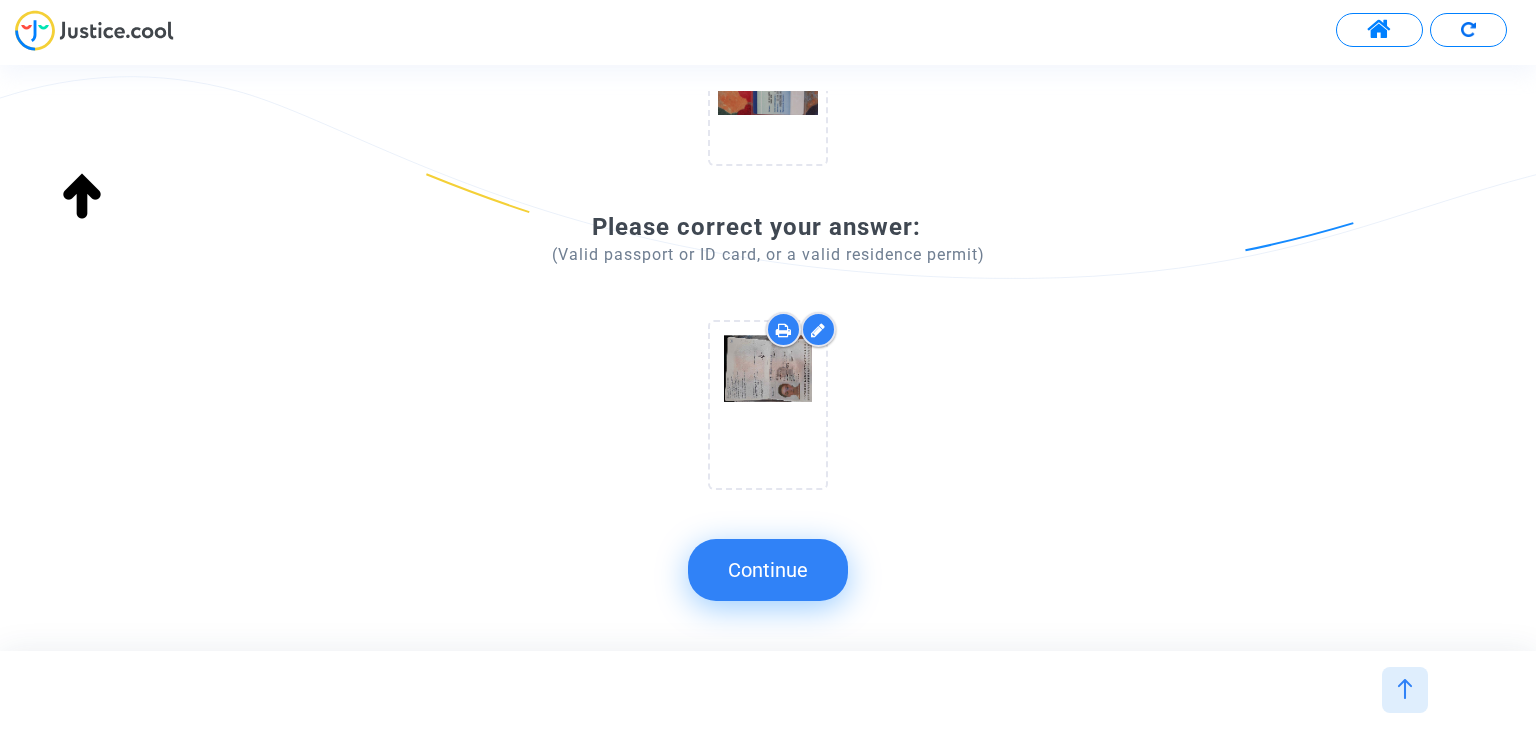 click on "Continue" 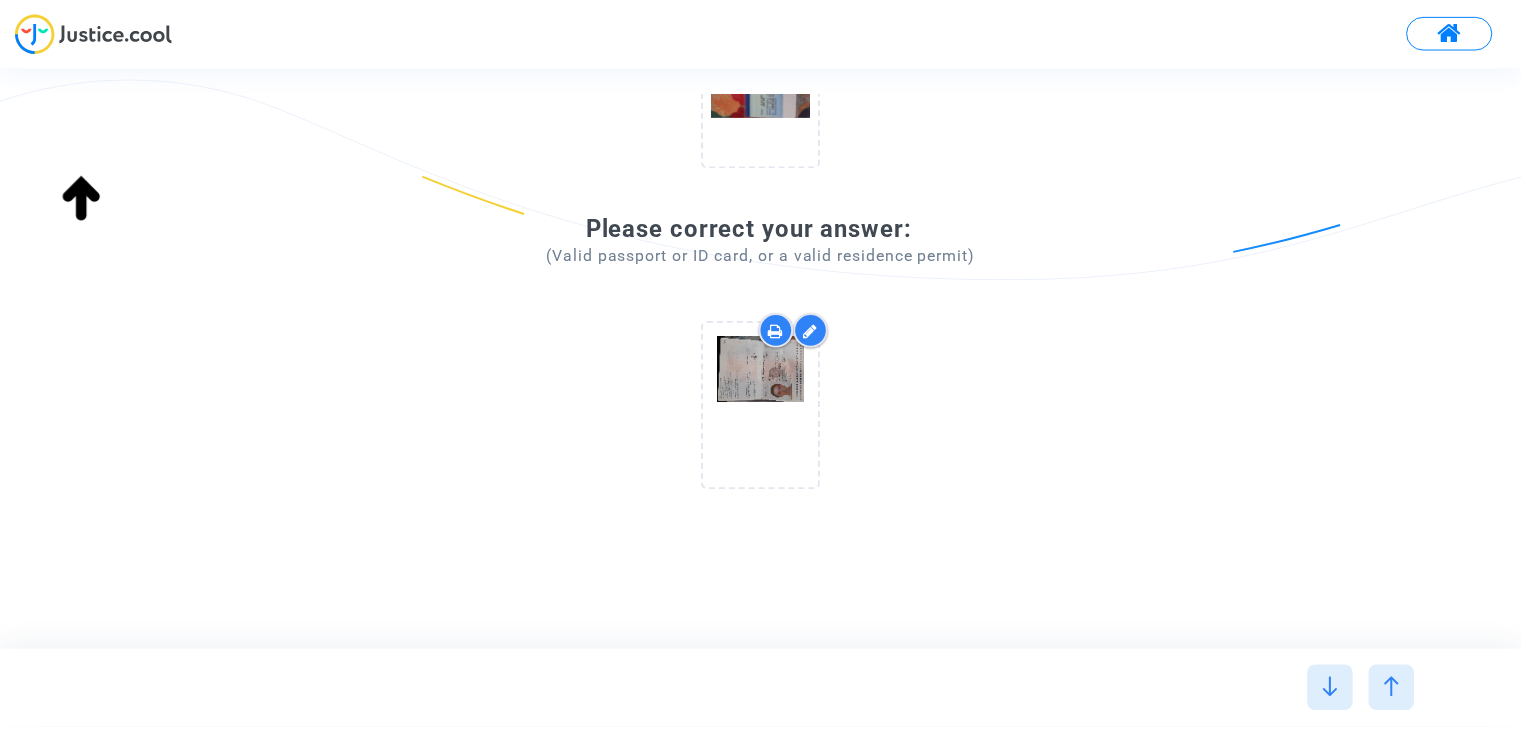 scroll, scrollTop: 0, scrollLeft: 0, axis: both 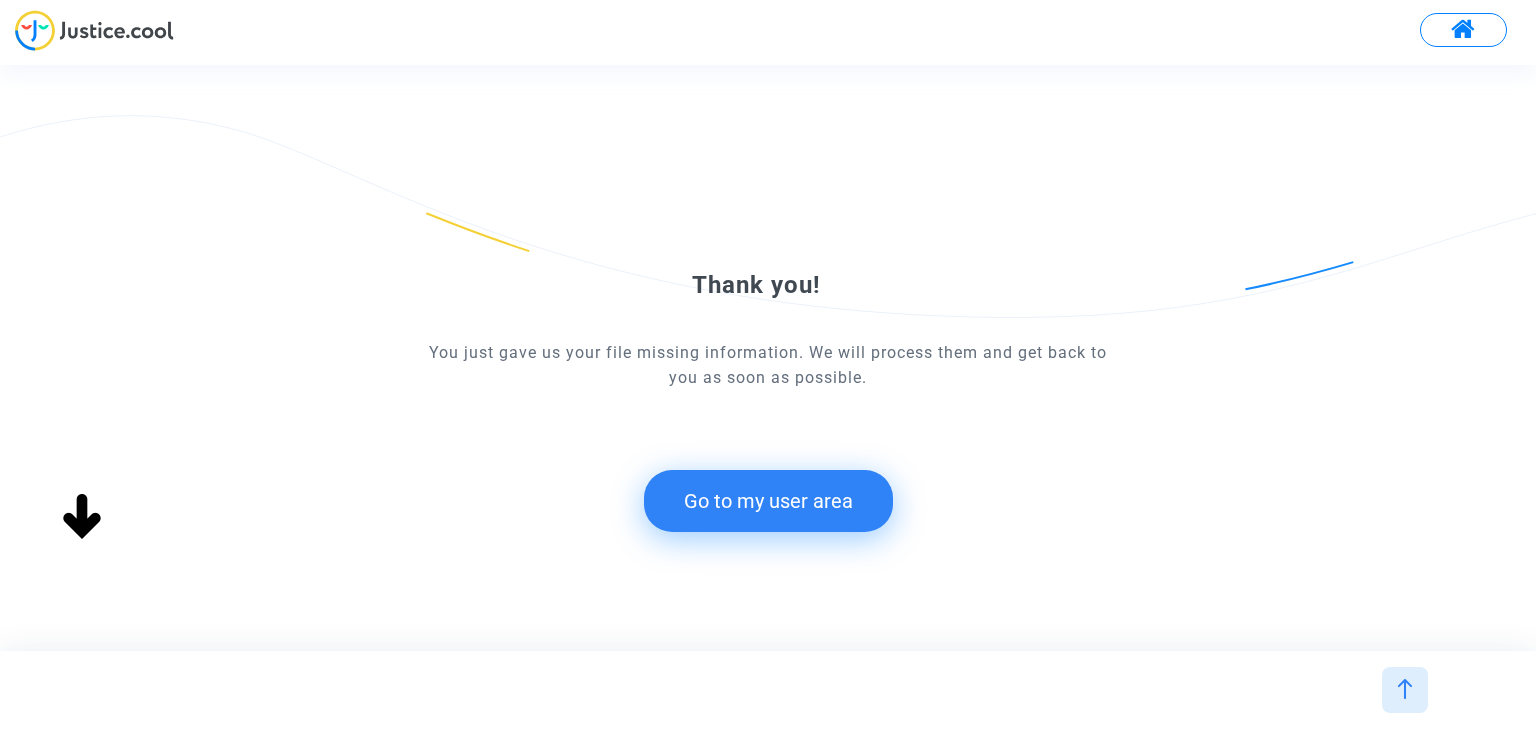 drag, startPoint x: 809, startPoint y: 492, endPoint x: 812, endPoint y: 466, distance: 26.172504 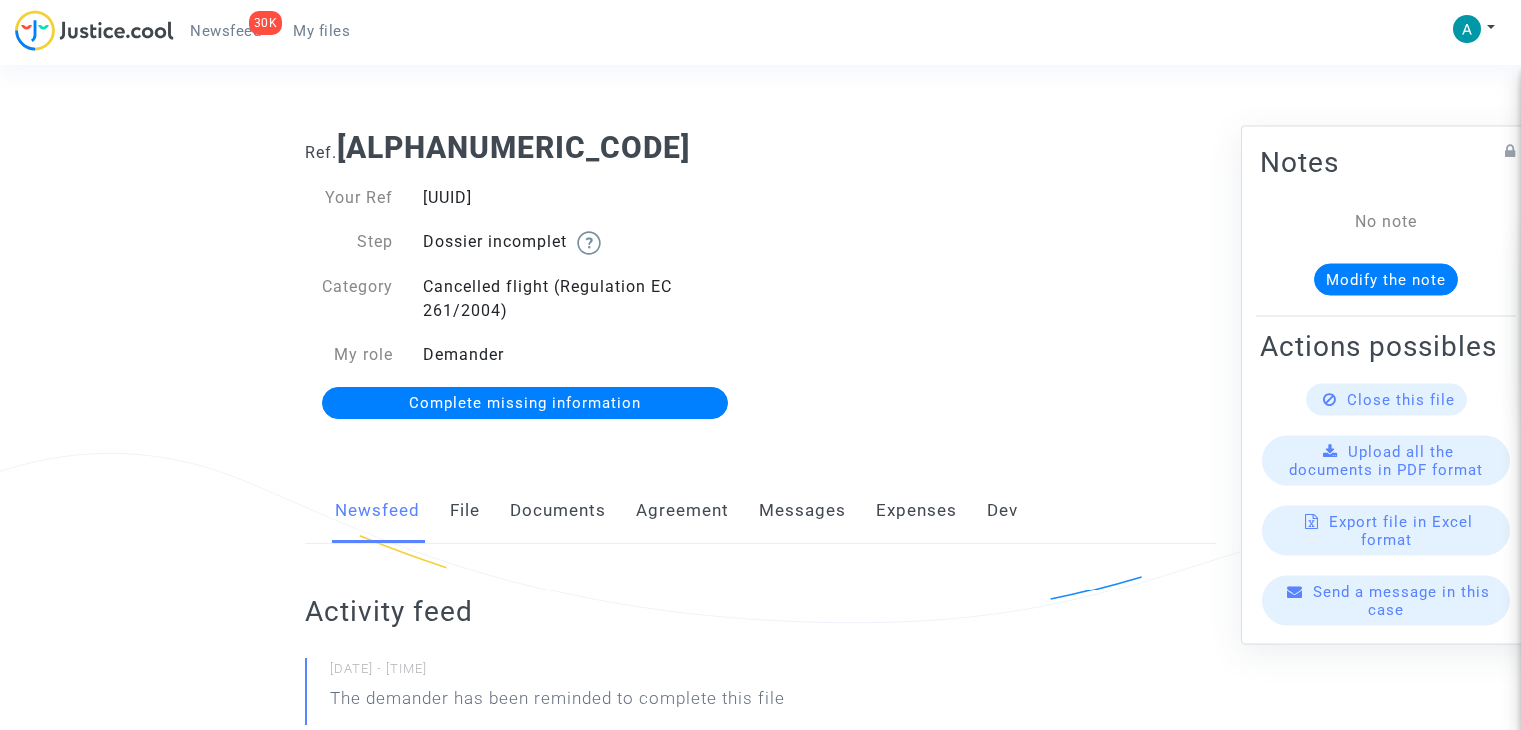 scroll, scrollTop: 0, scrollLeft: 0, axis: both 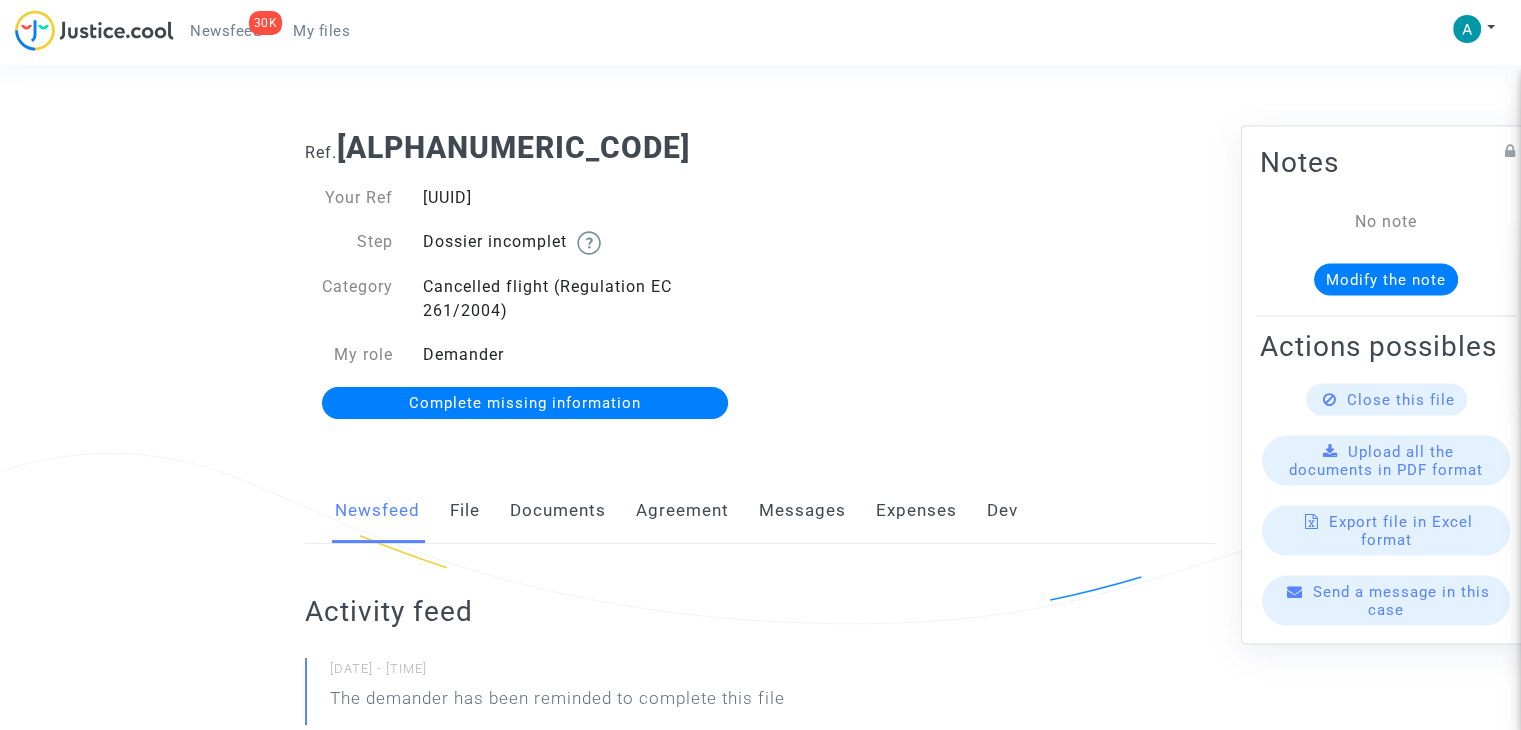click on "Complete missing information" 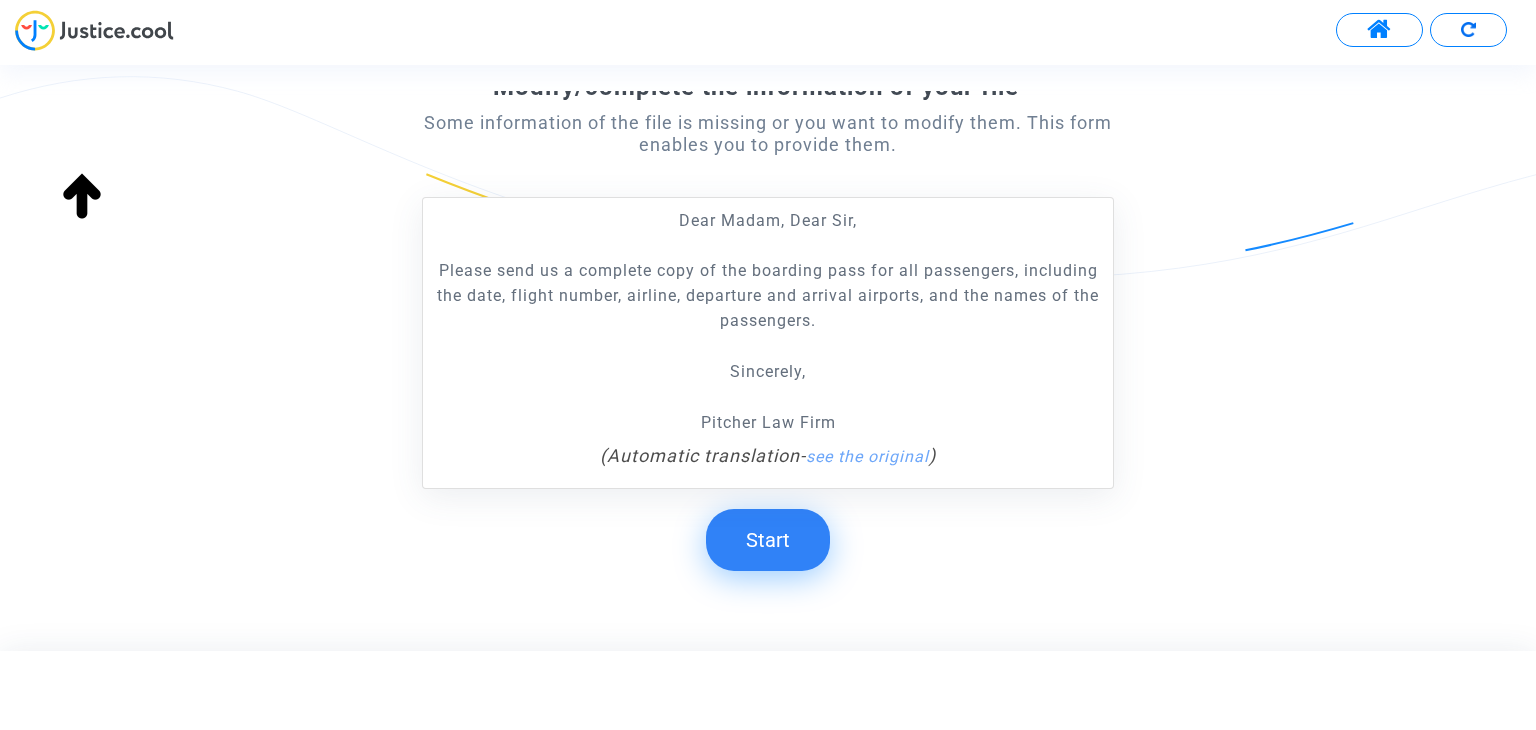 scroll, scrollTop: 288, scrollLeft: 0, axis: vertical 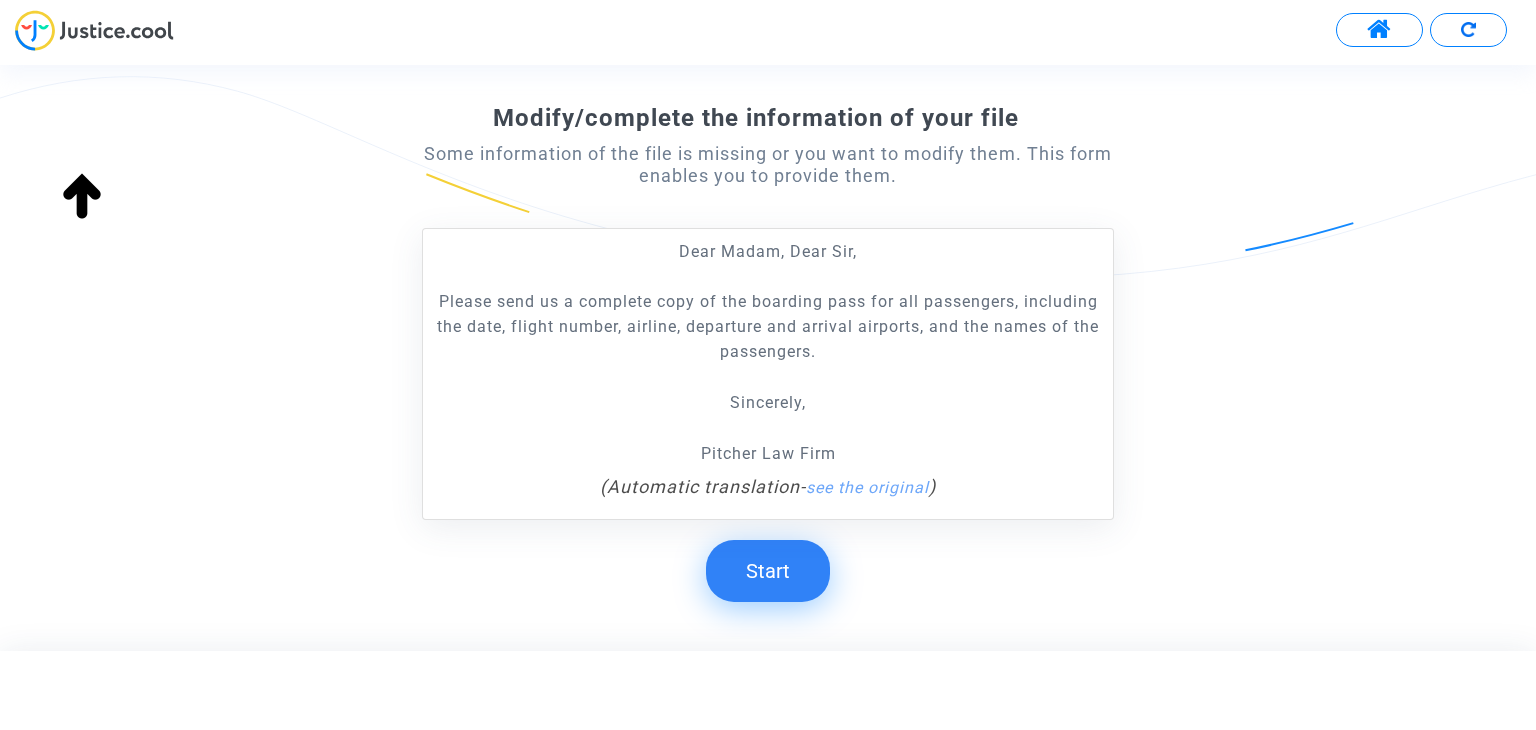 click on "Start" 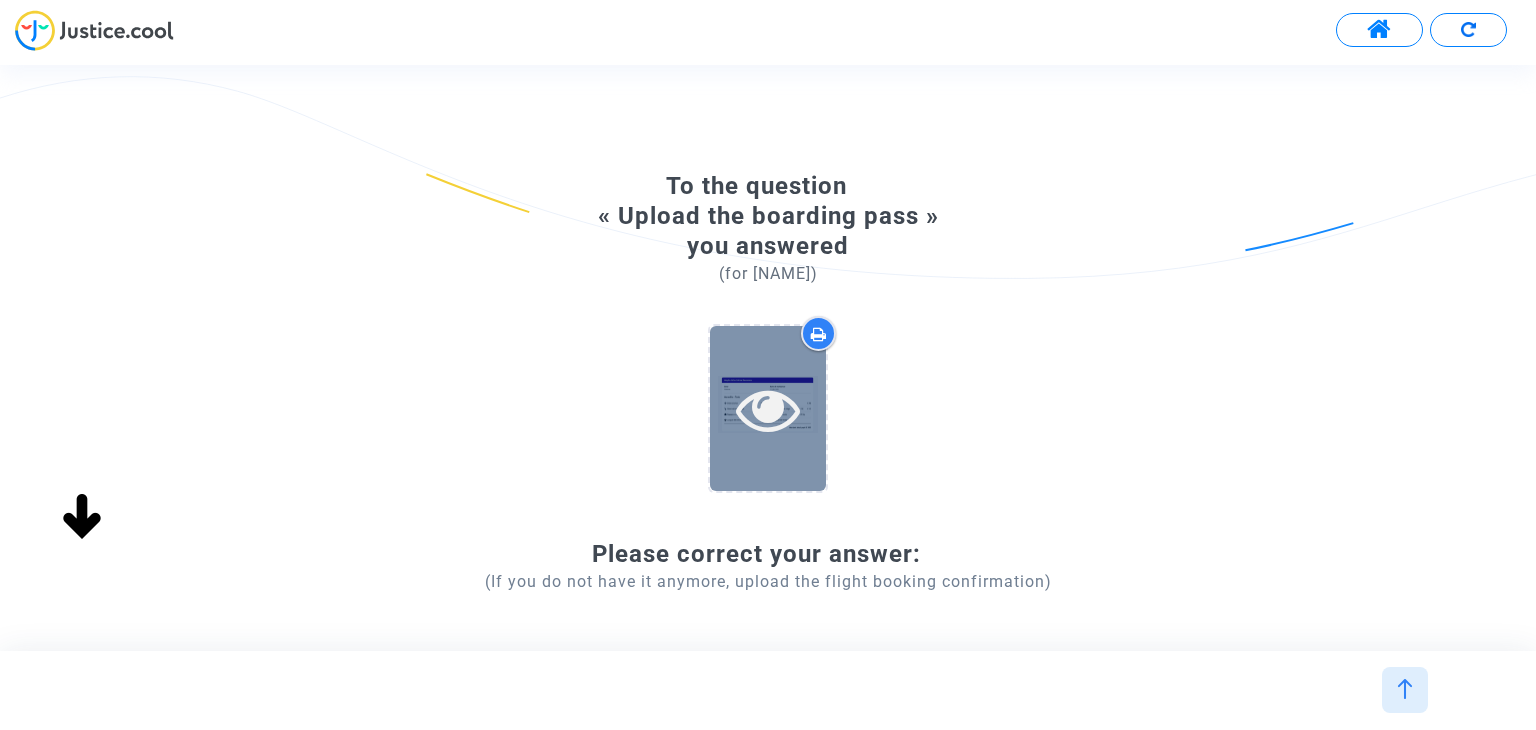 click at bounding box center (768, 408) 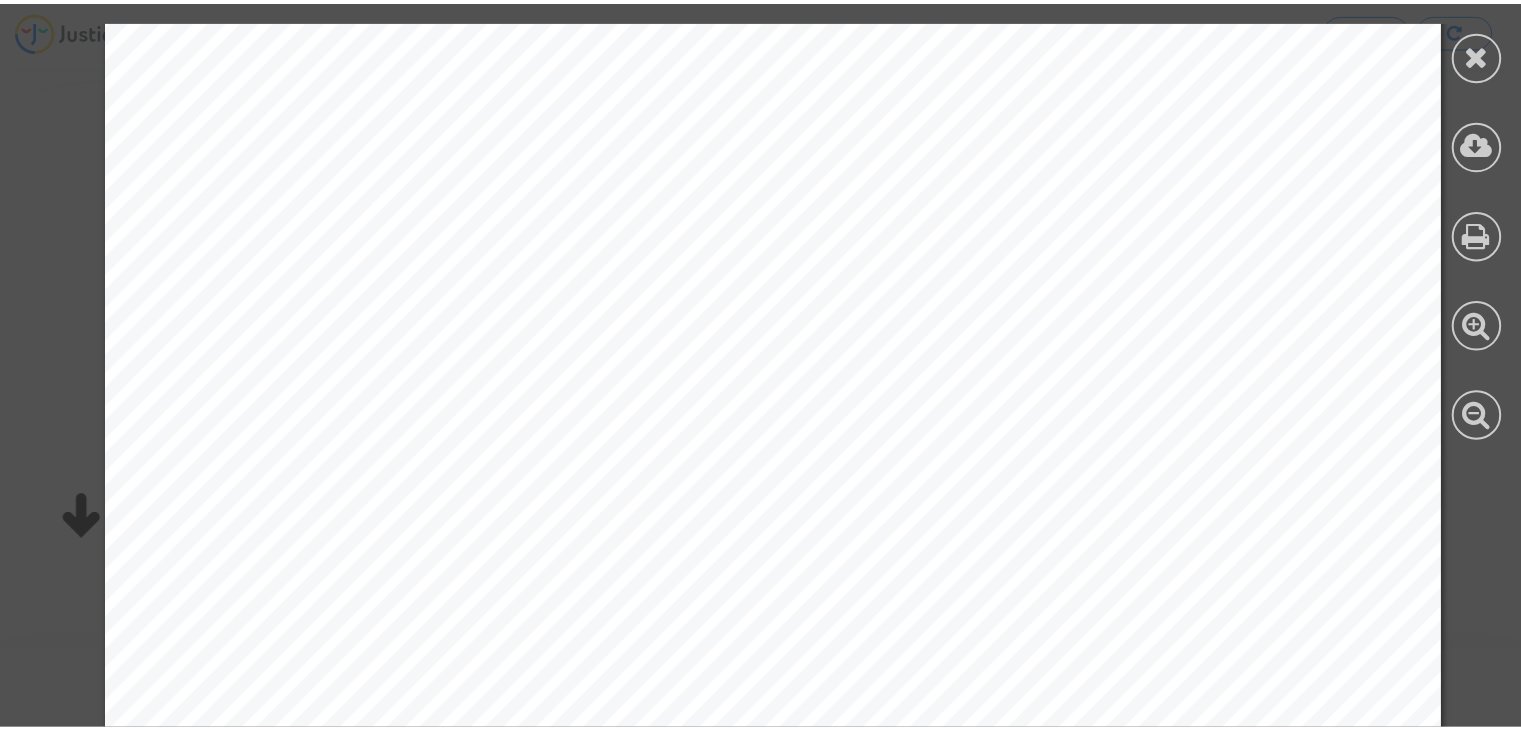 scroll, scrollTop: 0, scrollLeft: 0, axis: both 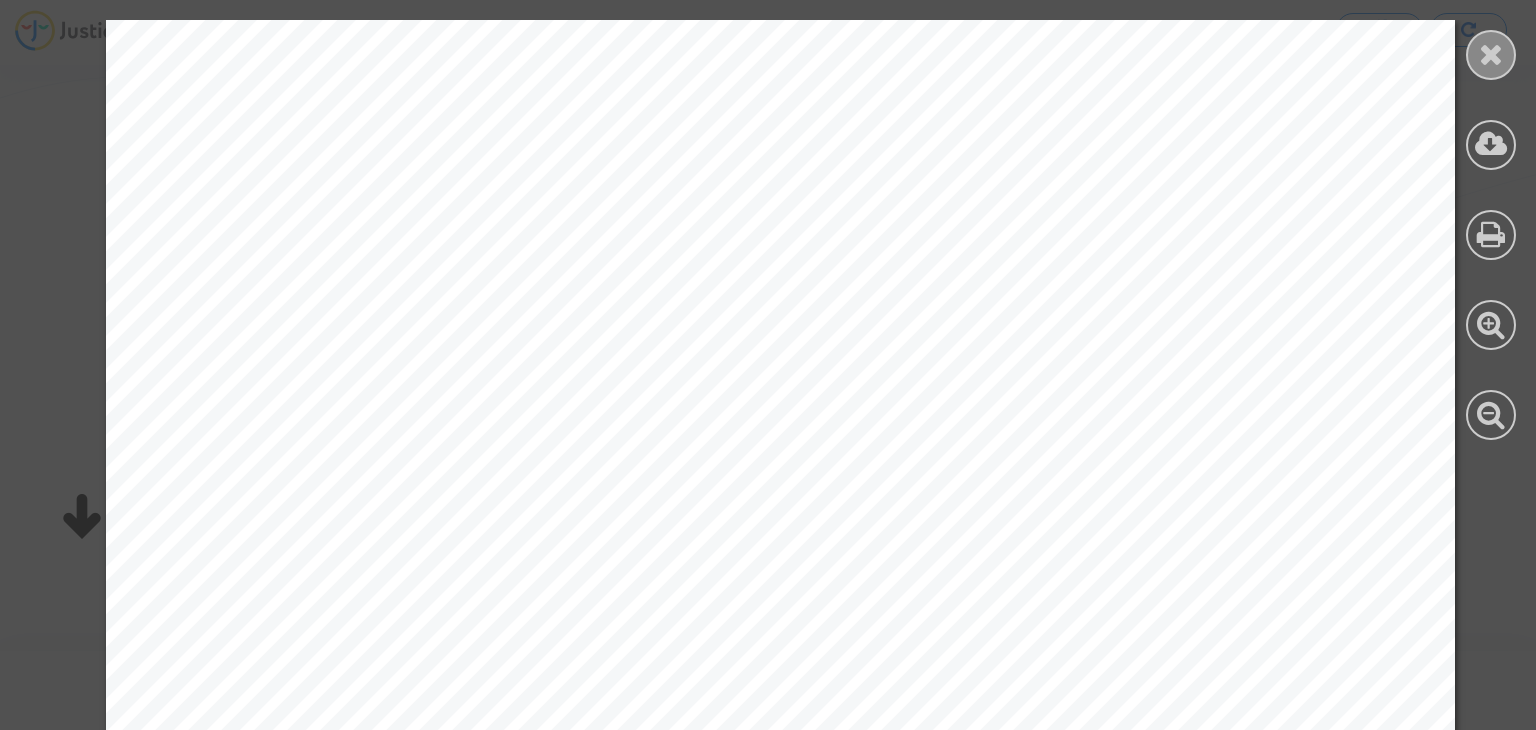 click at bounding box center [1491, 54] 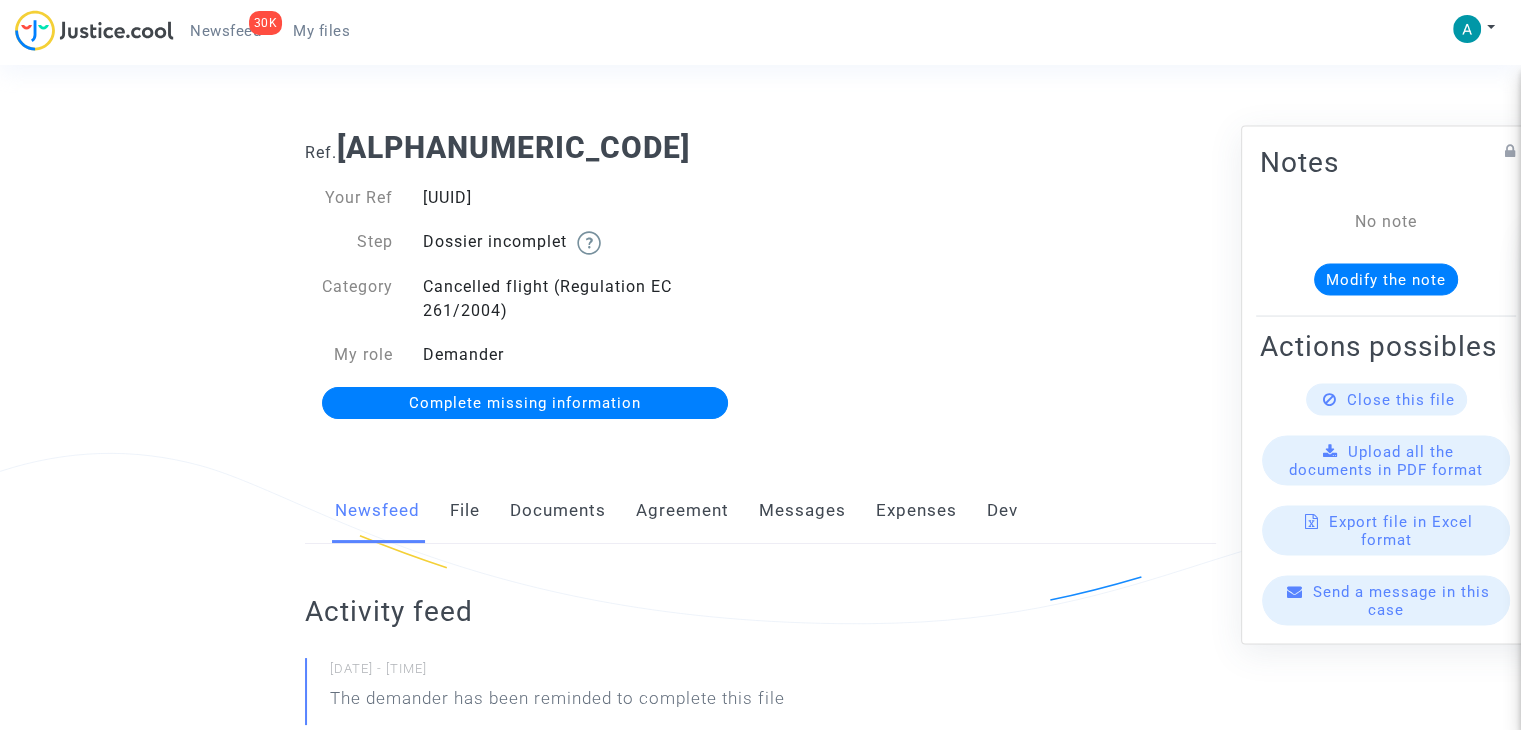 click on "Send a message in this case" 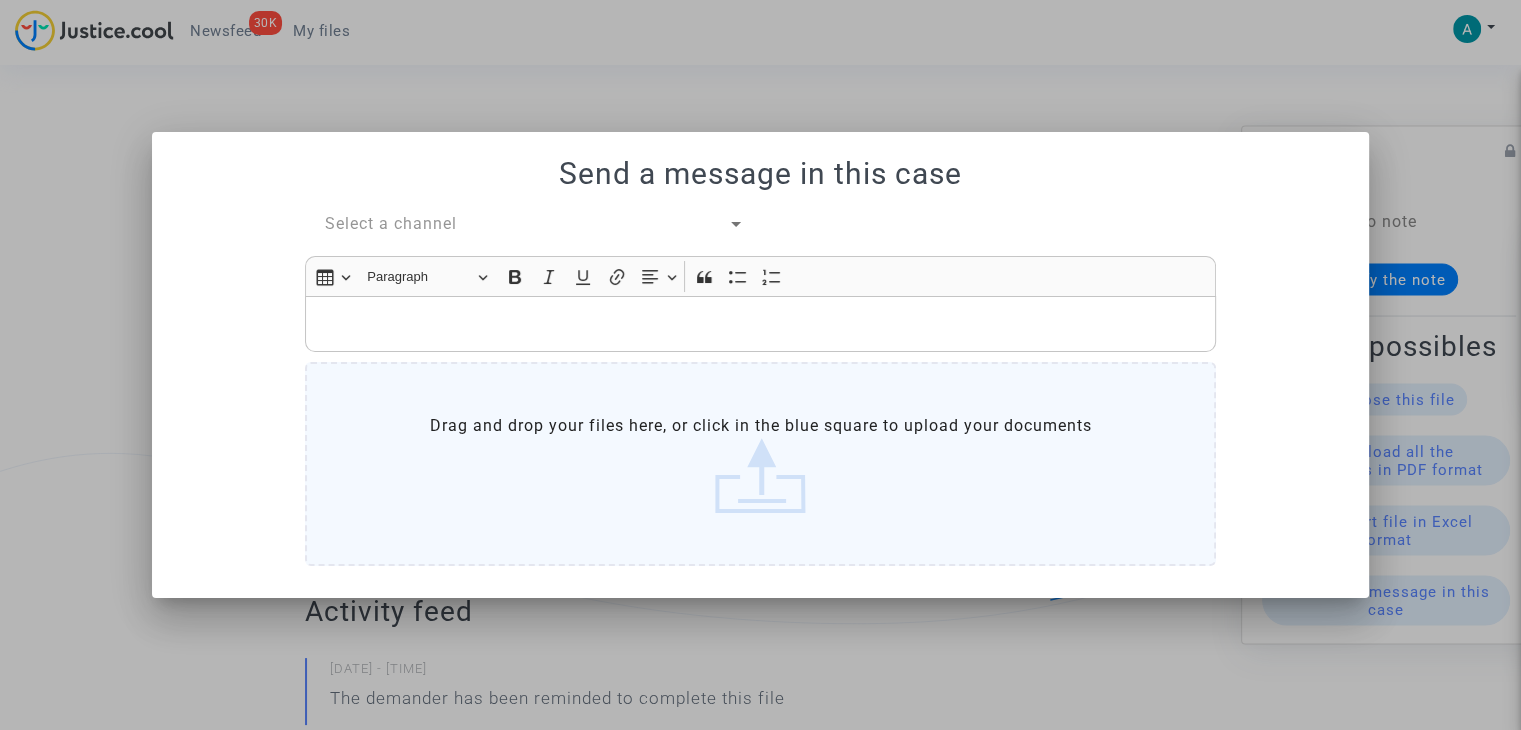 click on "Select a channel" at bounding box center (391, 223) 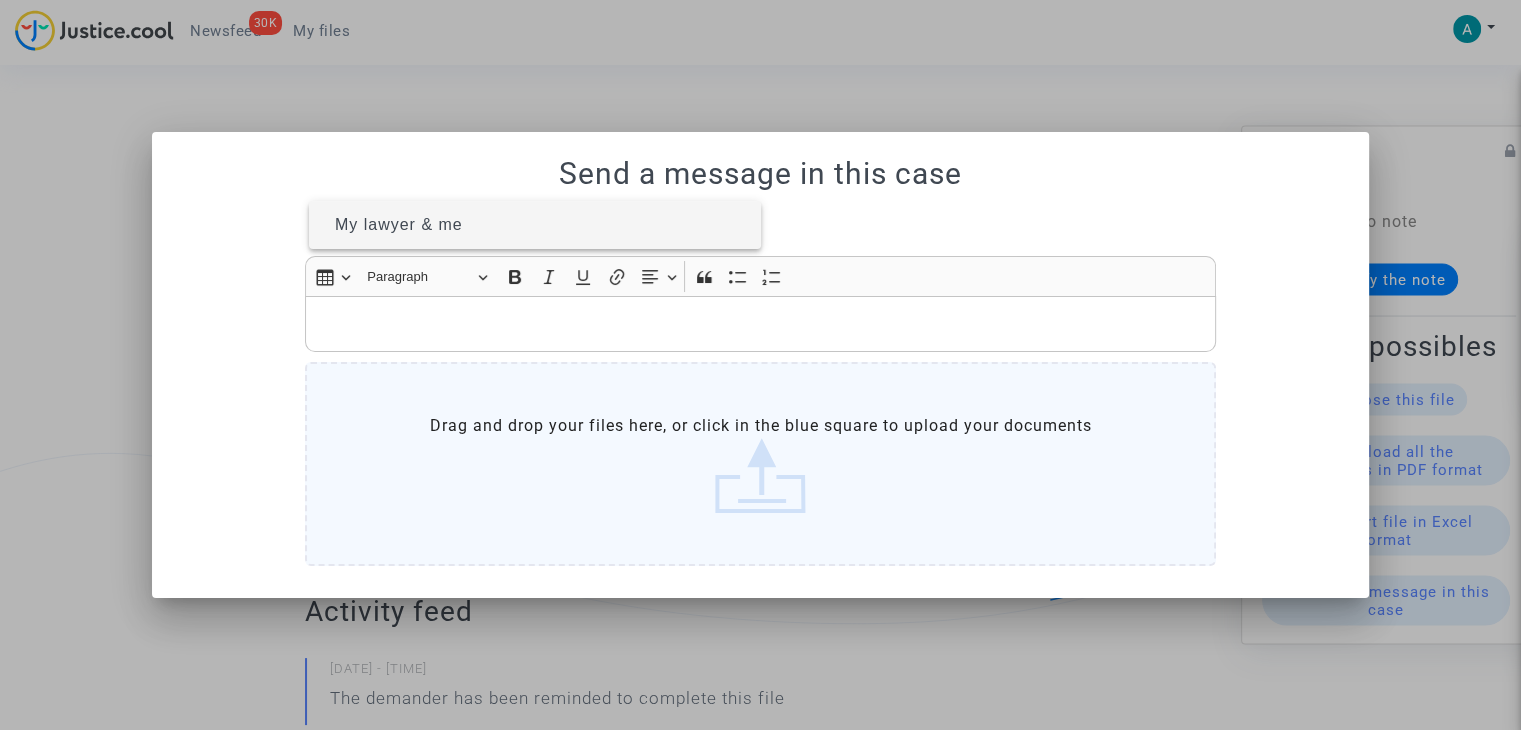 click on "My lawyer & me" at bounding box center [399, 224] 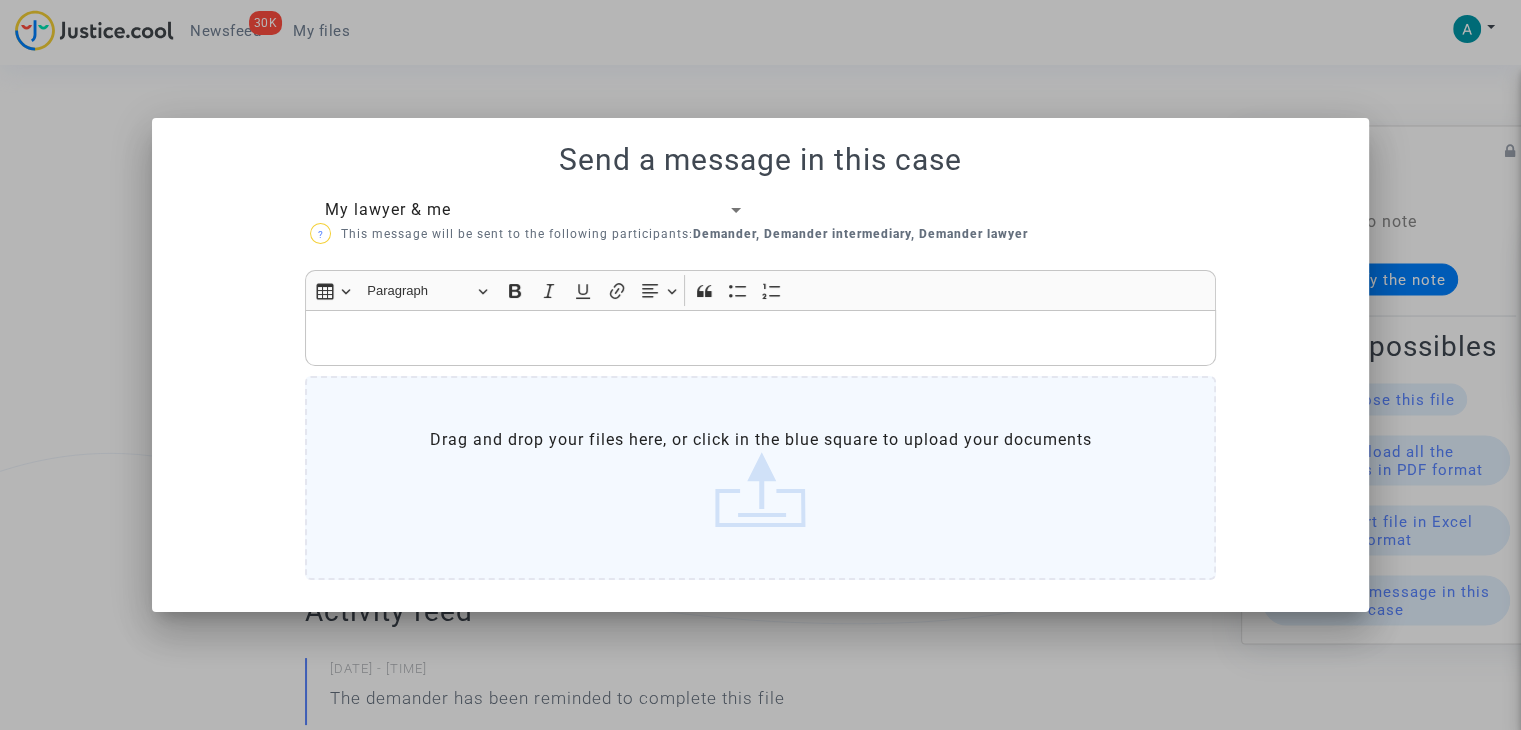 click at bounding box center (761, 337) 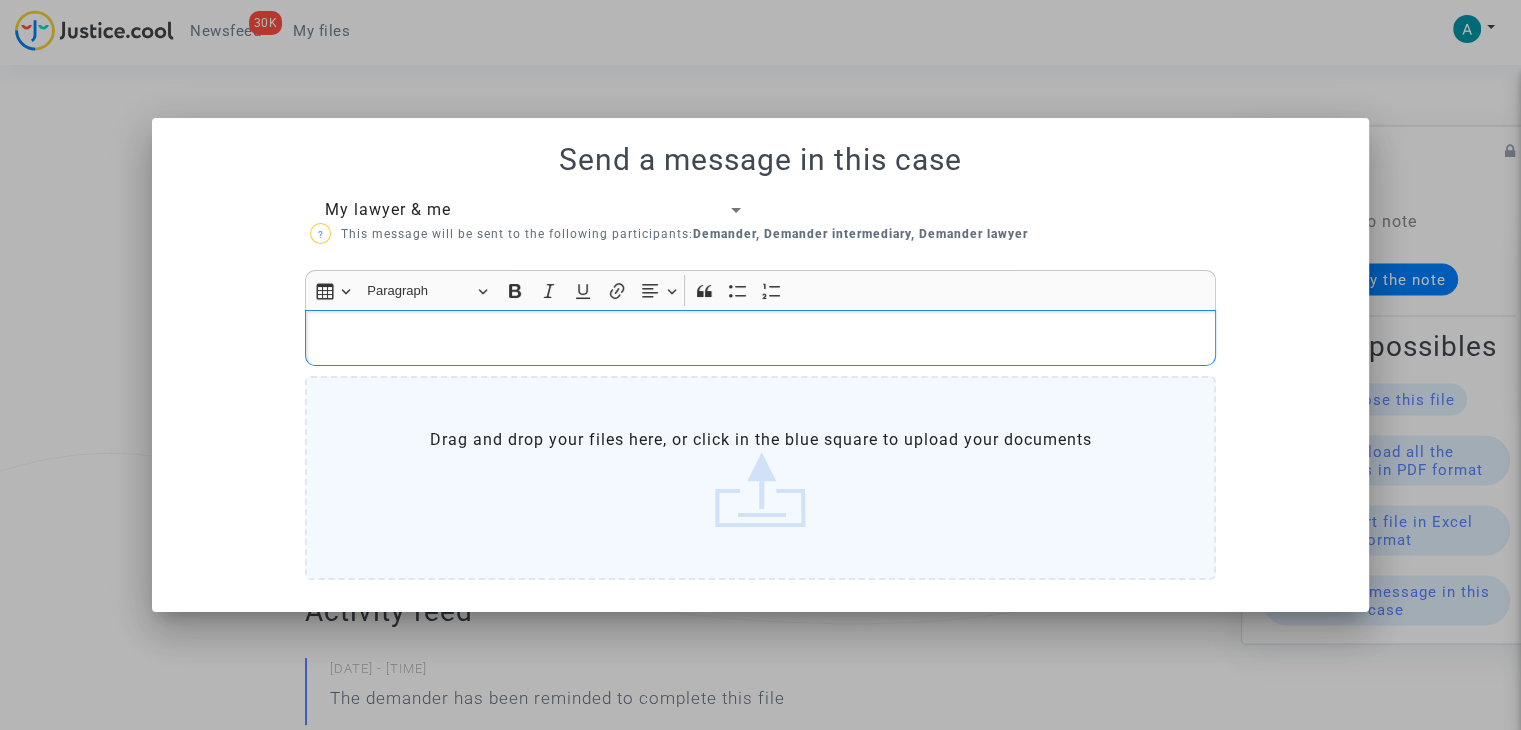 type 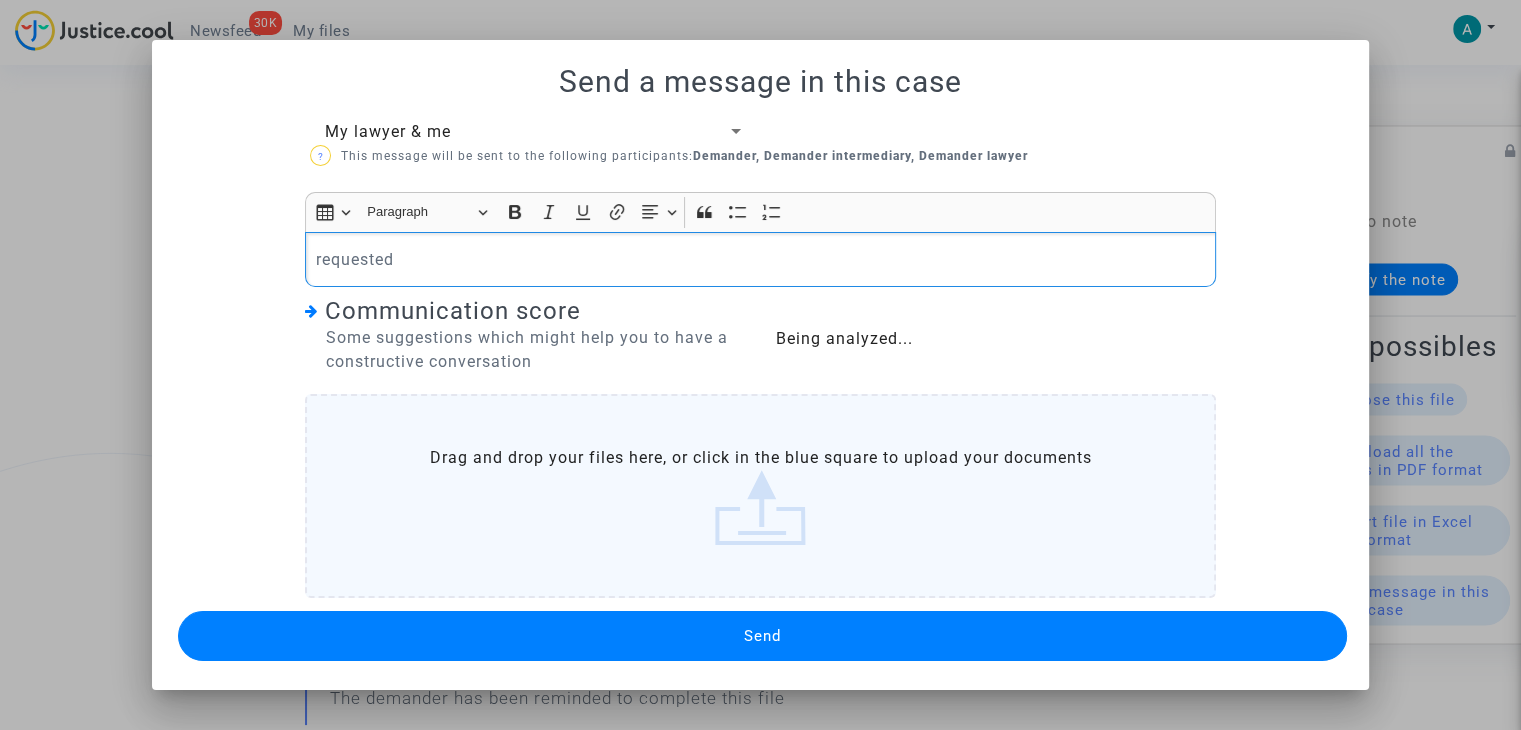 click on "Send" at bounding box center (762, 636) 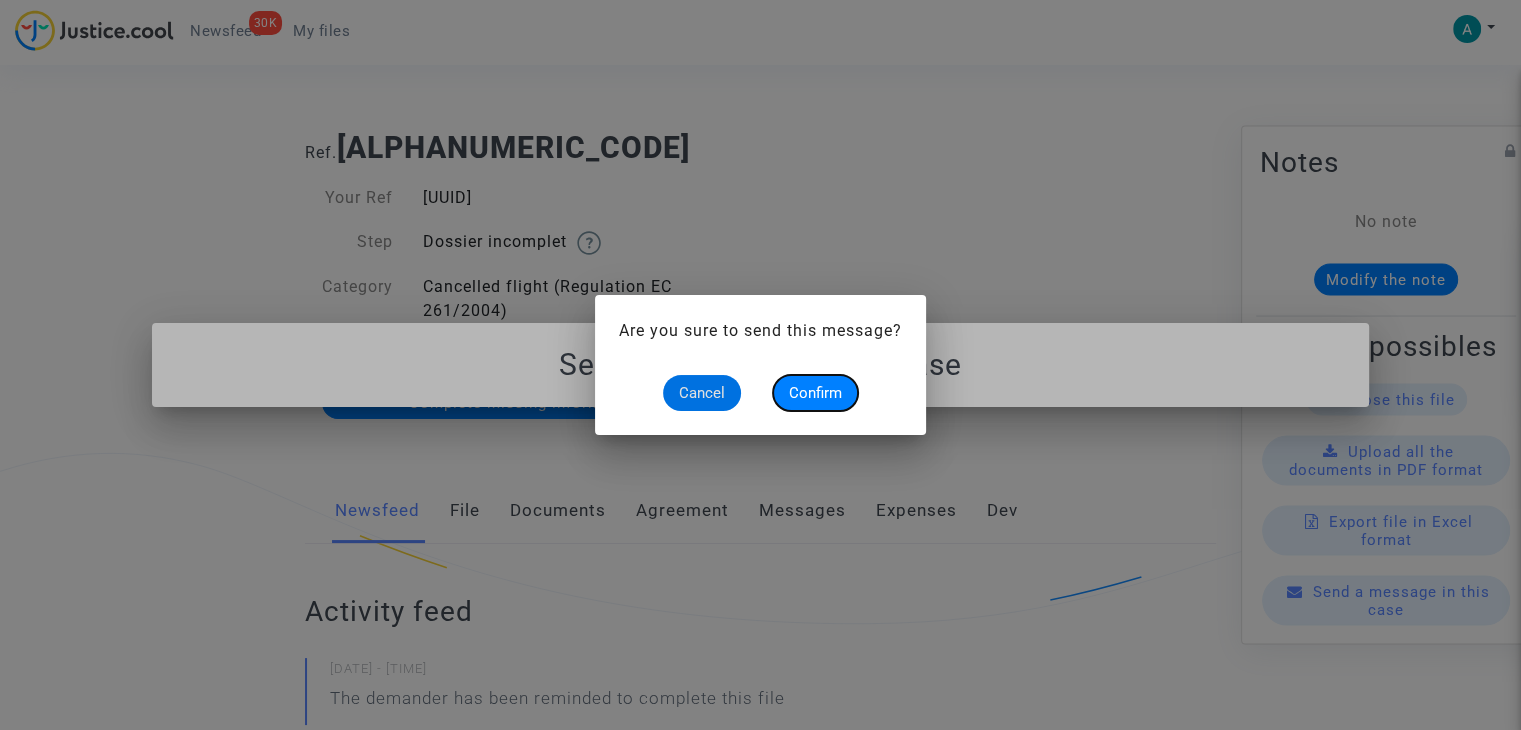 click on "Confirm" at bounding box center (815, 393) 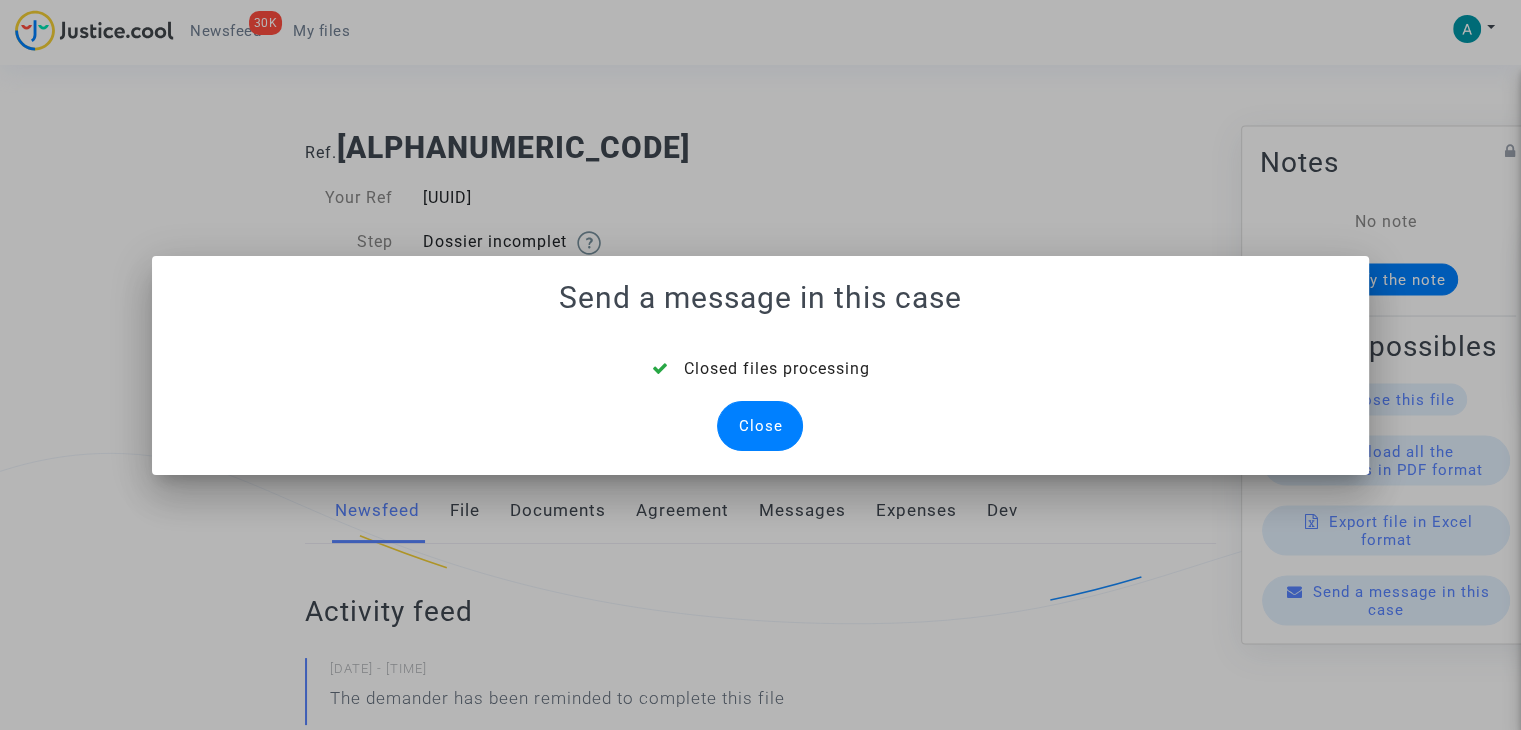 click on "Close" at bounding box center (760, 426) 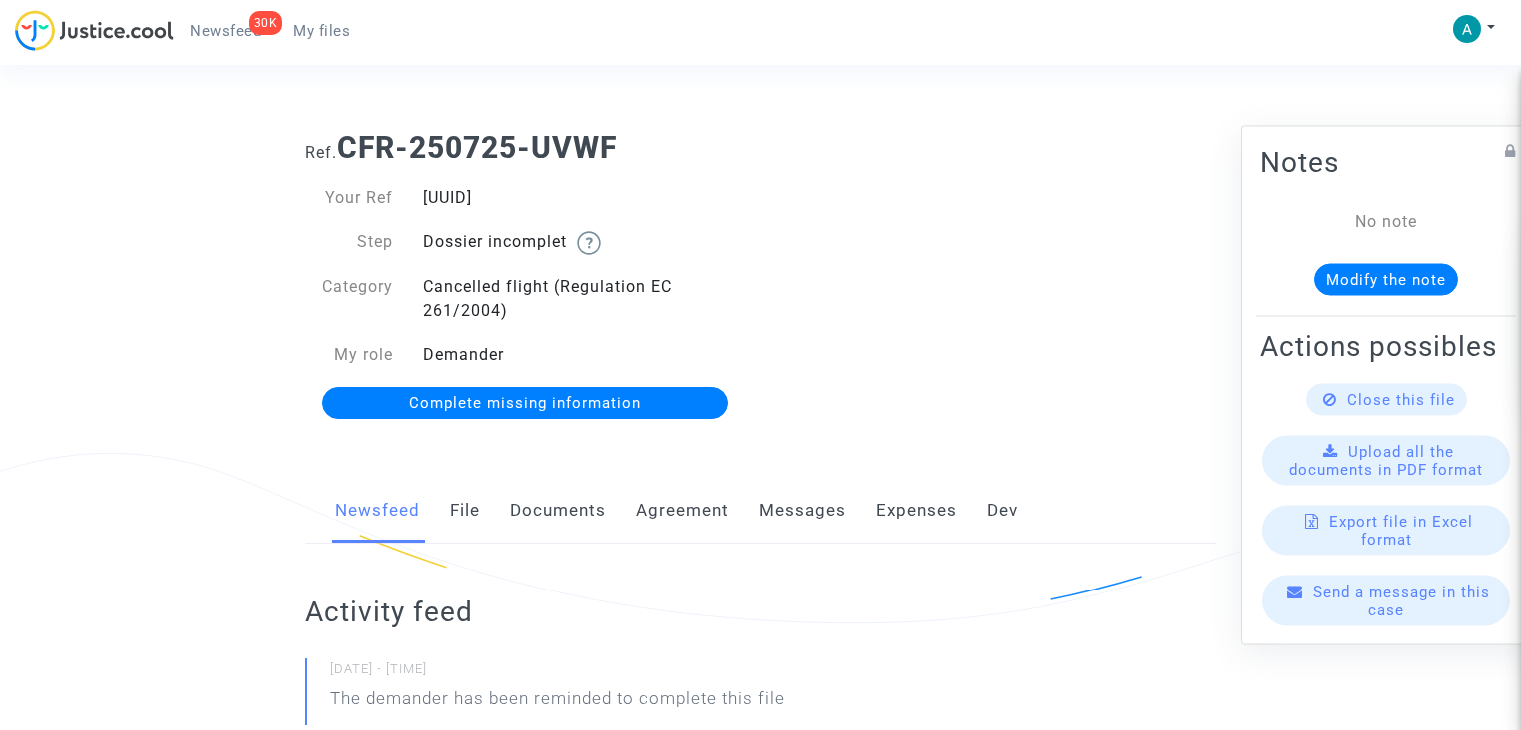 scroll, scrollTop: 0, scrollLeft: 0, axis: both 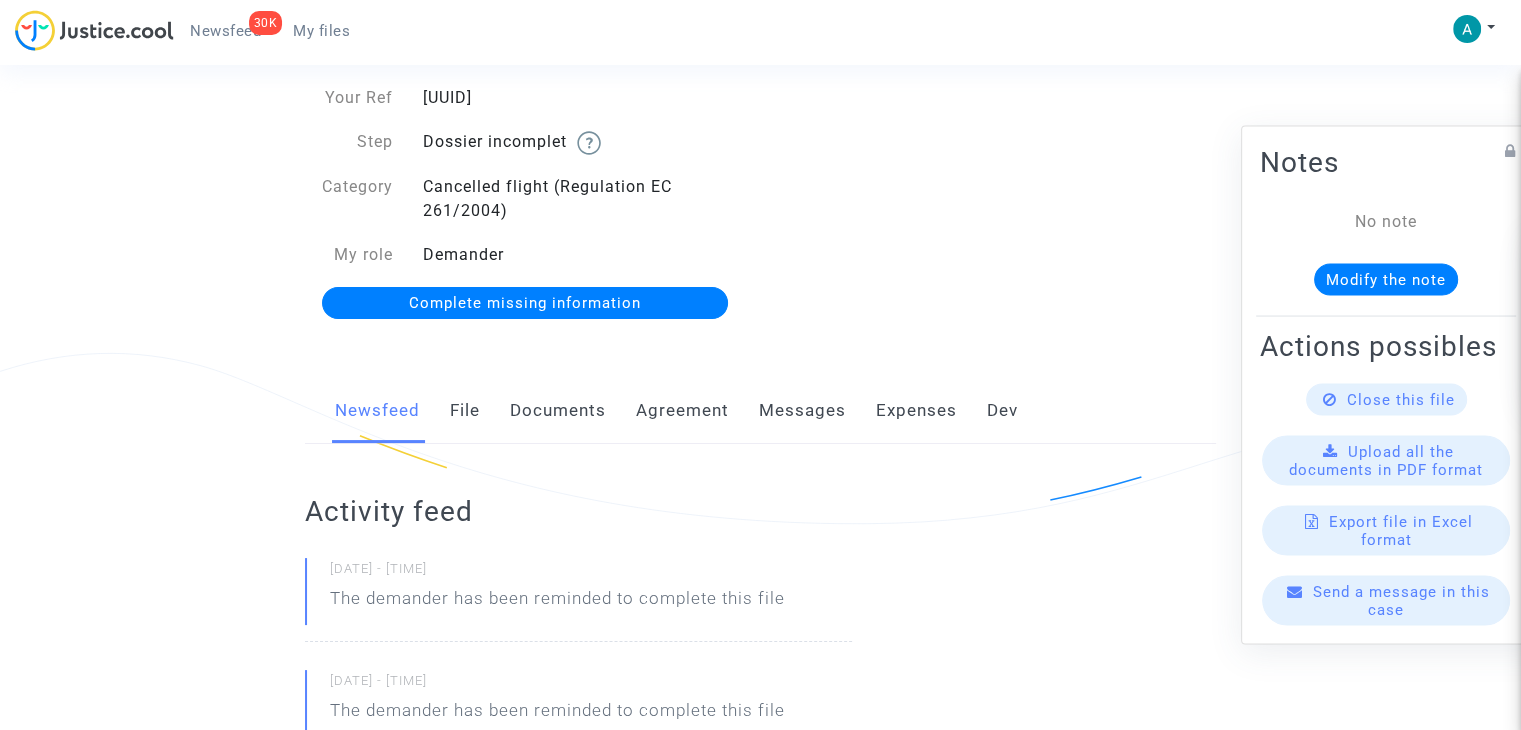 click on "Complete missing information" 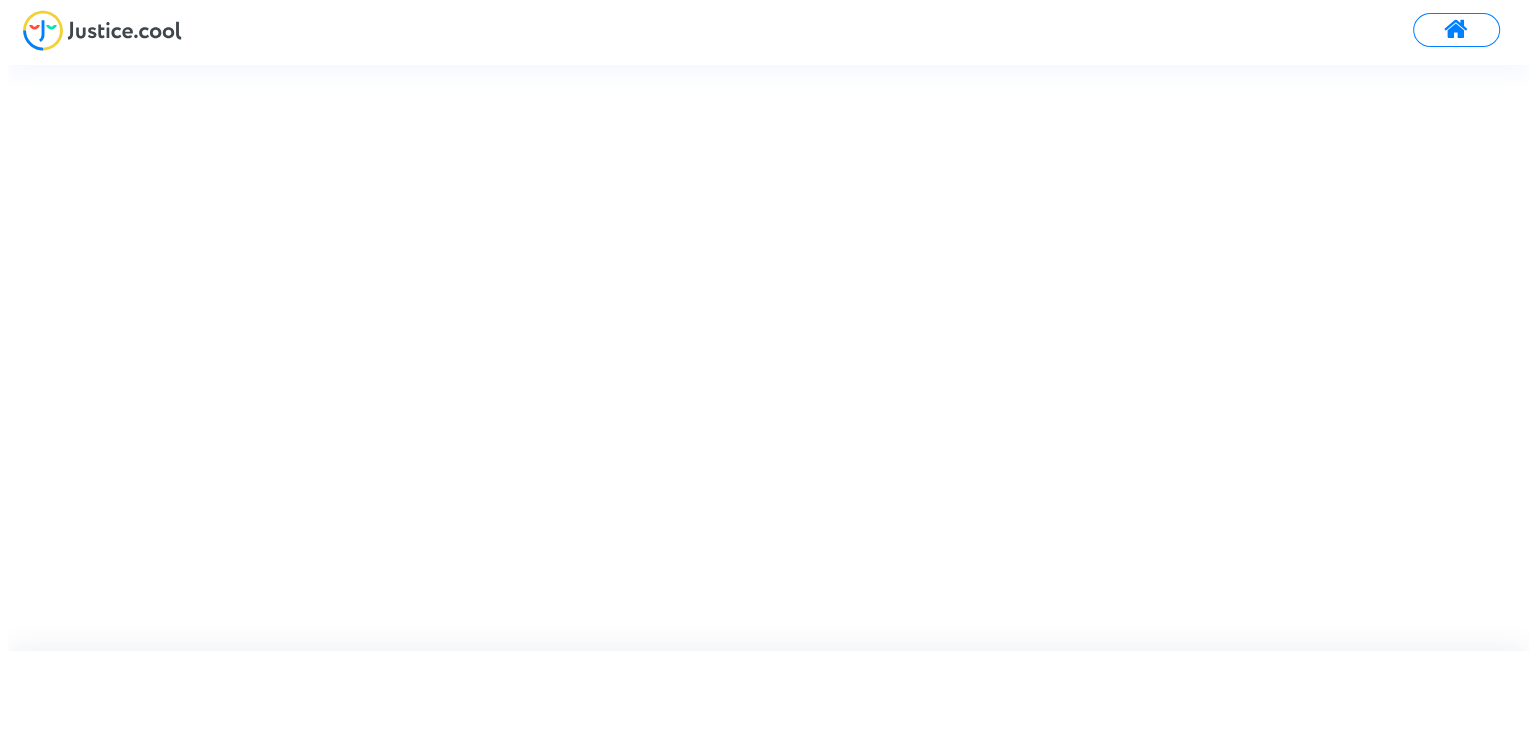 scroll, scrollTop: 0, scrollLeft: 0, axis: both 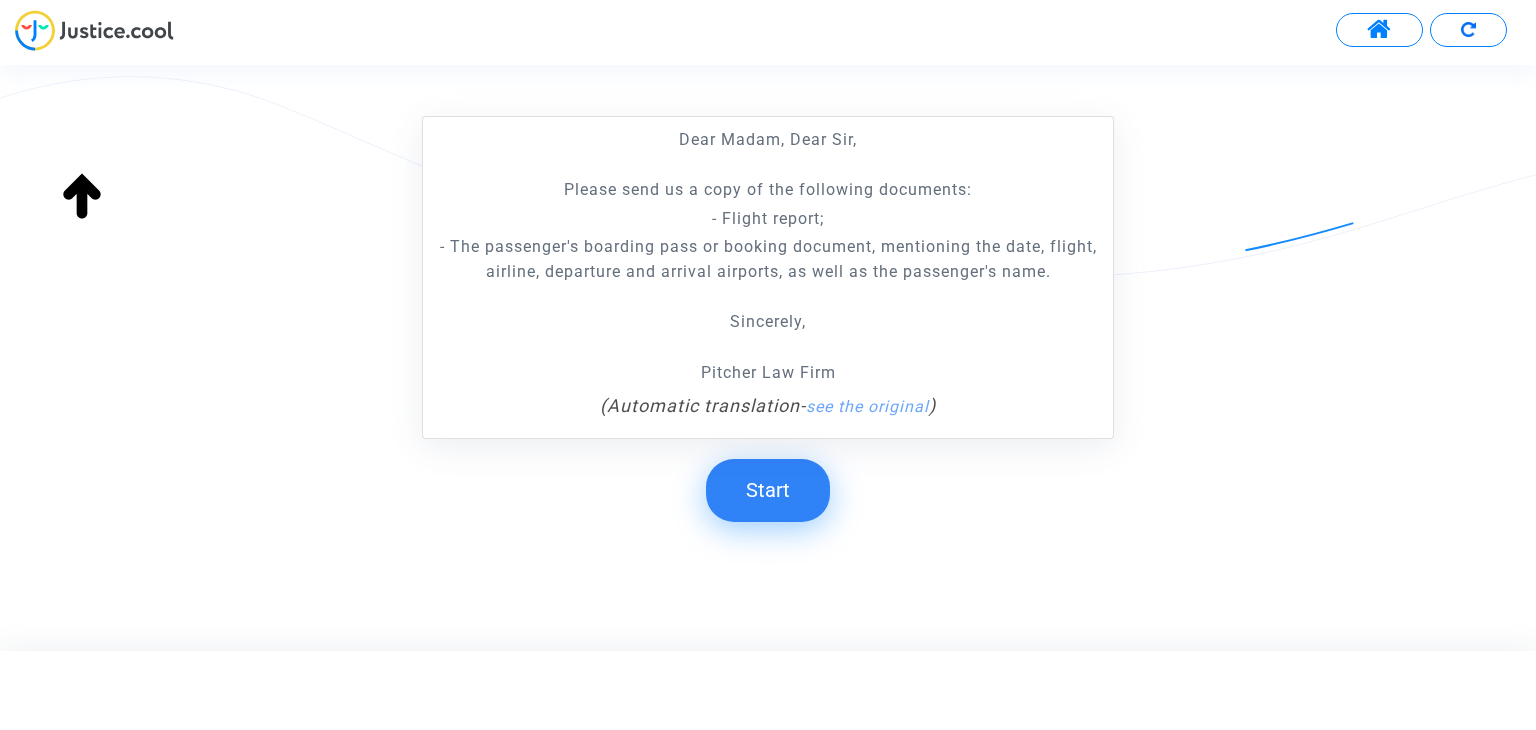 click on "Start" 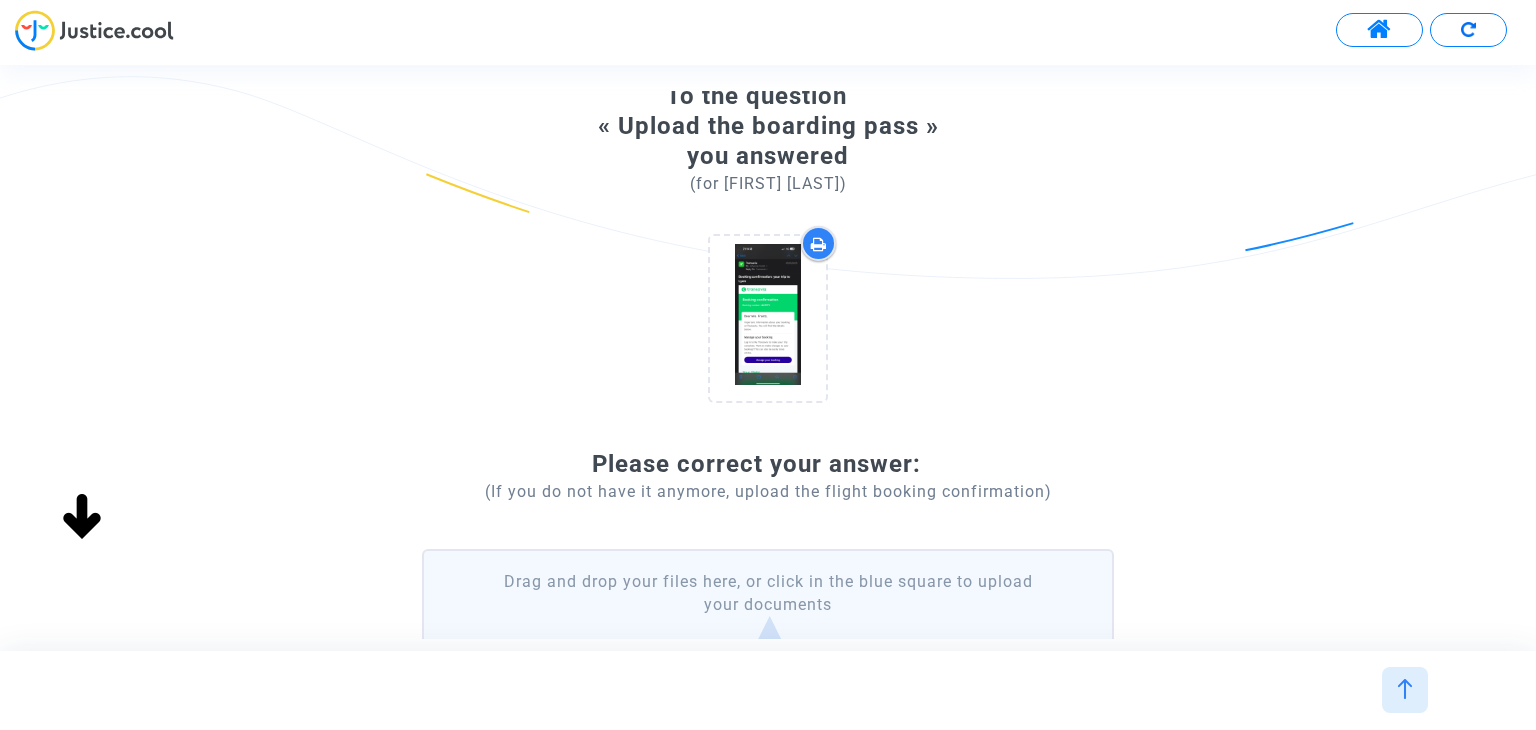 scroll, scrollTop: 306, scrollLeft: 0, axis: vertical 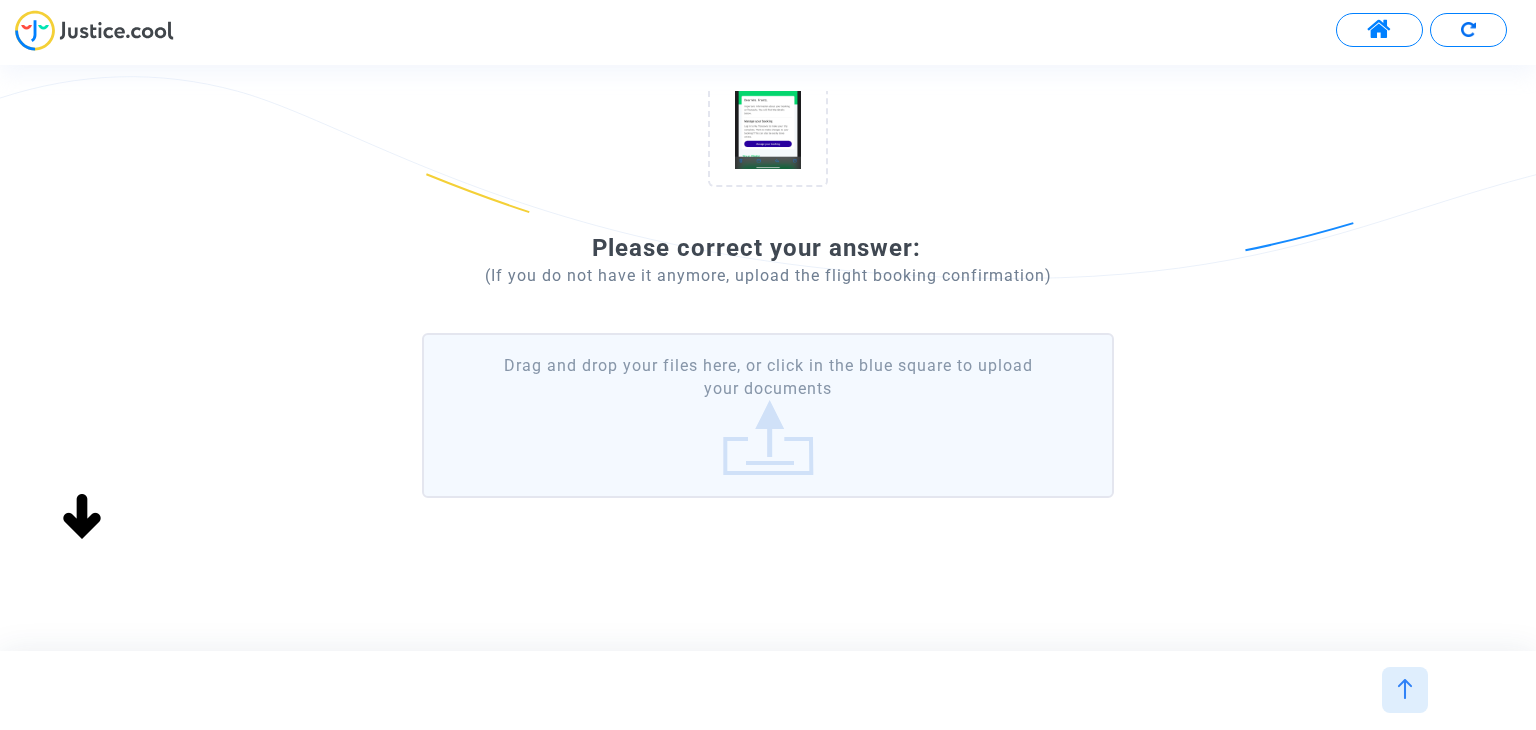 click on "Drag and drop your files here, or click in the blue square to upload your documents" 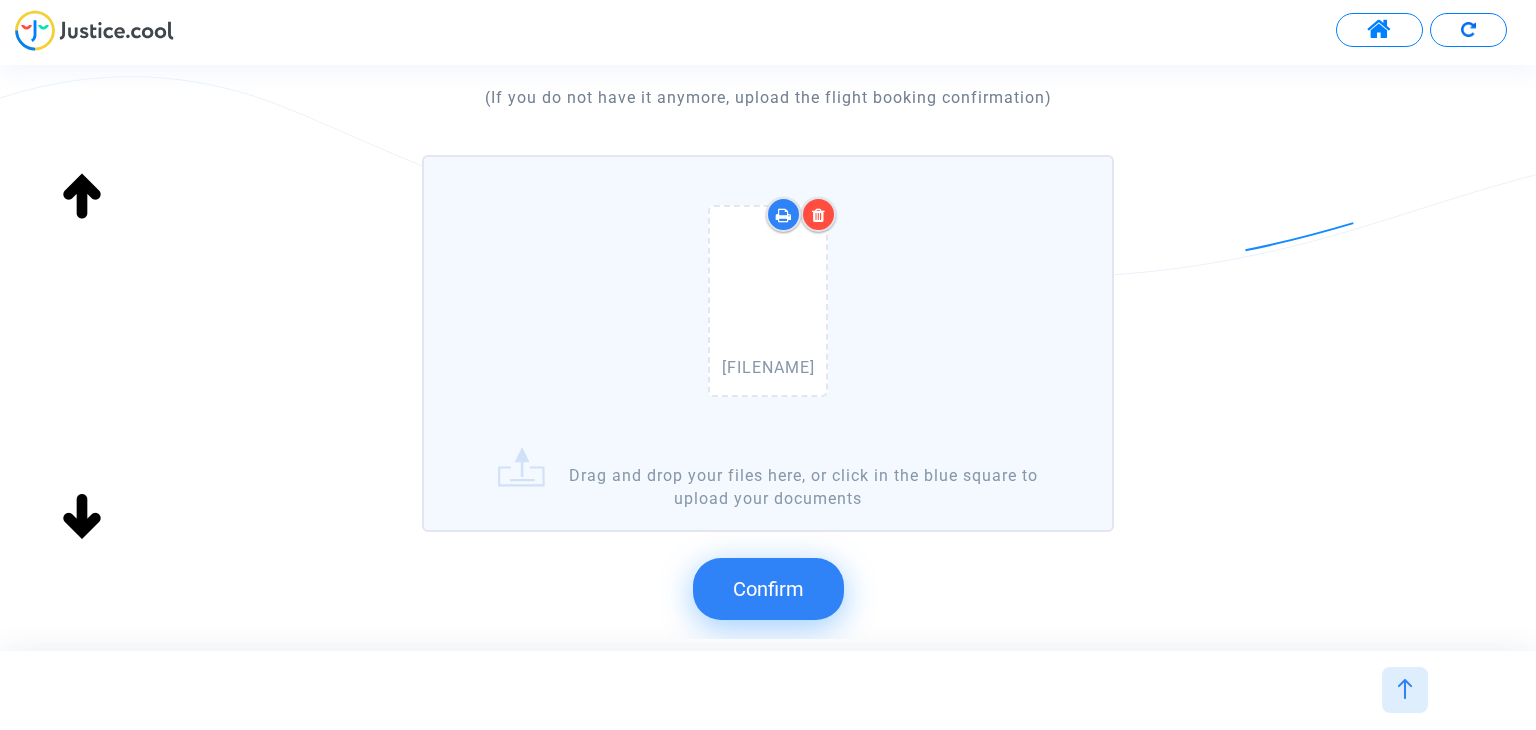 scroll, scrollTop: 616, scrollLeft: 0, axis: vertical 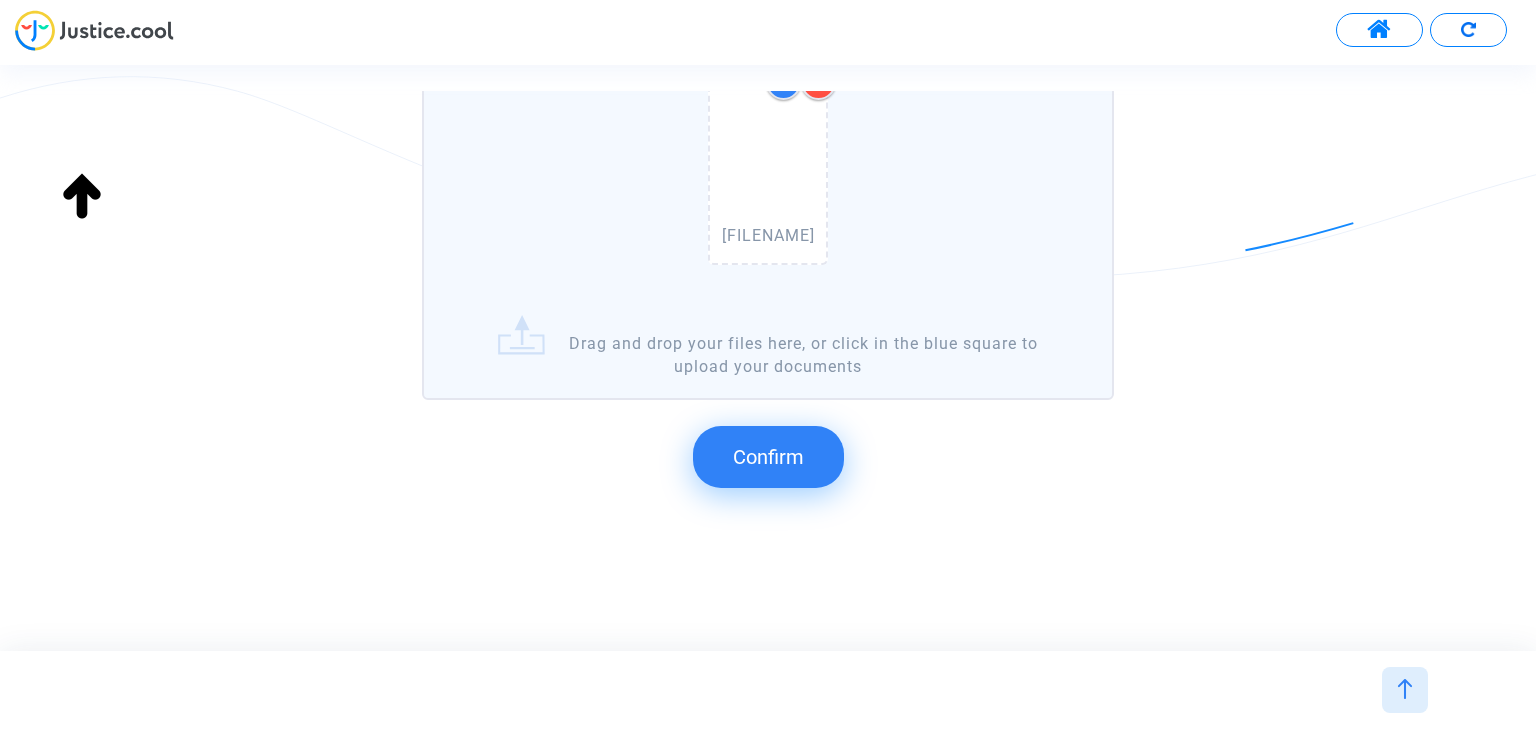 click on "Confirm" 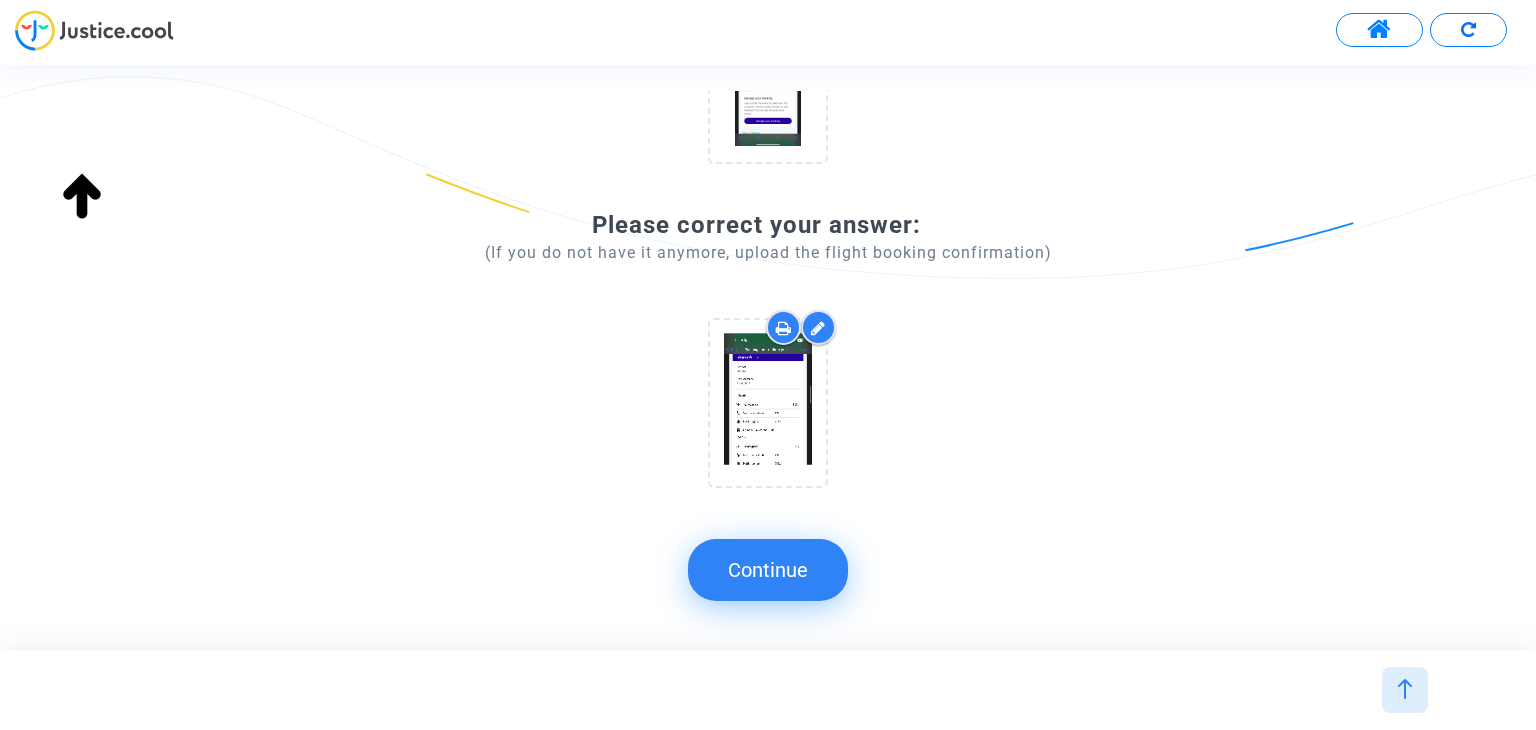 scroll, scrollTop: 327, scrollLeft: 0, axis: vertical 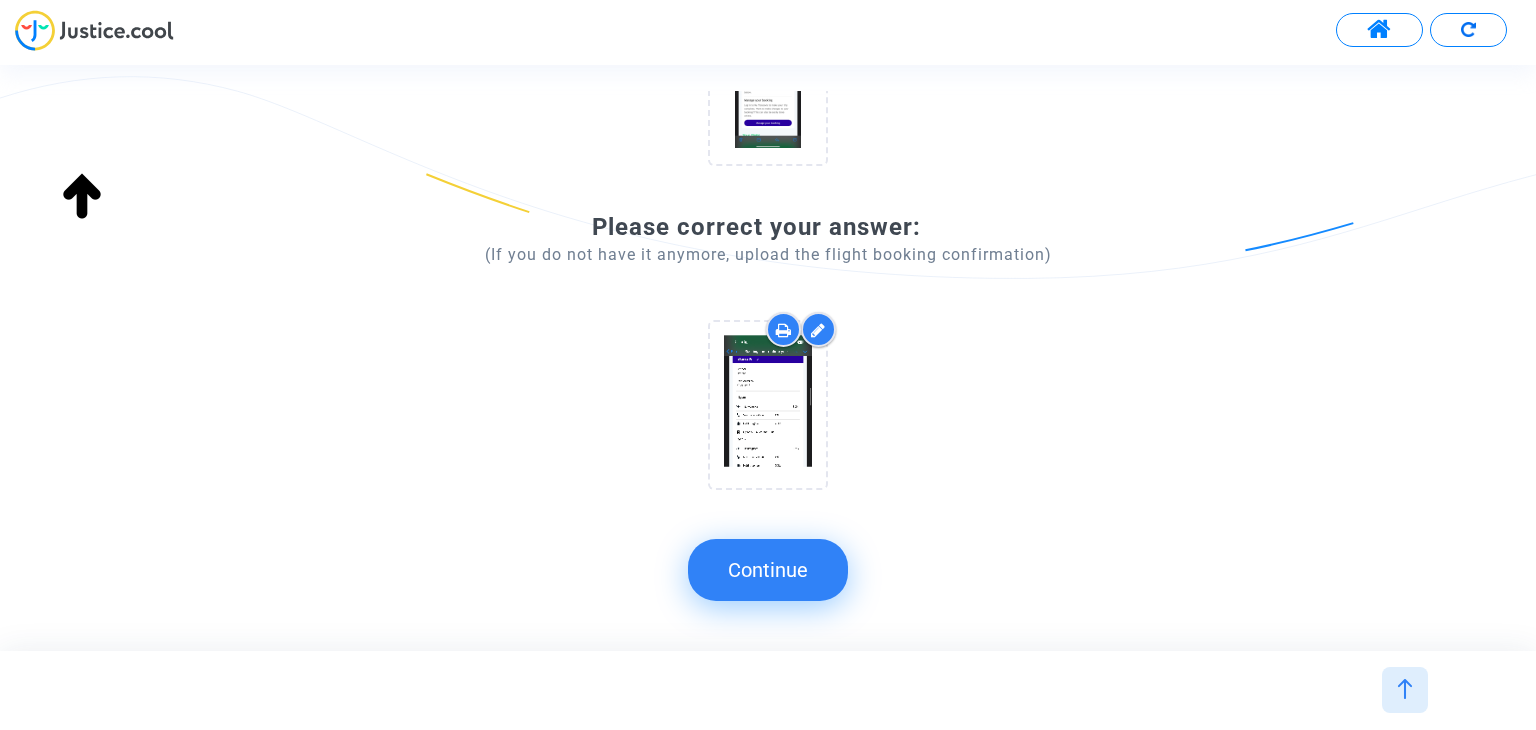 click on "Continue" 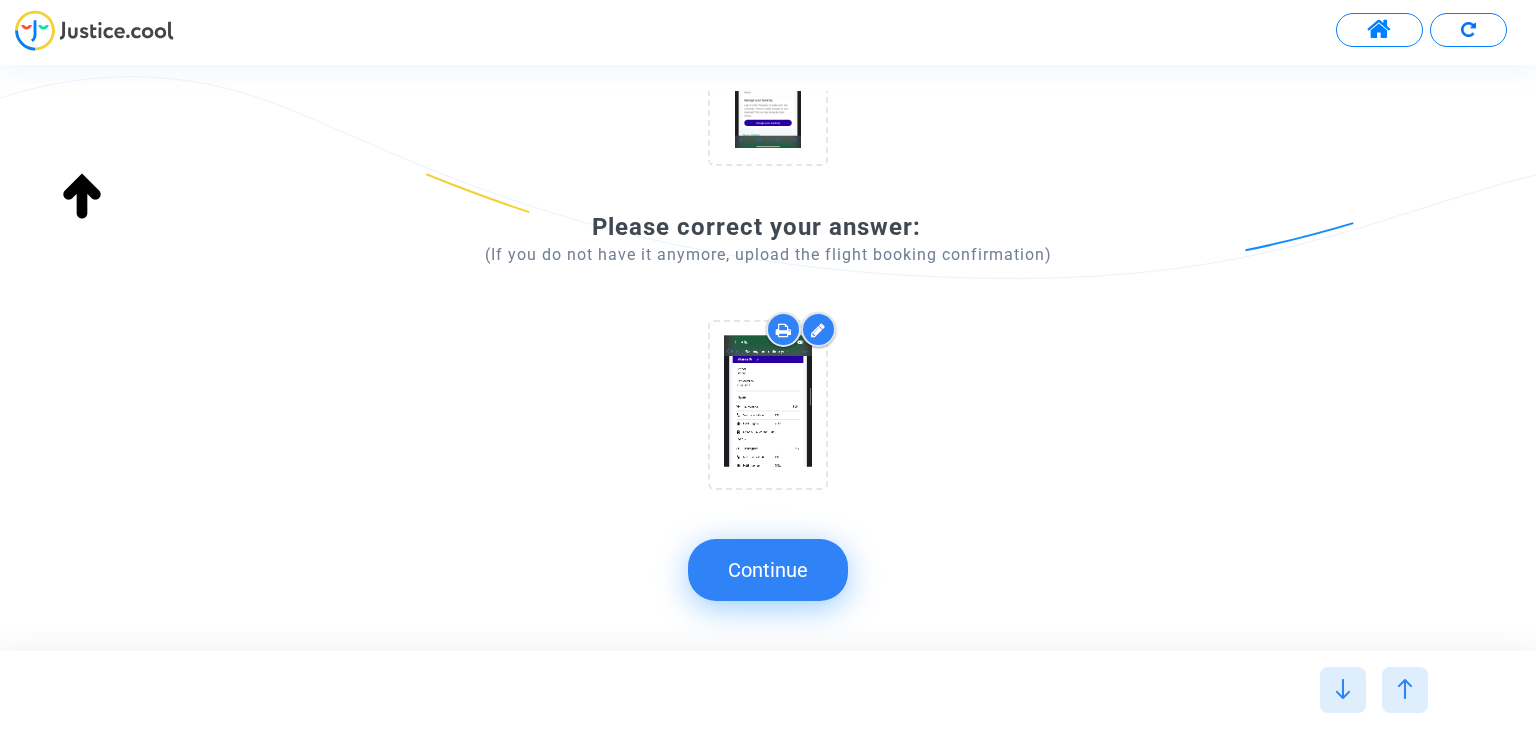 scroll, scrollTop: 0, scrollLeft: 0, axis: both 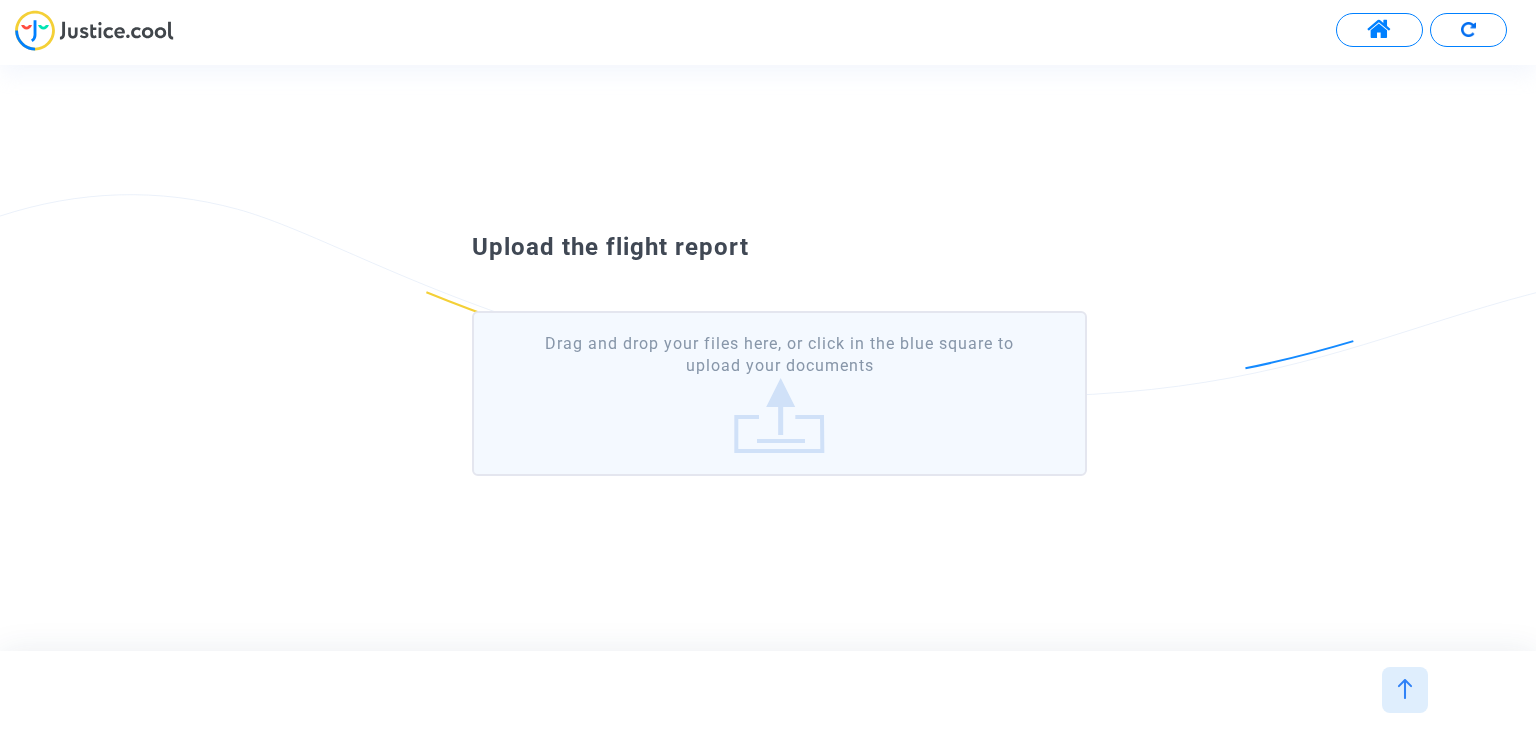 click on "Drag and drop your files here, or click in the blue square to upload your documents" 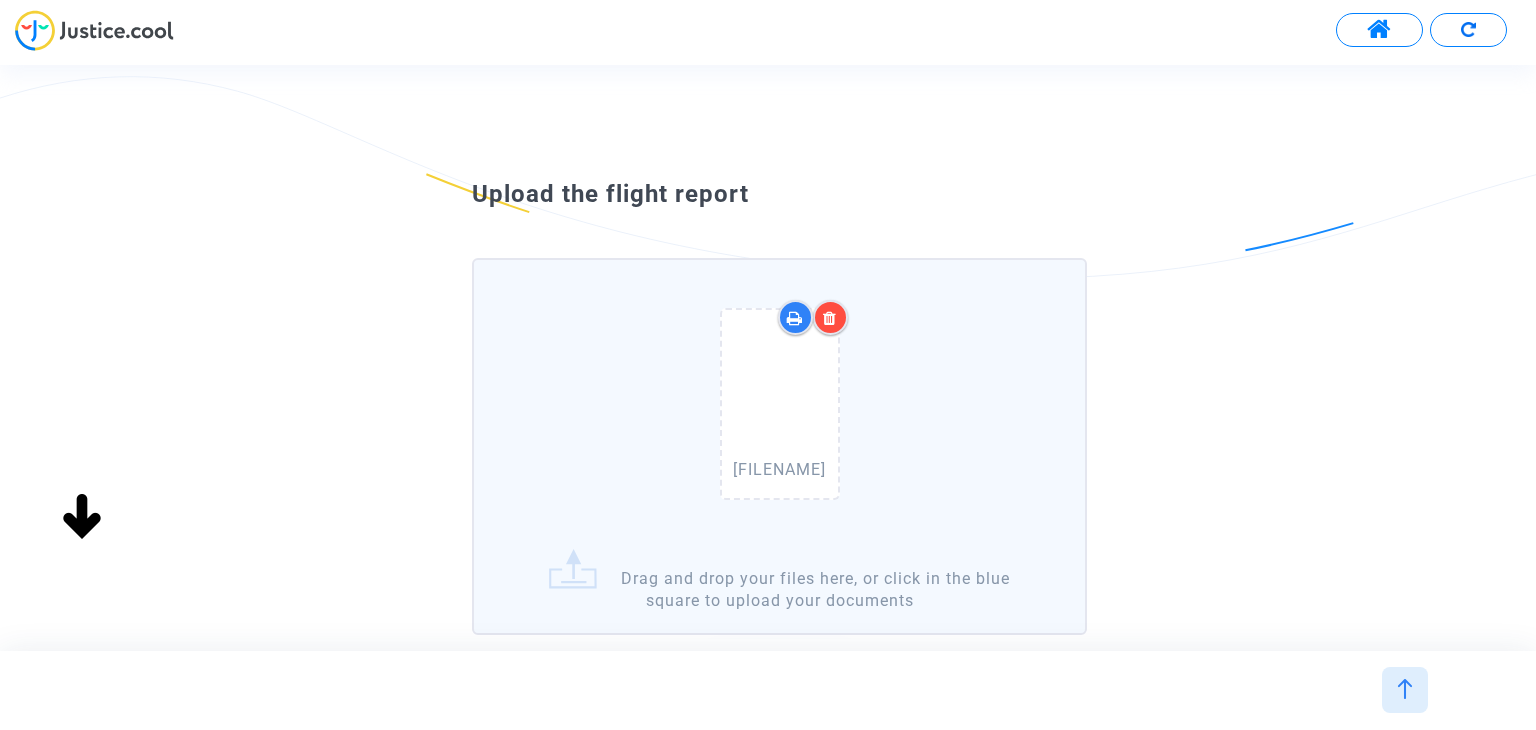 scroll, scrollTop: 207, scrollLeft: 0, axis: vertical 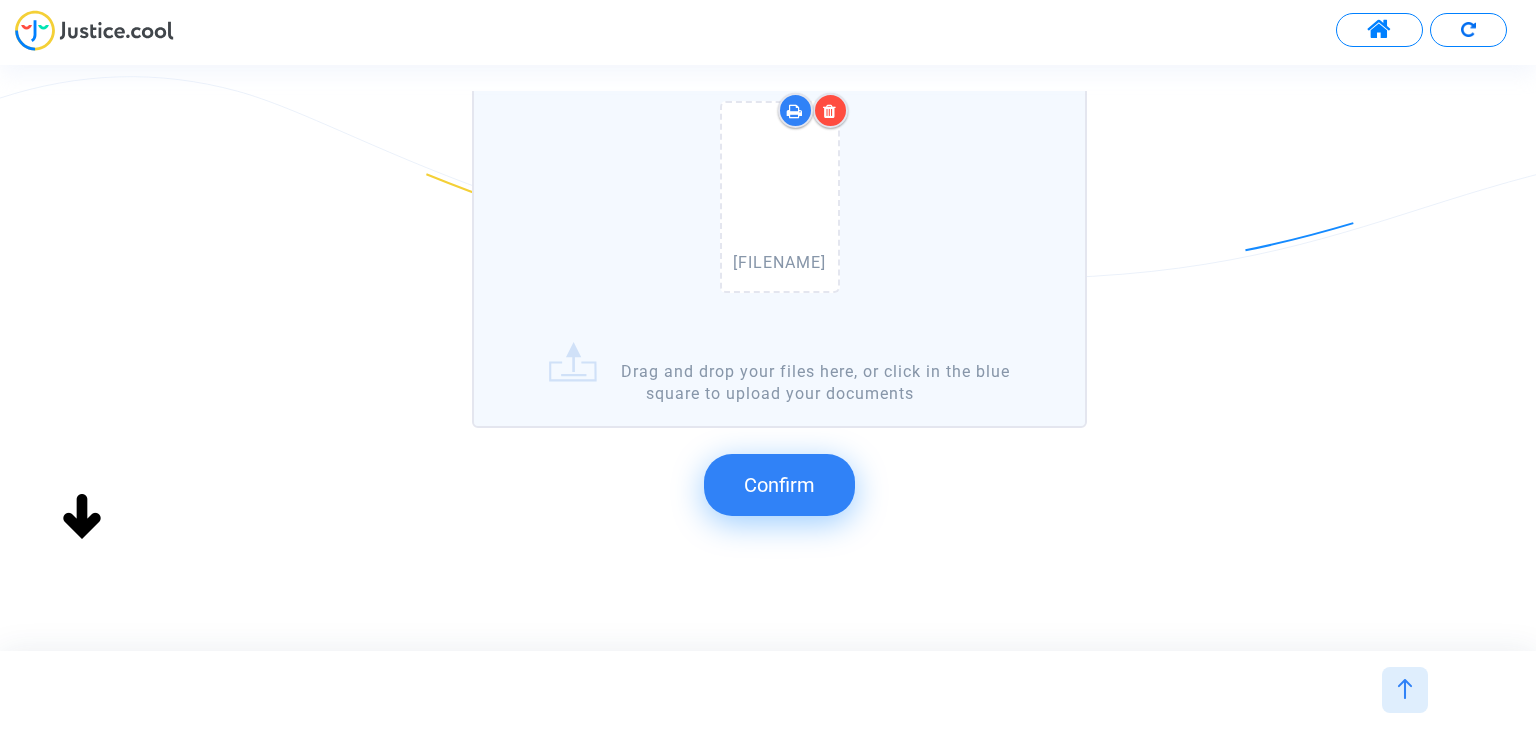 click on "Confirm" 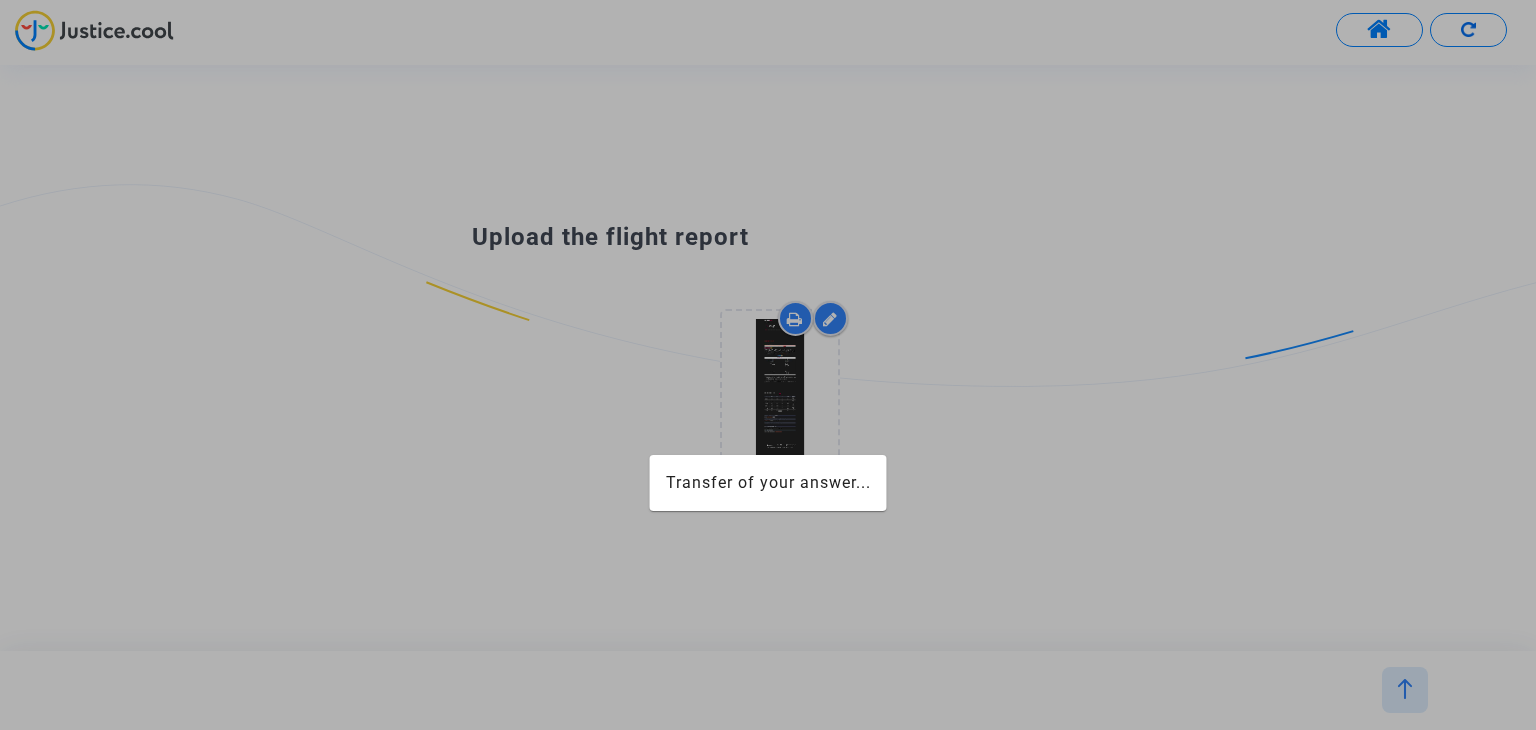 scroll, scrollTop: 0, scrollLeft: 0, axis: both 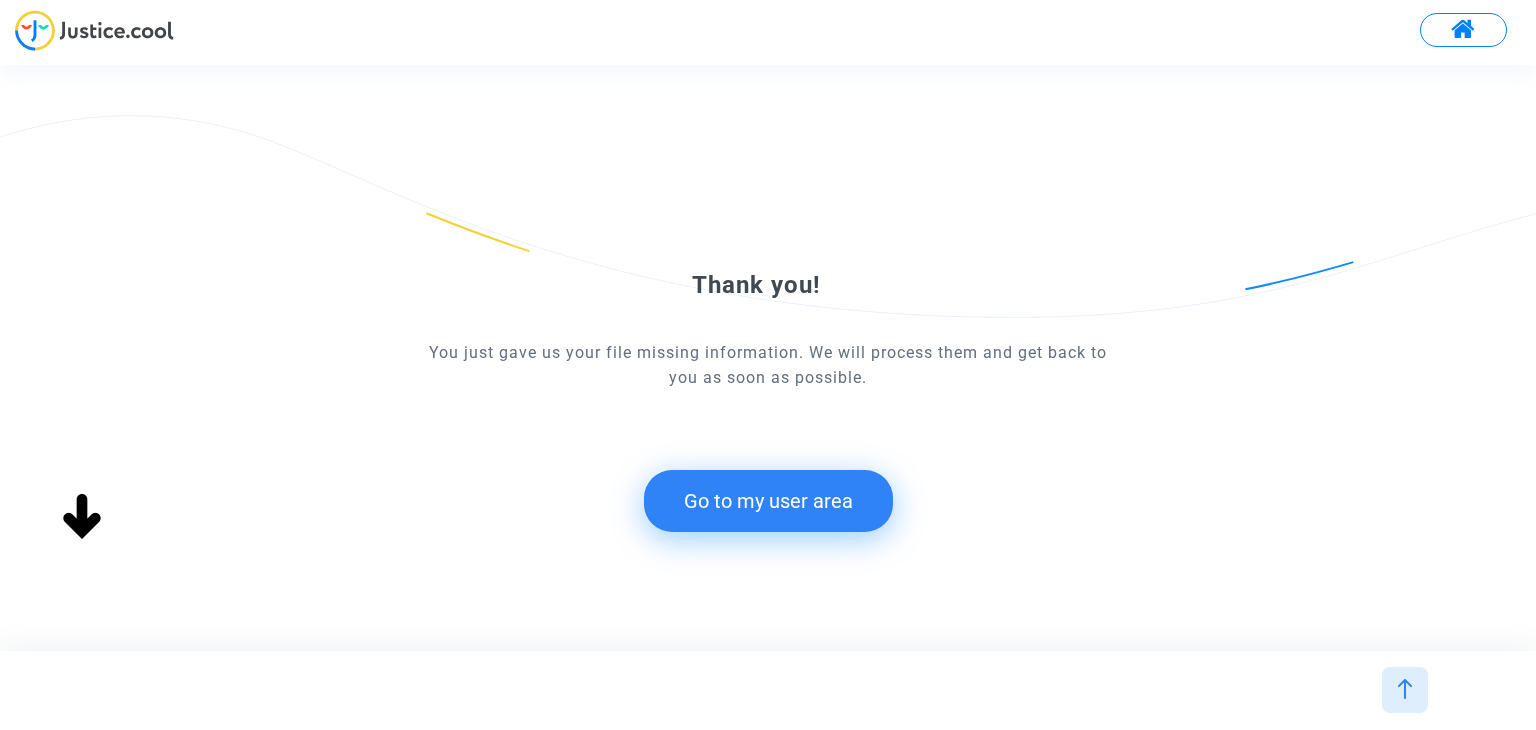 click on "Go to my user area" 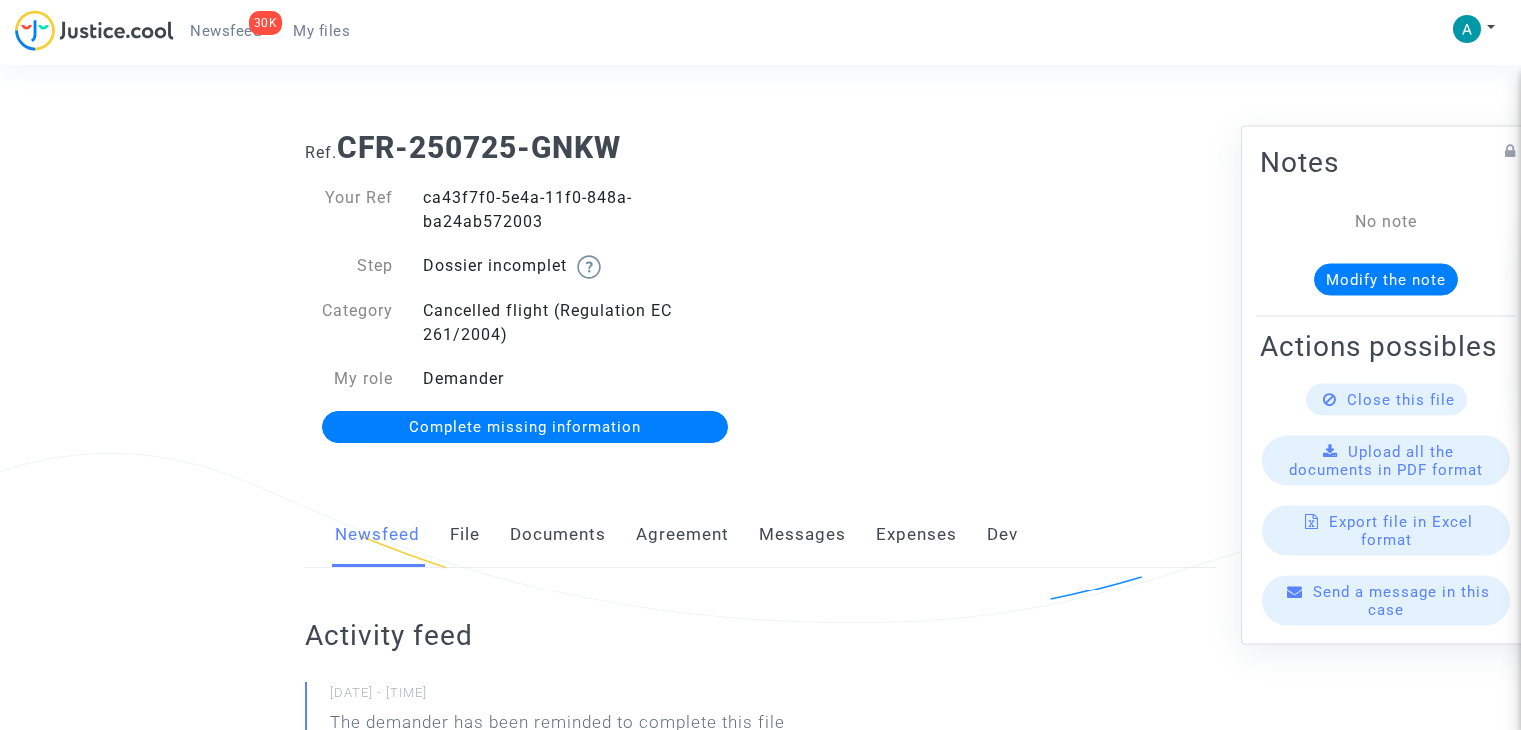 scroll, scrollTop: 0, scrollLeft: 0, axis: both 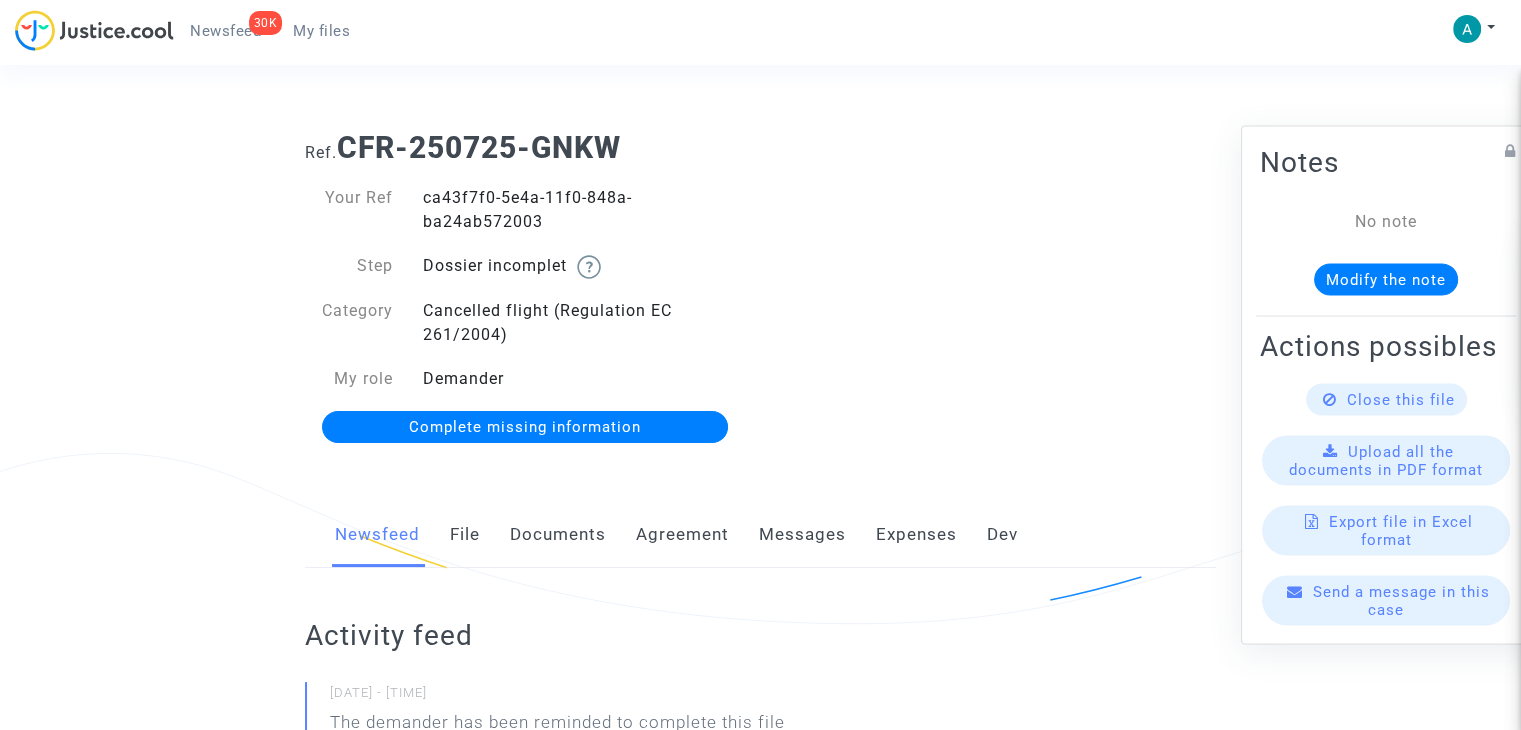 click on "Complete missing information" 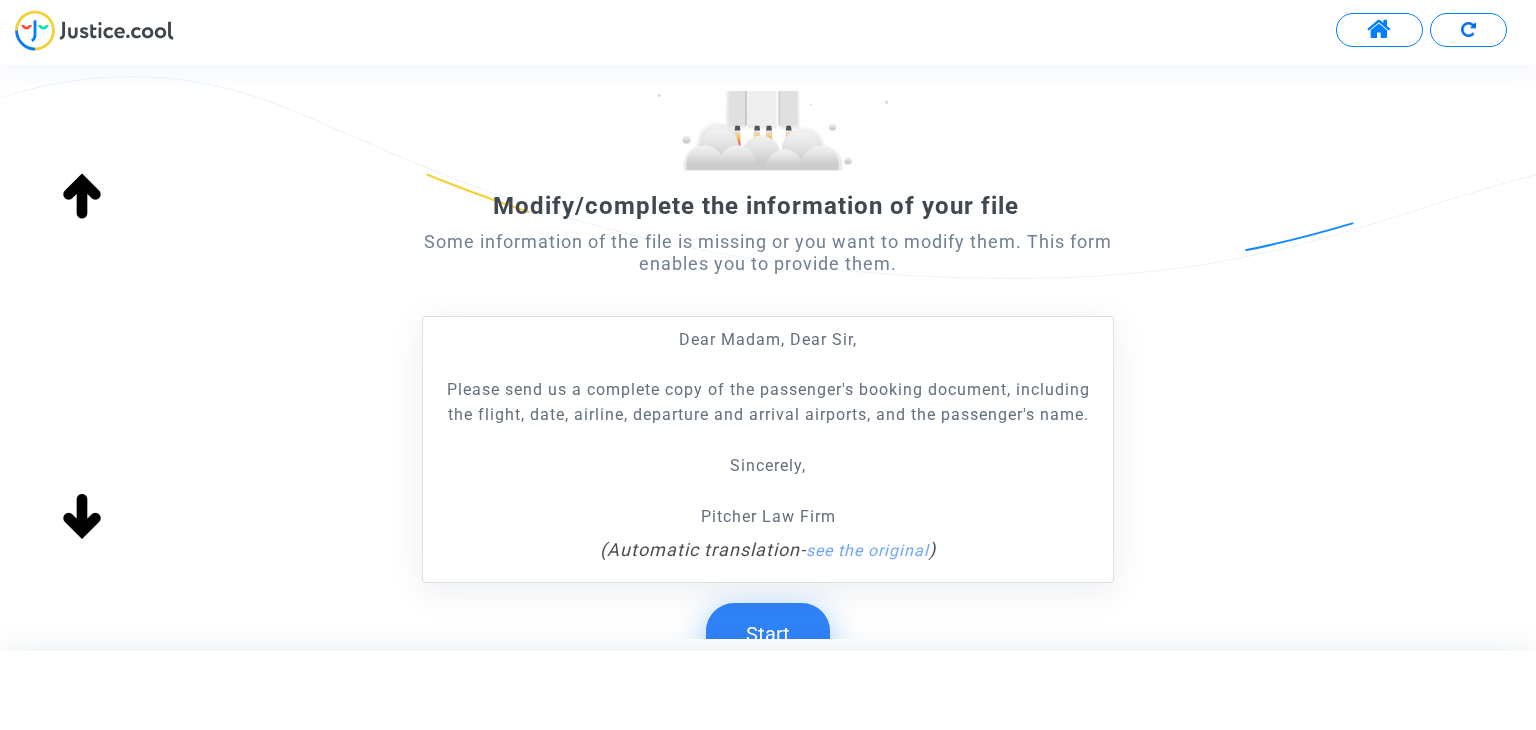 scroll, scrollTop: 363, scrollLeft: 0, axis: vertical 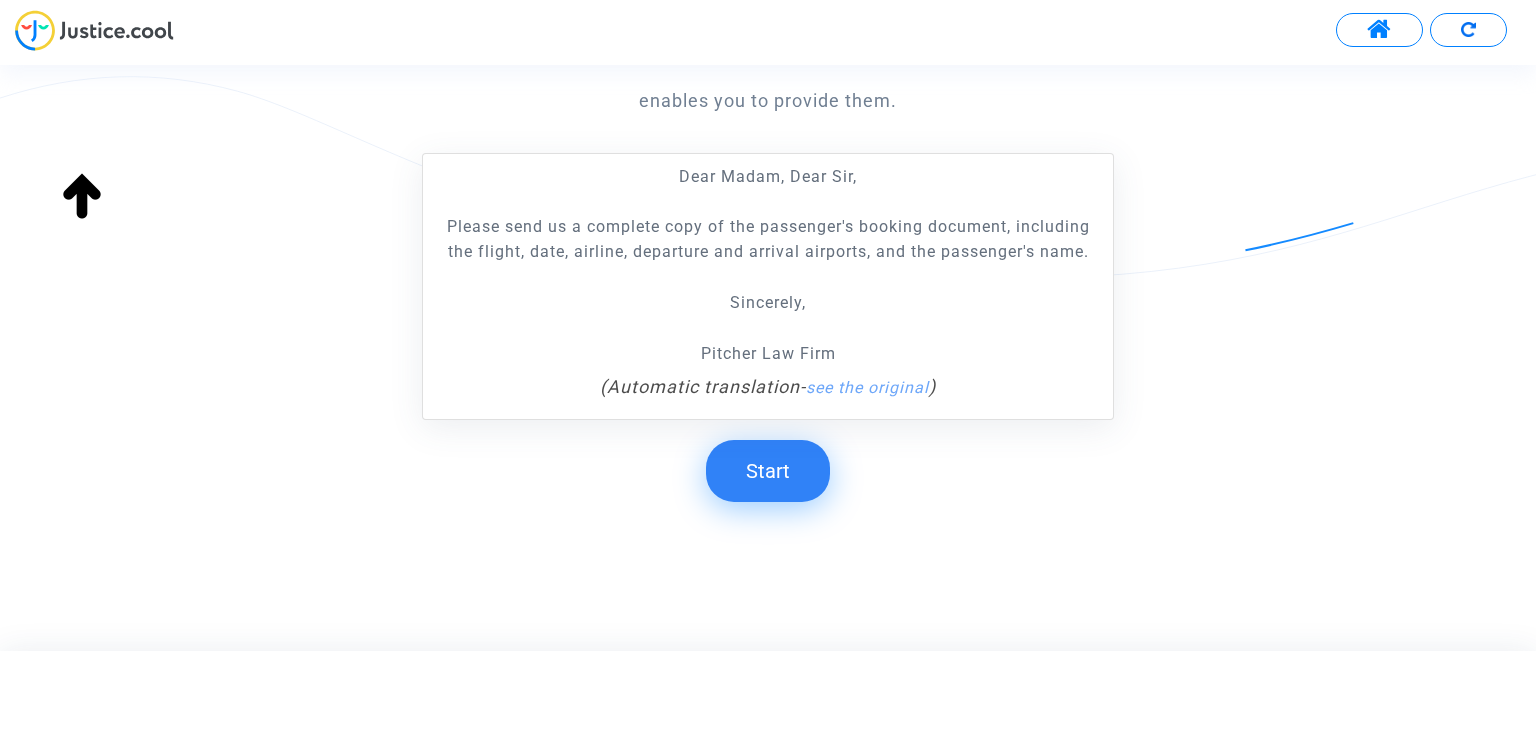 click on "Start" 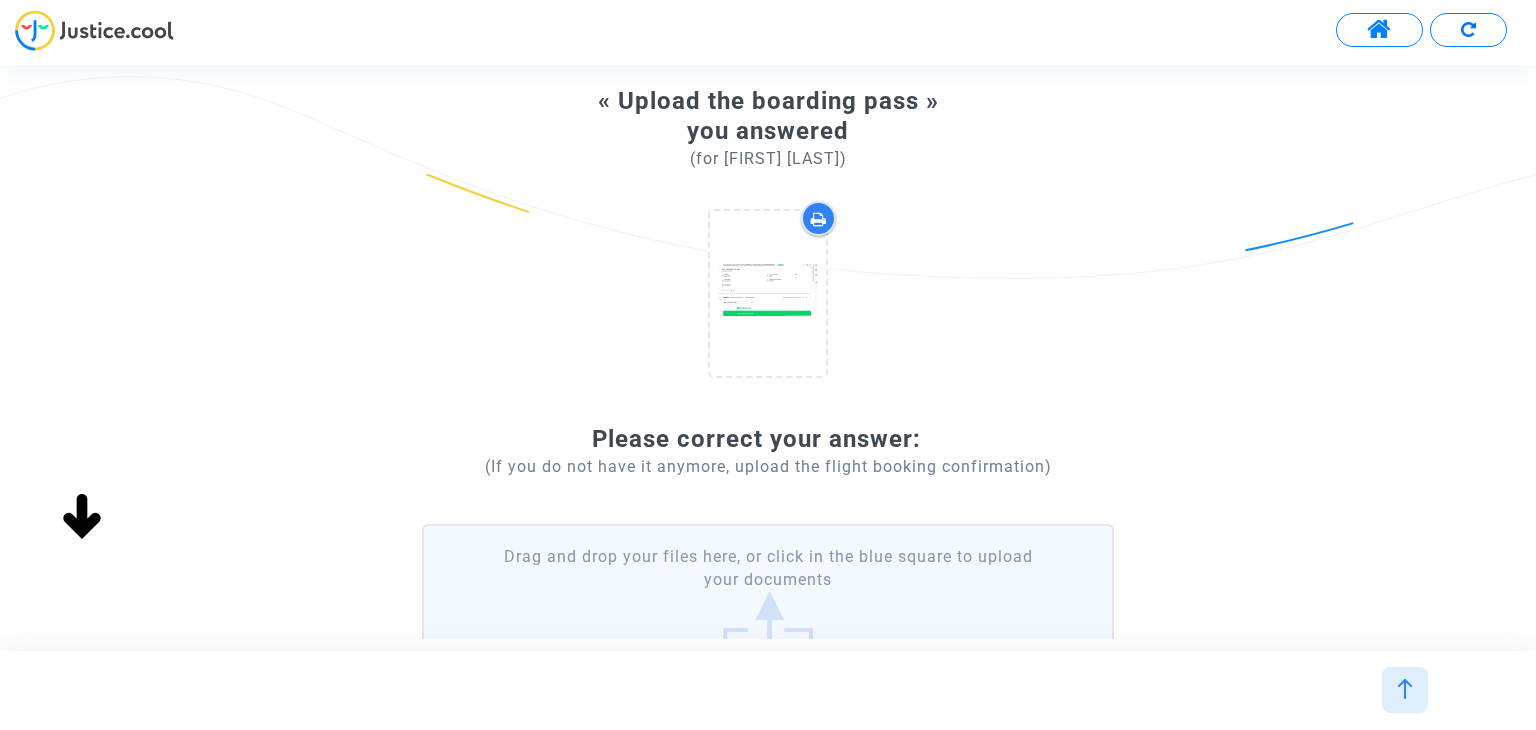 scroll, scrollTop: 300, scrollLeft: 0, axis: vertical 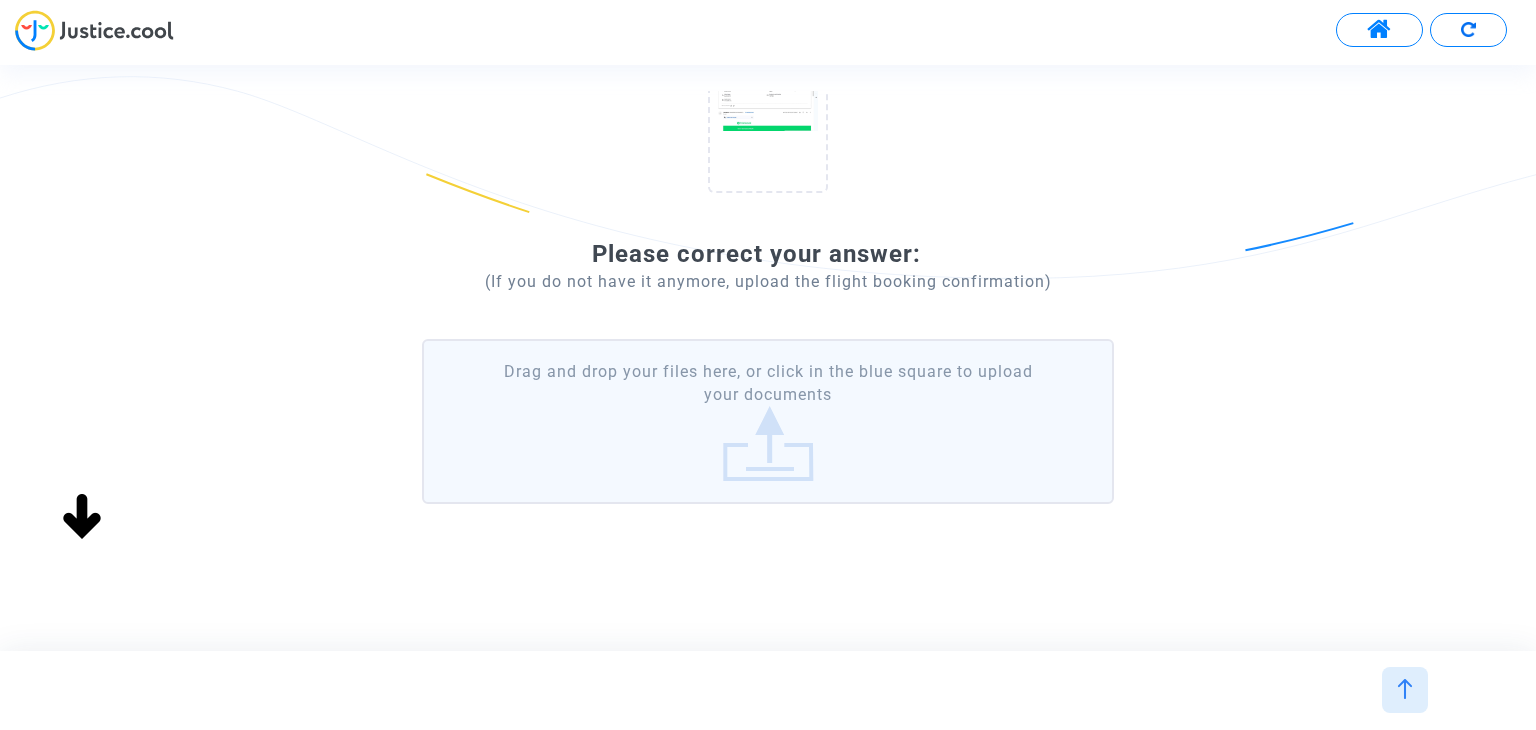click on "Drag and drop your files here, or click in the blue square to upload your documents" 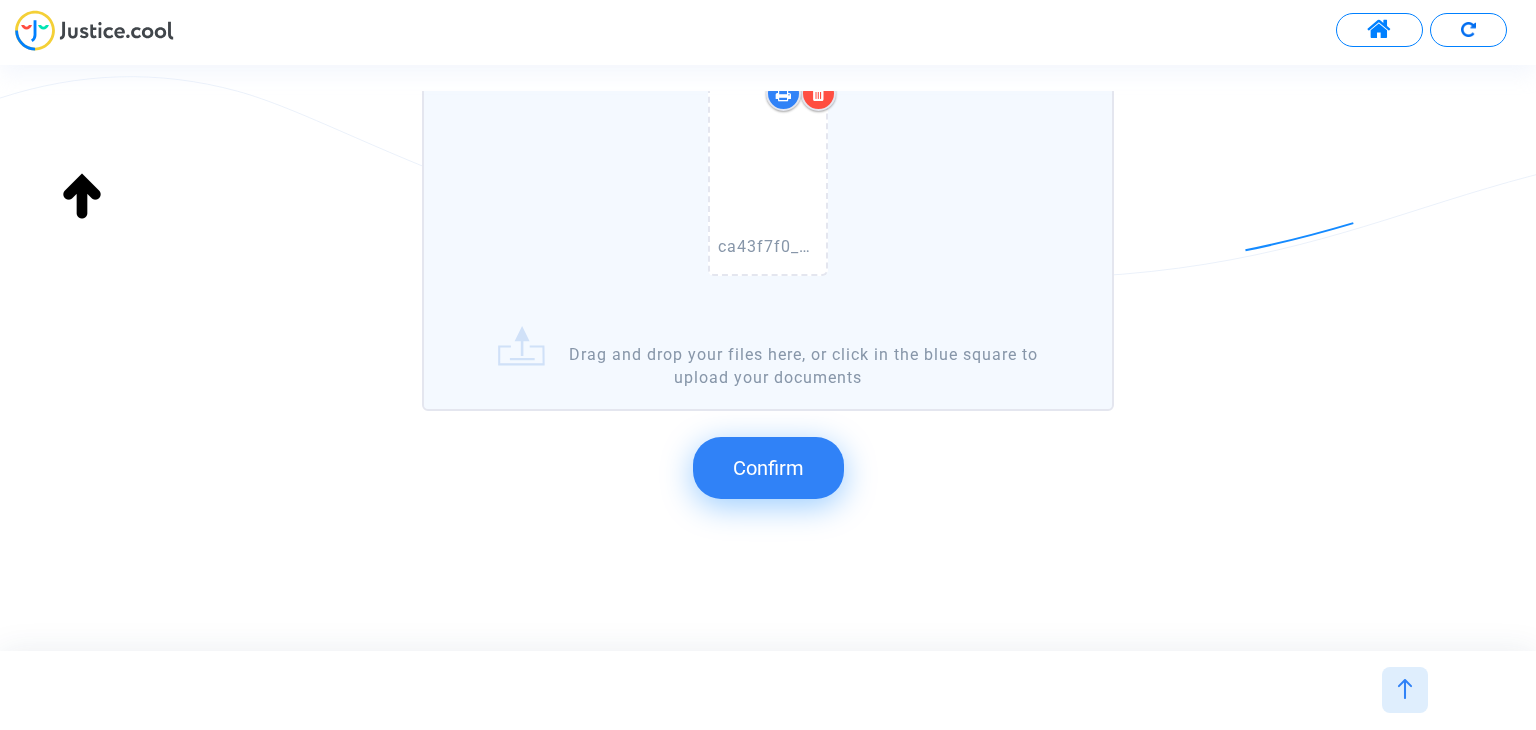 scroll, scrollTop: 616, scrollLeft: 0, axis: vertical 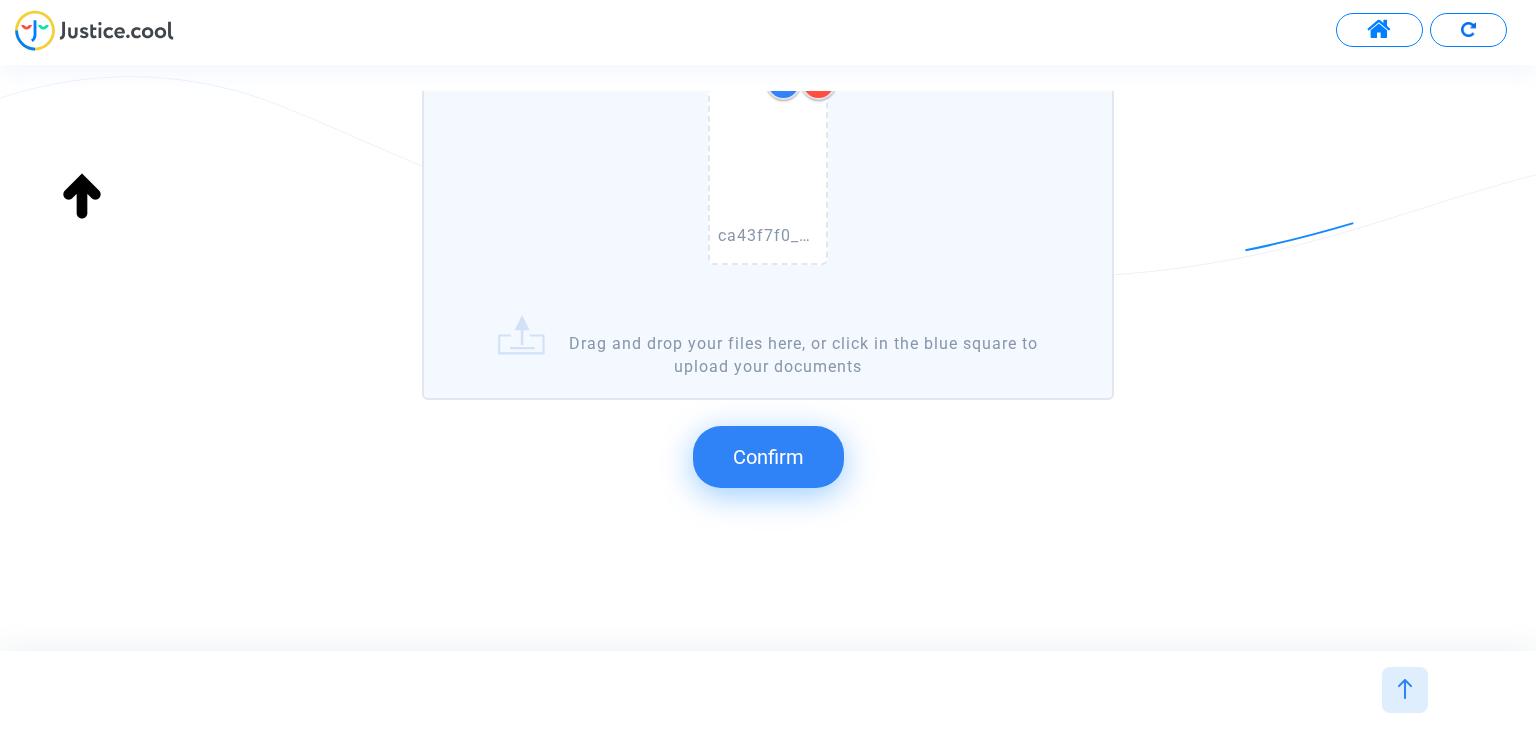 click on "Confirm" 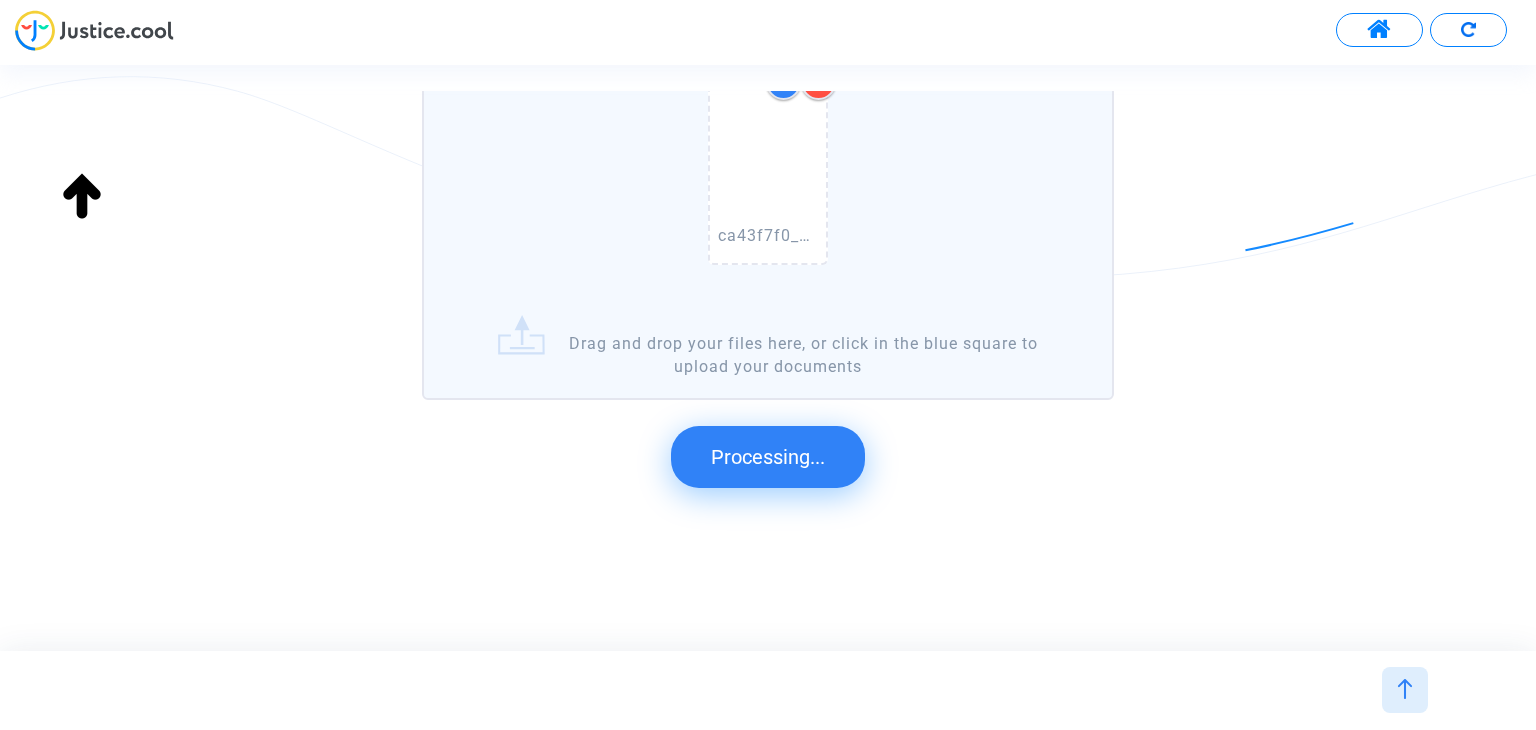 scroll, scrollTop: 327, scrollLeft: 0, axis: vertical 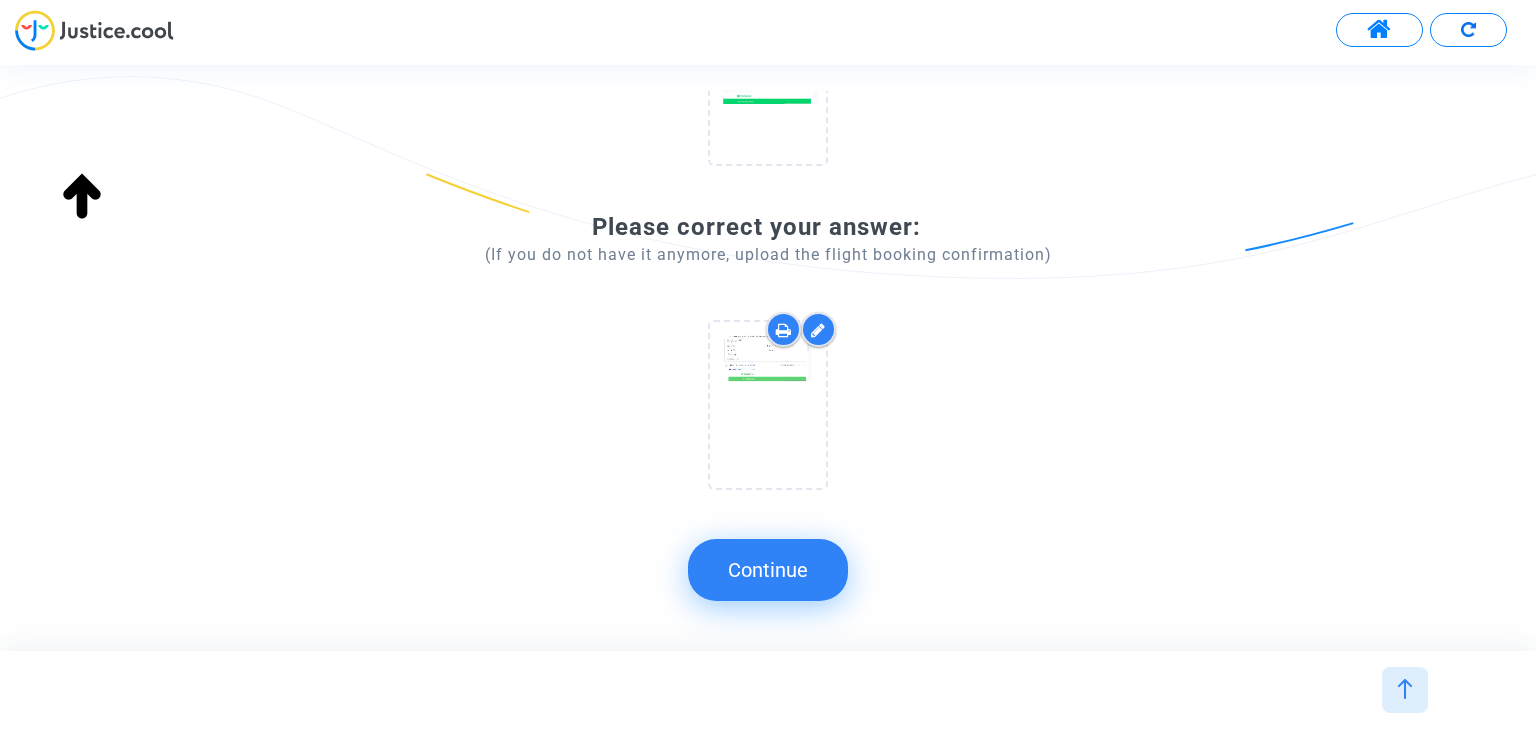 click on "Continue" 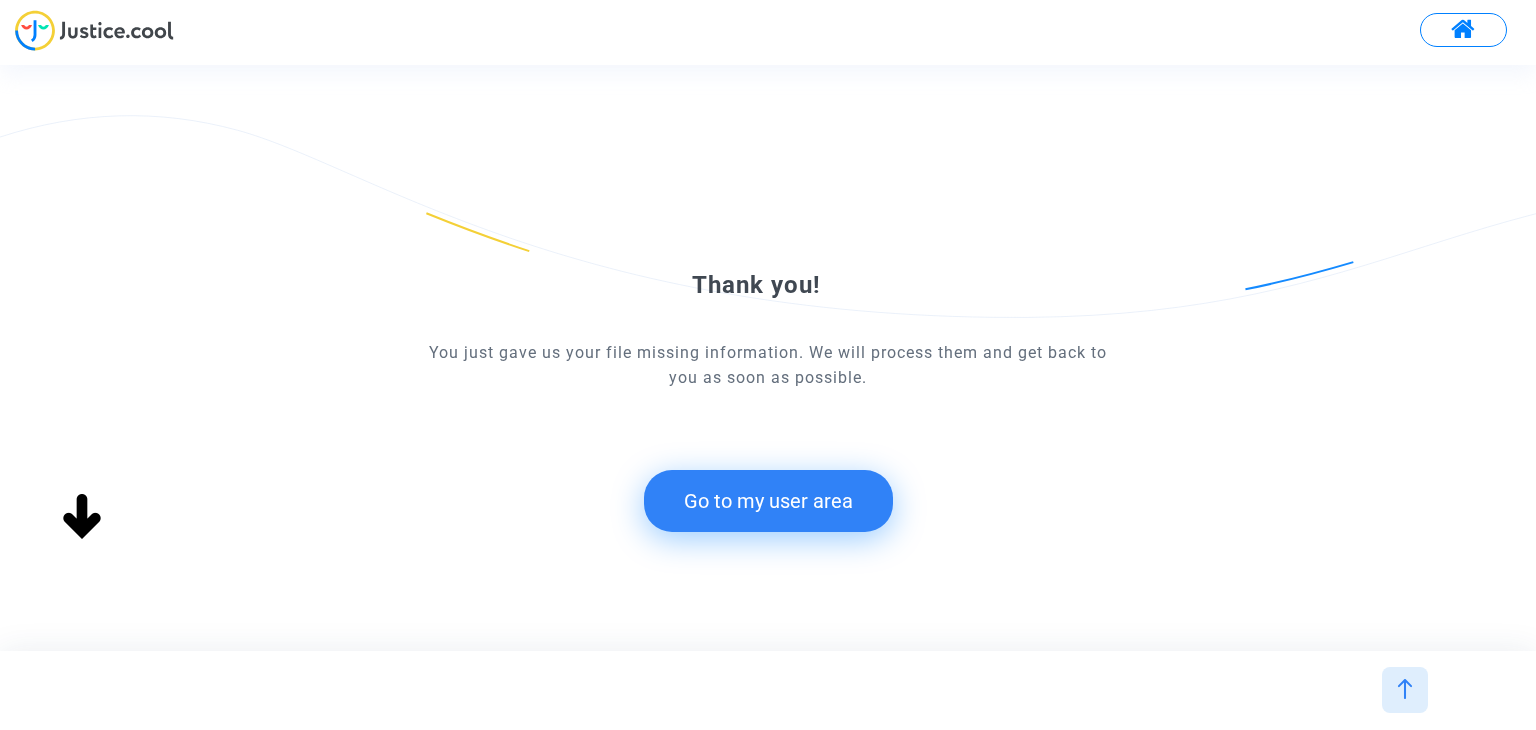 scroll, scrollTop: 0, scrollLeft: 0, axis: both 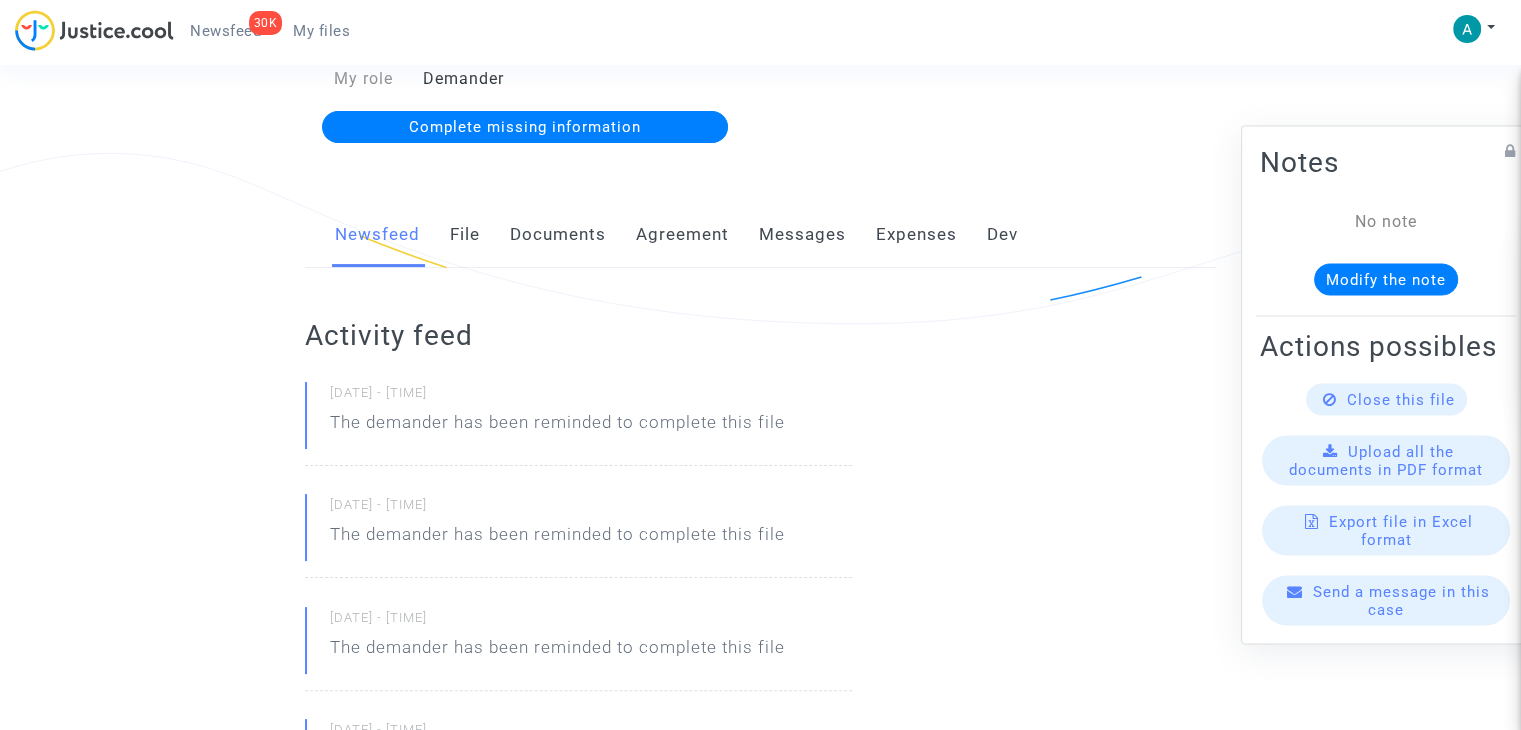 click on "Complete missing information" 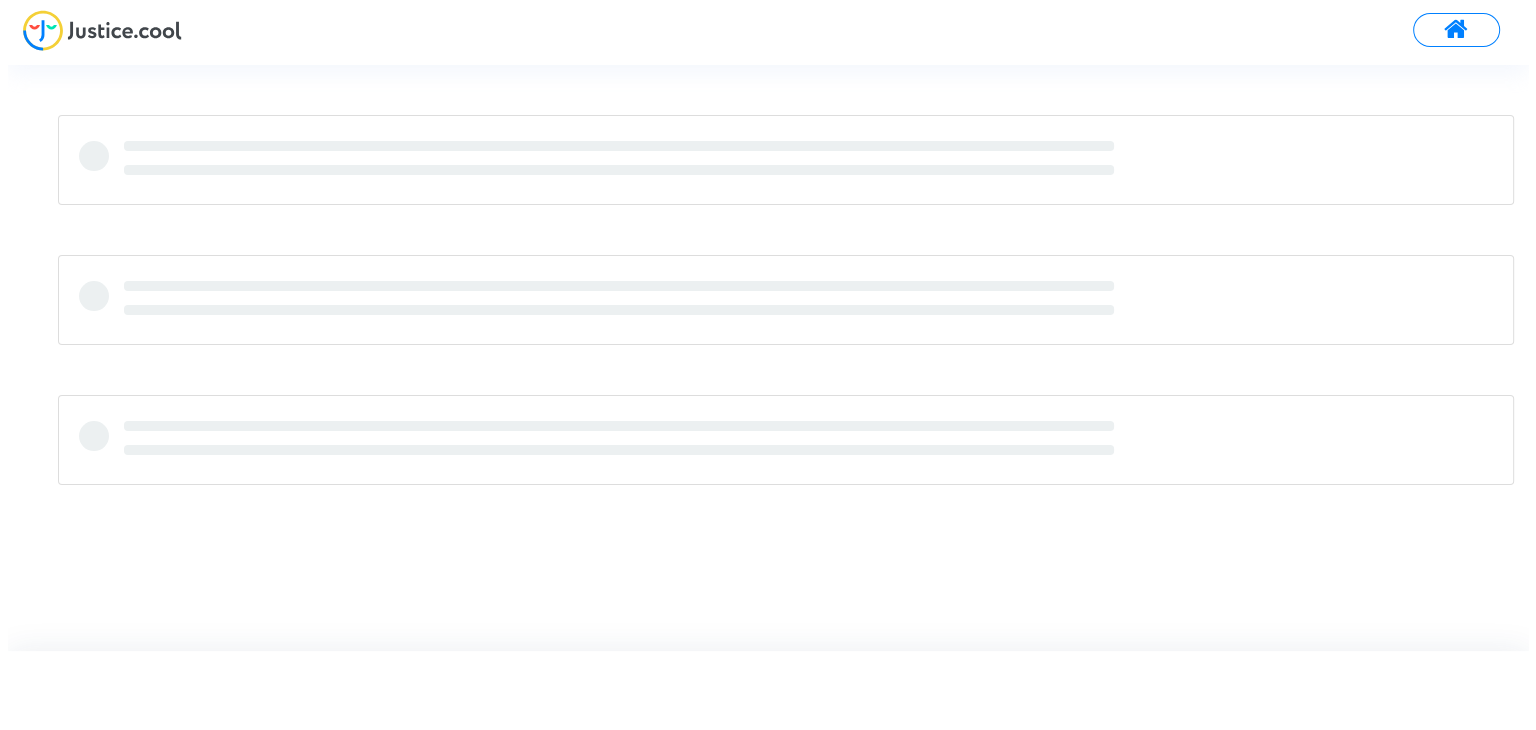 scroll, scrollTop: 0, scrollLeft: 0, axis: both 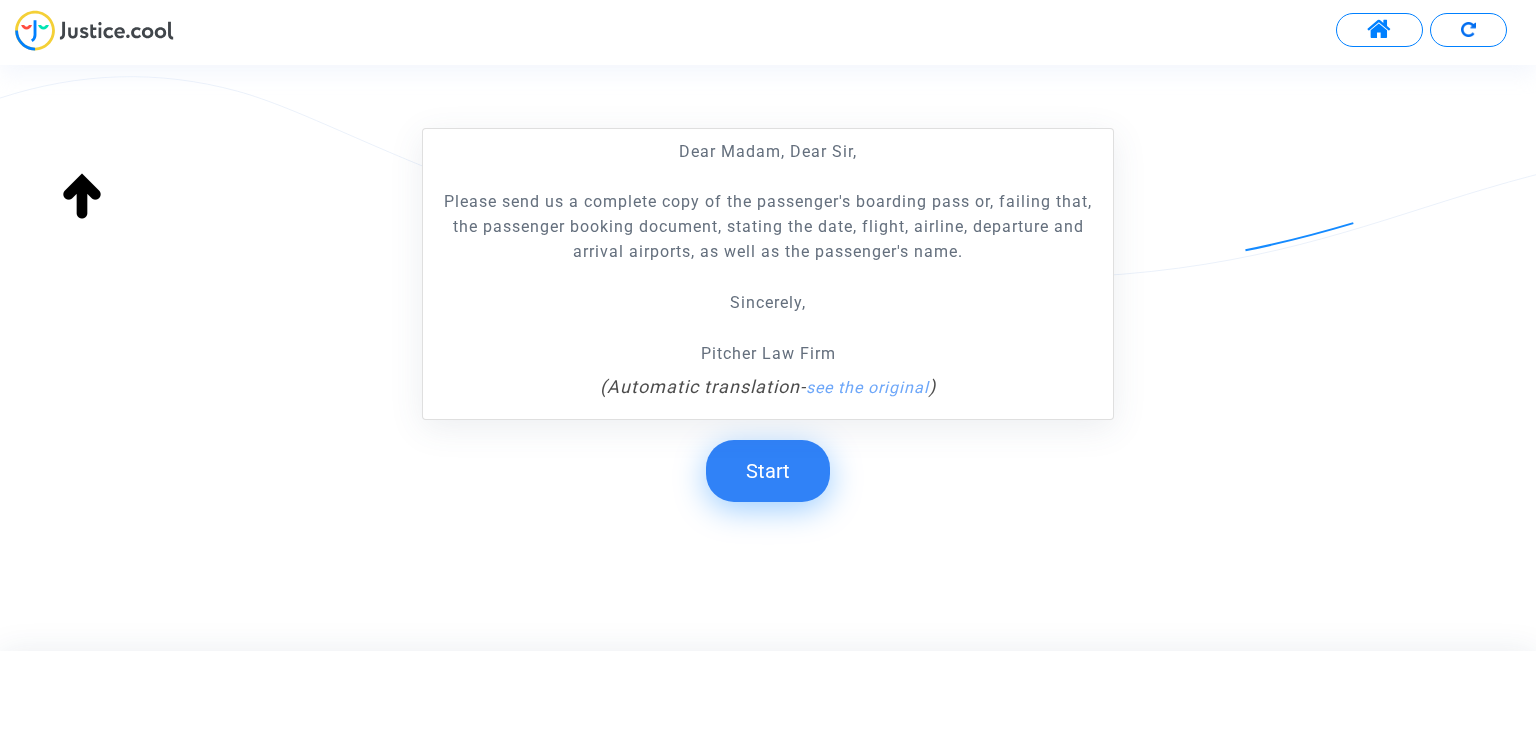 click on "Start" 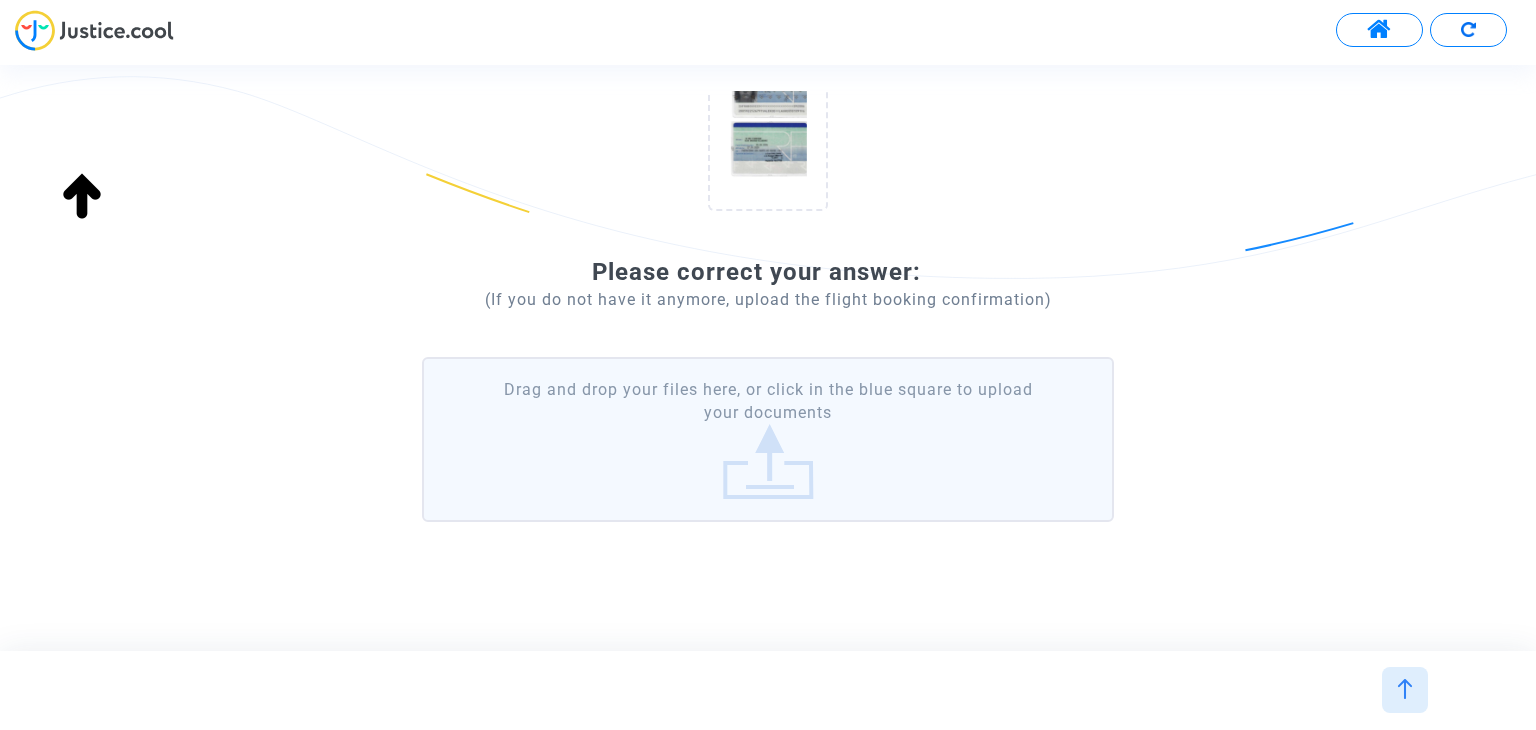 scroll, scrollTop: 300, scrollLeft: 0, axis: vertical 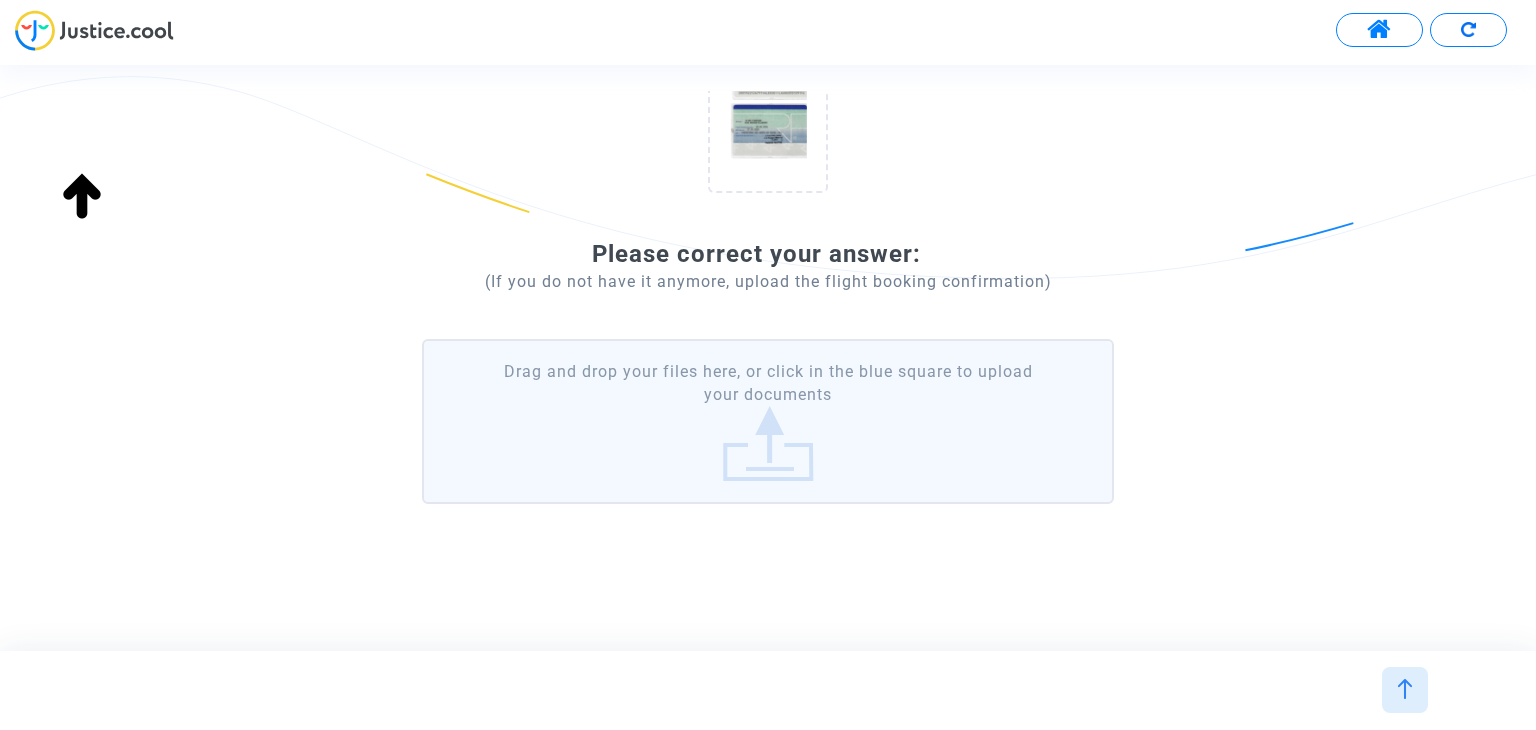 click on "Drag and drop your files here, or click in the blue square to upload your documents" 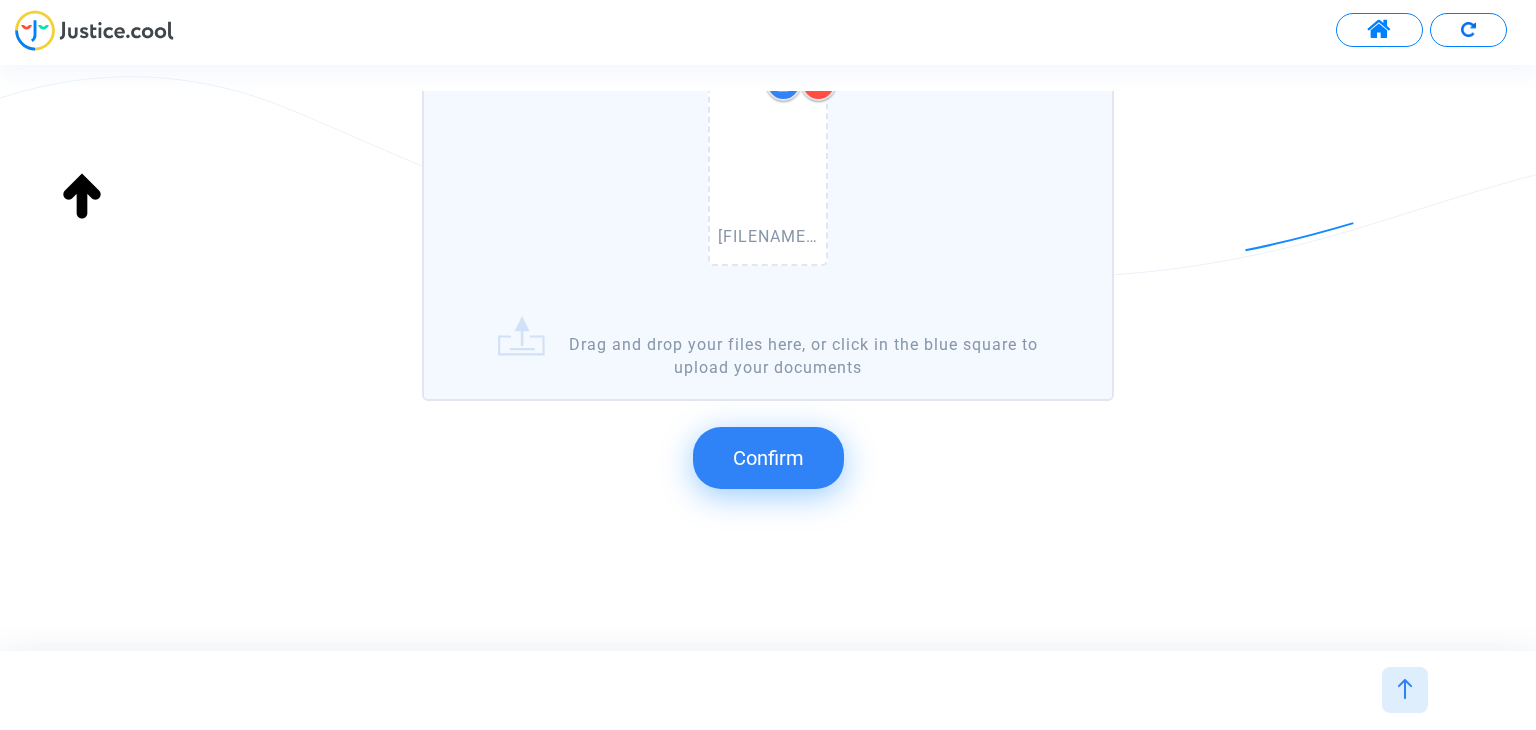 scroll, scrollTop: 616, scrollLeft: 0, axis: vertical 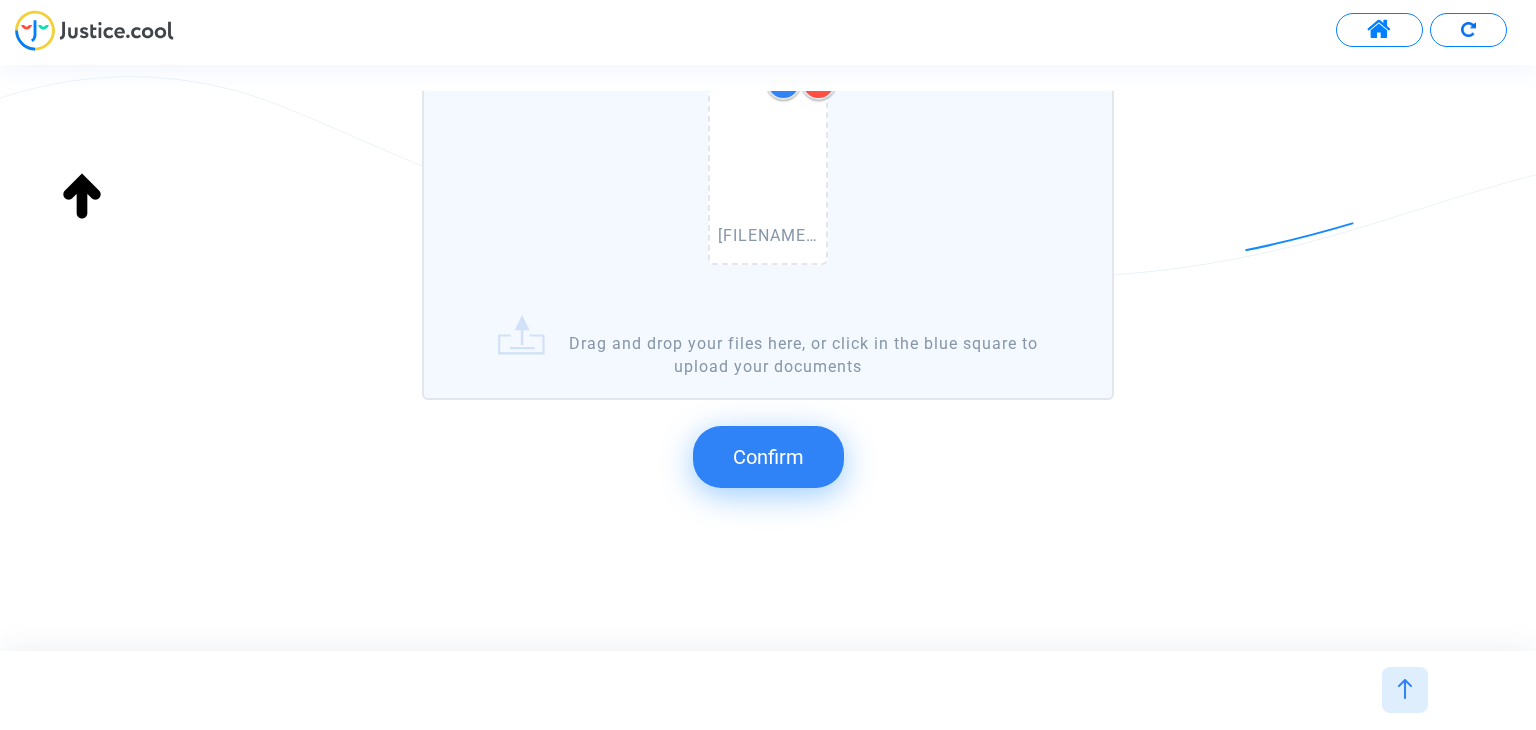 click on "Confirm" 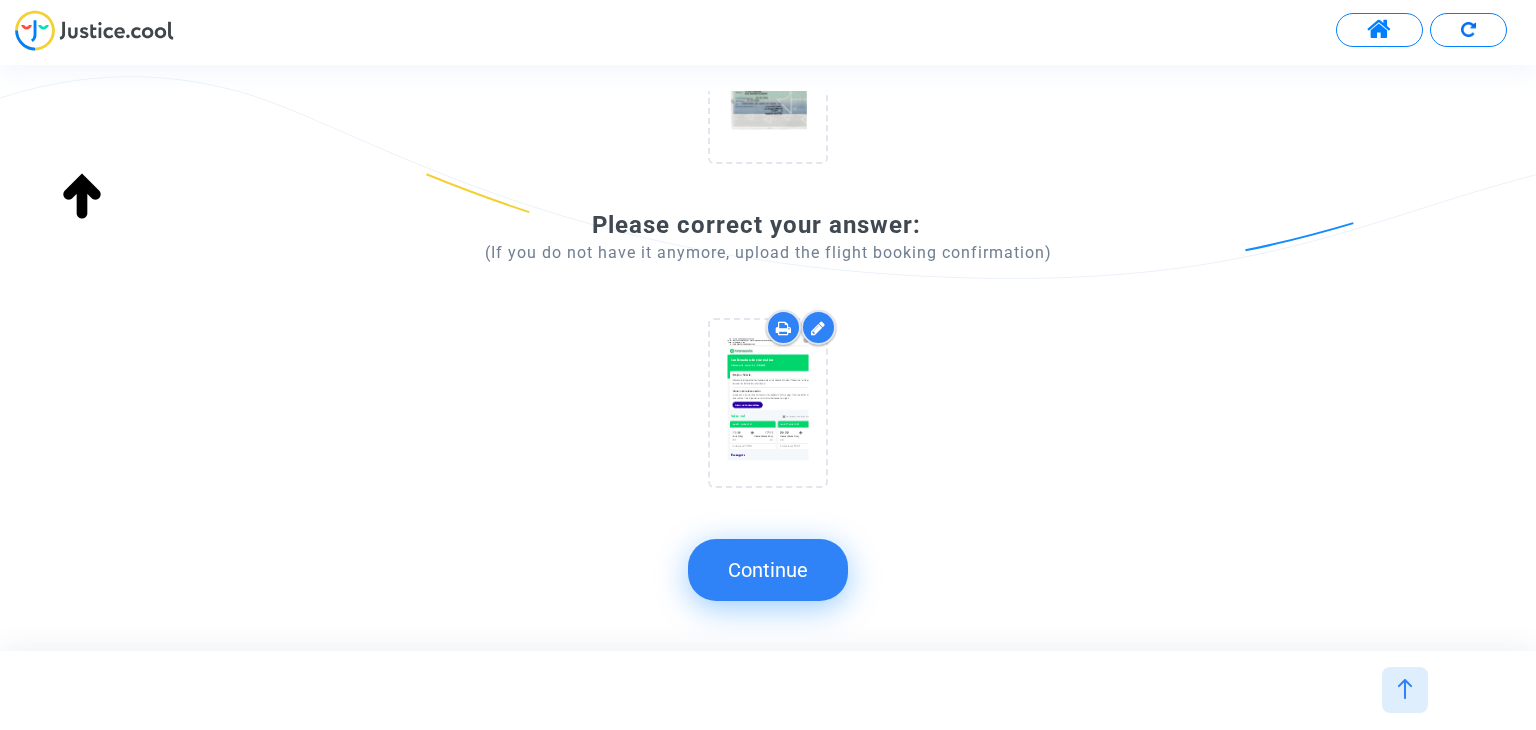 scroll, scrollTop: 327, scrollLeft: 0, axis: vertical 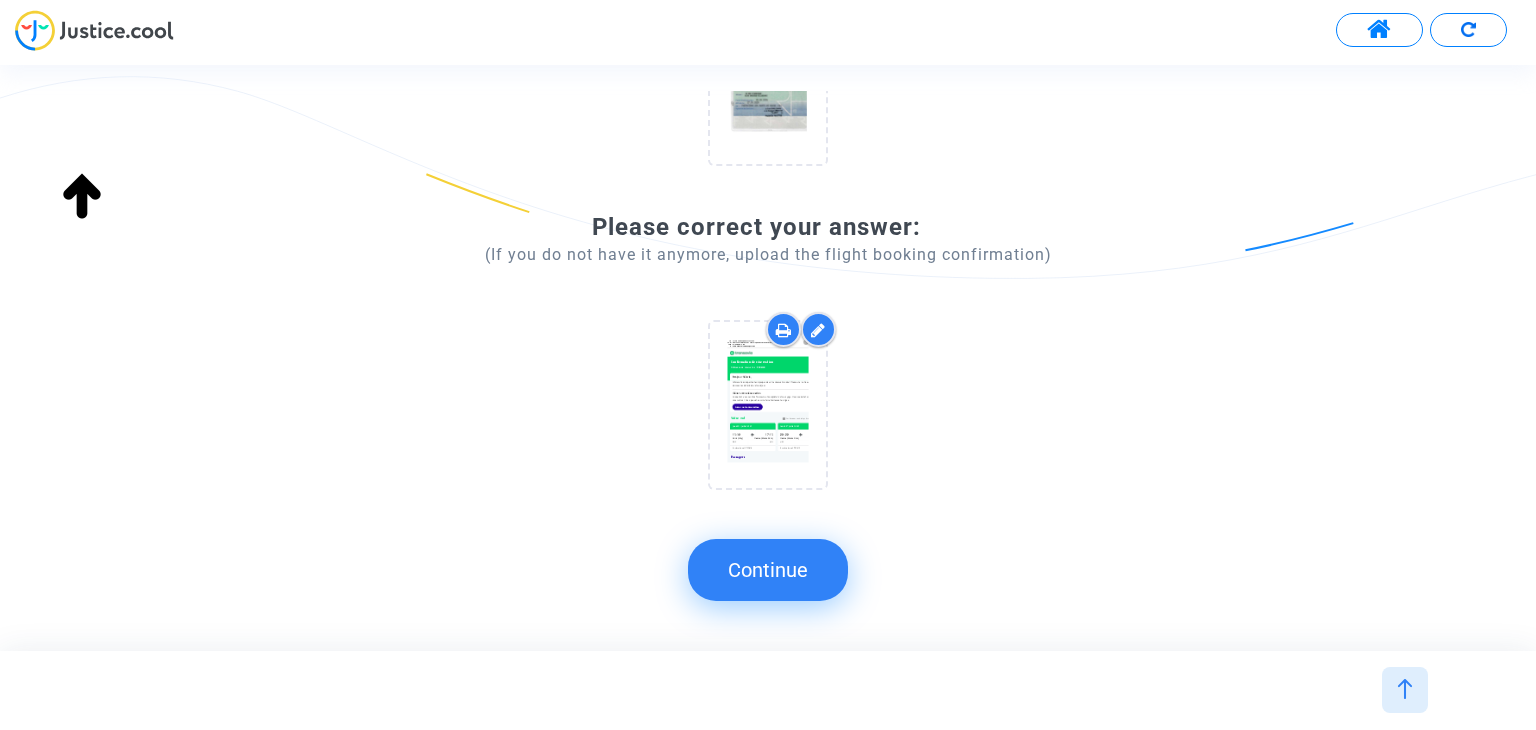 click on "Continue" 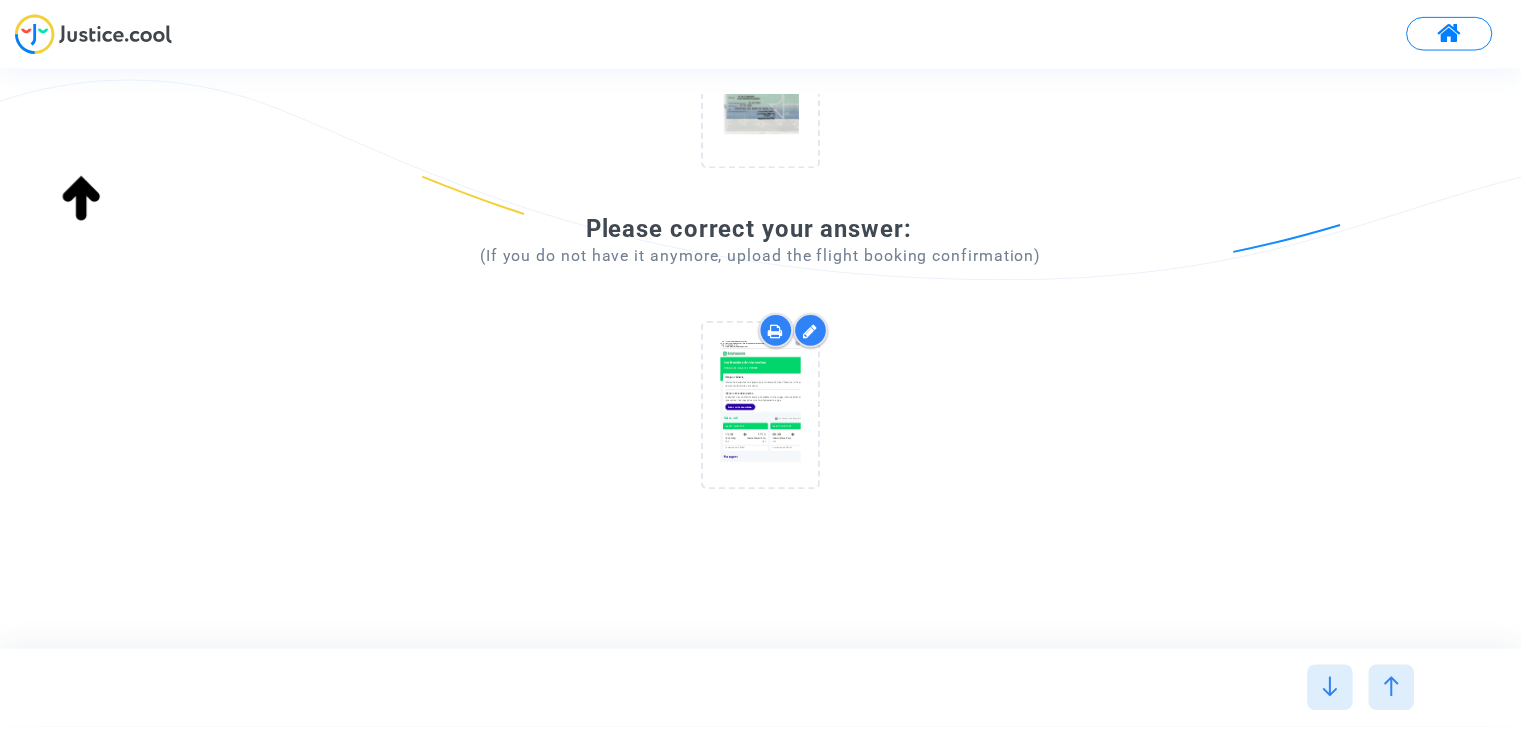 scroll, scrollTop: 0, scrollLeft: 0, axis: both 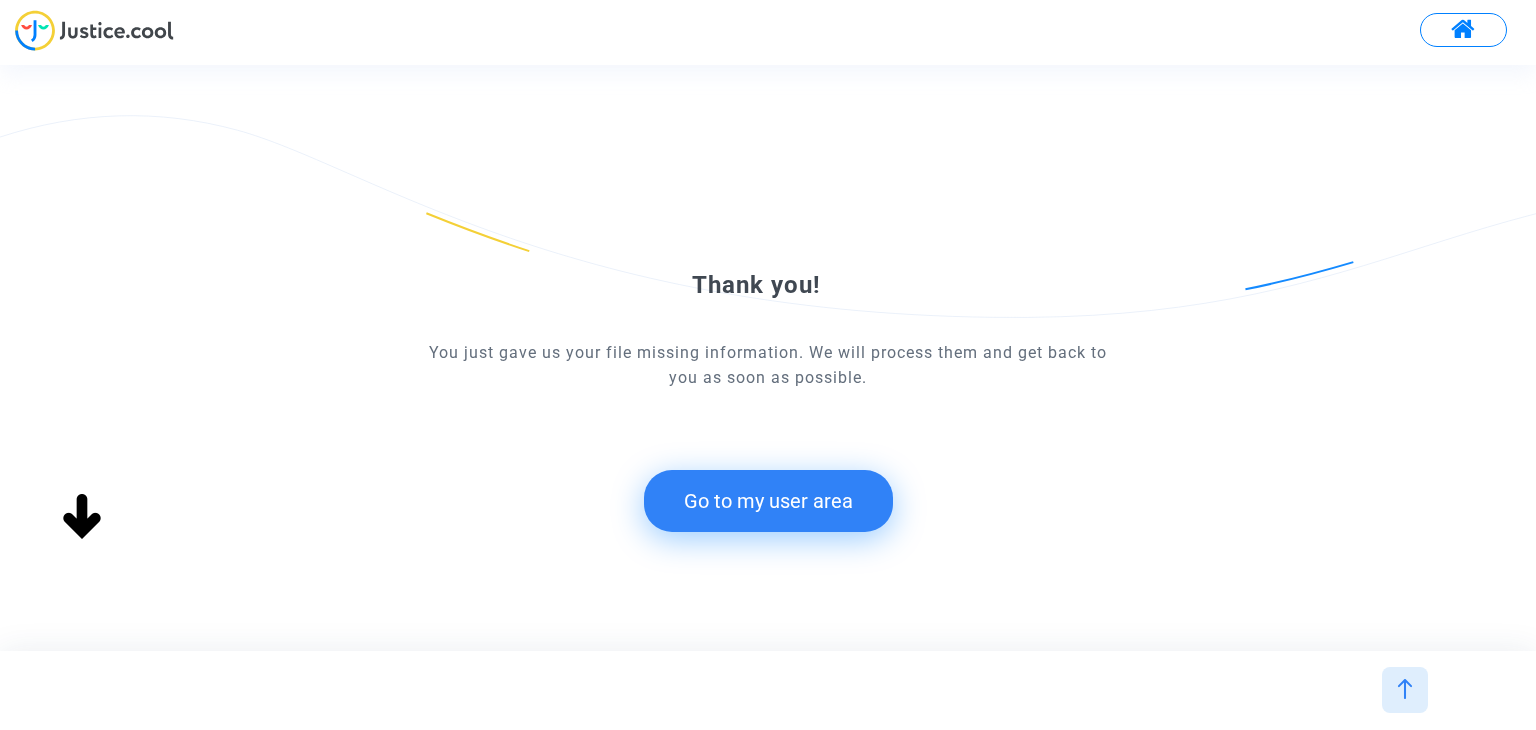 click on "Go to my user area" 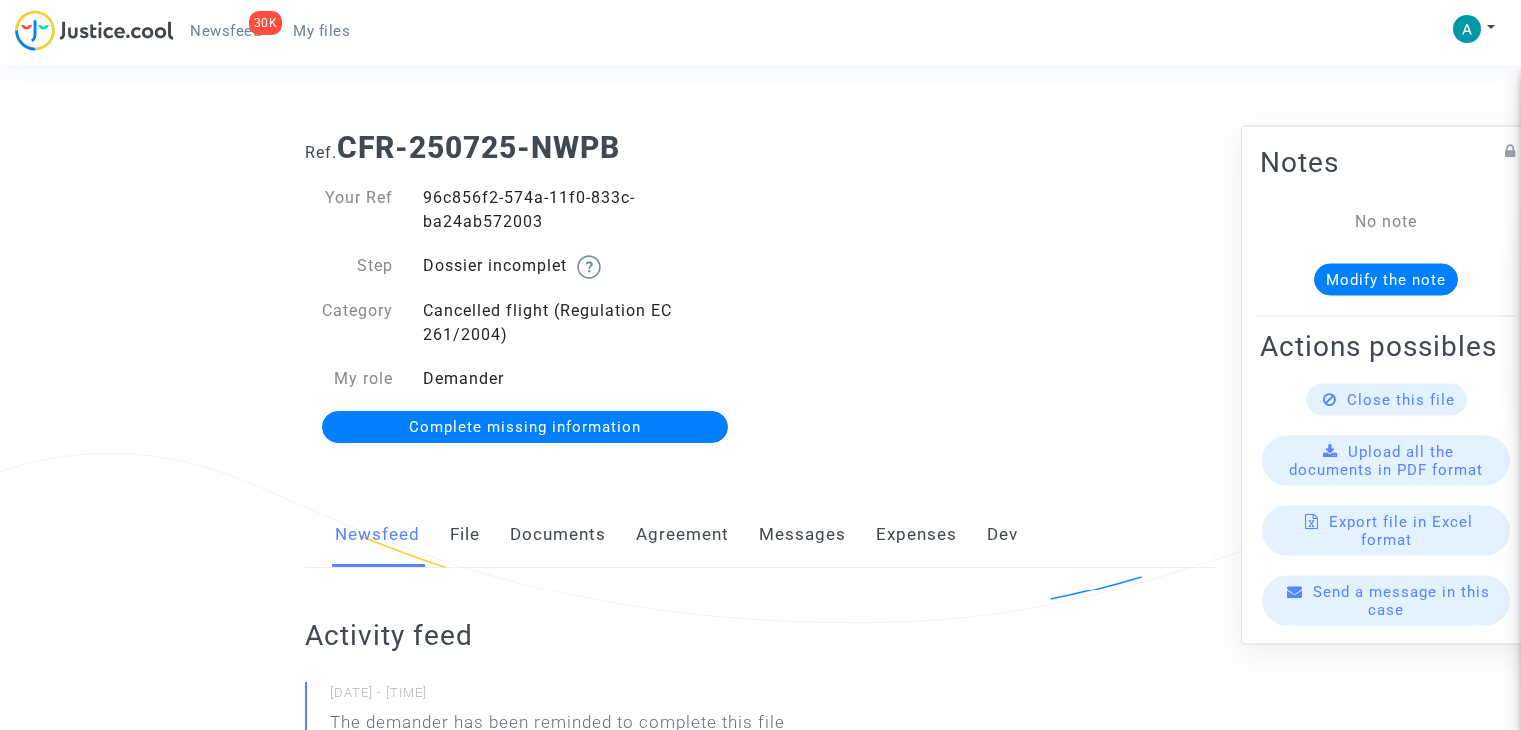 scroll, scrollTop: 300, scrollLeft: 0, axis: vertical 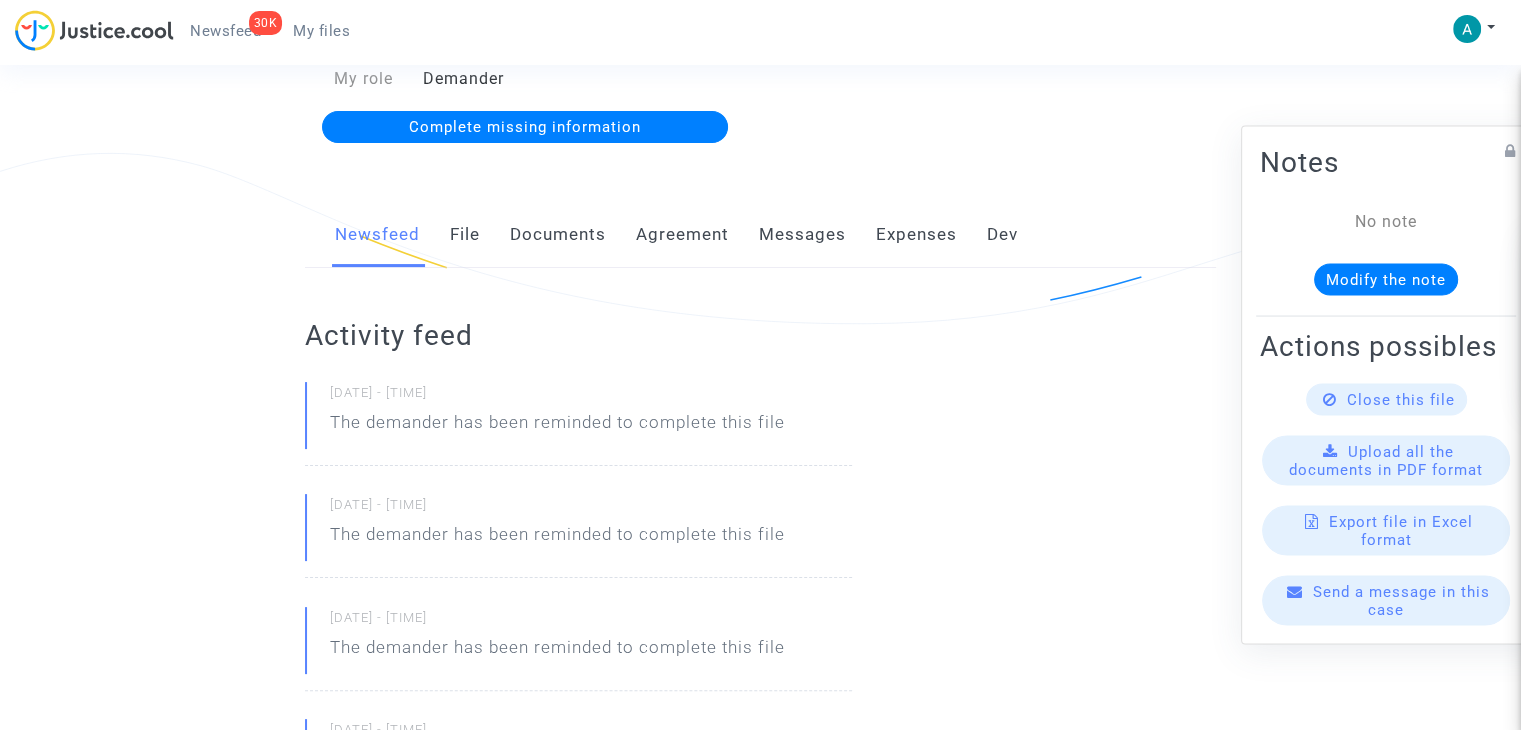 click on "Complete missing information" 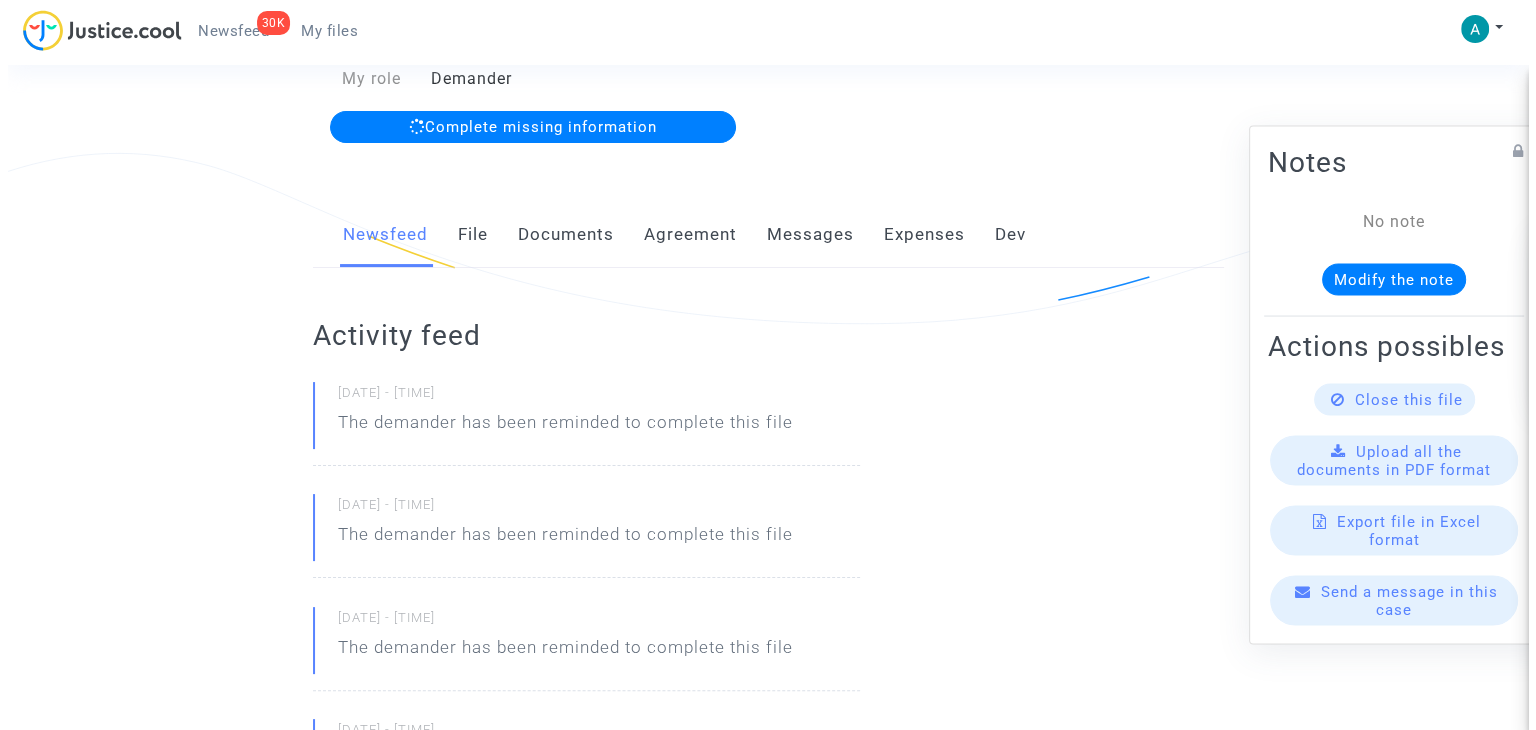 scroll, scrollTop: 0, scrollLeft: 0, axis: both 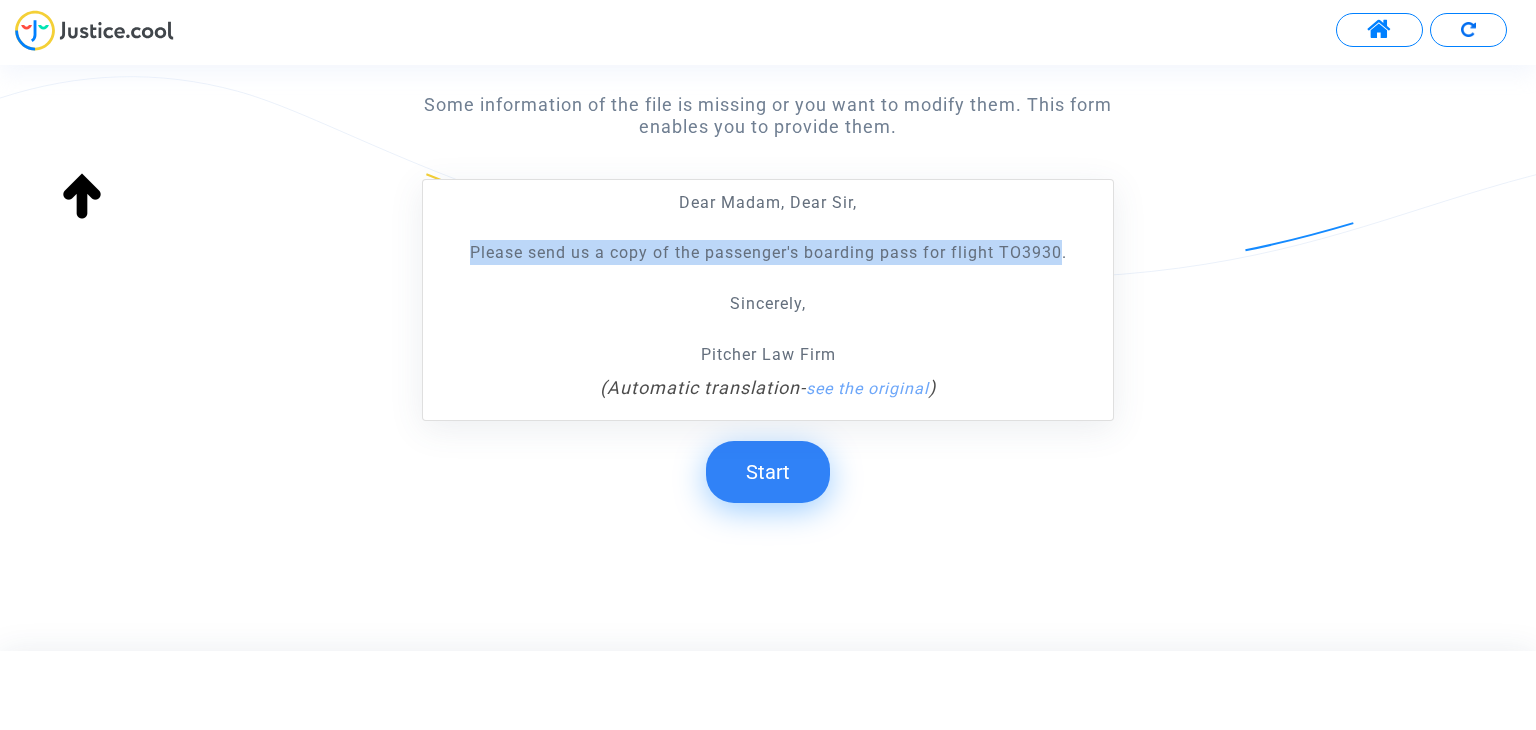 drag, startPoint x: 460, startPoint y: 251, endPoint x: 1060, endPoint y: 247, distance: 600.0133 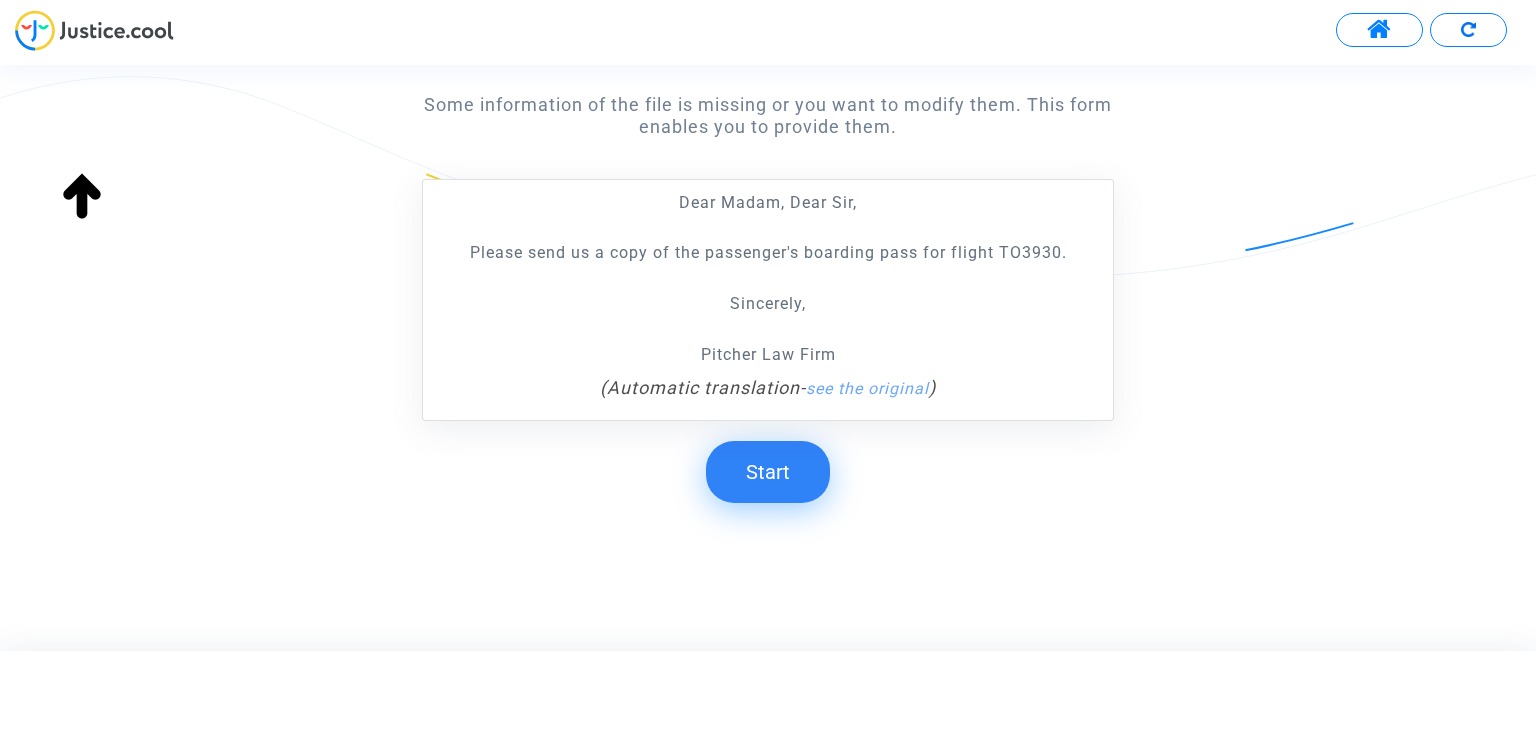 drag, startPoint x: 1040, startPoint y: 290, endPoint x: 1051, endPoint y: 273, distance: 20.248457 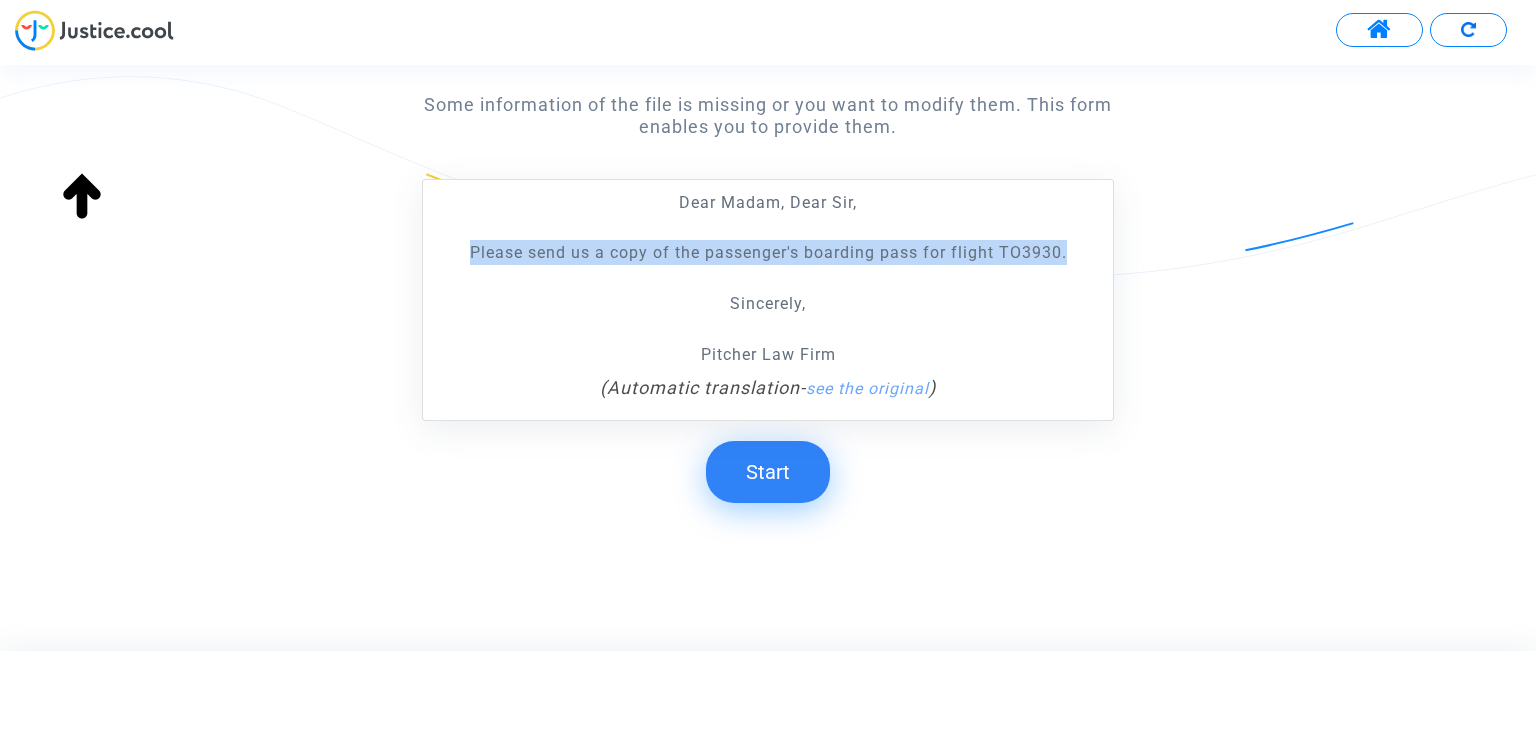 drag, startPoint x: 1075, startPoint y: 247, endPoint x: 690, endPoint y: 21, distance: 446.4314 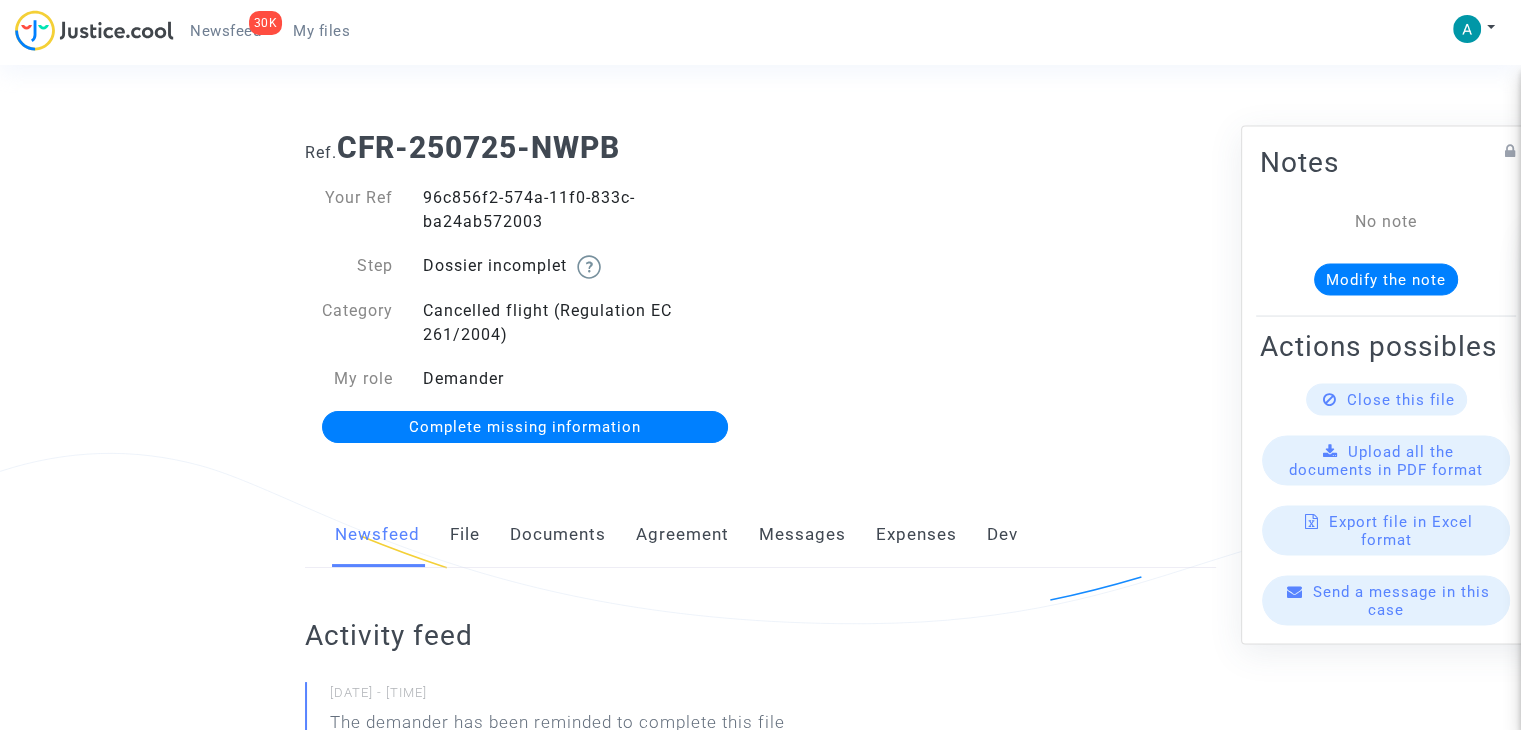 click on "Send a message in this case" 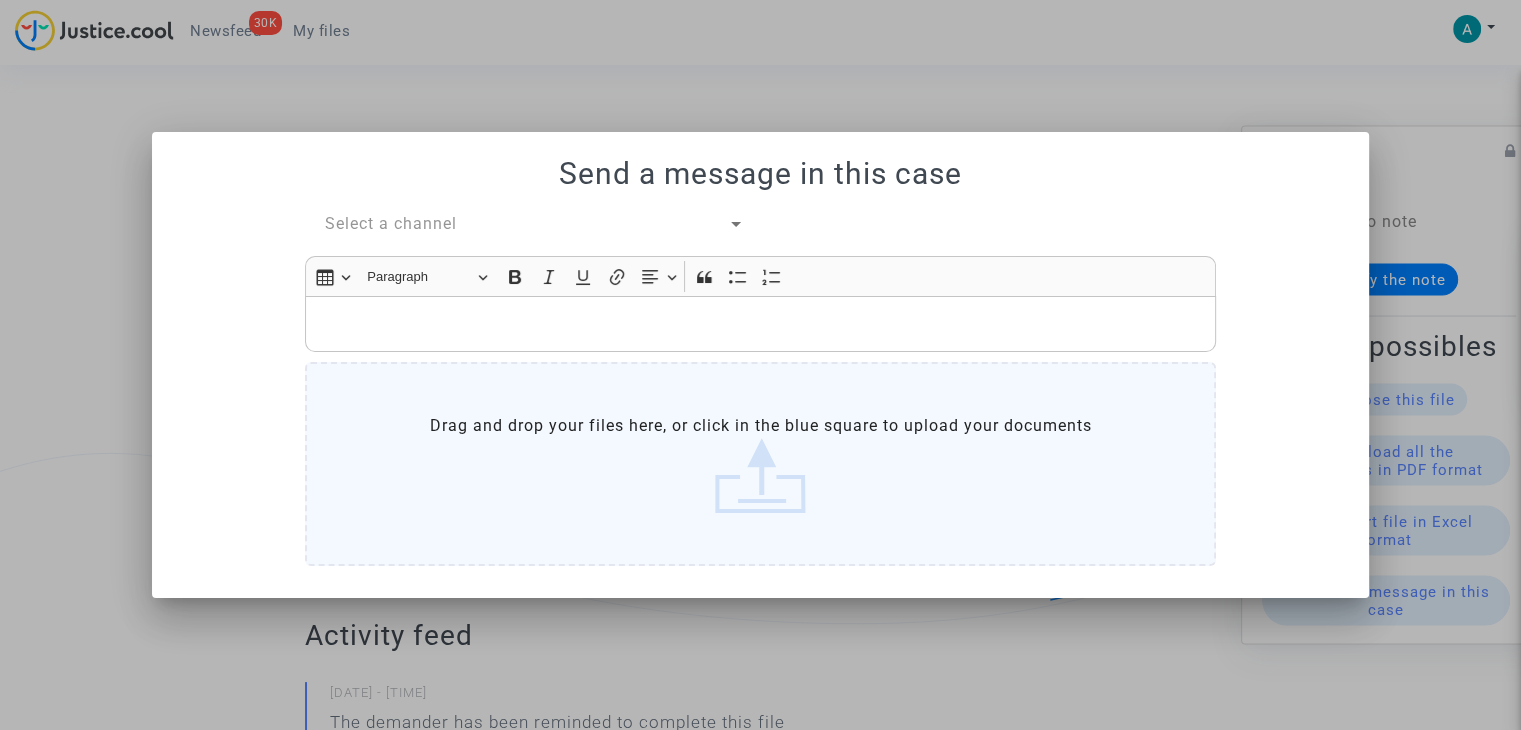click on "Select a channel" at bounding box center [391, 223] 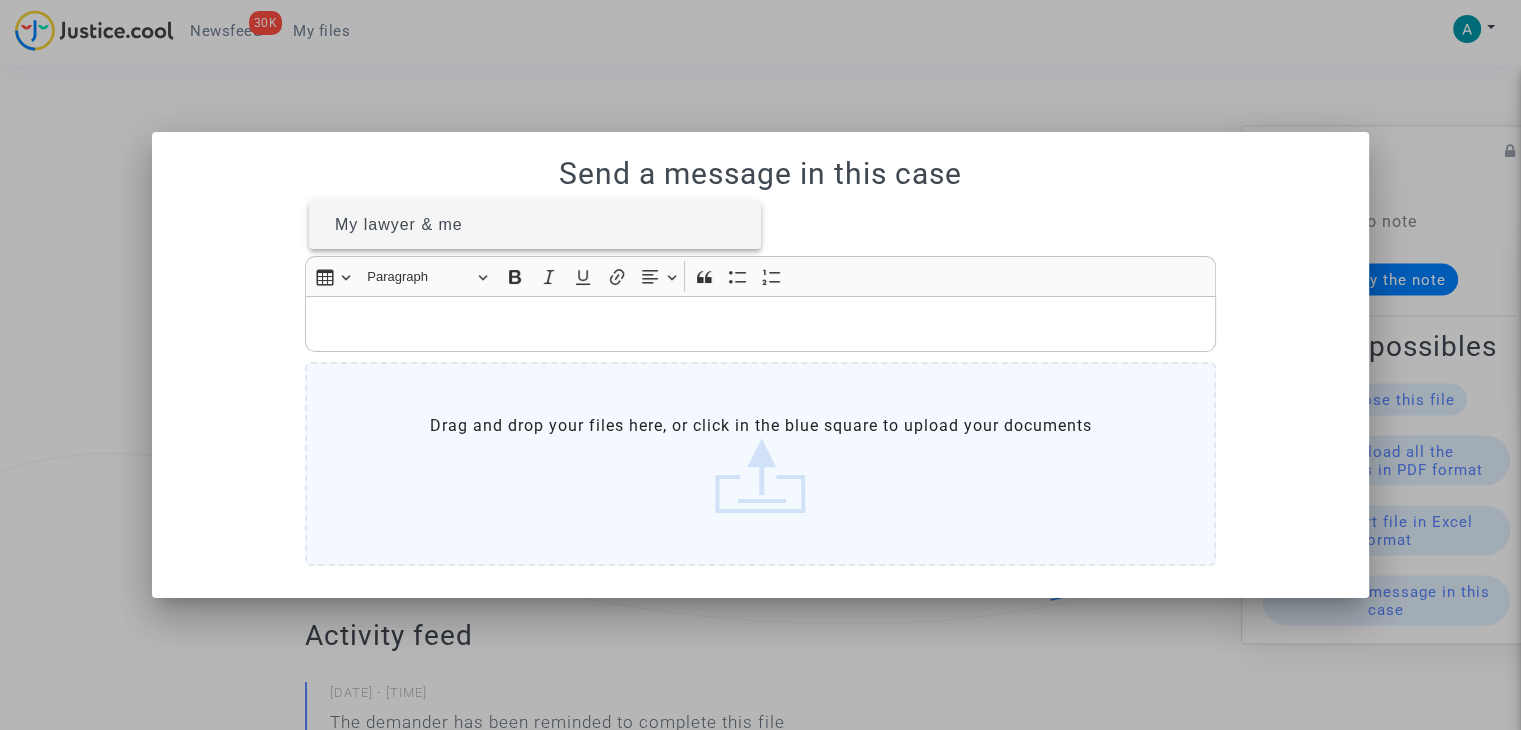 click on "My lawyer & me" at bounding box center (399, 224) 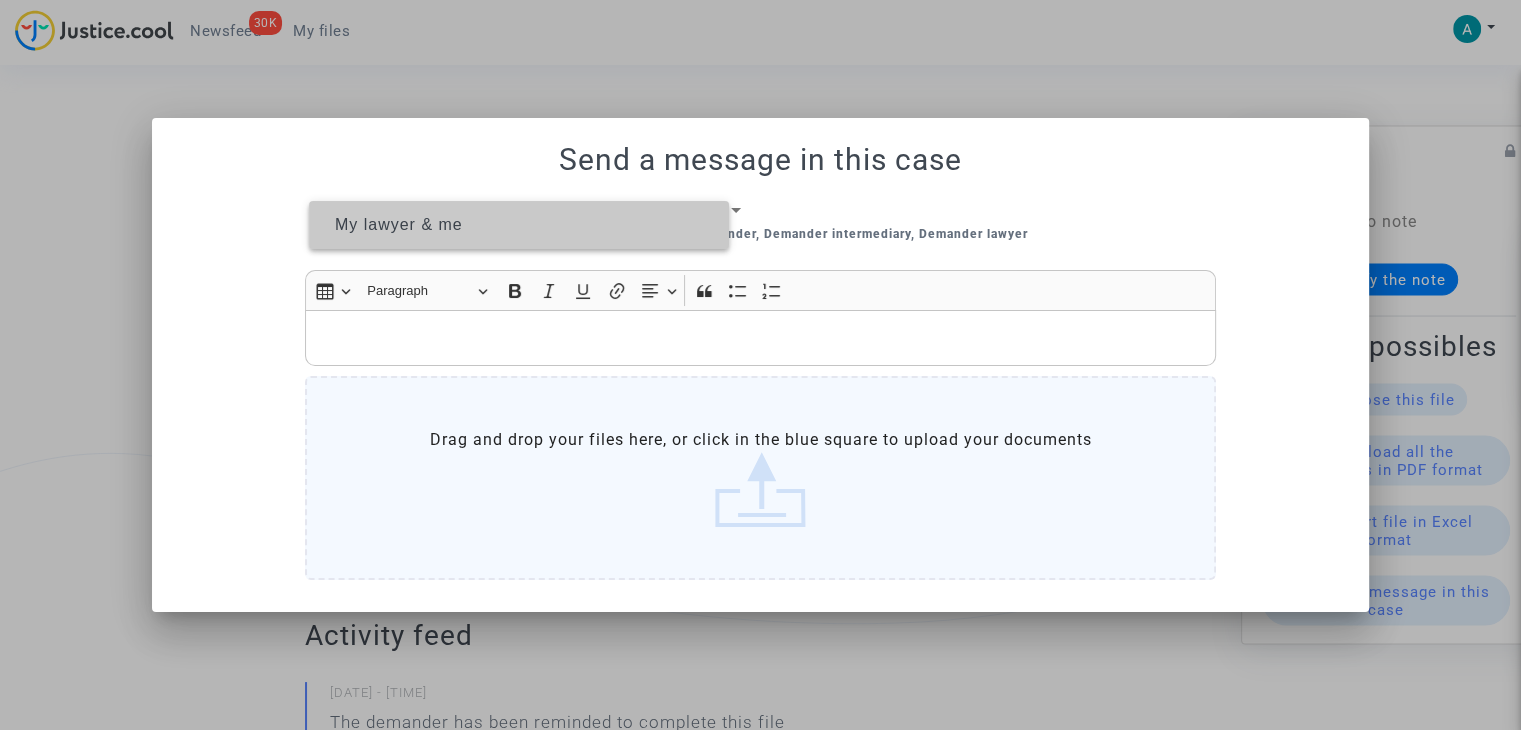 click at bounding box center [760, 338] 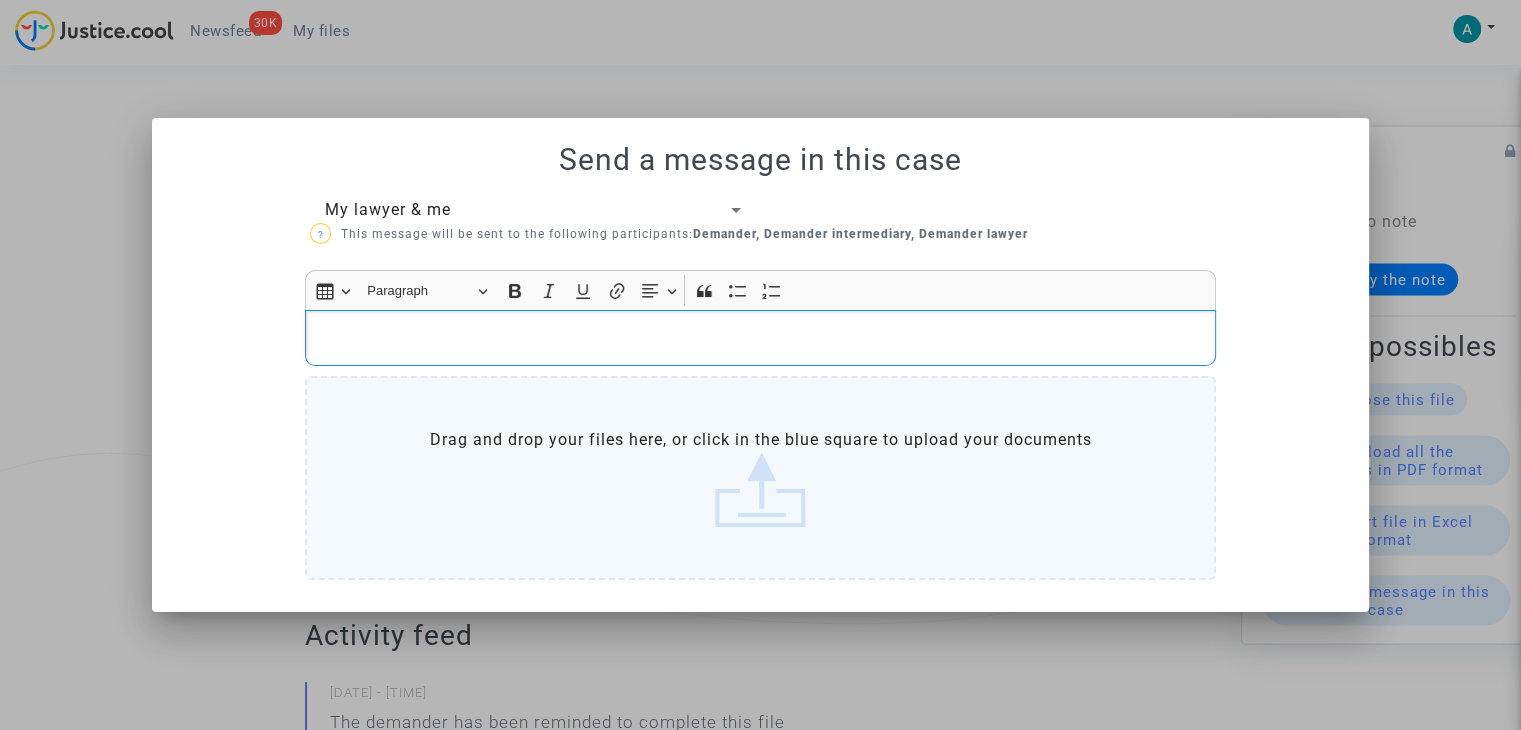 type 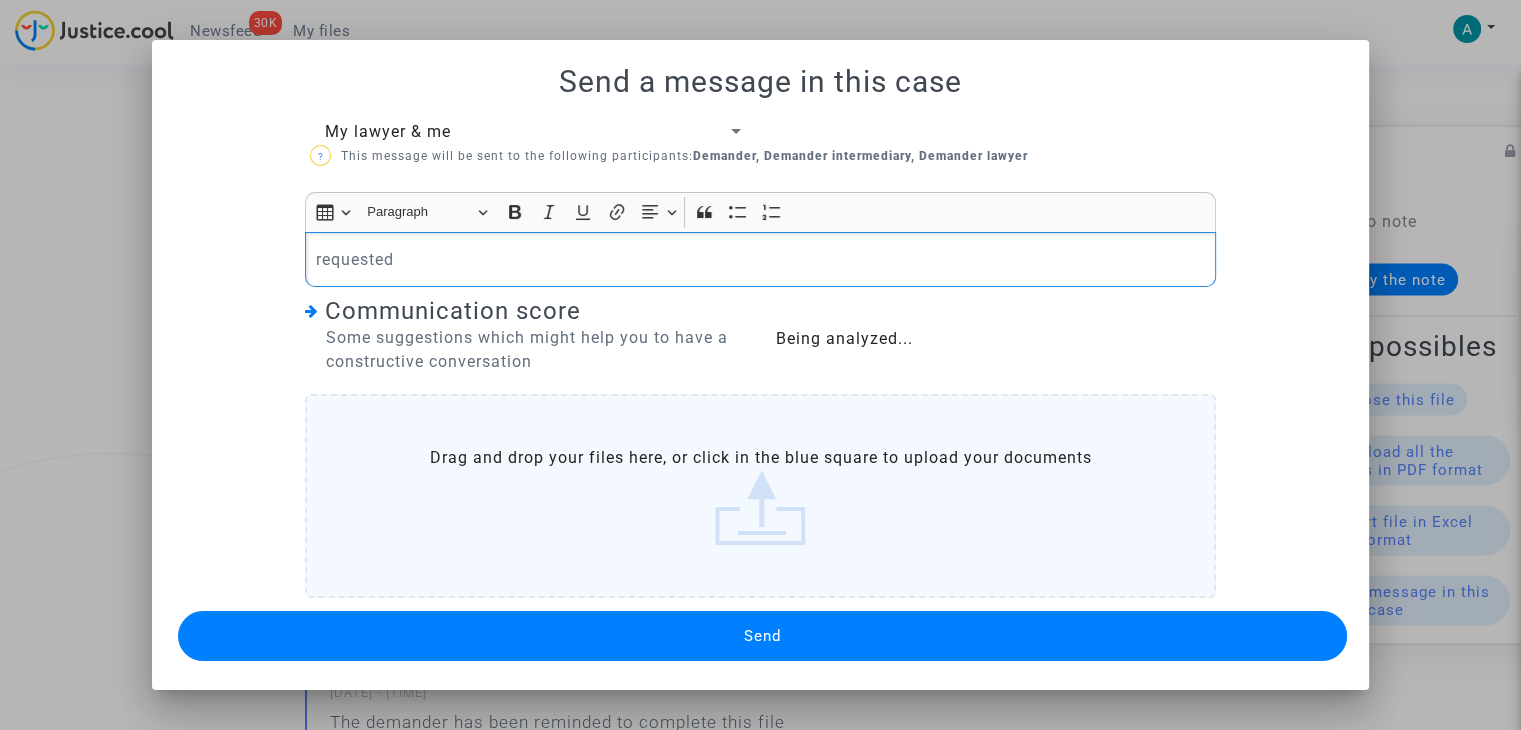 click on "Send" at bounding box center [762, 636] 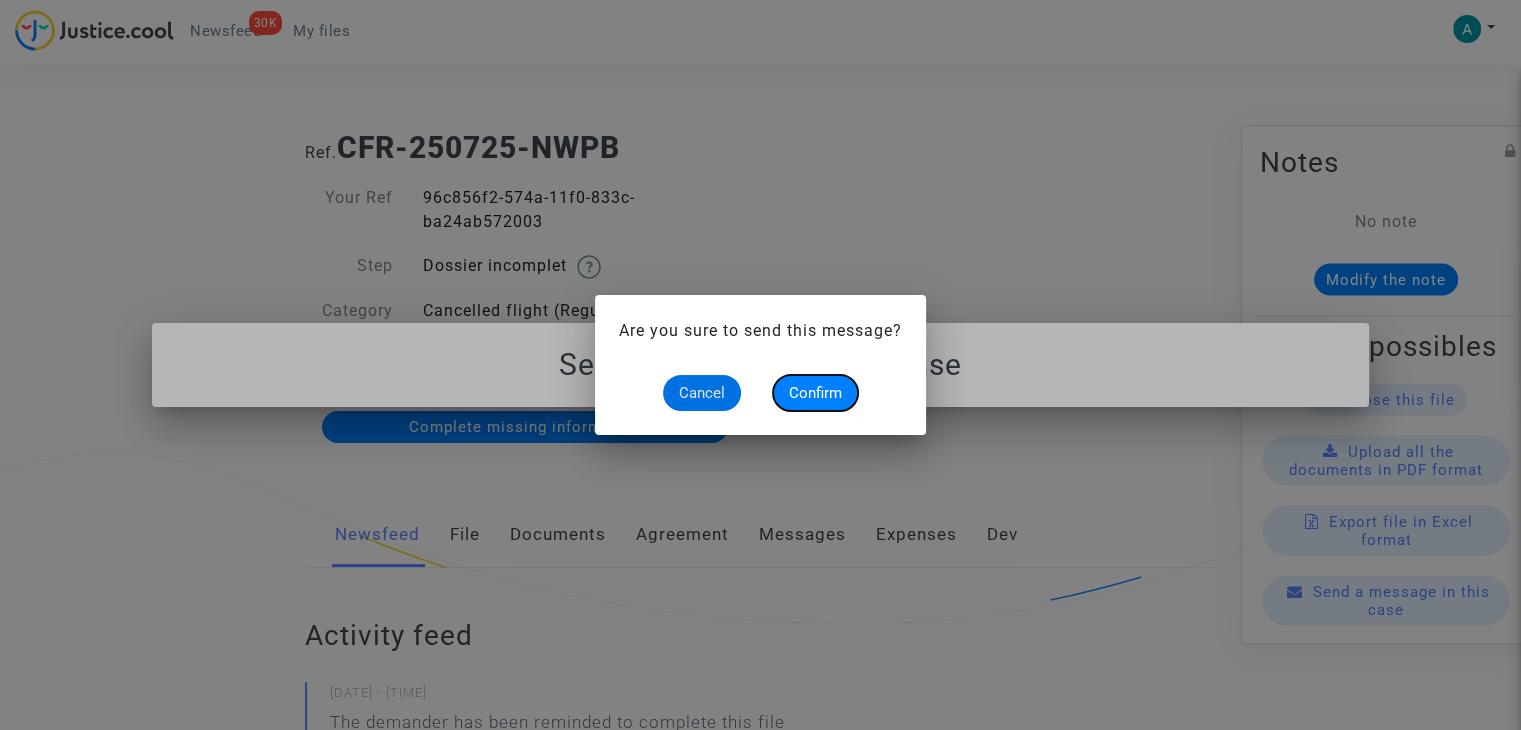 click on "Confirm" at bounding box center (815, 393) 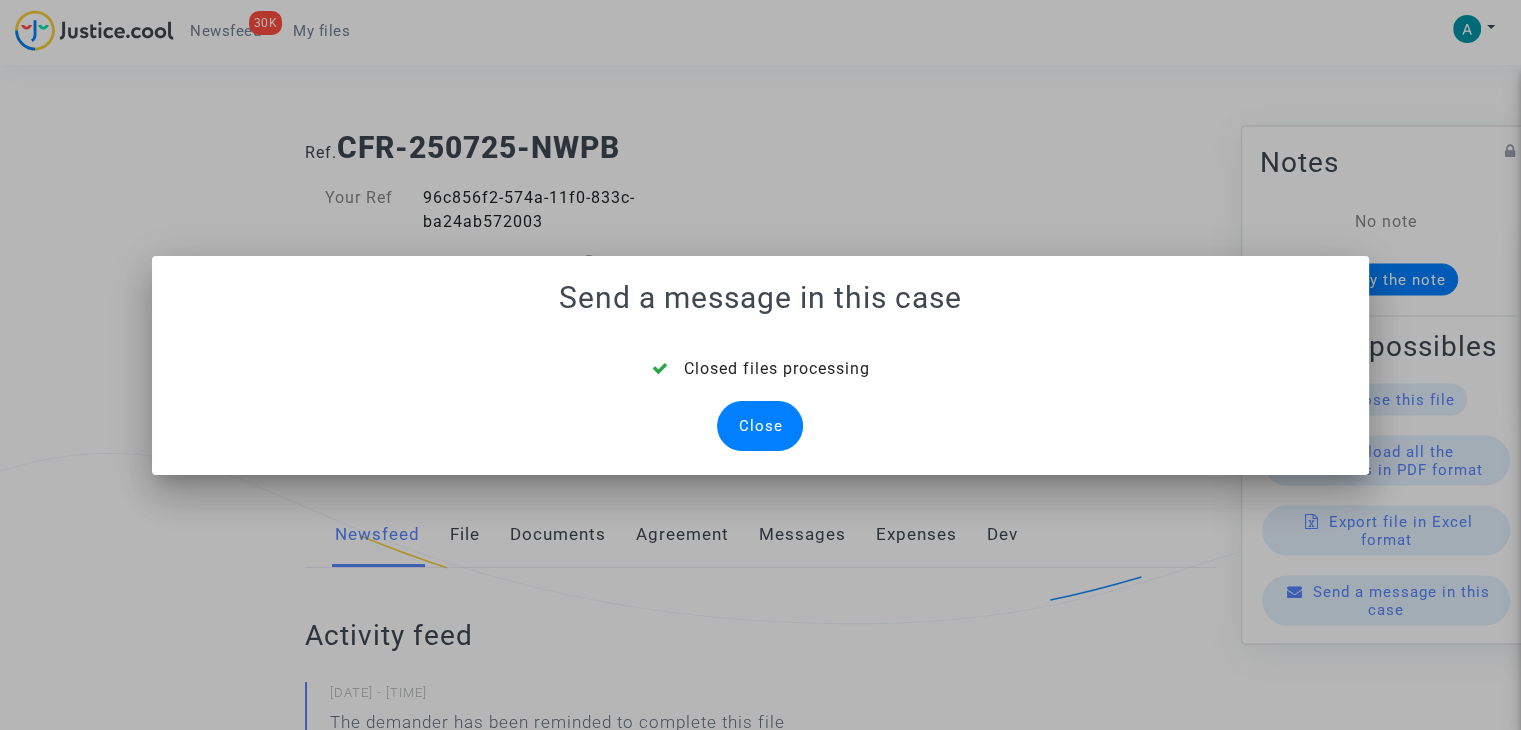click on "Close" at bounding box center [760, 426] 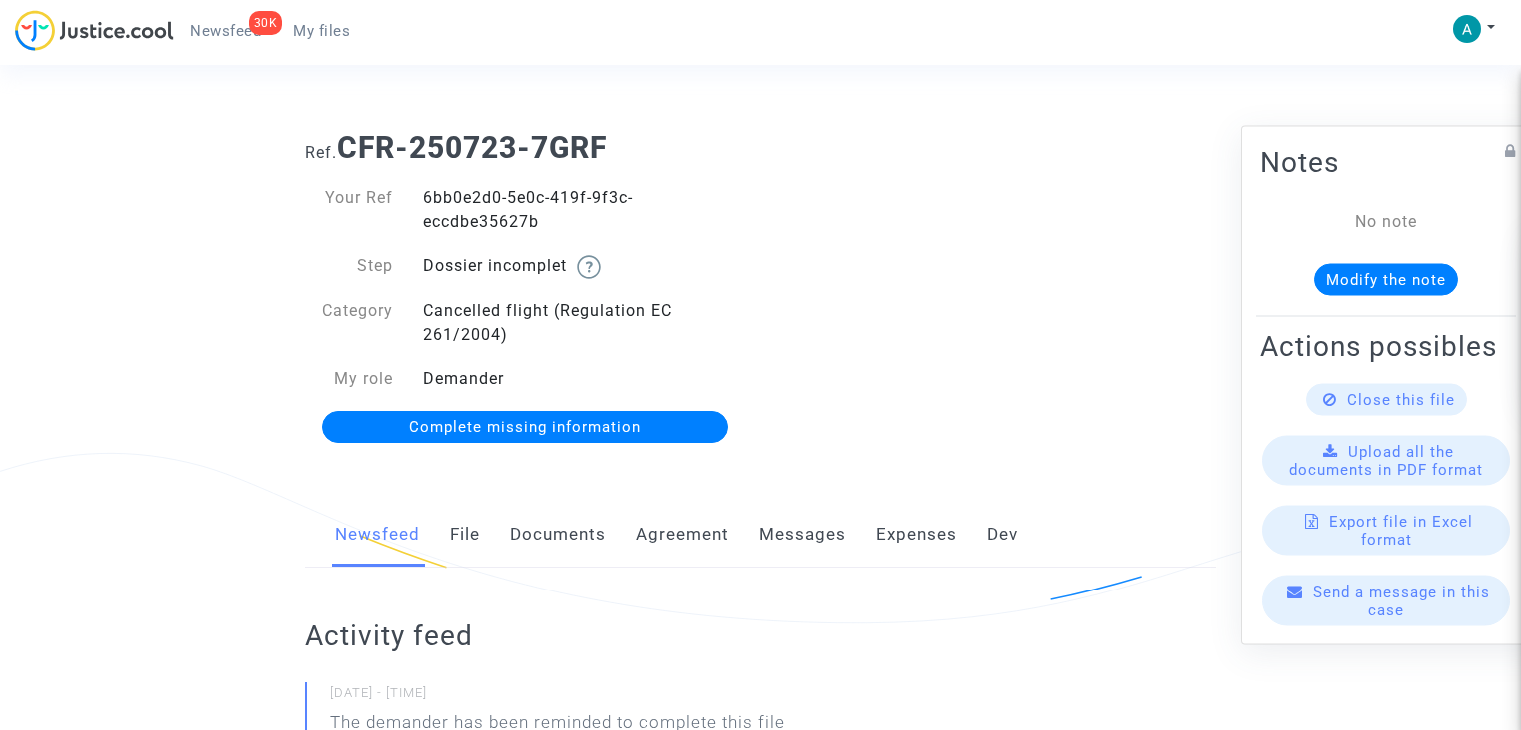 scroll, scrollTop: 0, scrollLeft: 0, axis: both 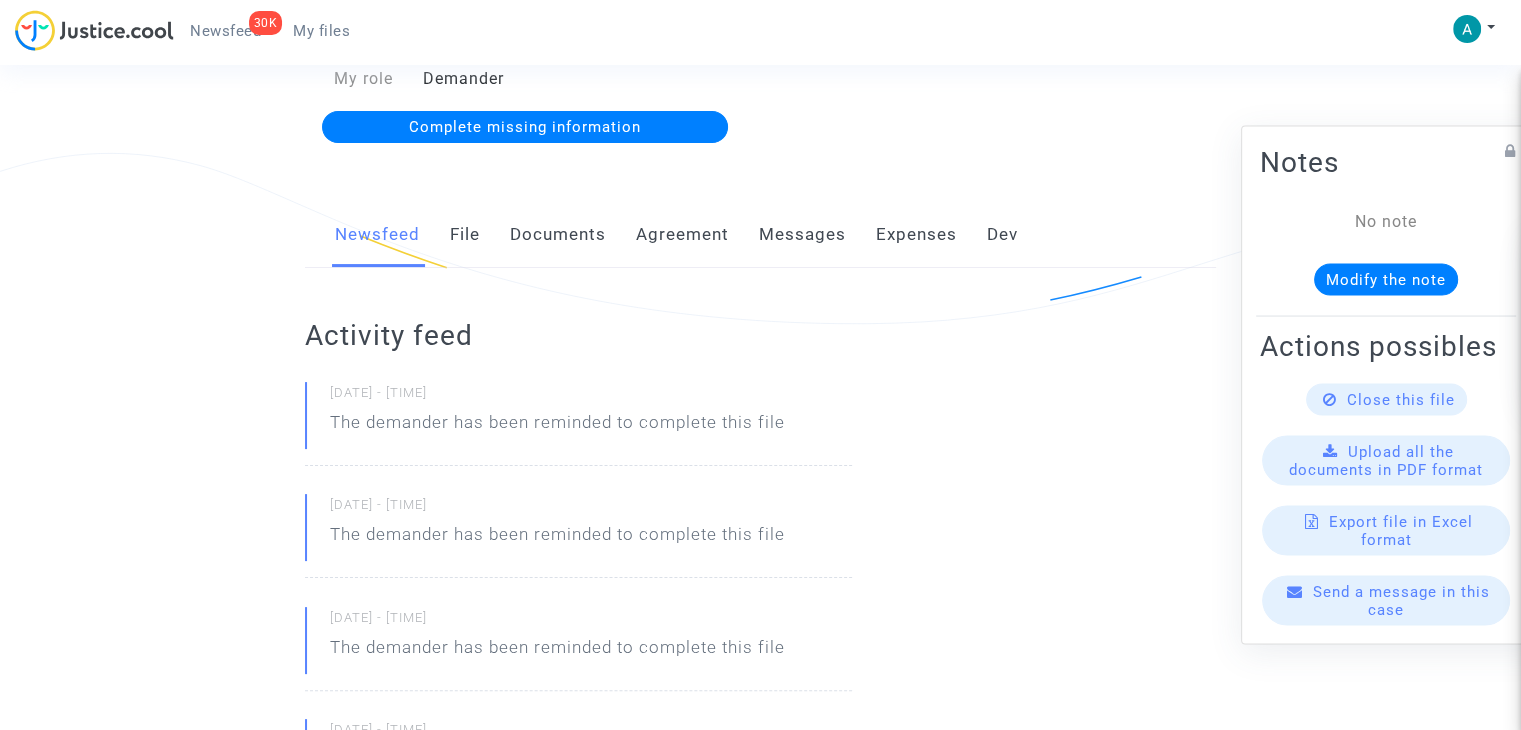 click on "Complete missing information" 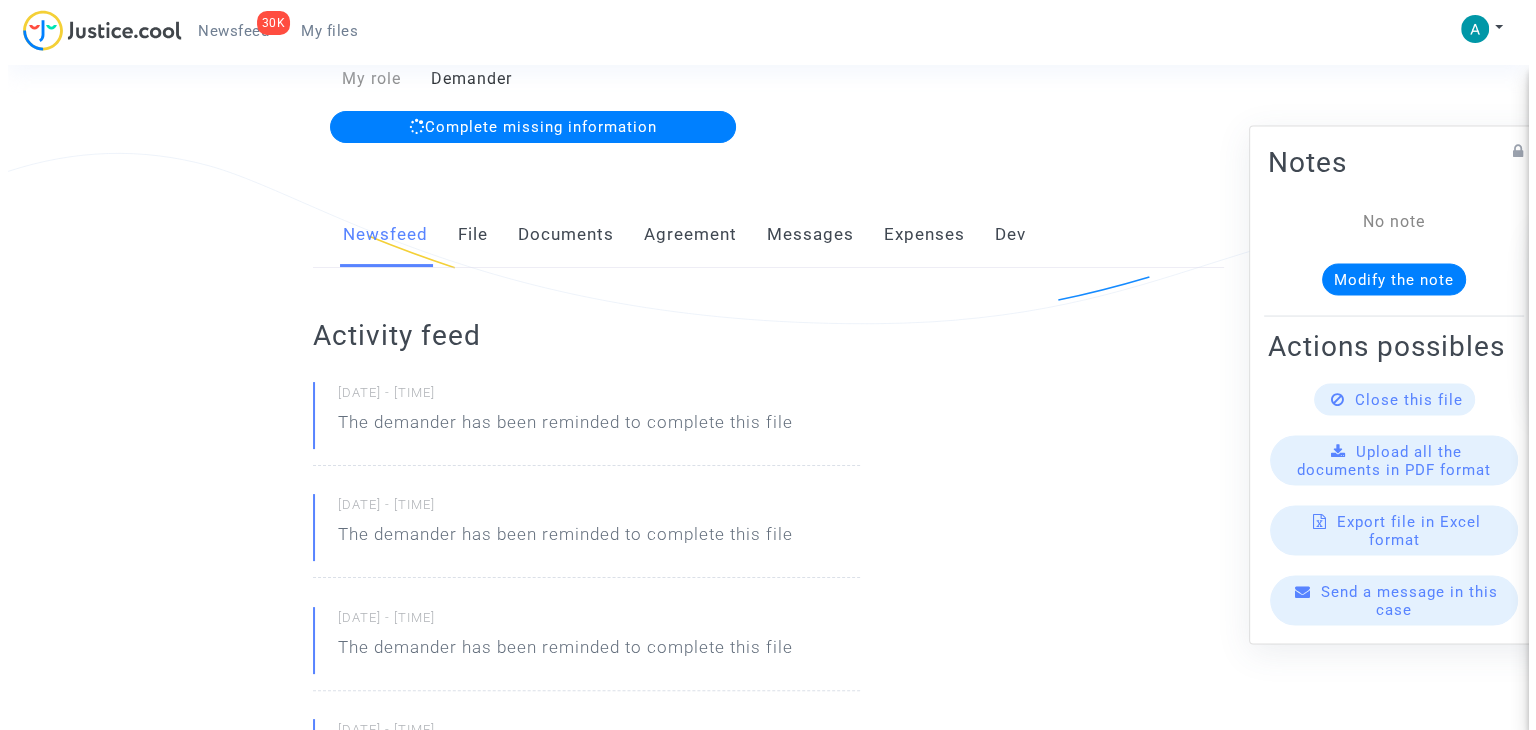 scroll, scrollTop: 0, scrollLeft: 0, axis: both 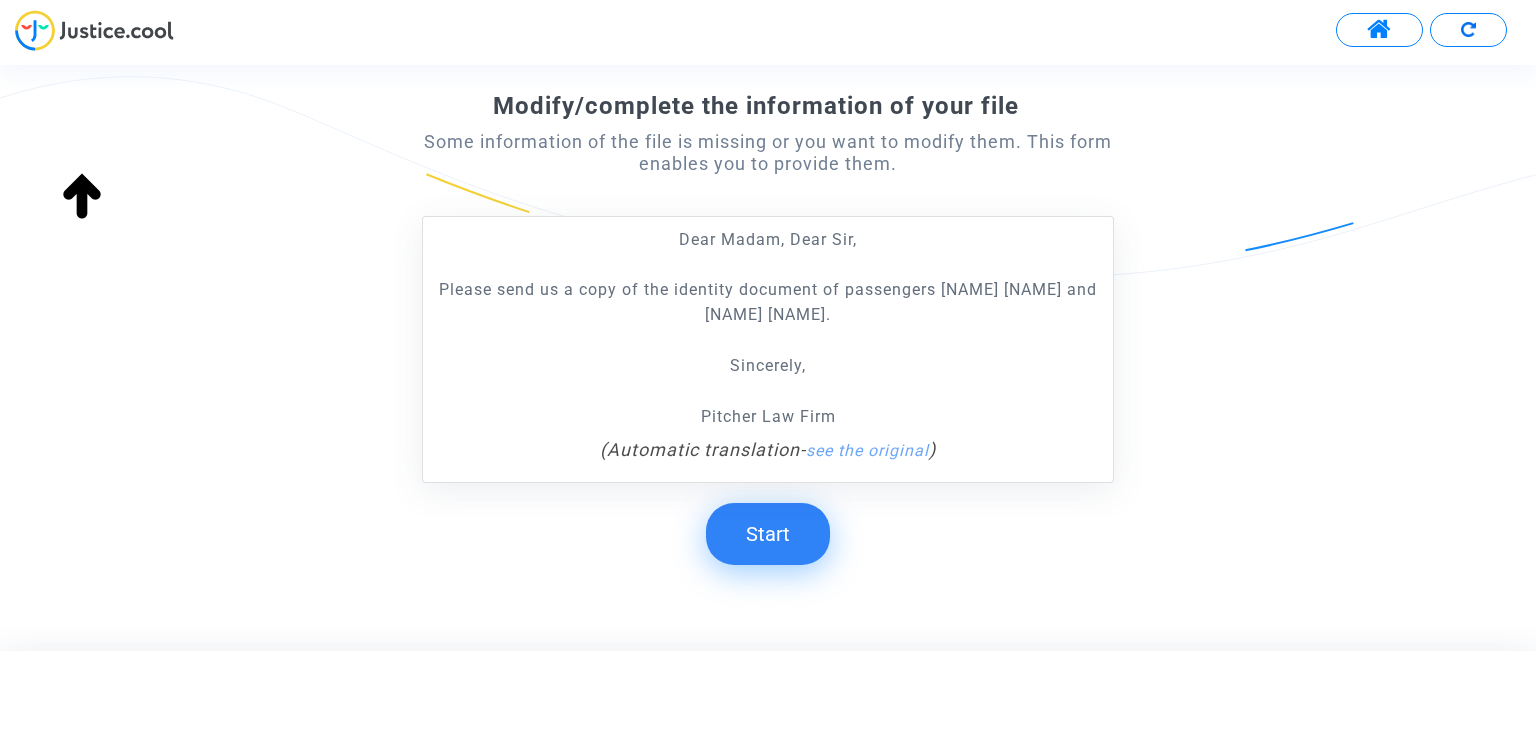drag, startPoint x: 947, startPoint y: 284, endPoint x: 861, endPoint y: 315, distance: 91.416626 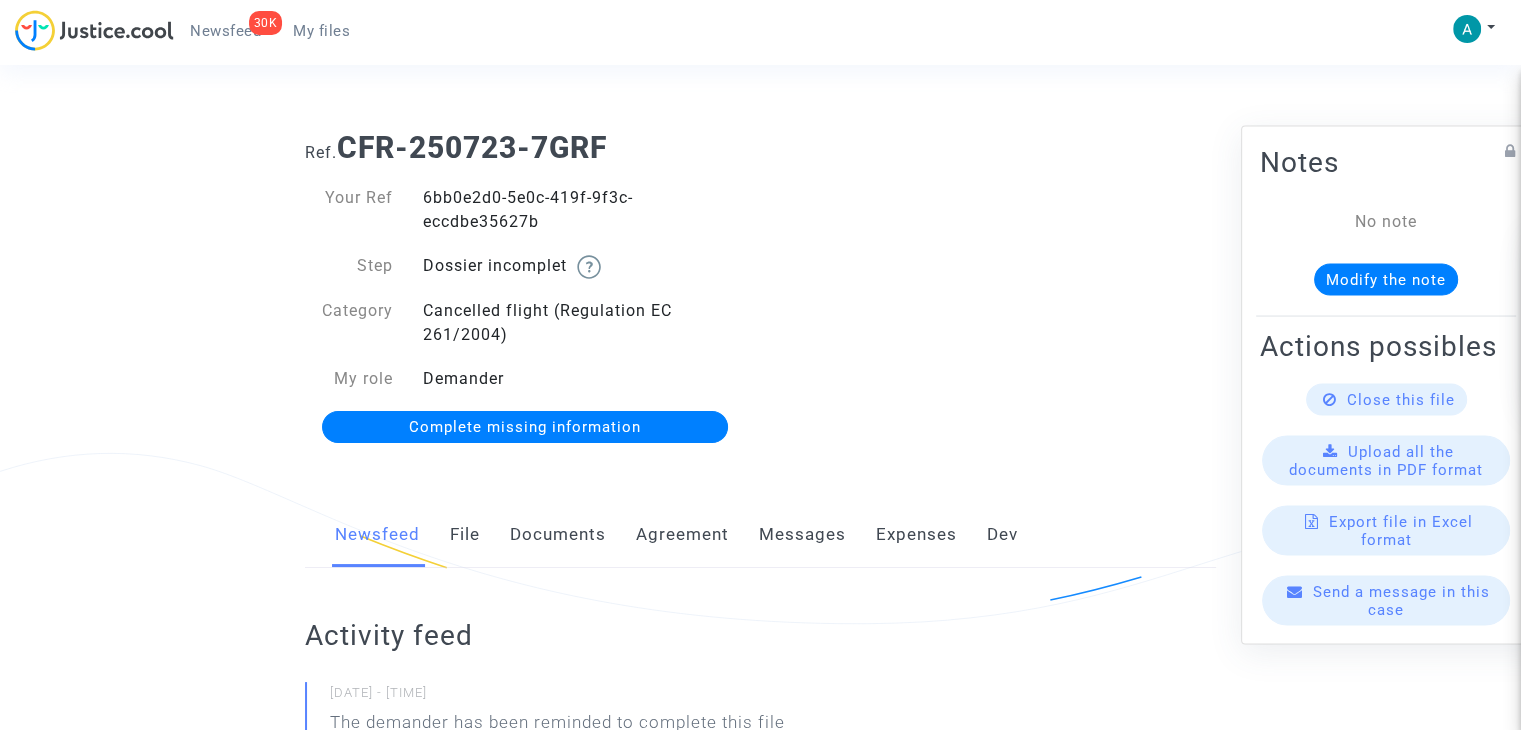 click on "Send a message in this case" 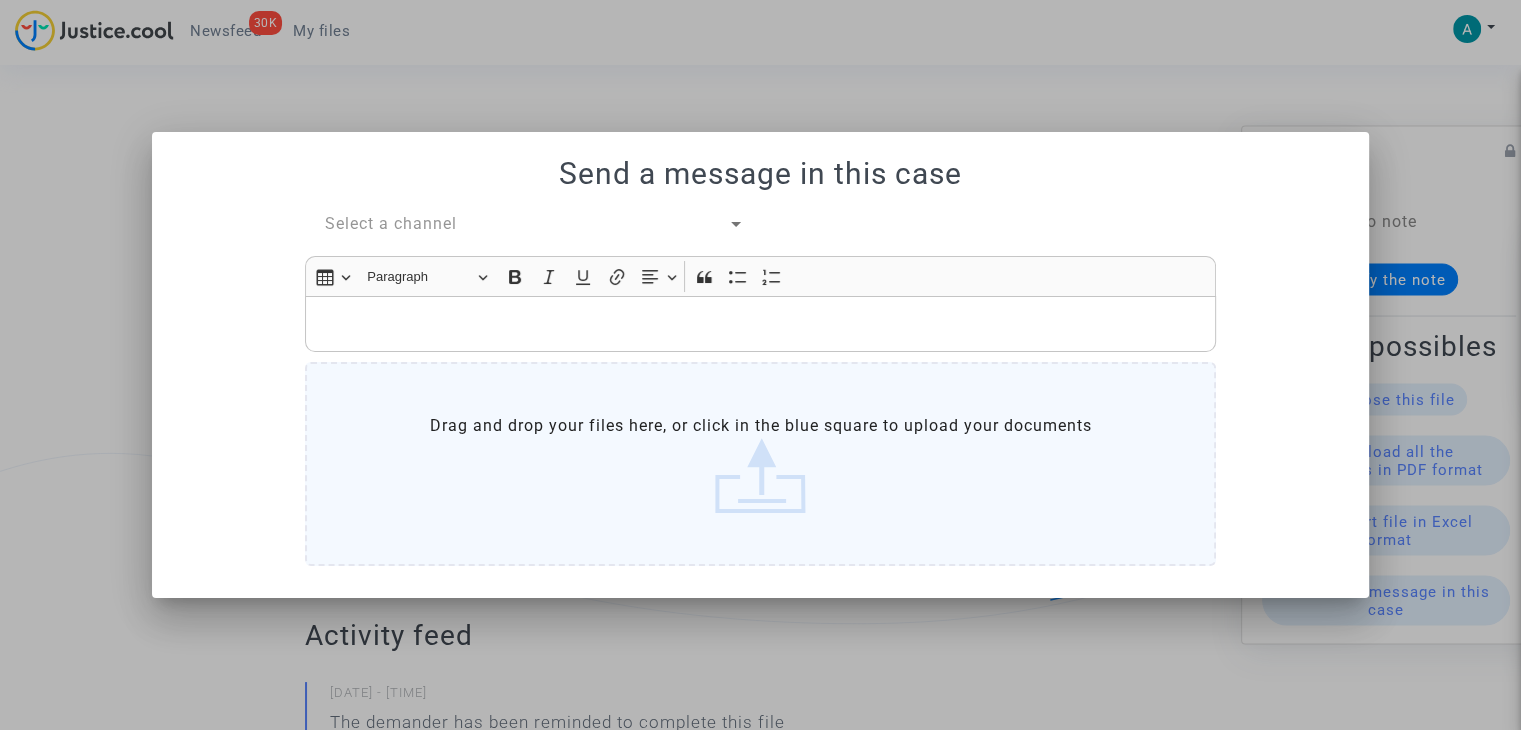 click on "Select a channel" at bounding box center (391, 223) 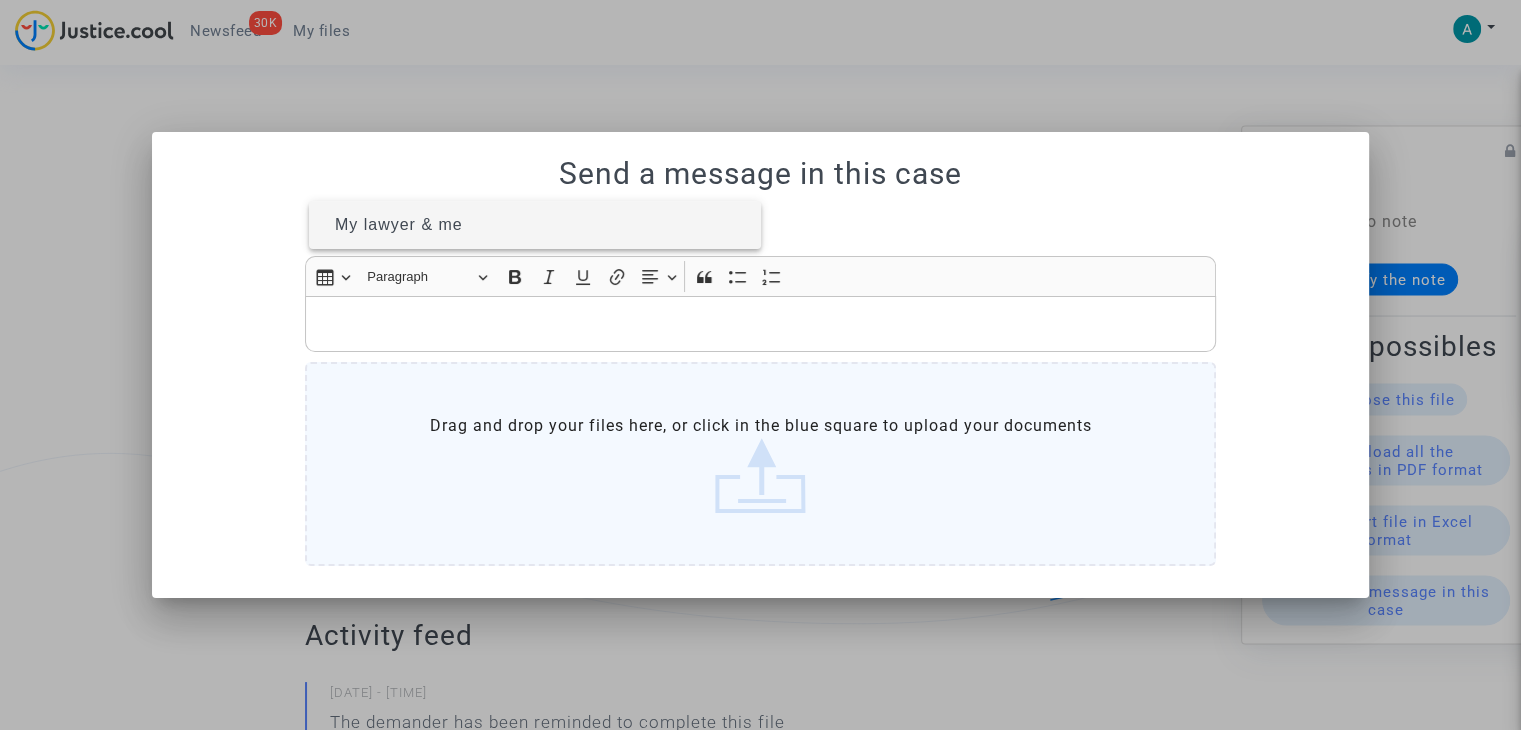 click on "My lawyer & me" at bounding box center [399, 224] 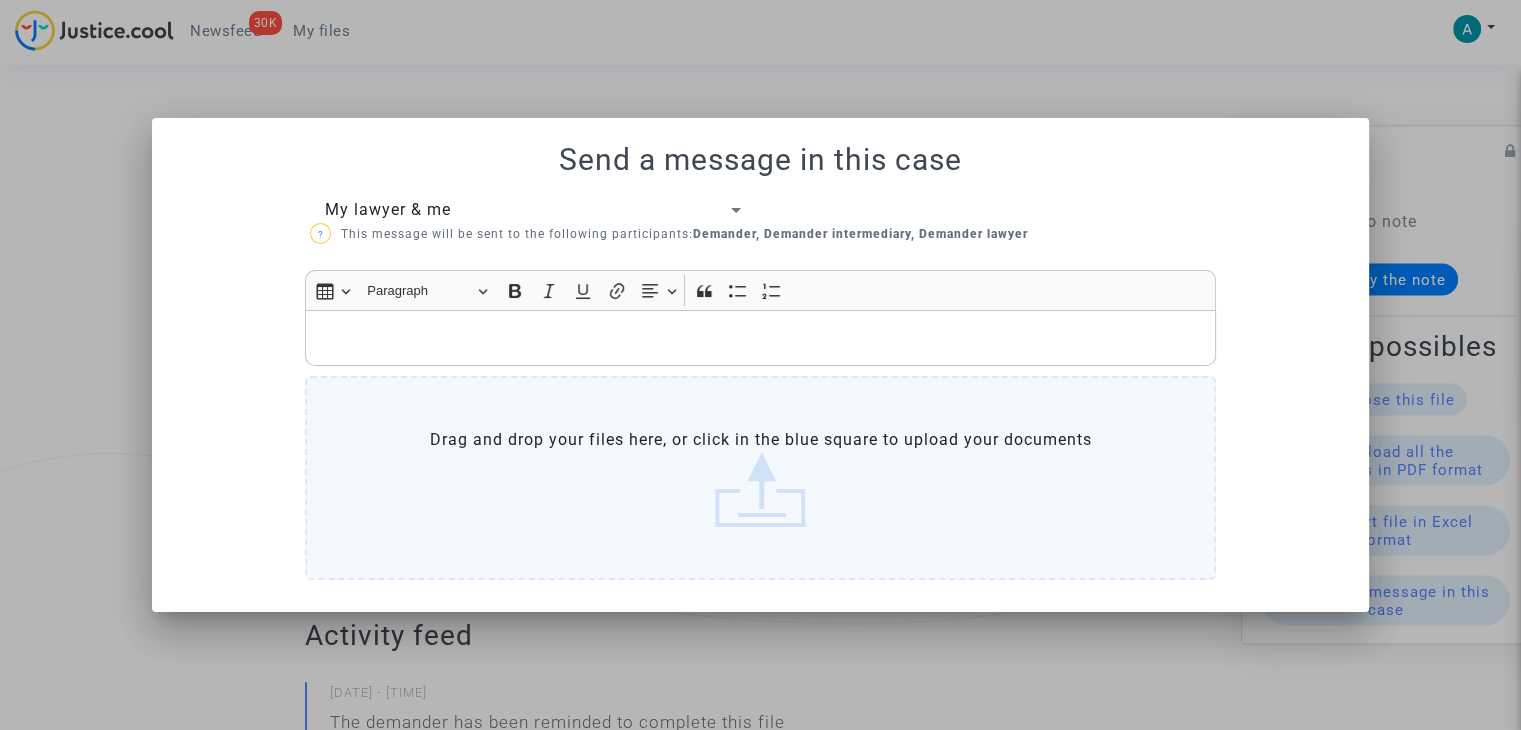click on "Insert table Insert table Heading Paragraph Paragraph Heading 1 Heading 2 Heading 3 Bold (CTRL+B) Bold Italic (CTRL+I) Italic Underline (CTRL+U) Underline Link (Ctrl+K) Link Text alignment Text alignment Align left Align left Align right Align right Align center Align center Justify Justify Block quote Block quote Bulleted List Bulleted List Numbered List Numbered List" at bounding box center [760, 290] 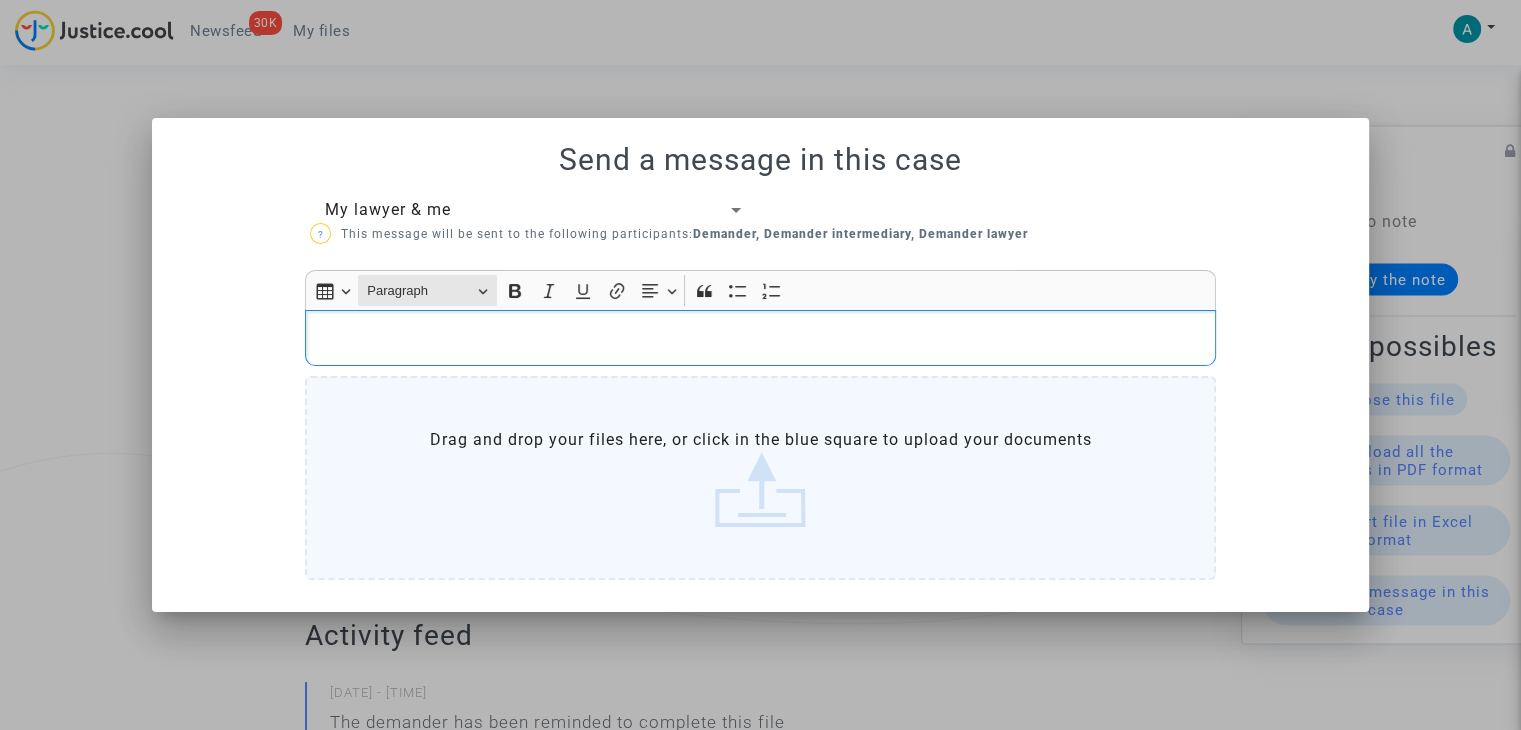 type 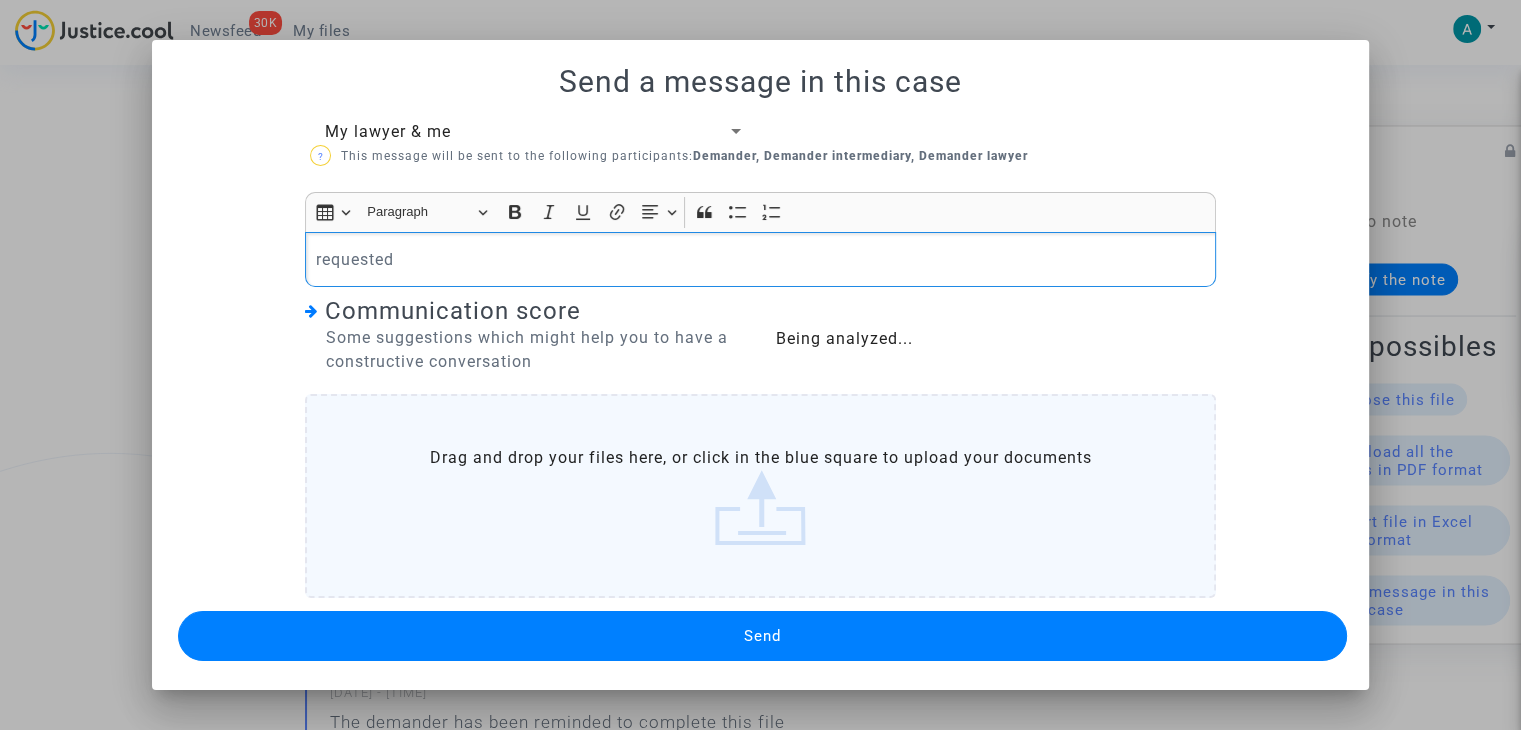 click on "Send" at bounding box center [762, 636] 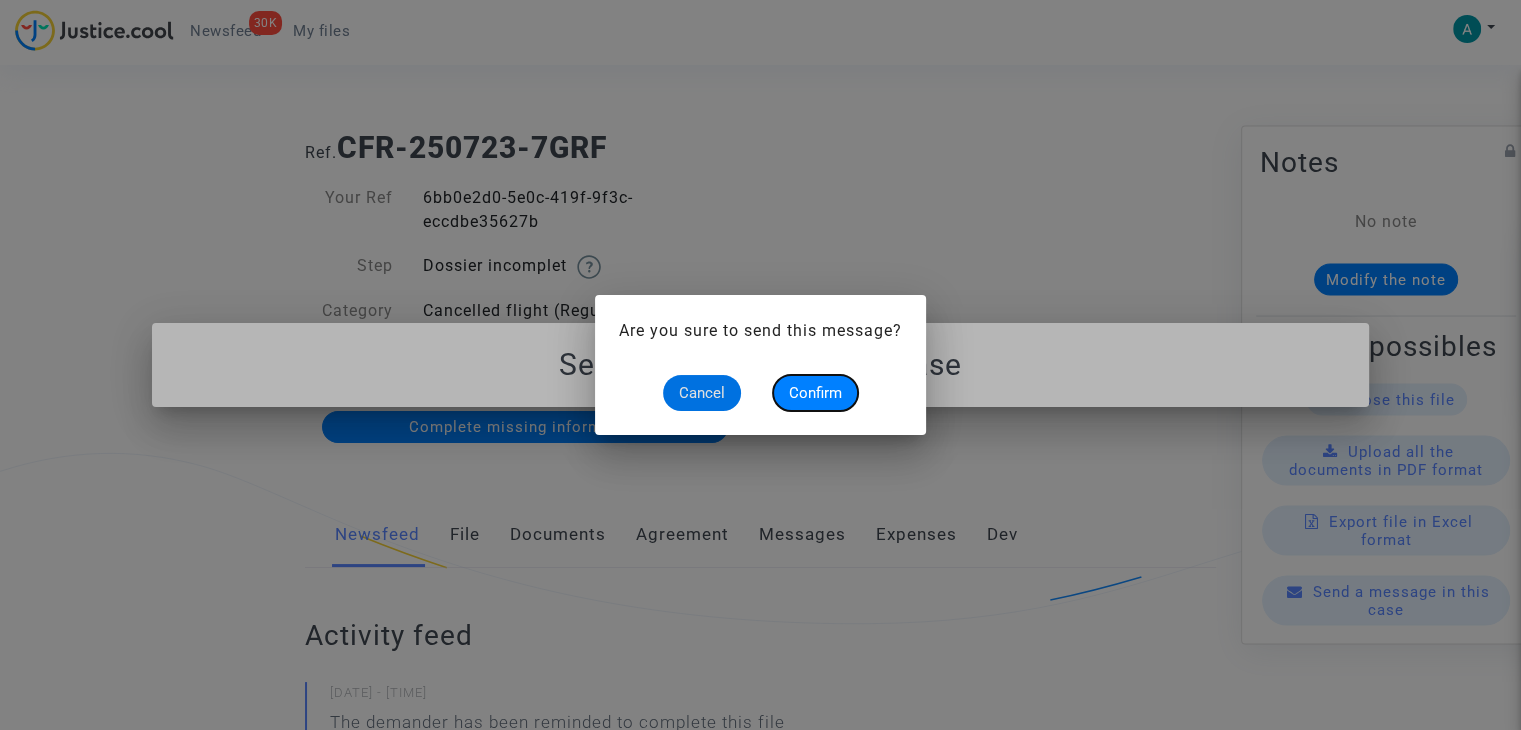 click on "Confirm" at bounding box center (815, 393) 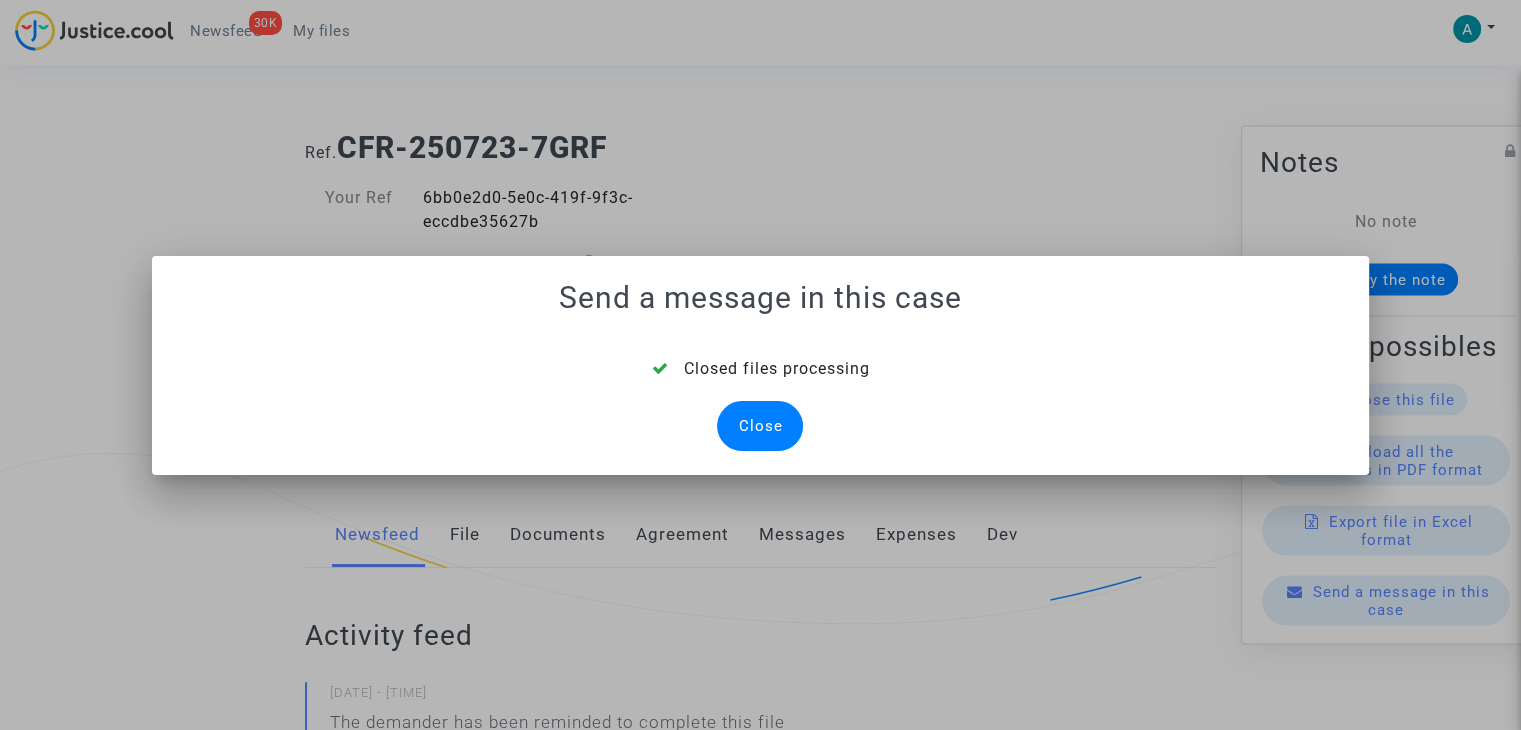 click on "Close" at bounding box center (760, 426) 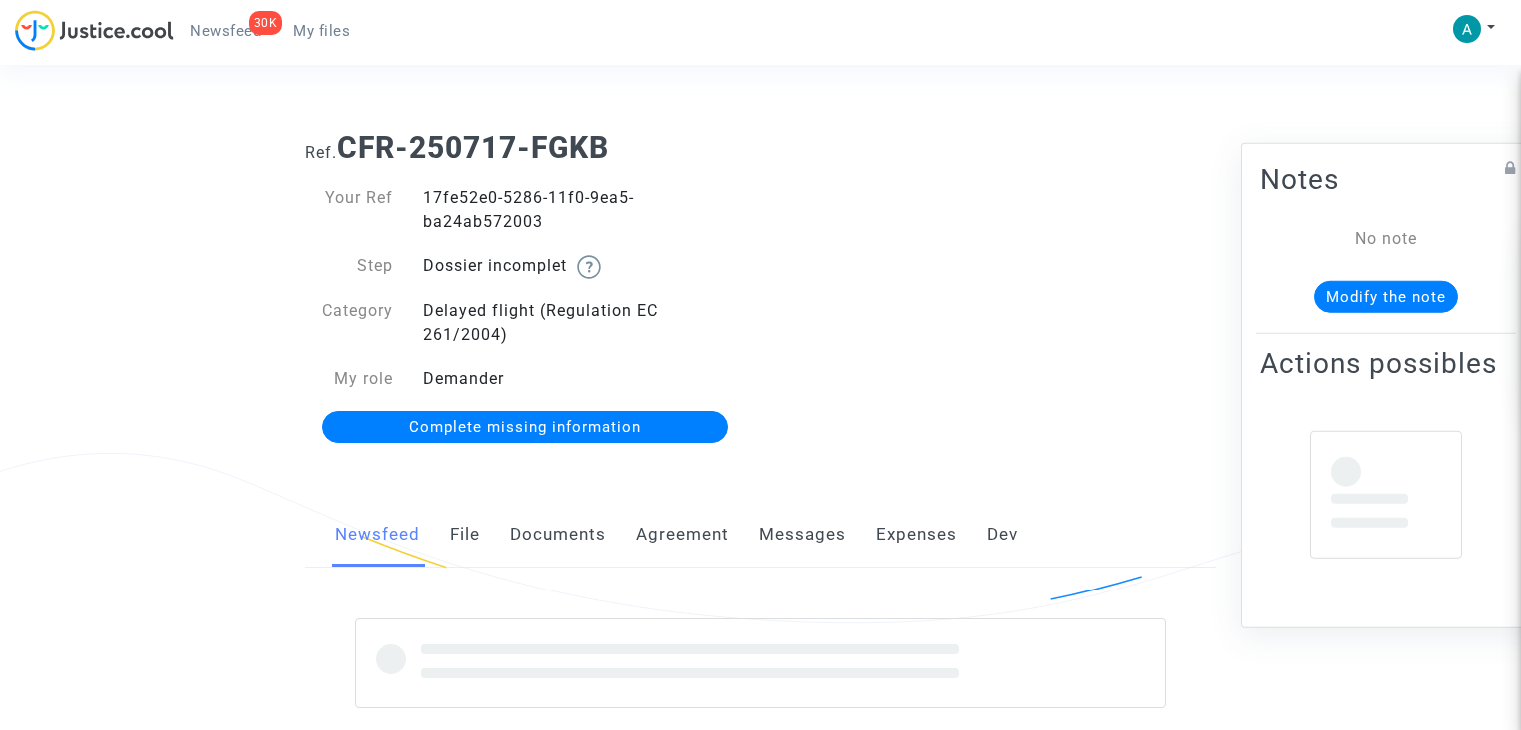 scroll, scrollTop: 0, scrollLeft: 0, axis: both 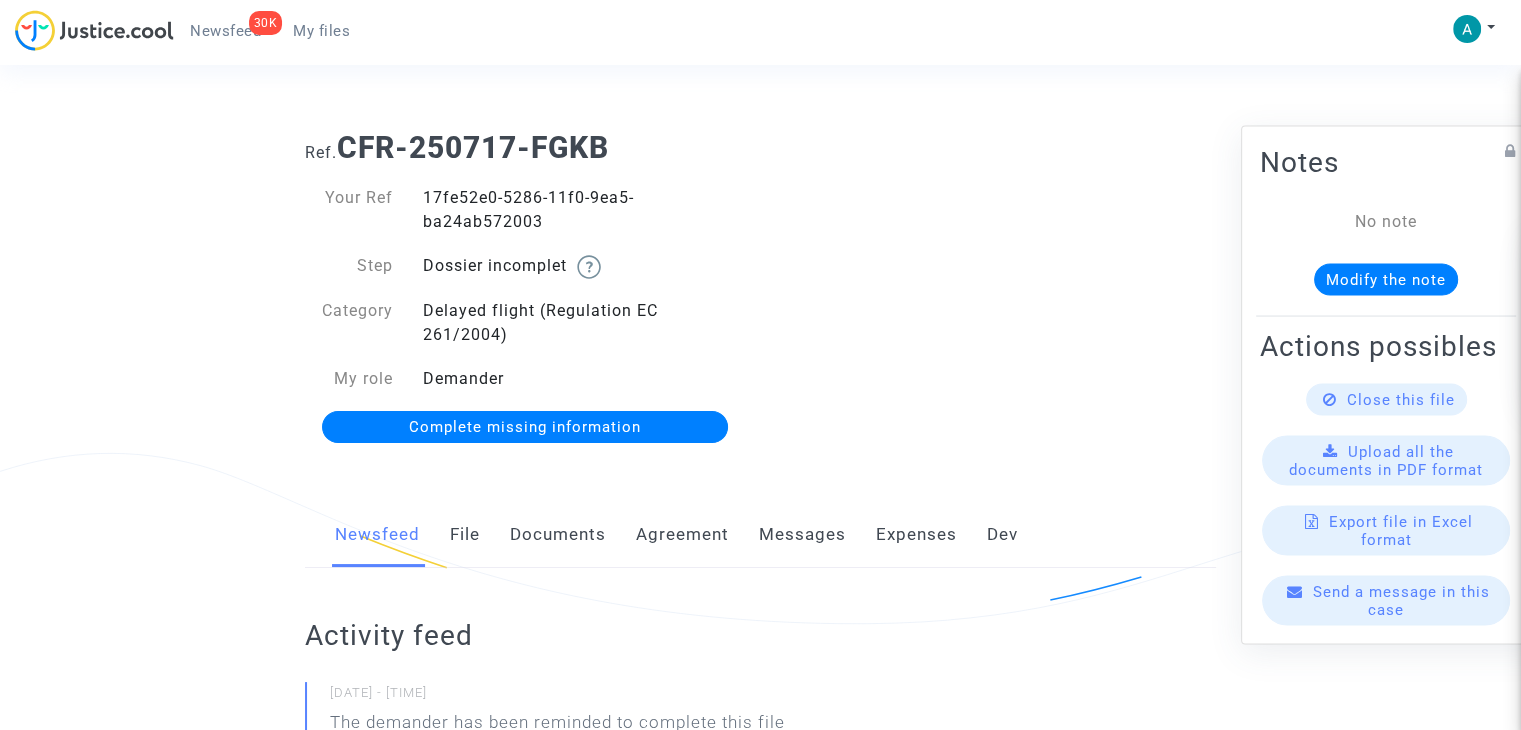 click on "Complete missing information" 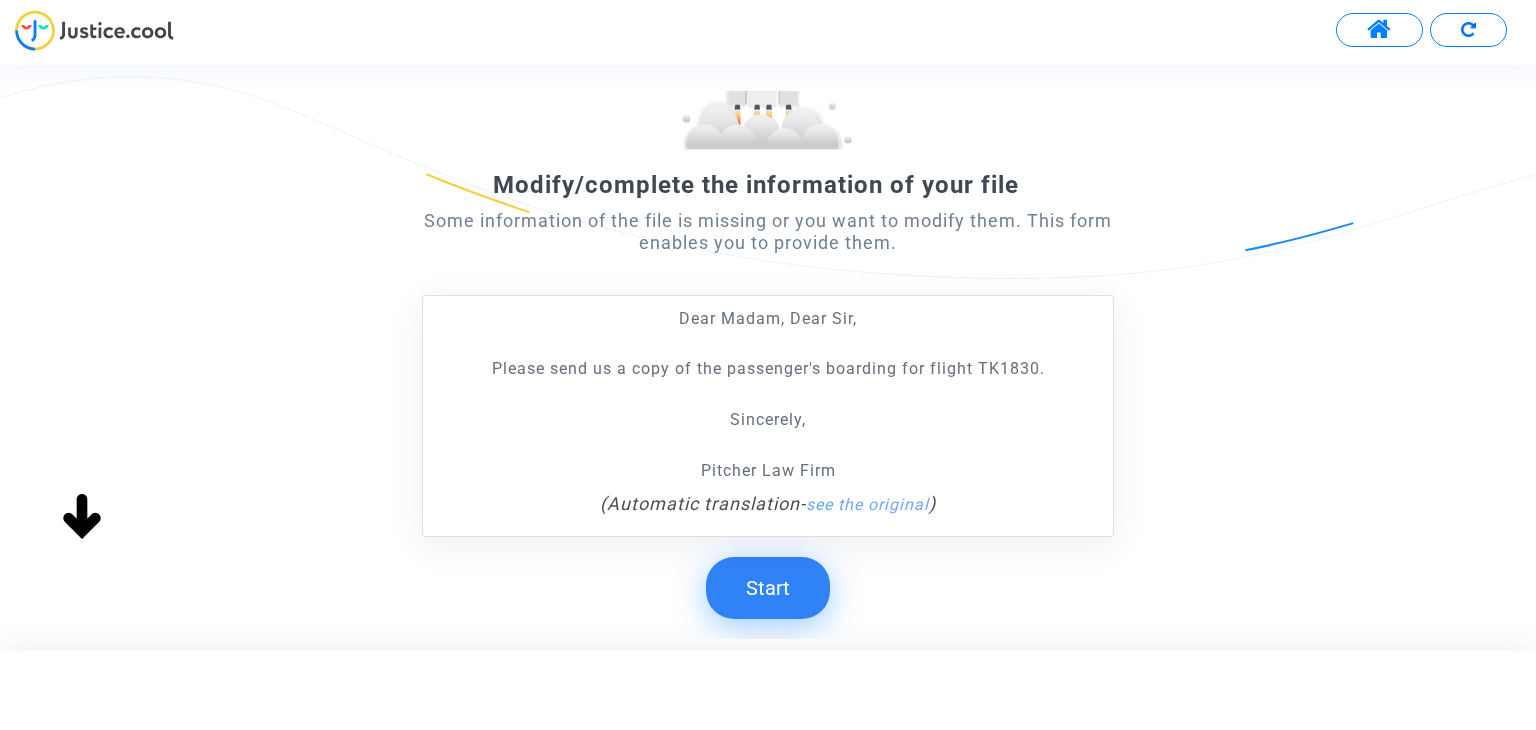 scroll, scrollTop: 337, scrollLeft: 0, axis: vertical 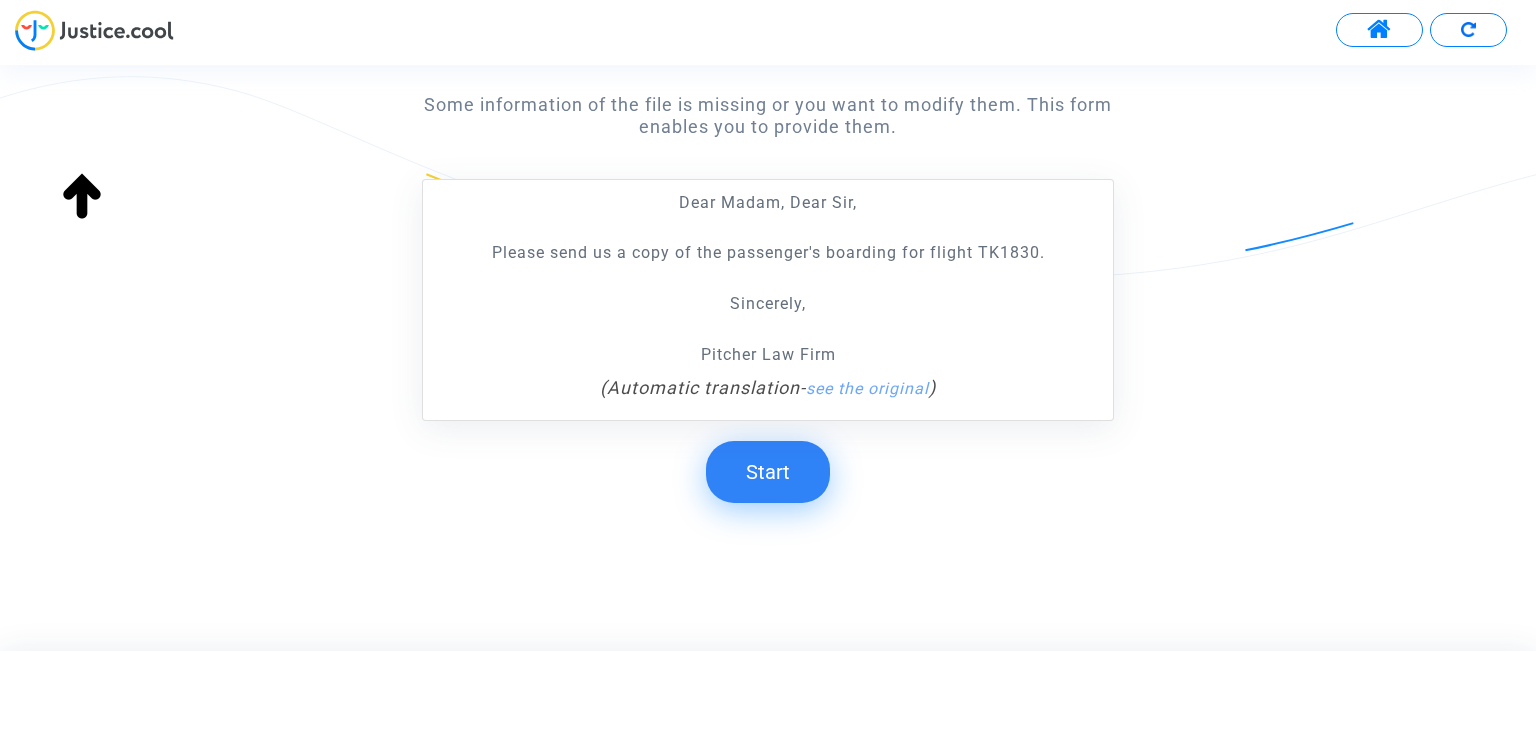 click on "Start" 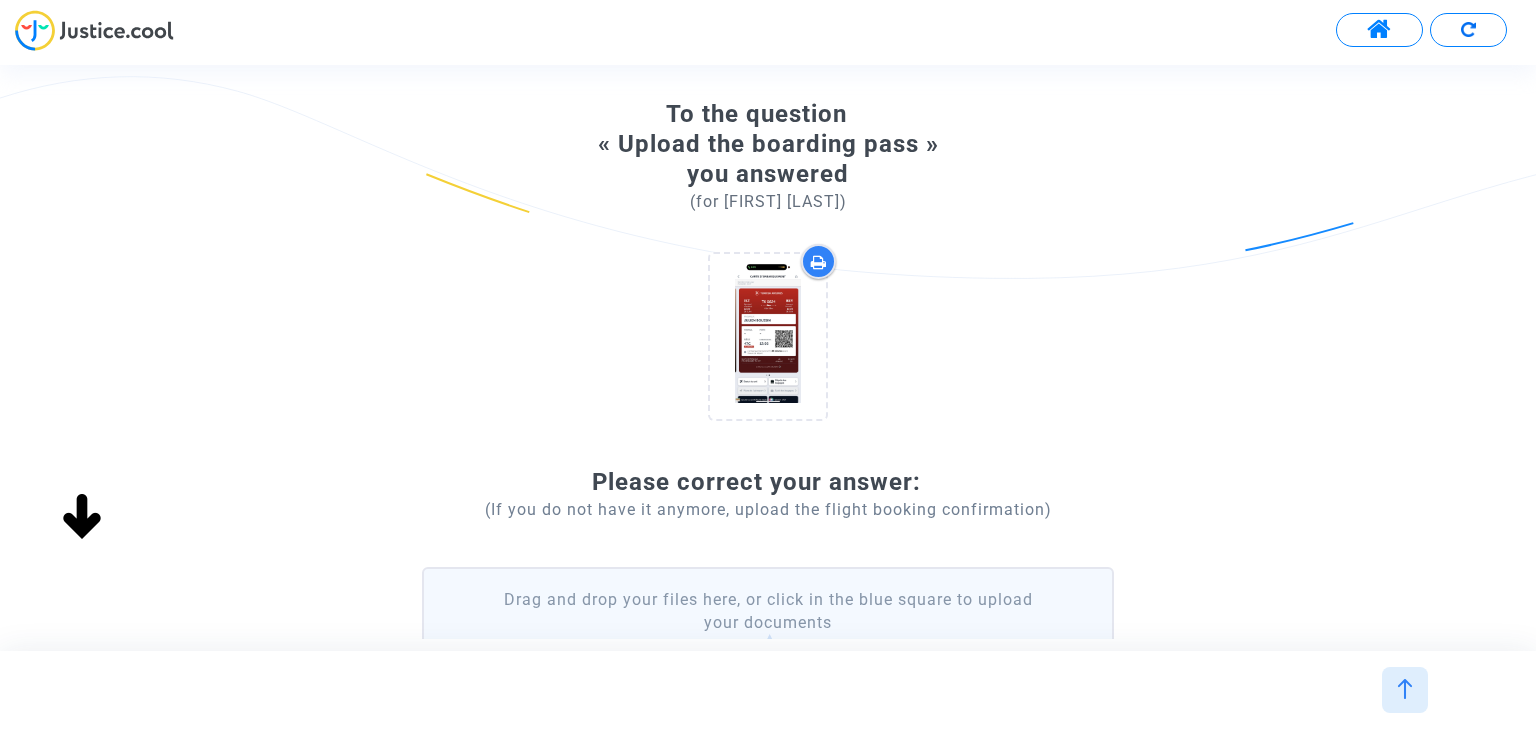 scroll, scrollTop: 200, scrollLeft: 0, axis: vertical 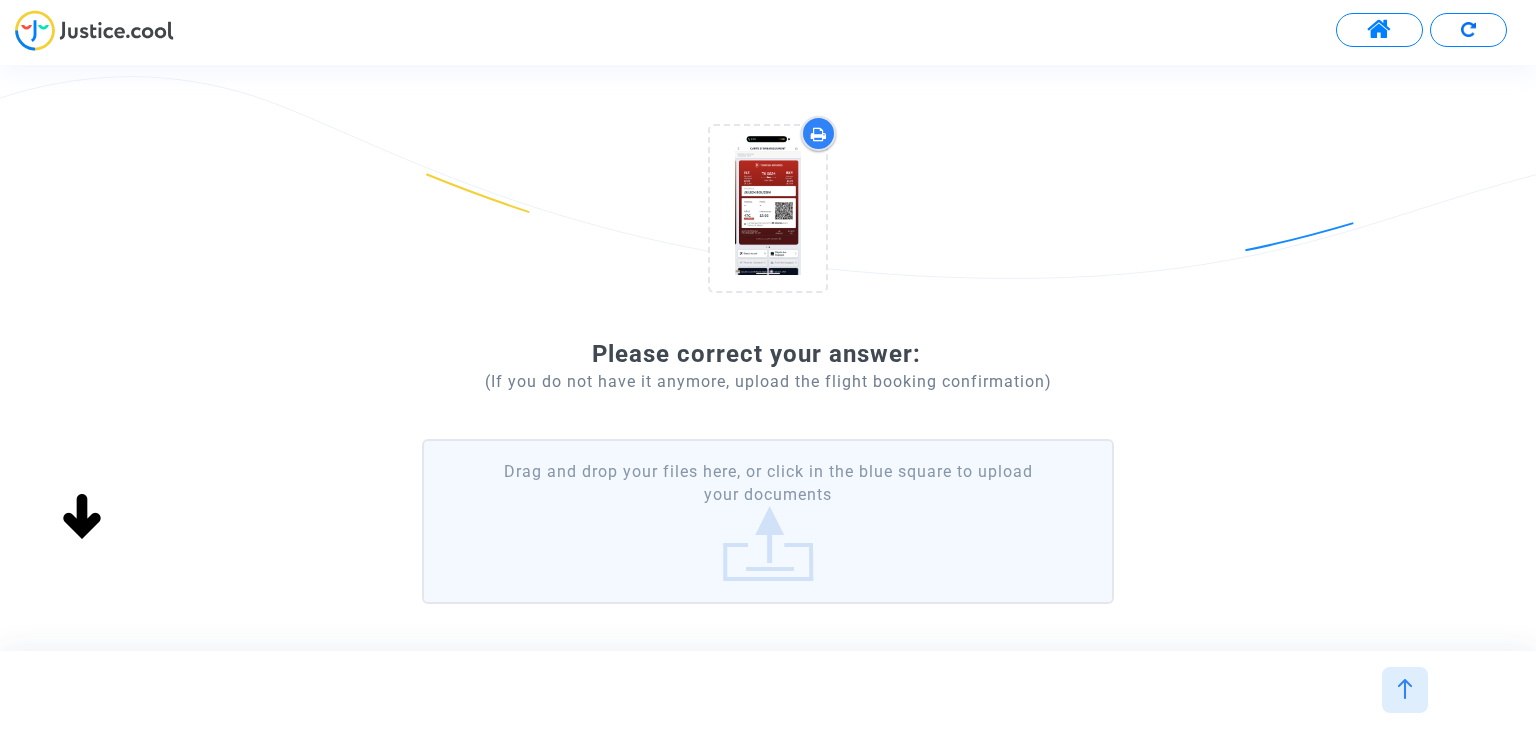 click on "Drag and drop your files here, or click in the blue square to upload your documents" 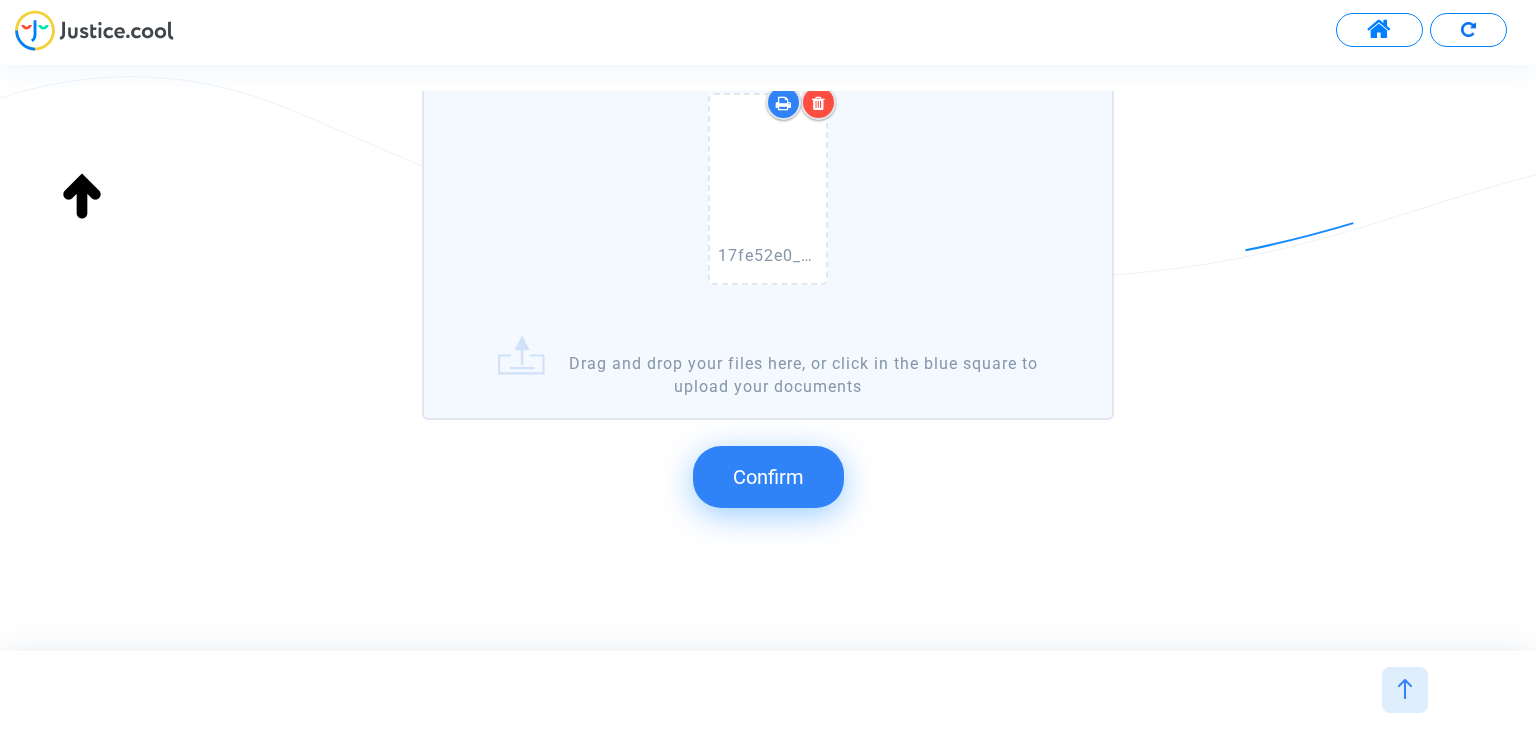 scroll, scrollTop: 616, scrollLeft: 0, axis: vertical 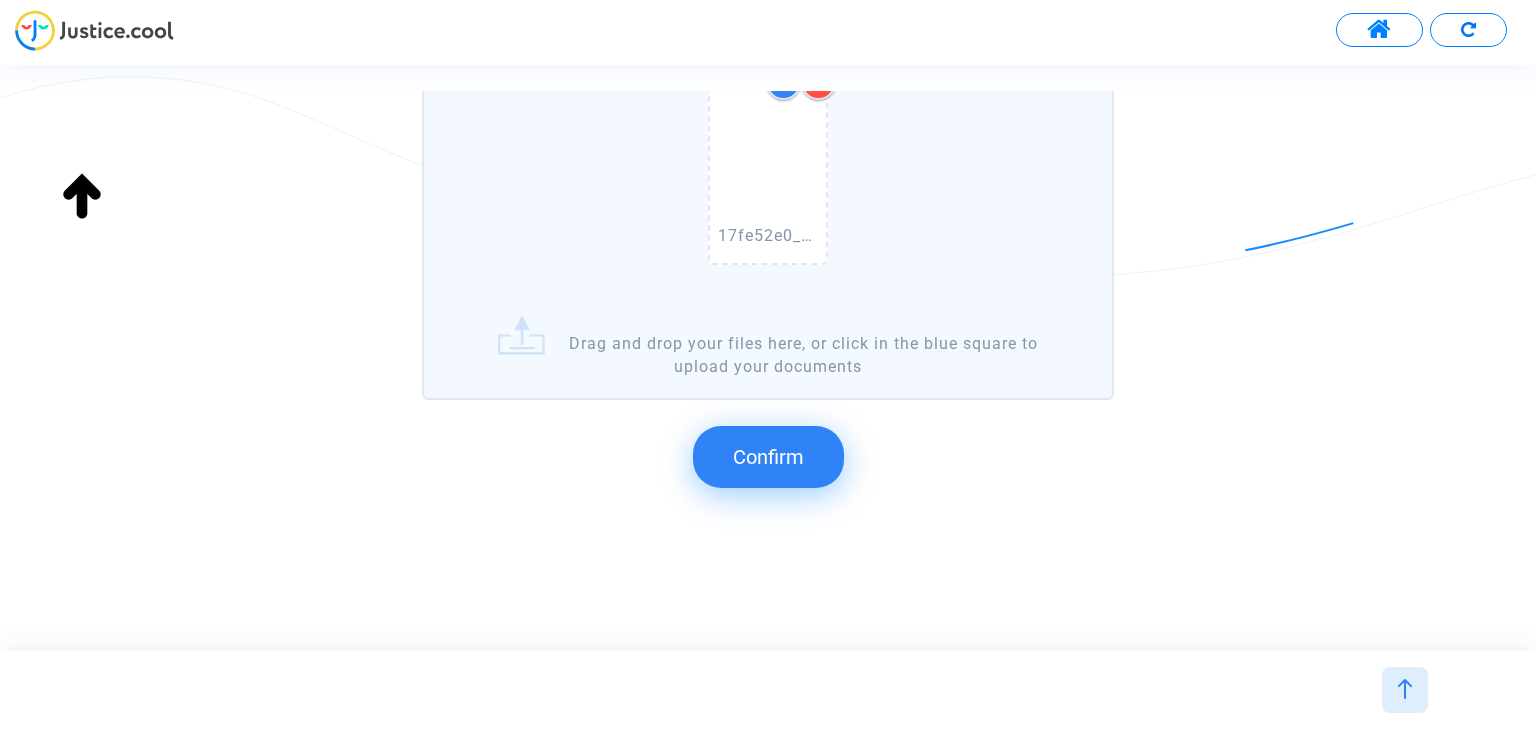 click on "Confirm" 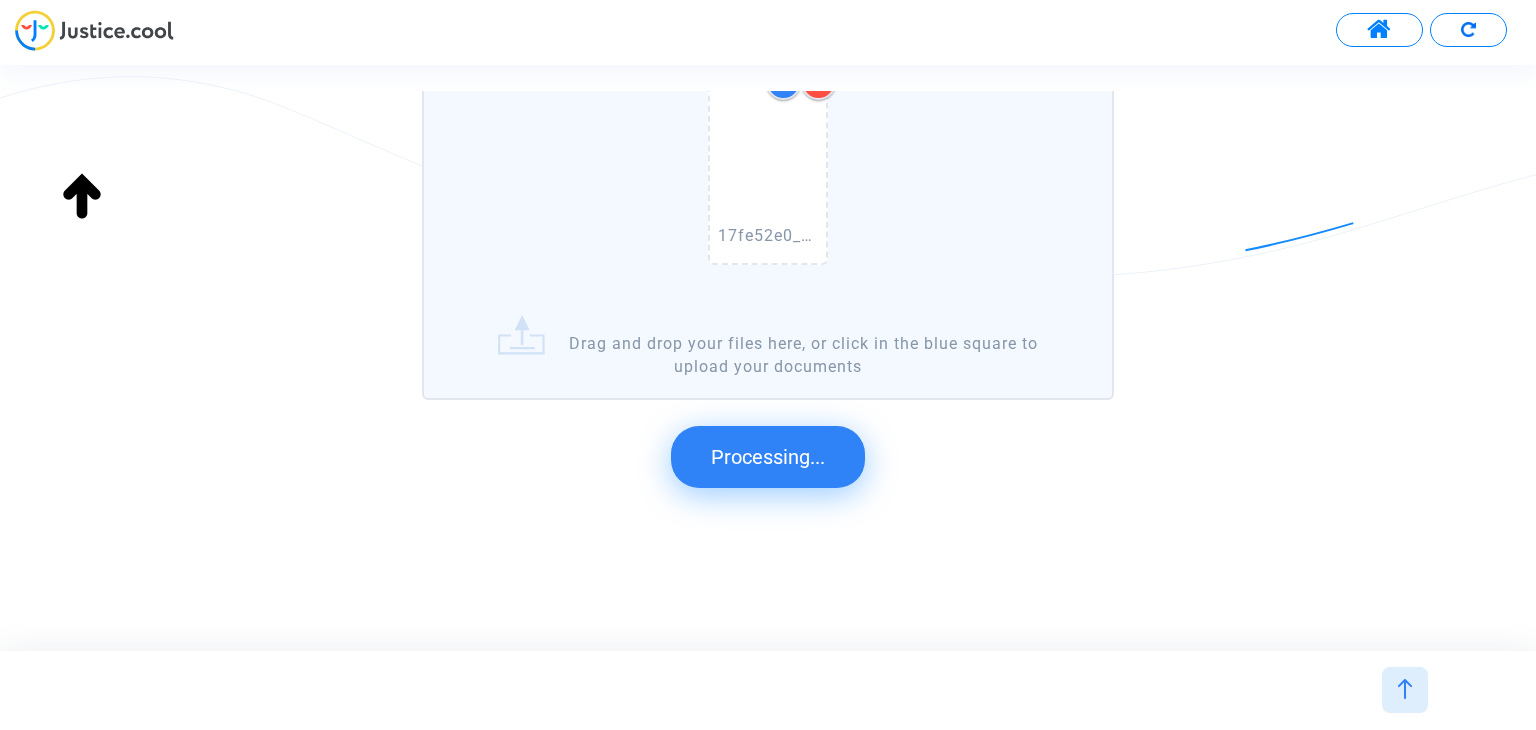 scroll, scrollTop: 327, scrollLeft: 0, axis: vertical 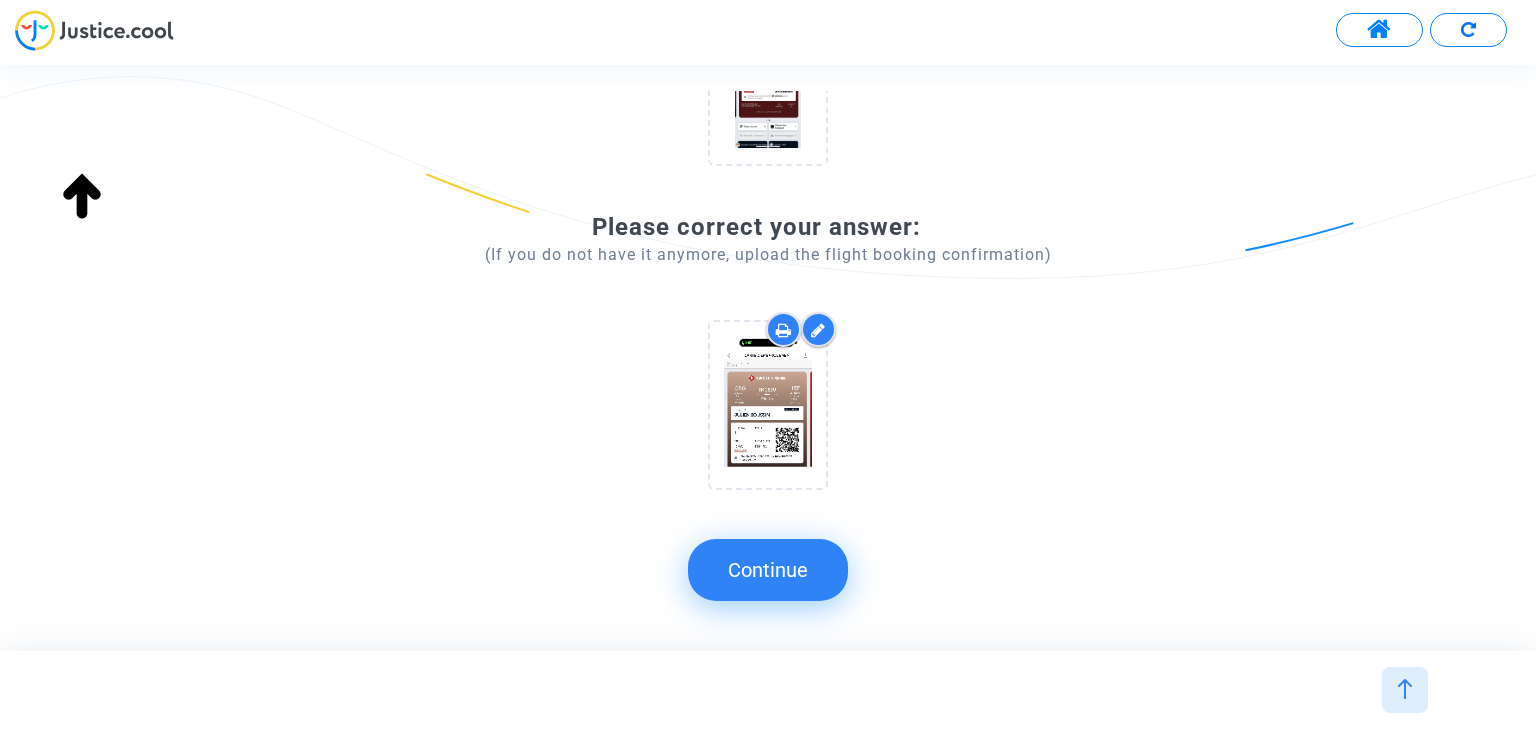 click on "Continue" 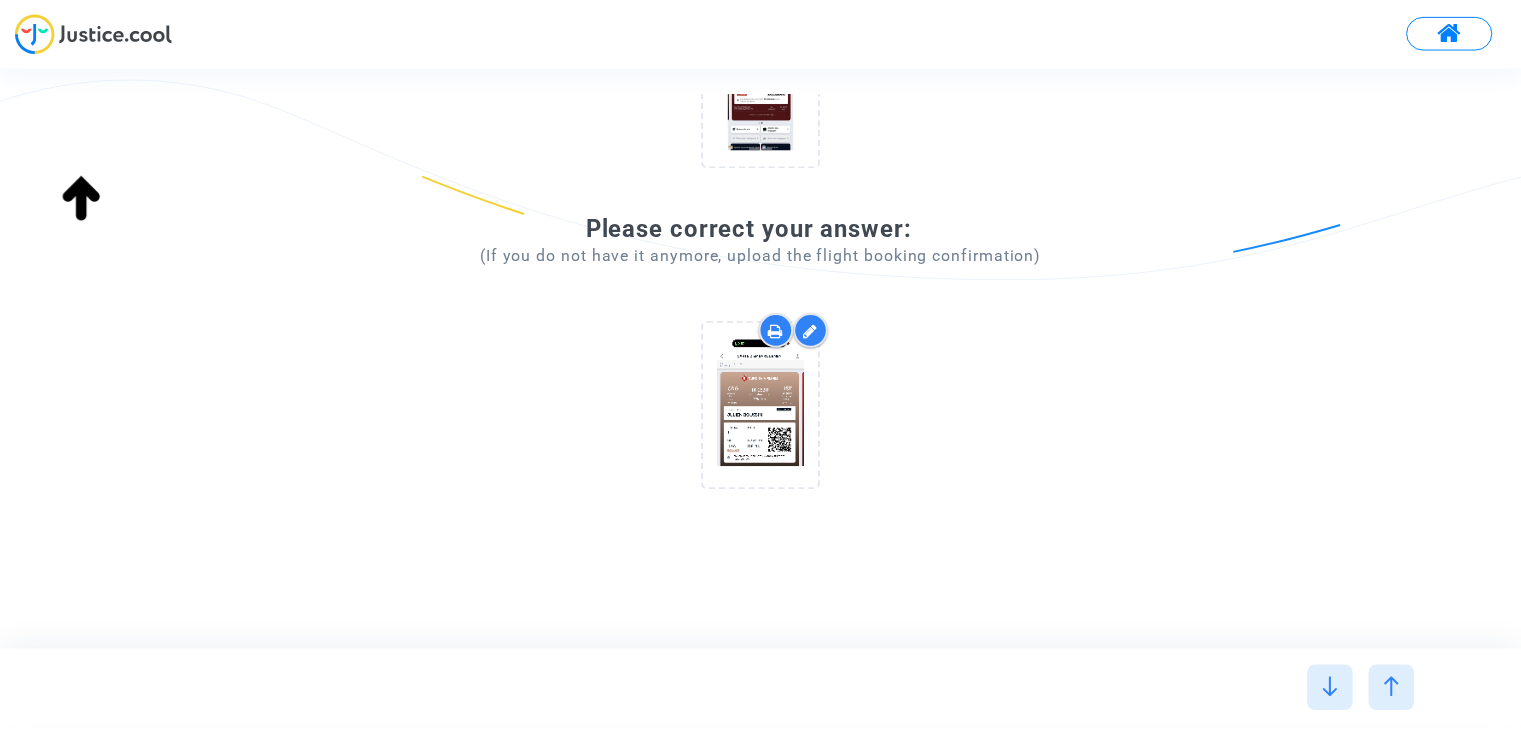 scroll, scrollTop: 0, scrollLeft: 0, axis: both 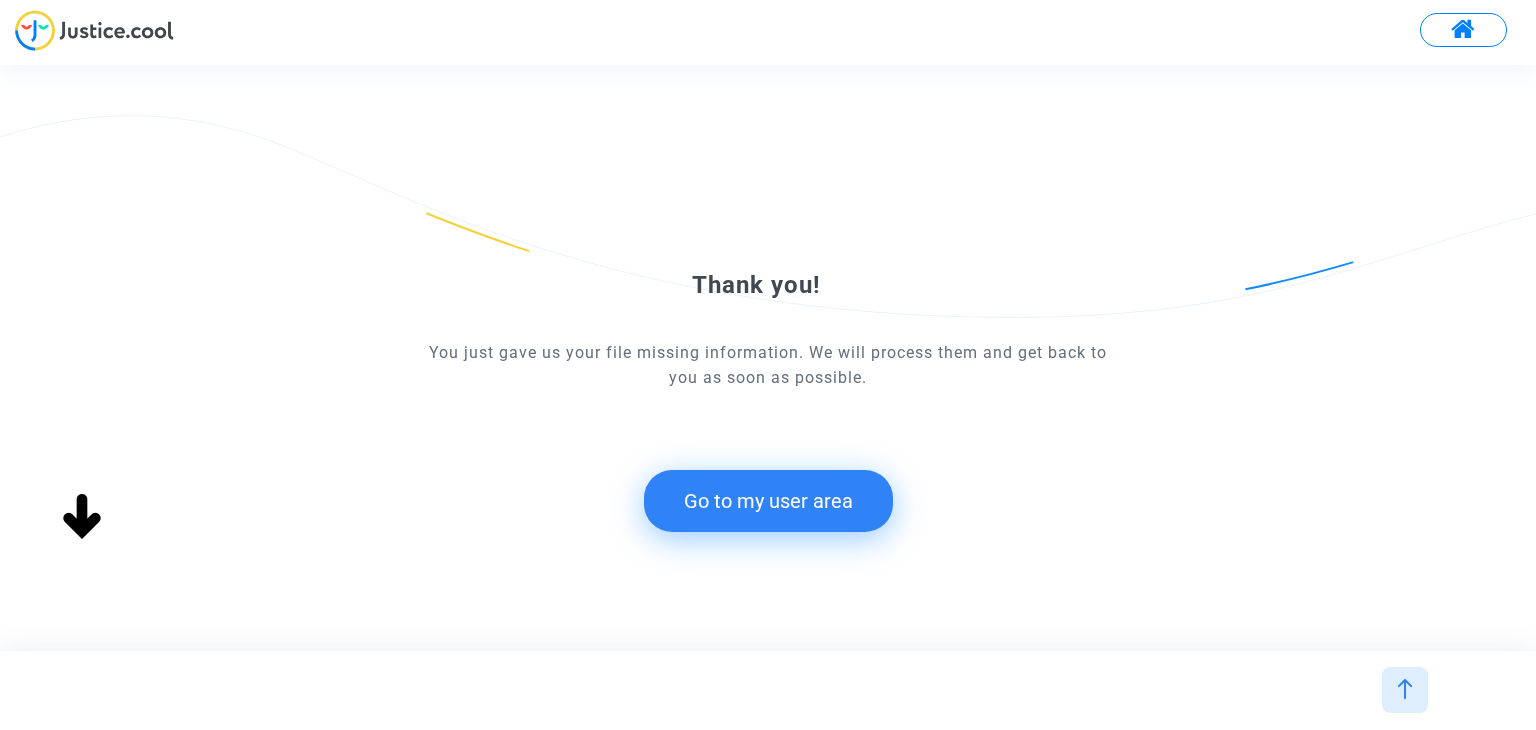 click on "Go to my user area" 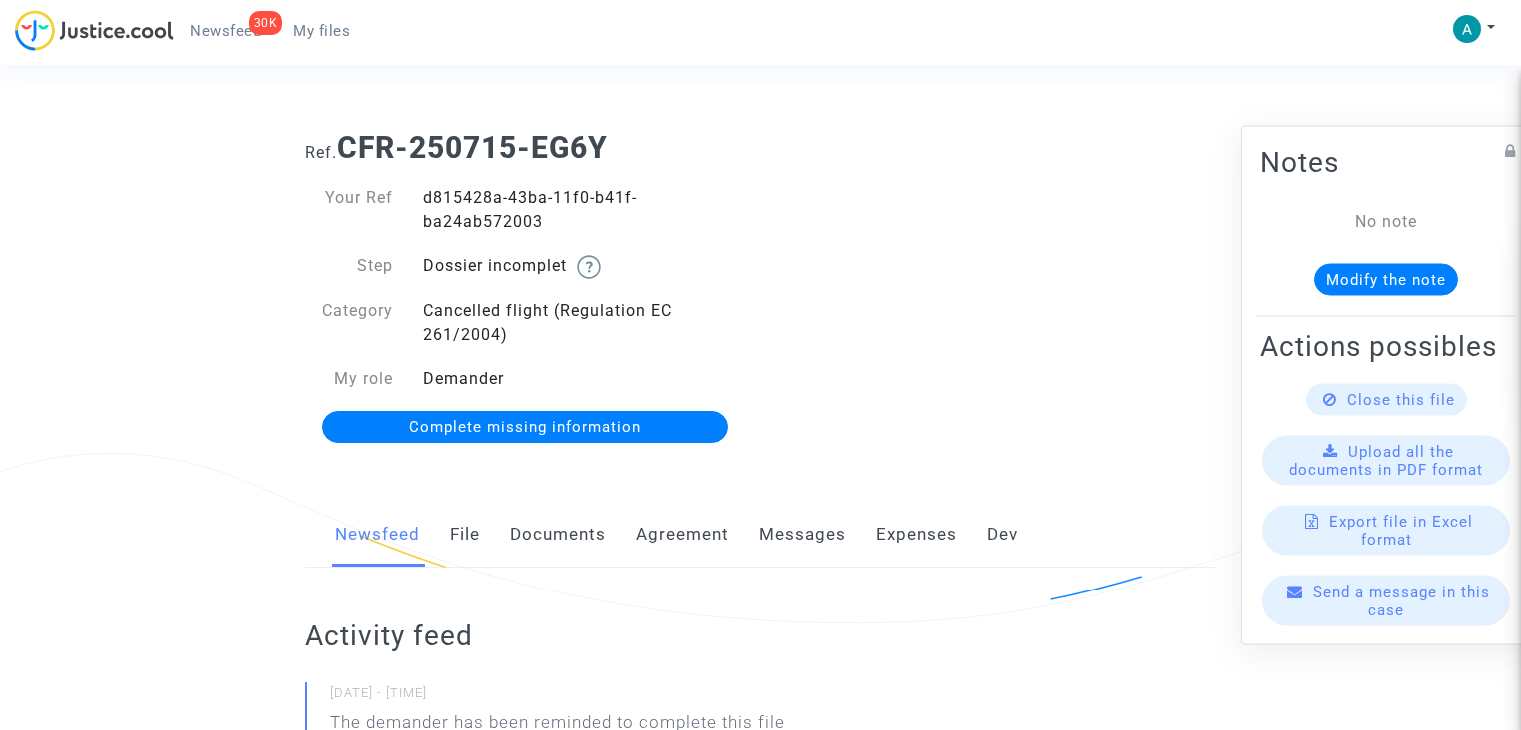 scroll, scrollTop: 0, scrollLeft: 0, axis: both 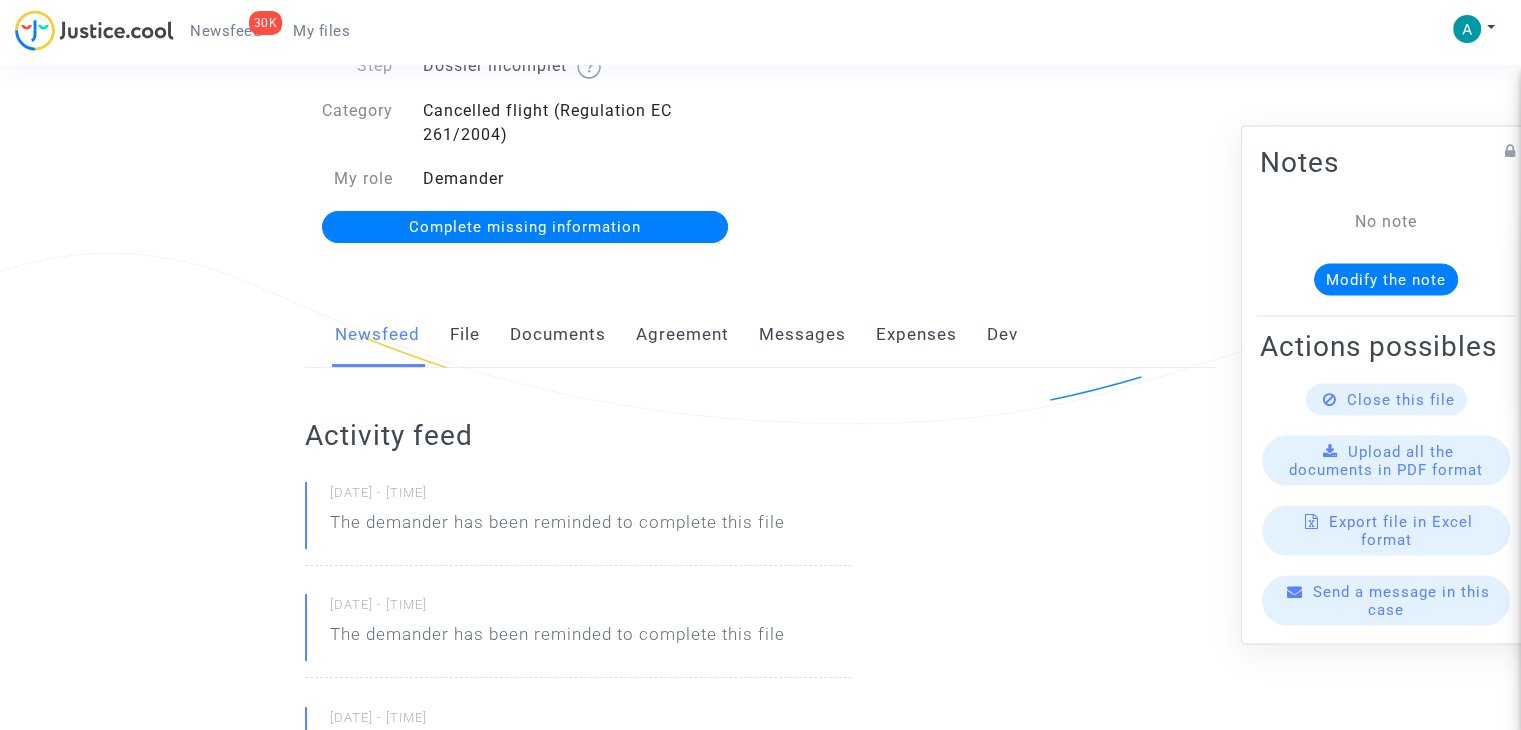 click on "Complete missing information" 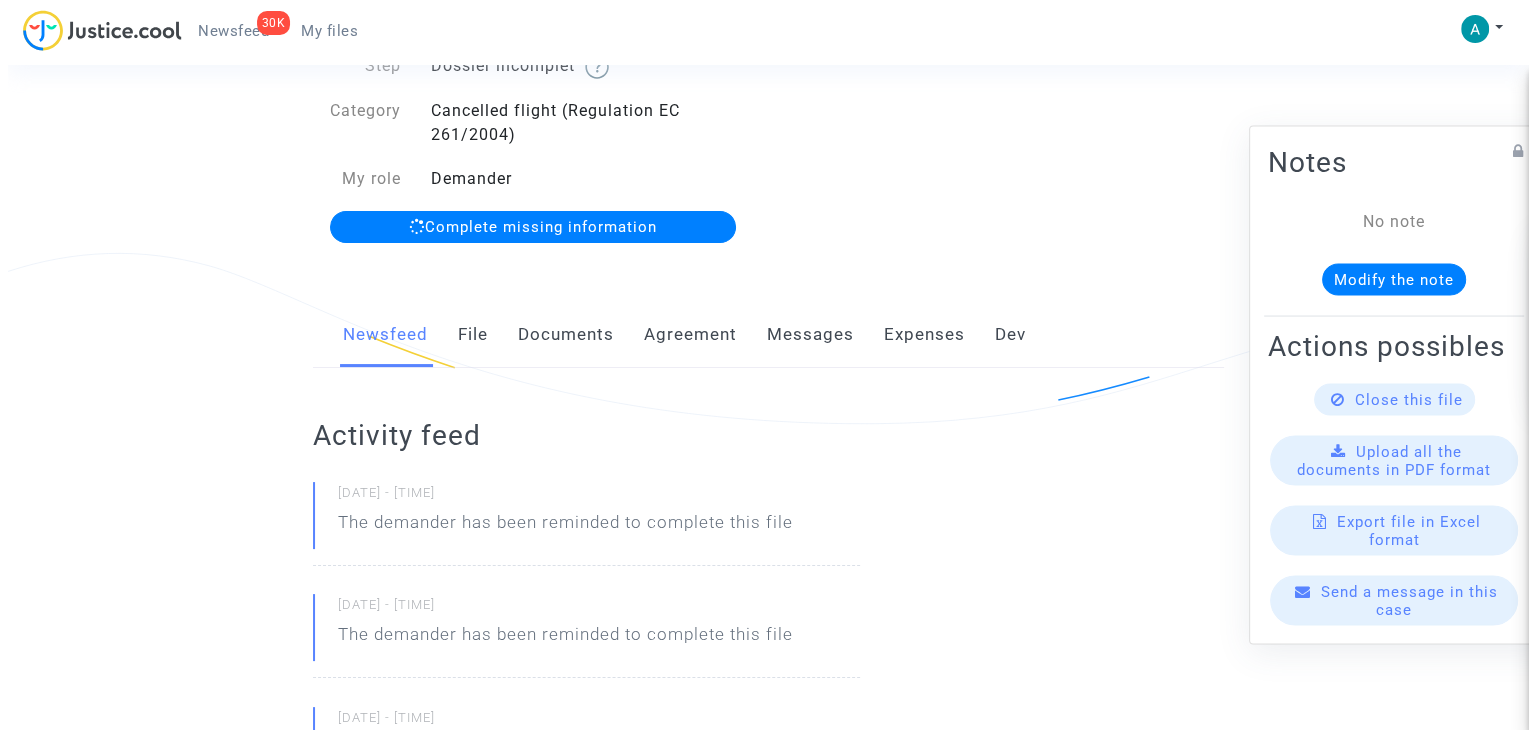 scroll, scrollTop: 0, scrollLeft: 0, axis: both 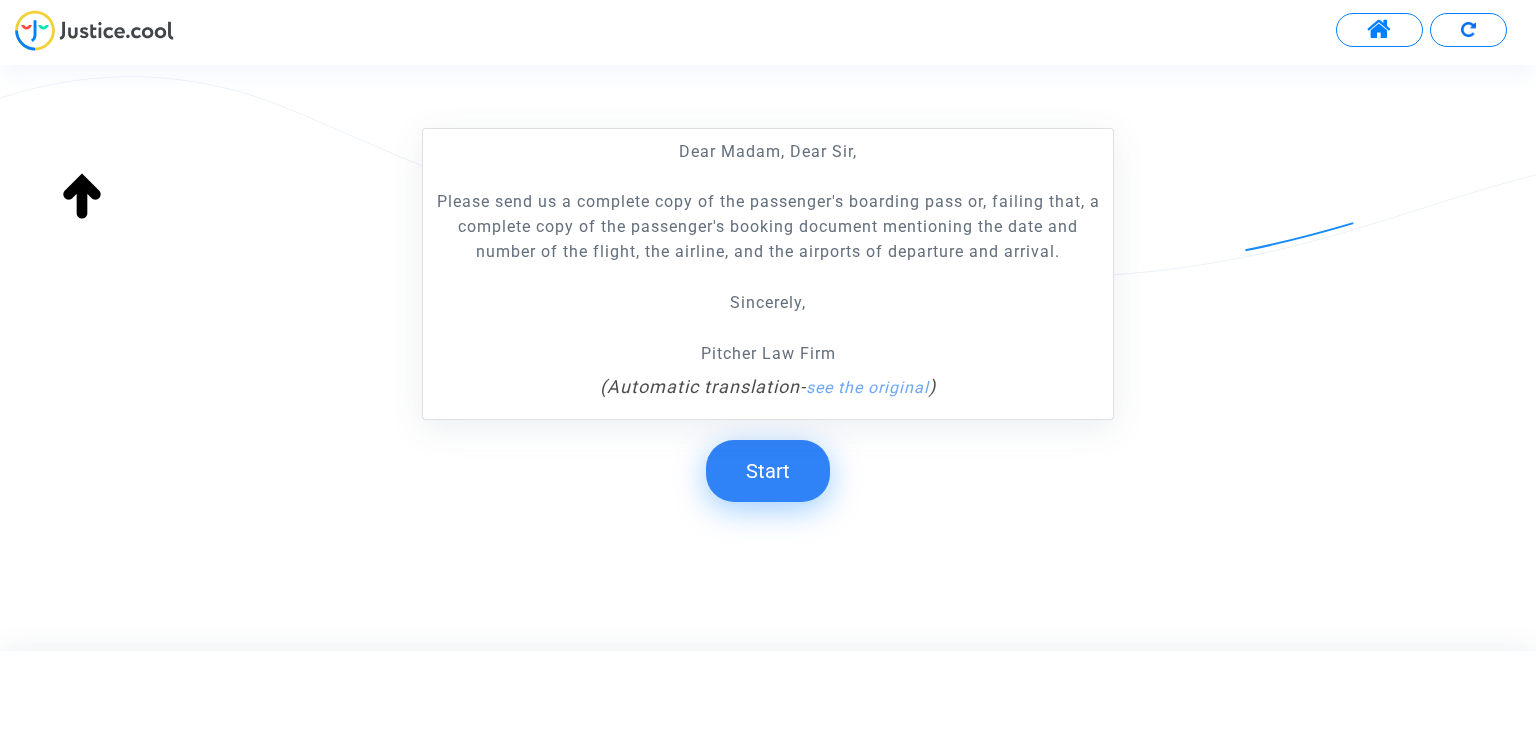 click on "Start" 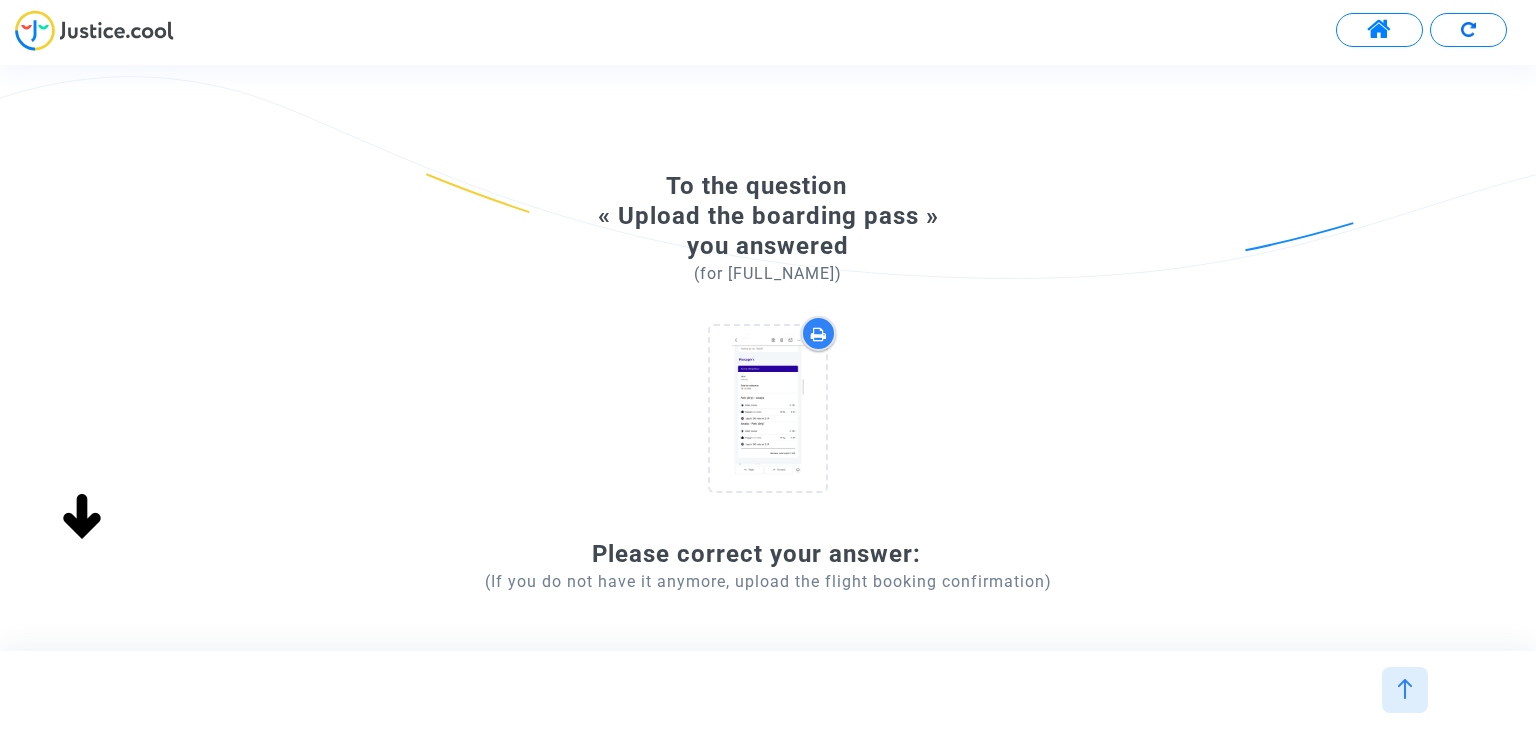 scroll, scrollTop: 100, scrollLeft: 0, axis: vertical 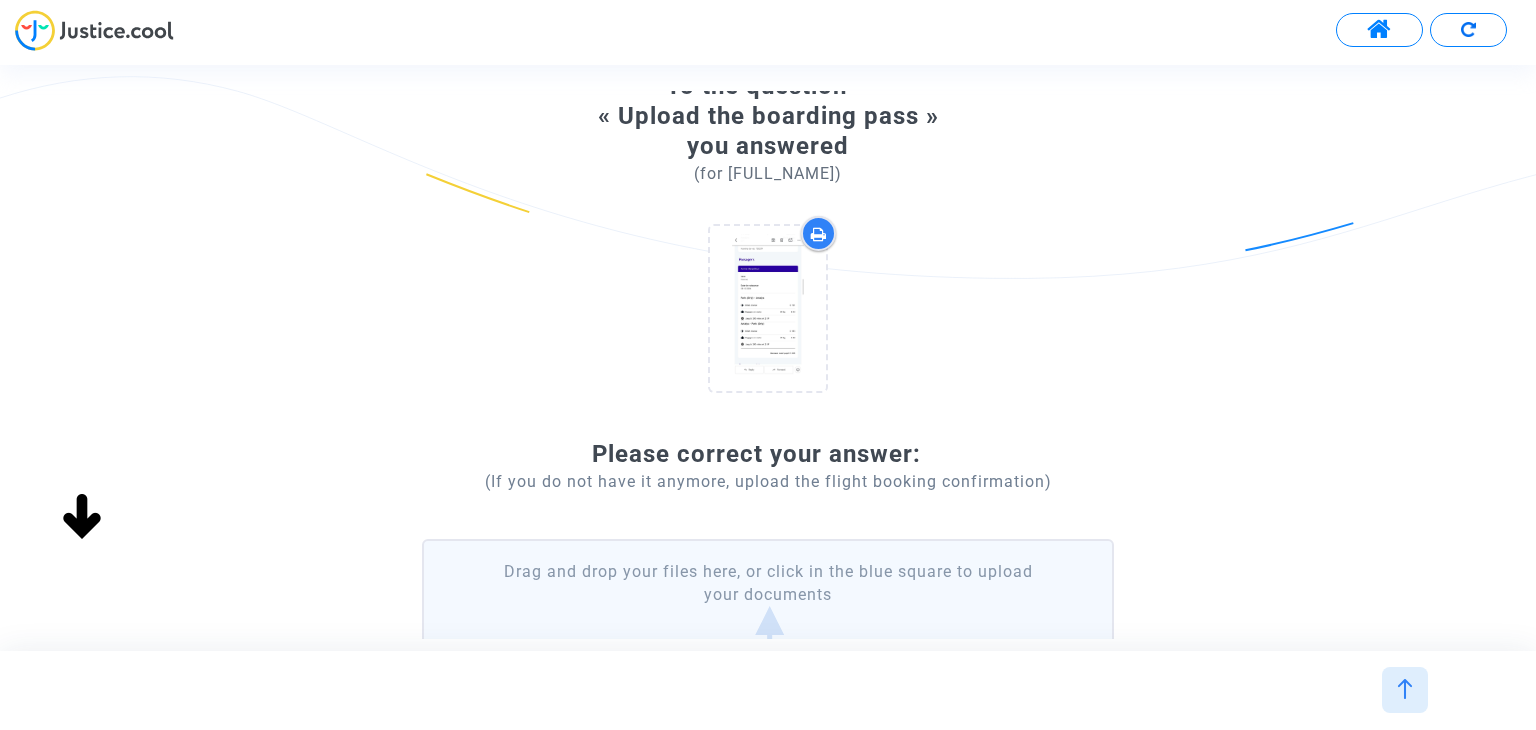 click on "Drag and drop your files here, or click in the blue square to upload your documents" 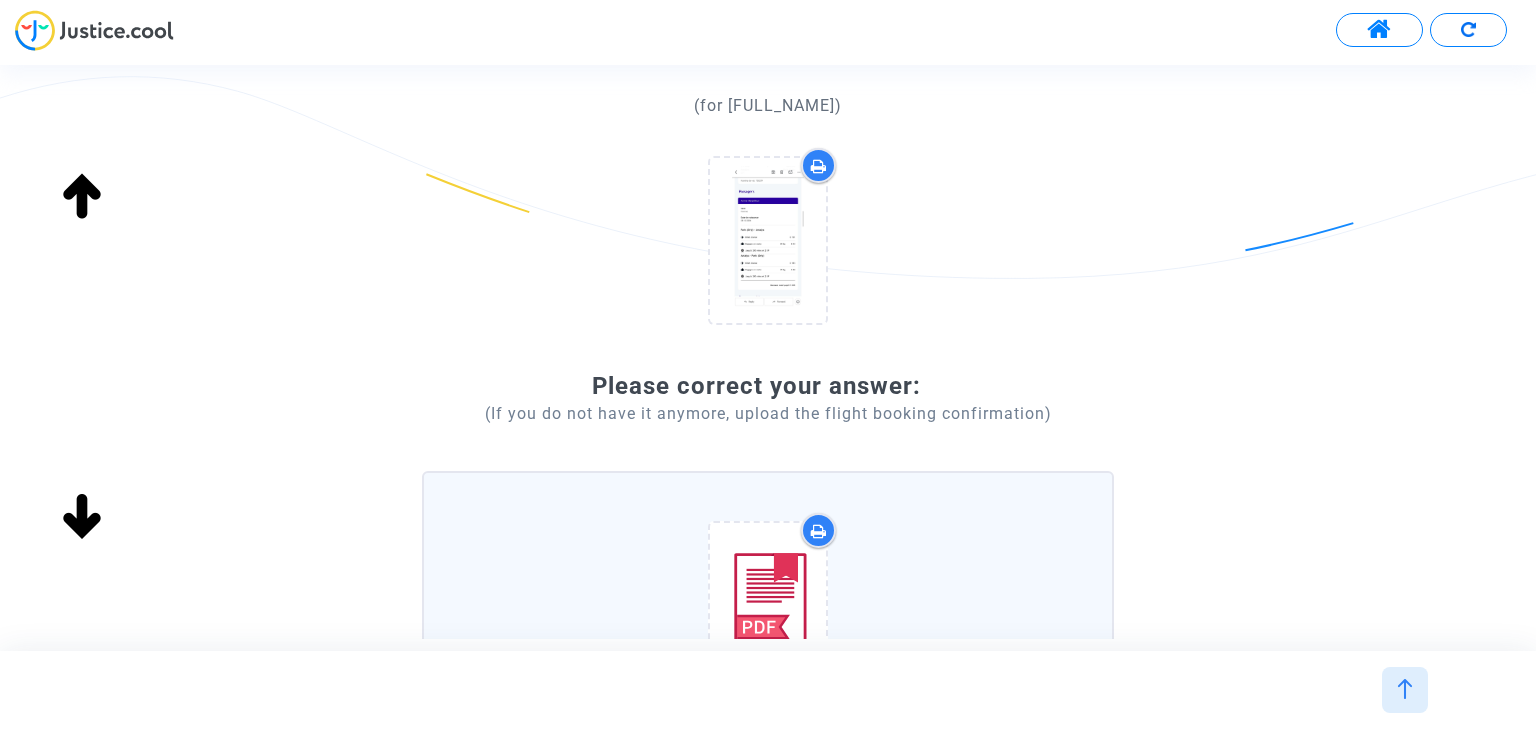 scroll, scrollTop: 300, scrollLeft: 0, axis: vertical 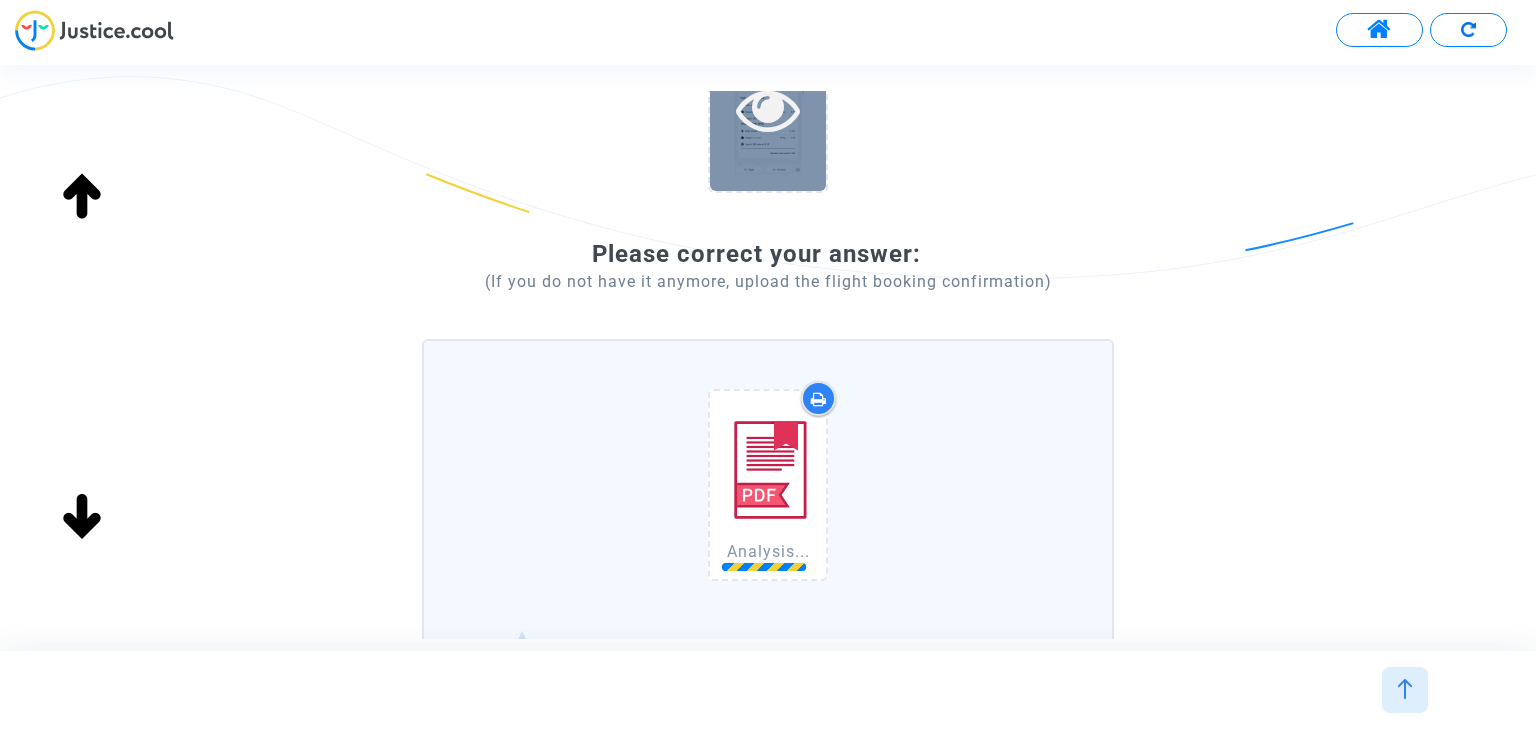 click at bounding box center (768, 109) 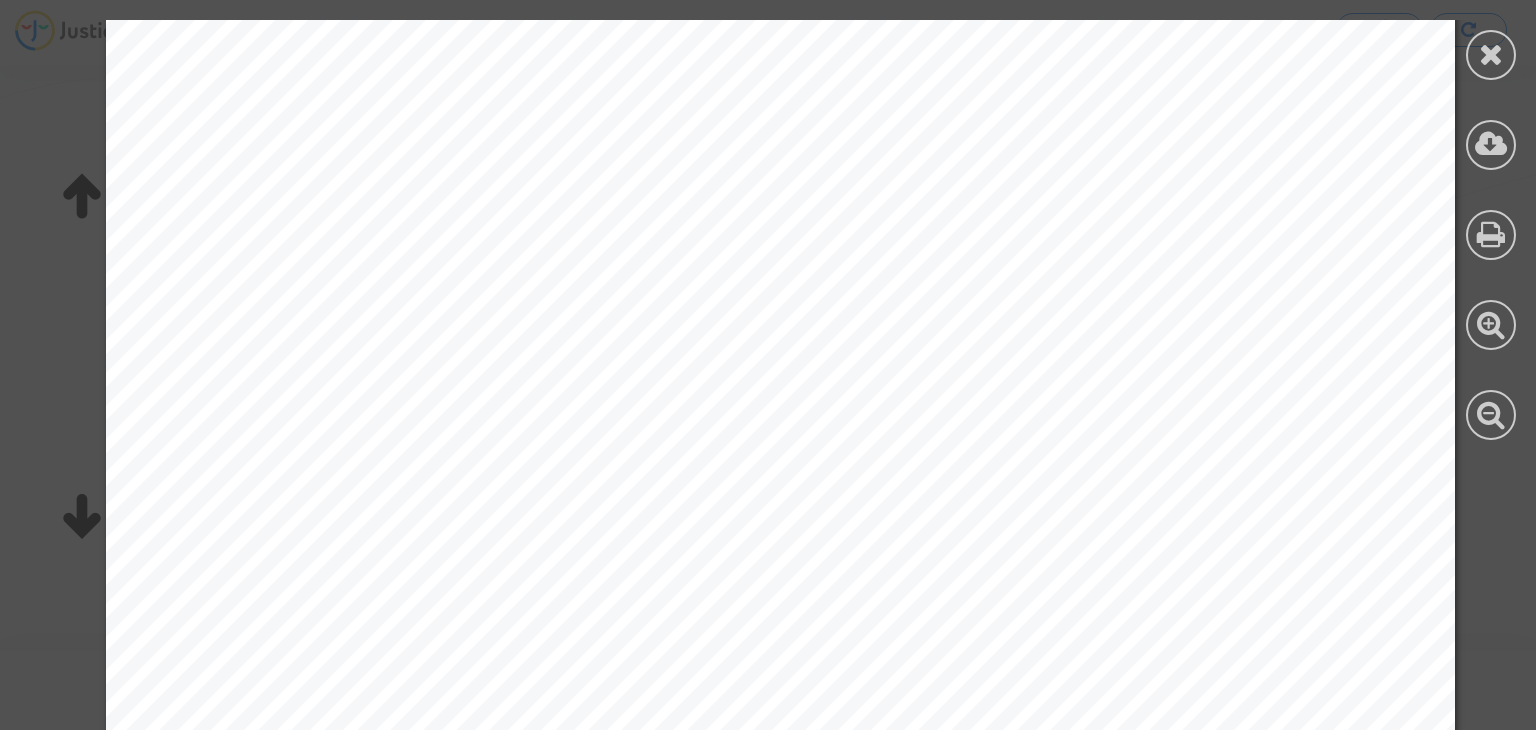 scroll, scrollTop: 0, scrollLeft: 0, axis: both 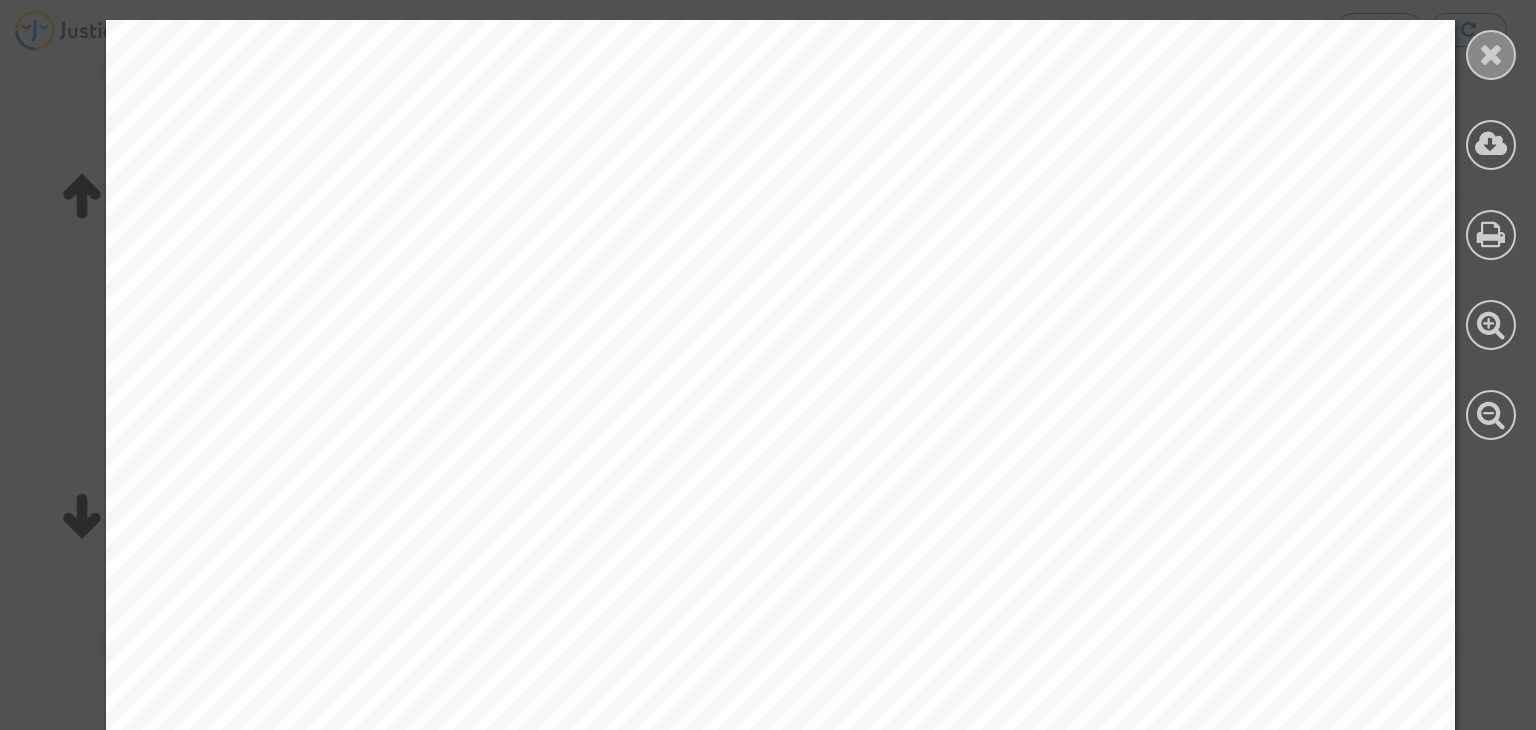 click at bounding box center (1491, 54) 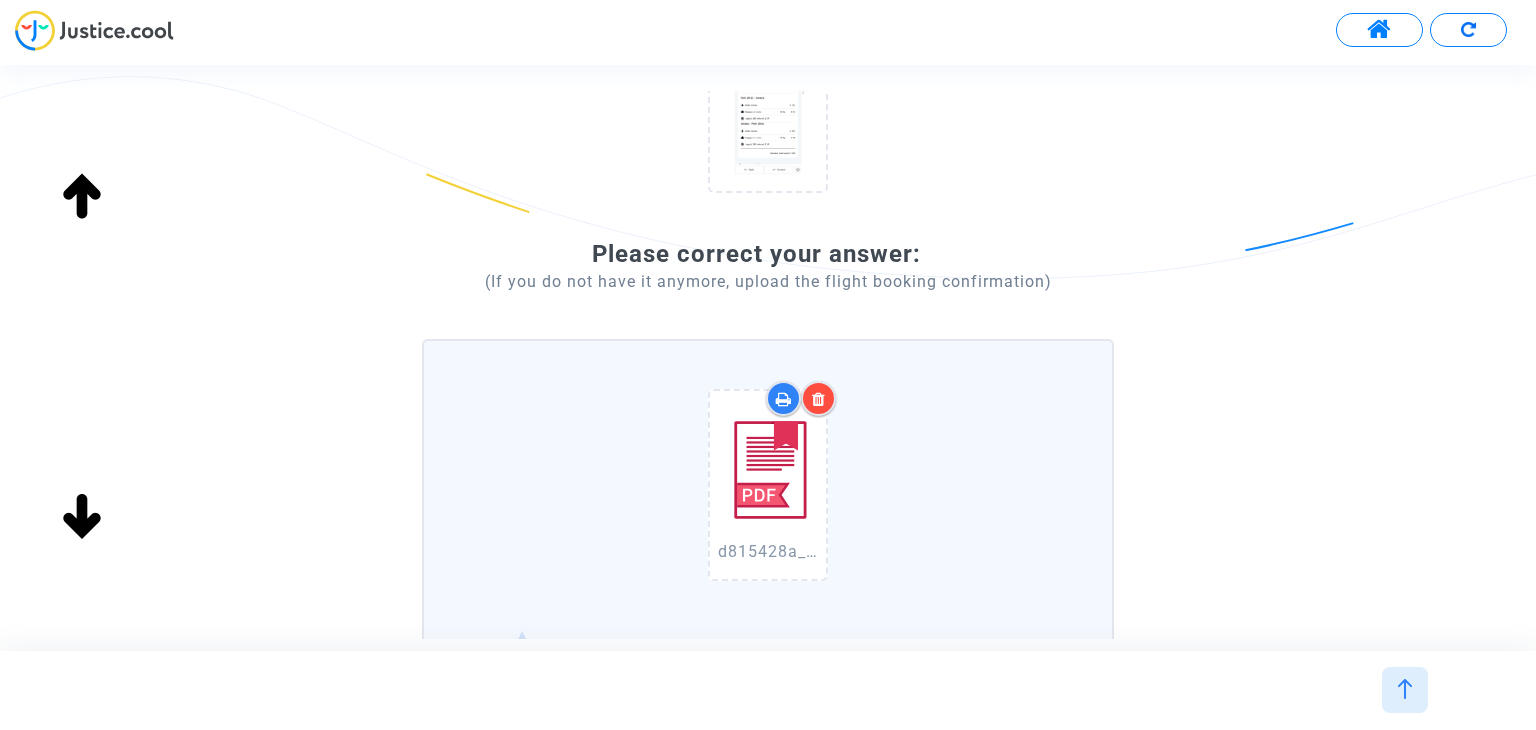 scroll, scrollTop: 616, scrollLeft: 0, axis: vertical 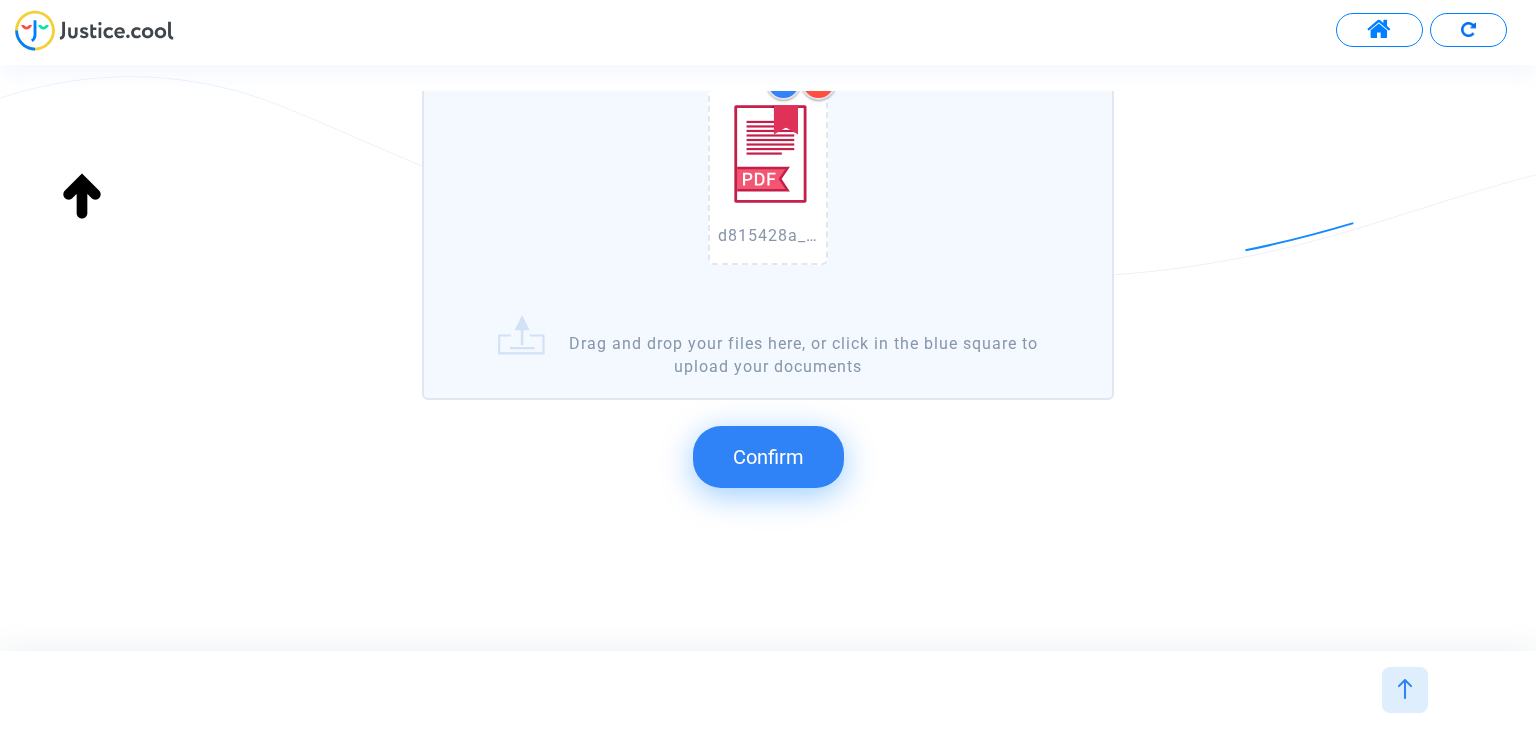 click on "Confirm" 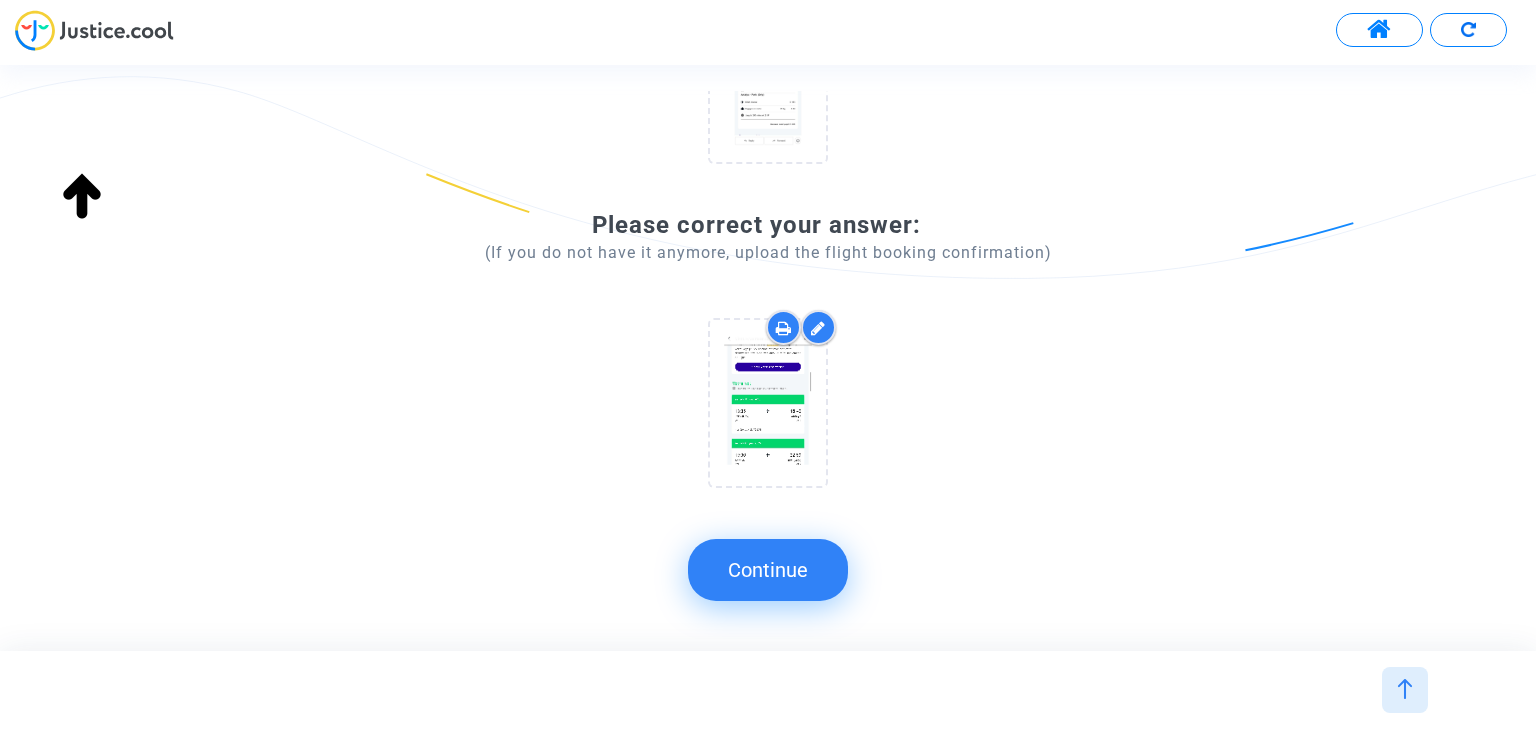 scroll, scrollTop: 327, scrollLeft: 0, axis: vertical 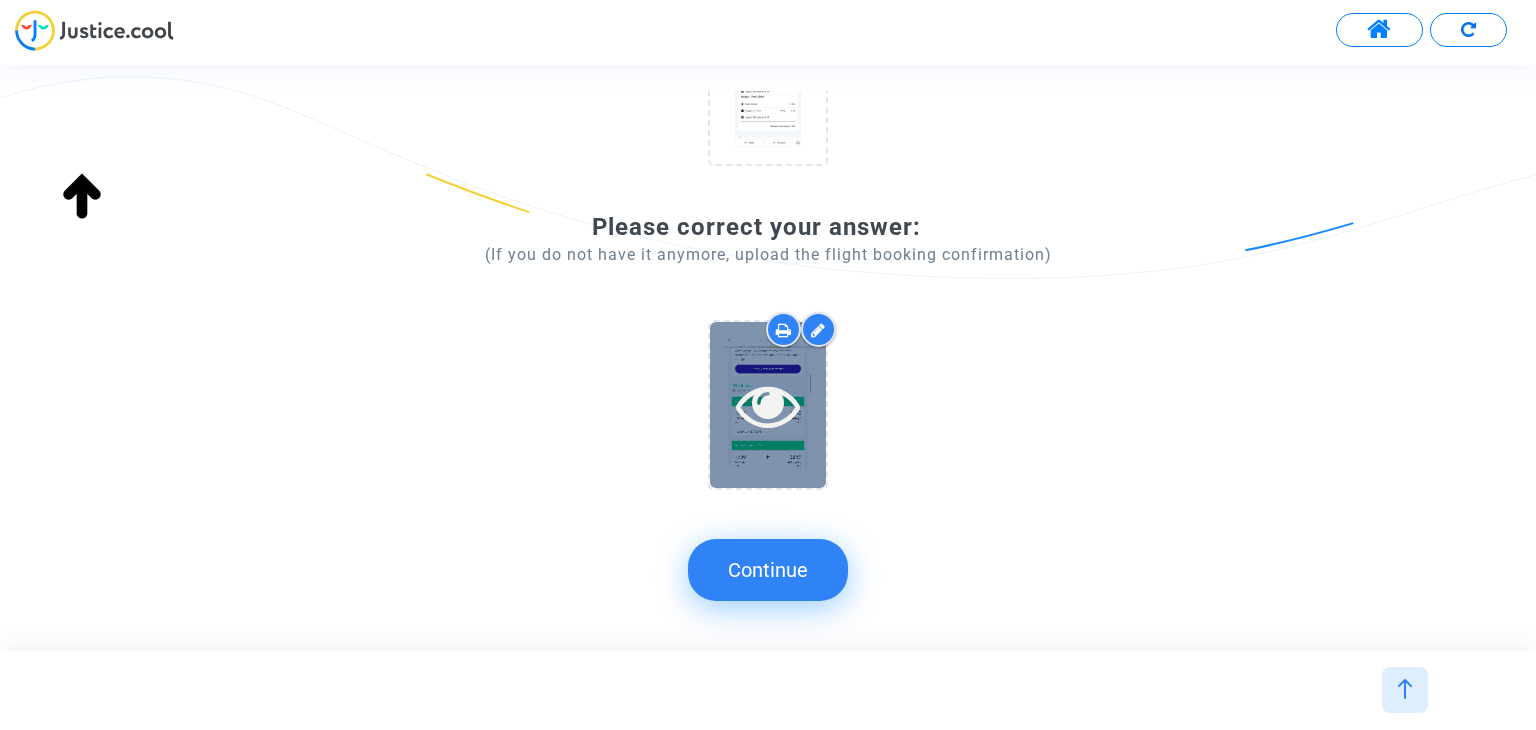 click at bounding box center [768, 404] 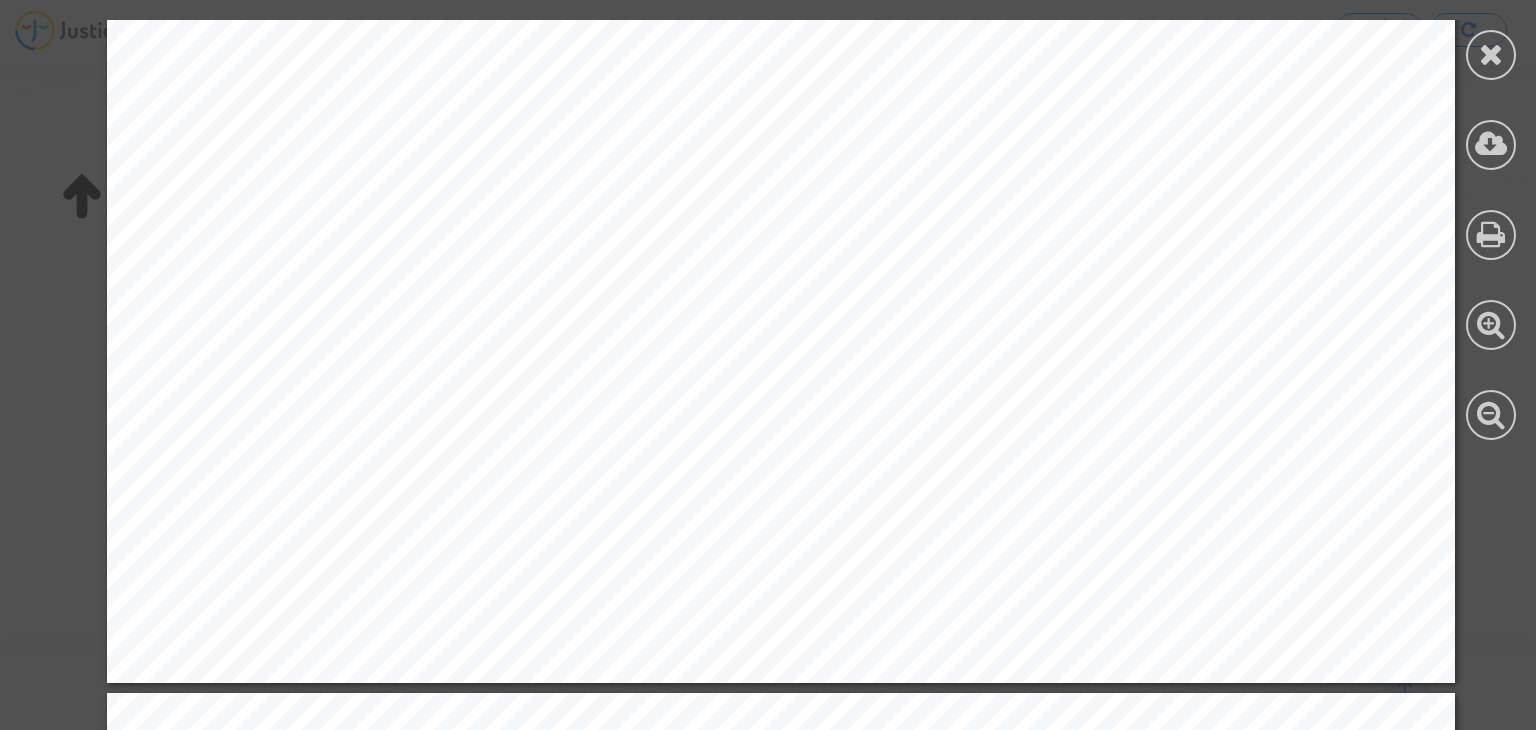 scroll, scrollTop: 9200, scrollLeft: 0, axis: vertical 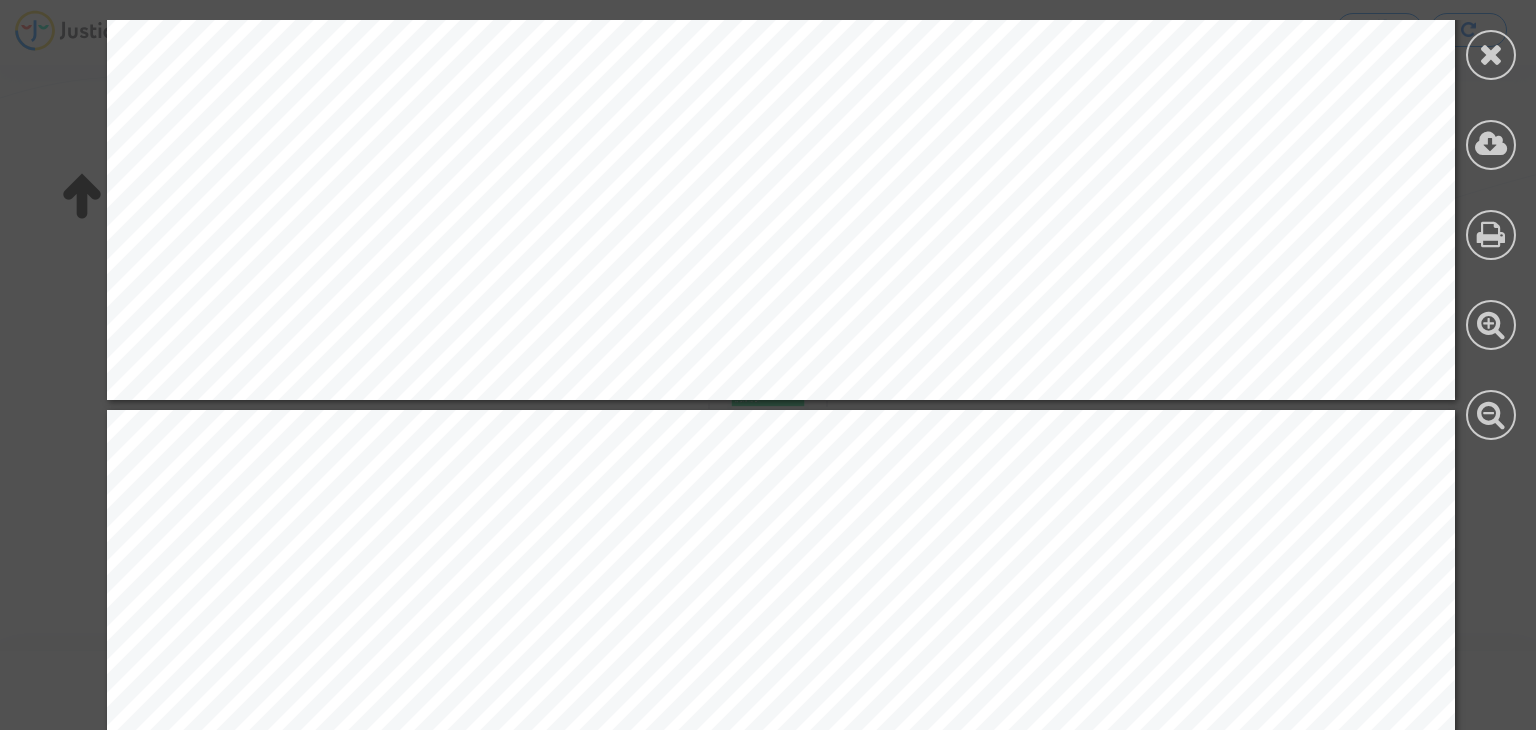 click at bounding box center (780, -3431) 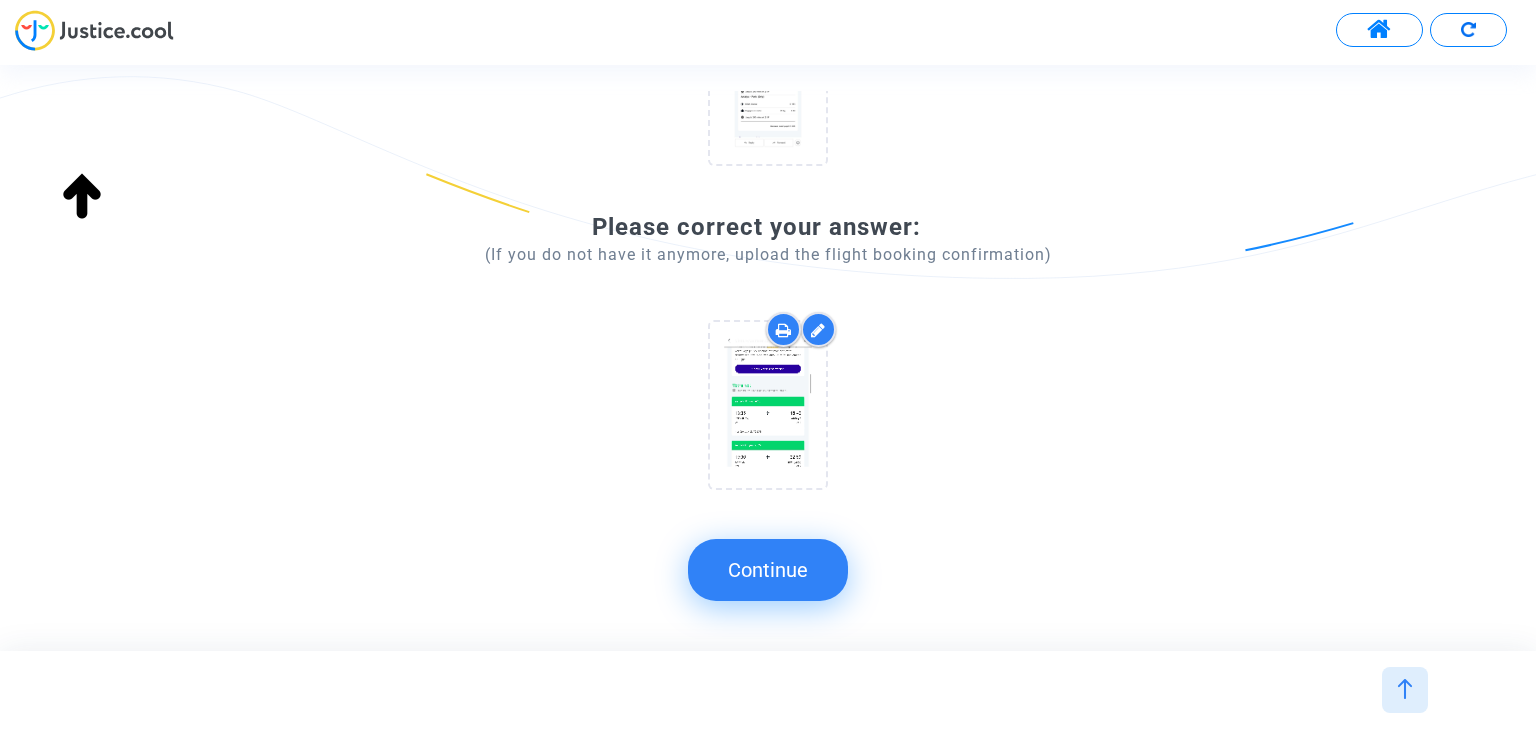 click on "Continue" 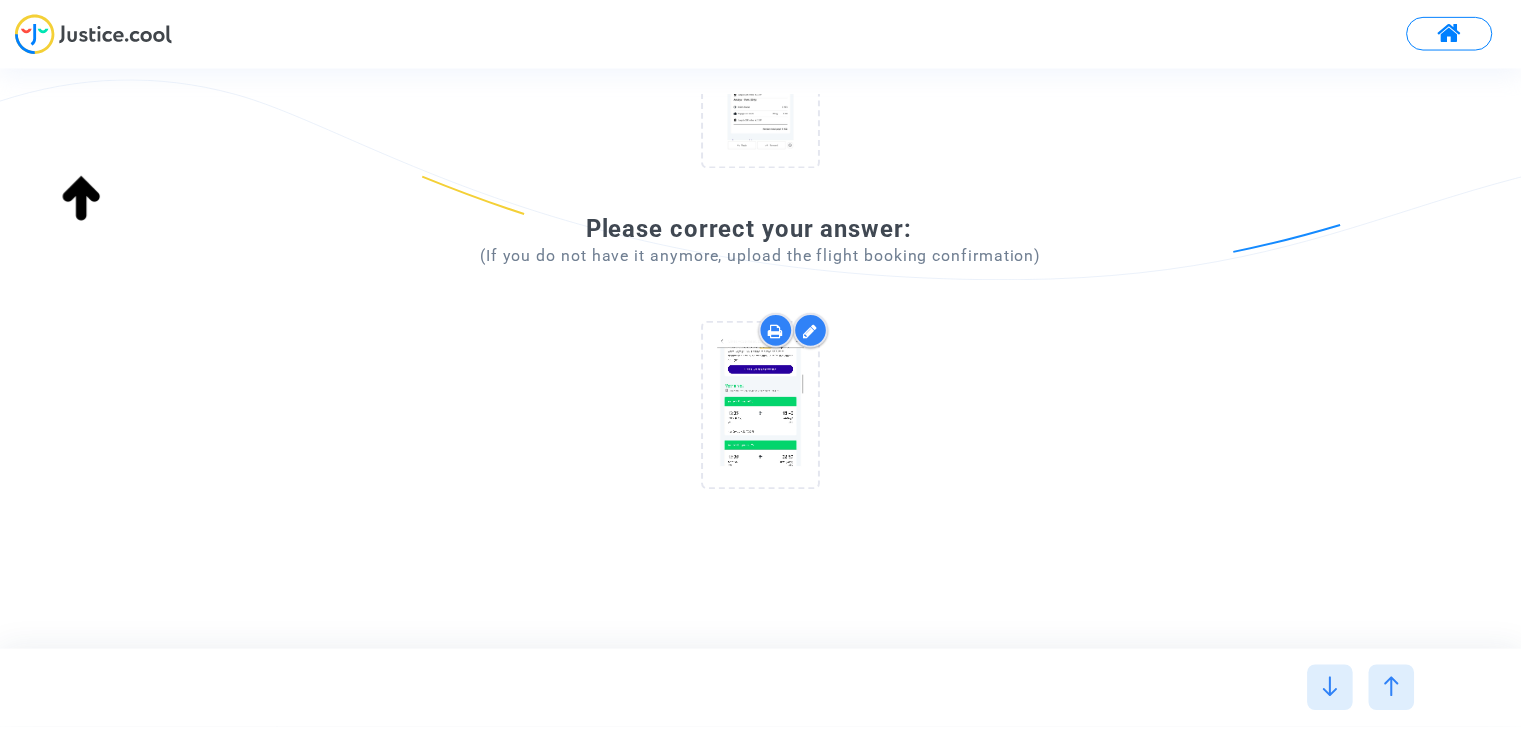 scroll, scrollTop: 0, scrollLeft: 0, axis: both 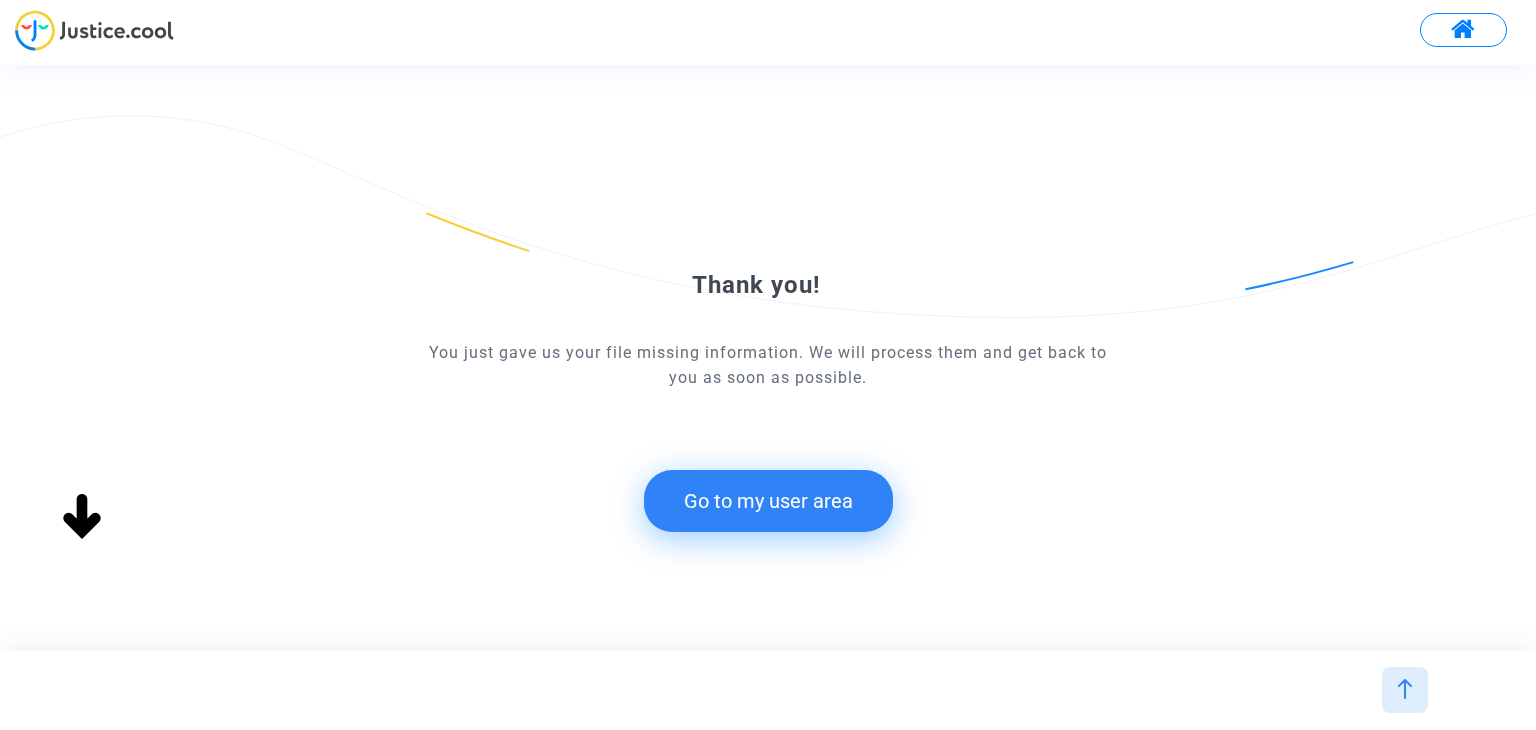 click on "Go to my user area" 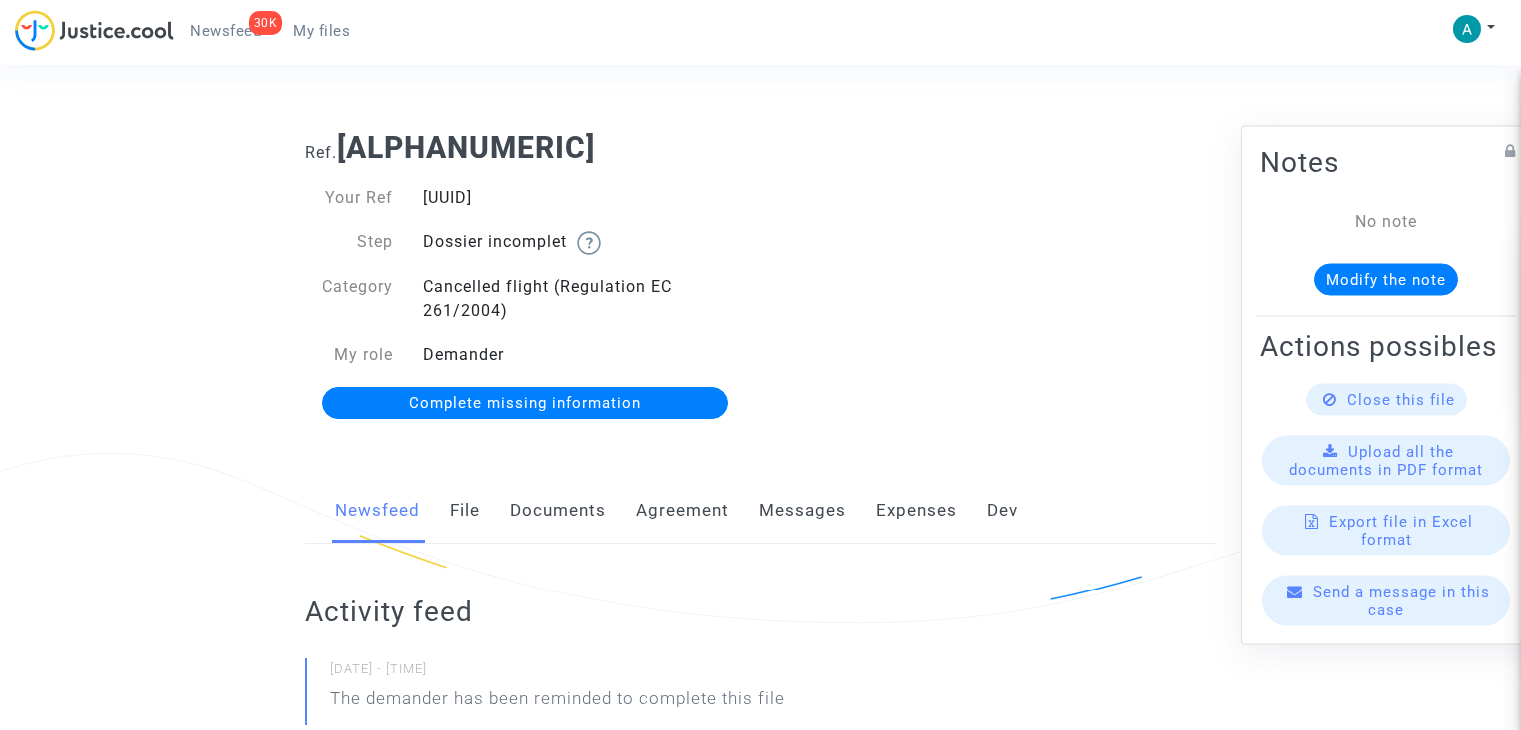 scroll, scrollTop: 0, scrollLeft: 0, axis: both 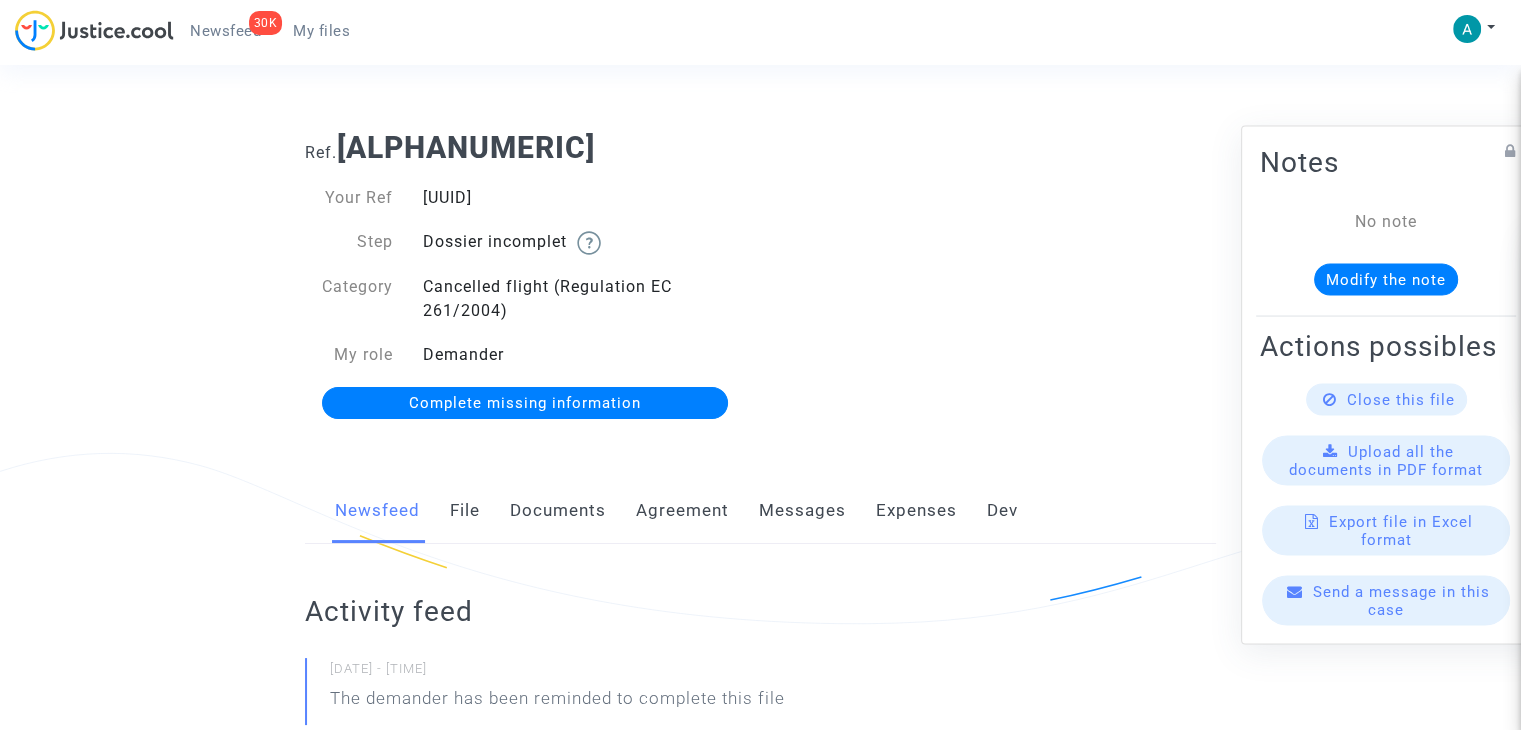 click on "Complete missing information" 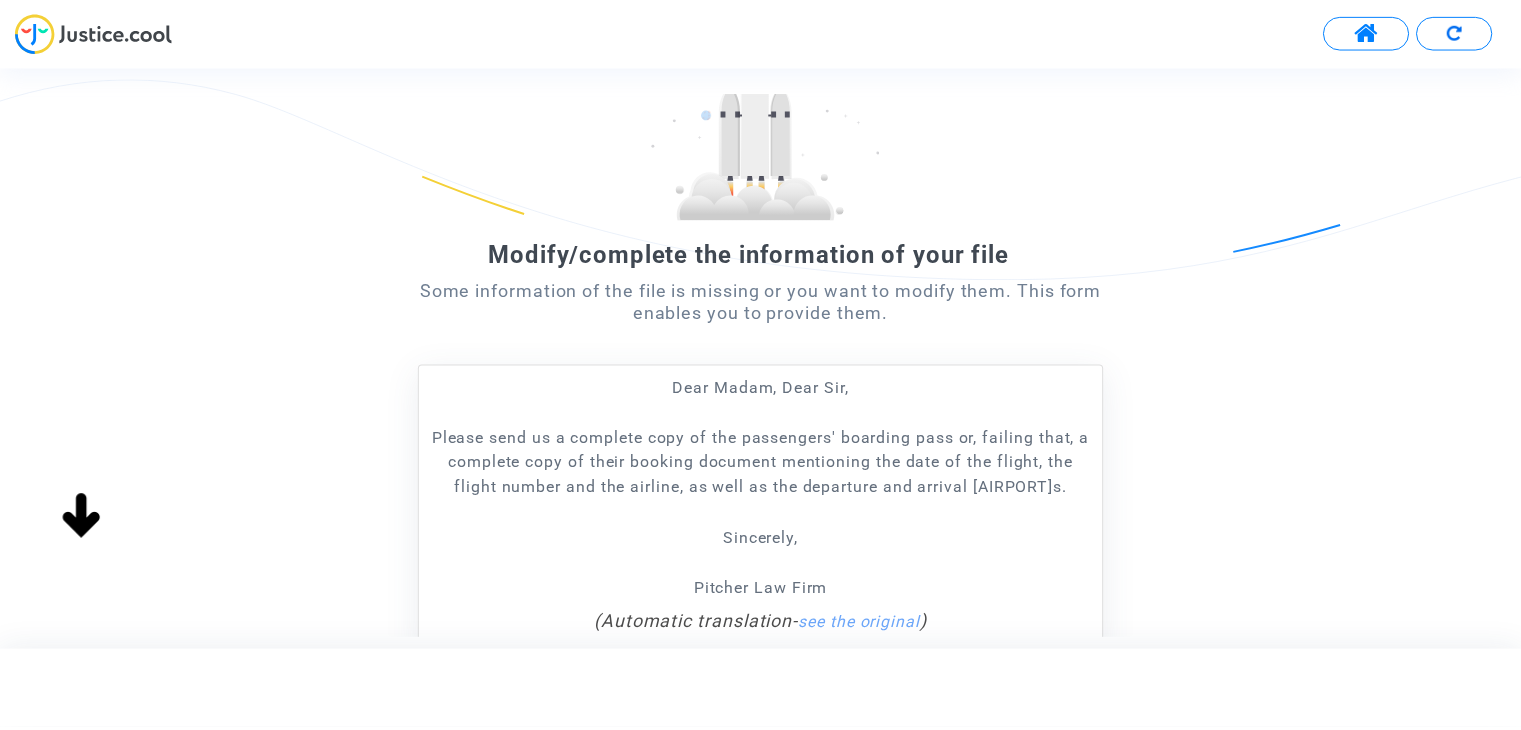 scroll, scrollTop: 300, scrollLeft: 0, axis: vertical 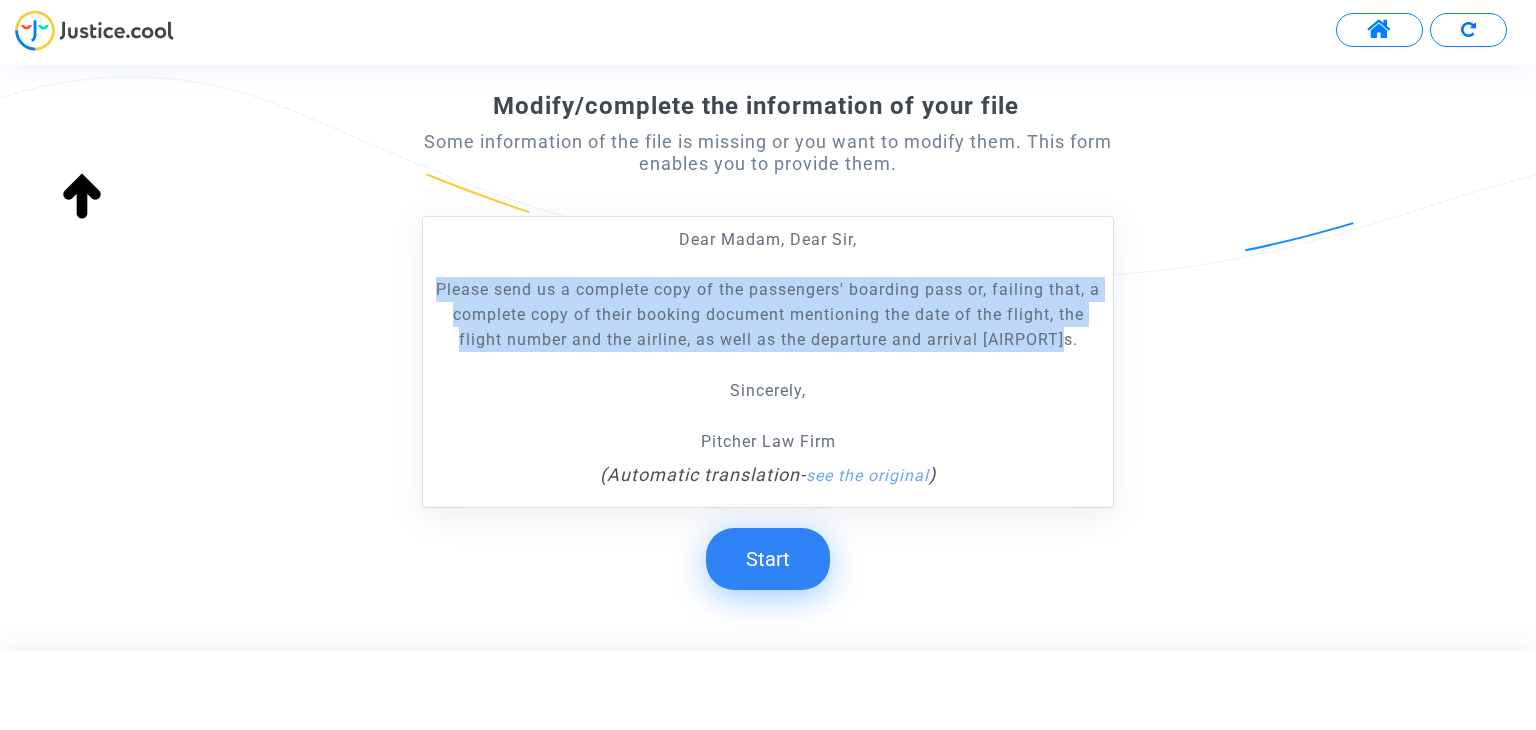 drag, startPoint x: 430, startPoint y: 289, endPoint x: 1066, endPoint y: 332, distance: 637.45197 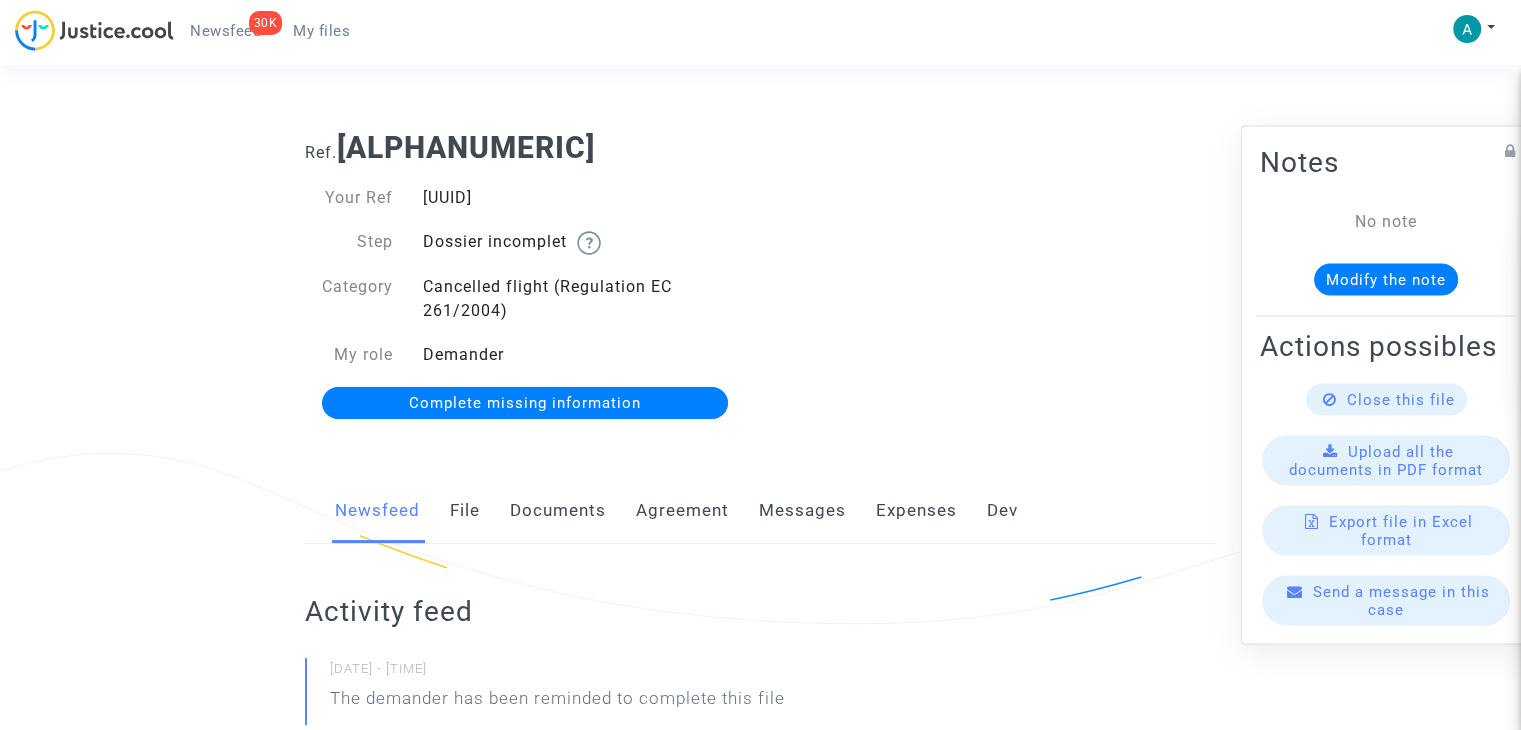 click on "Send a message in this case" 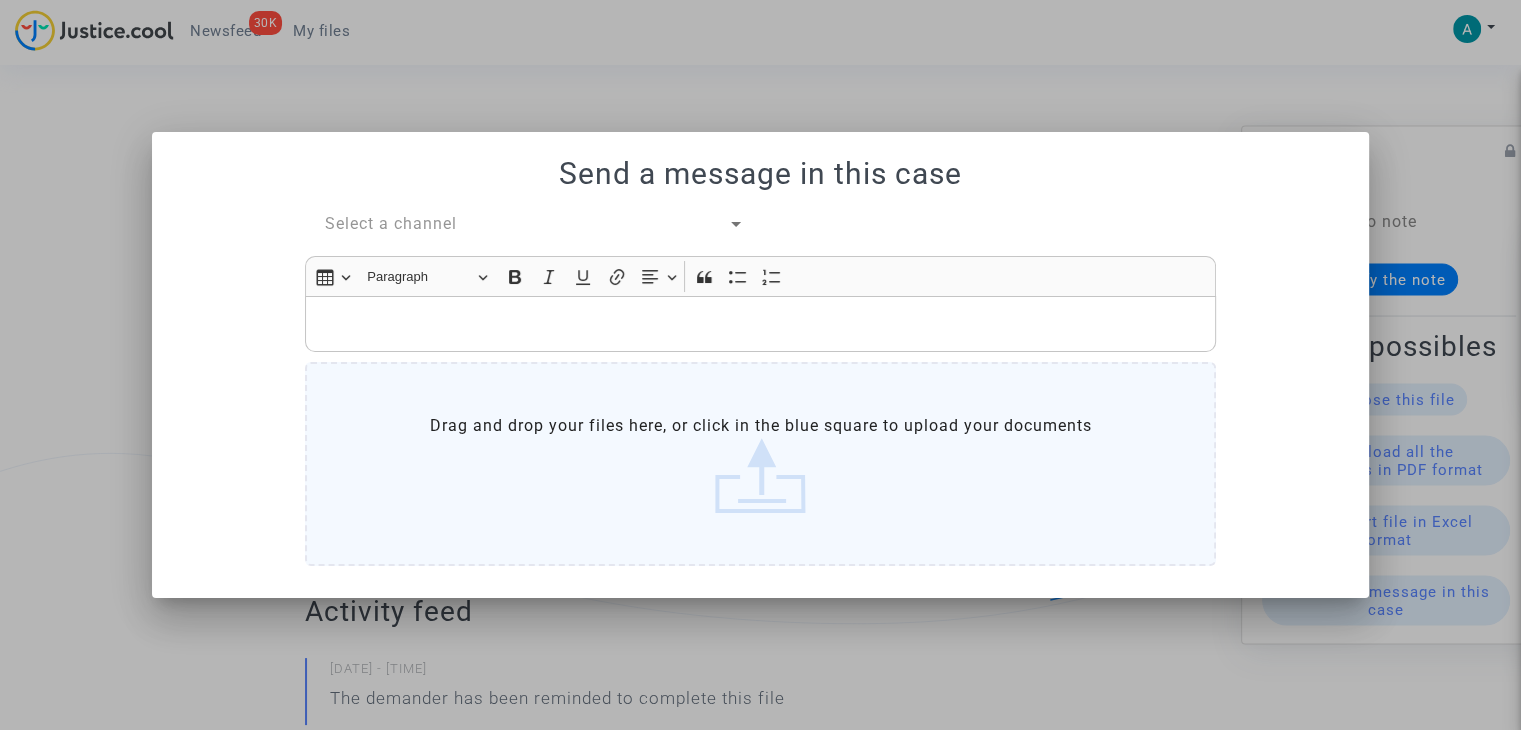 click on "Select a channel" at bounding box center [526, 224] 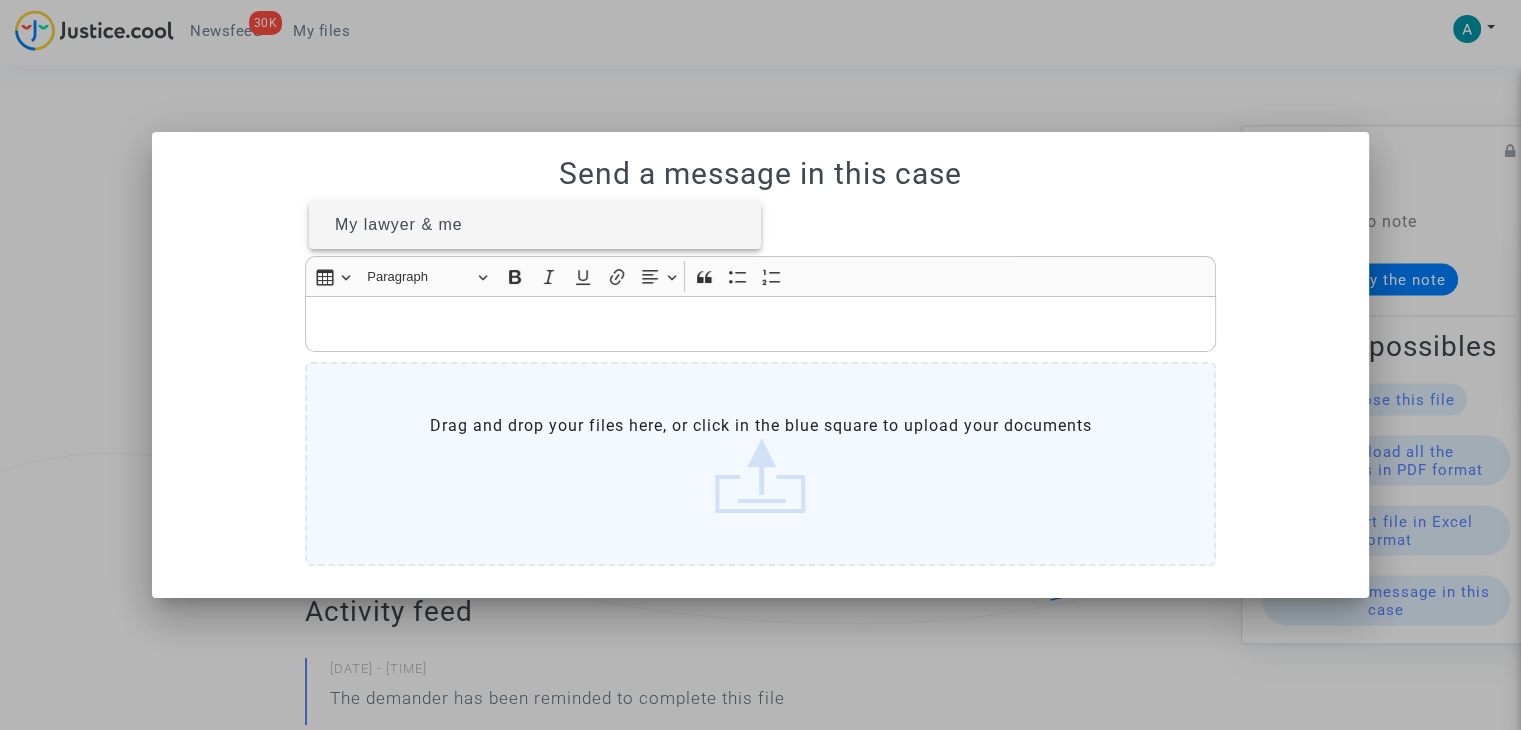 click on "My lawyer & me" at bounding box center [399, 224] 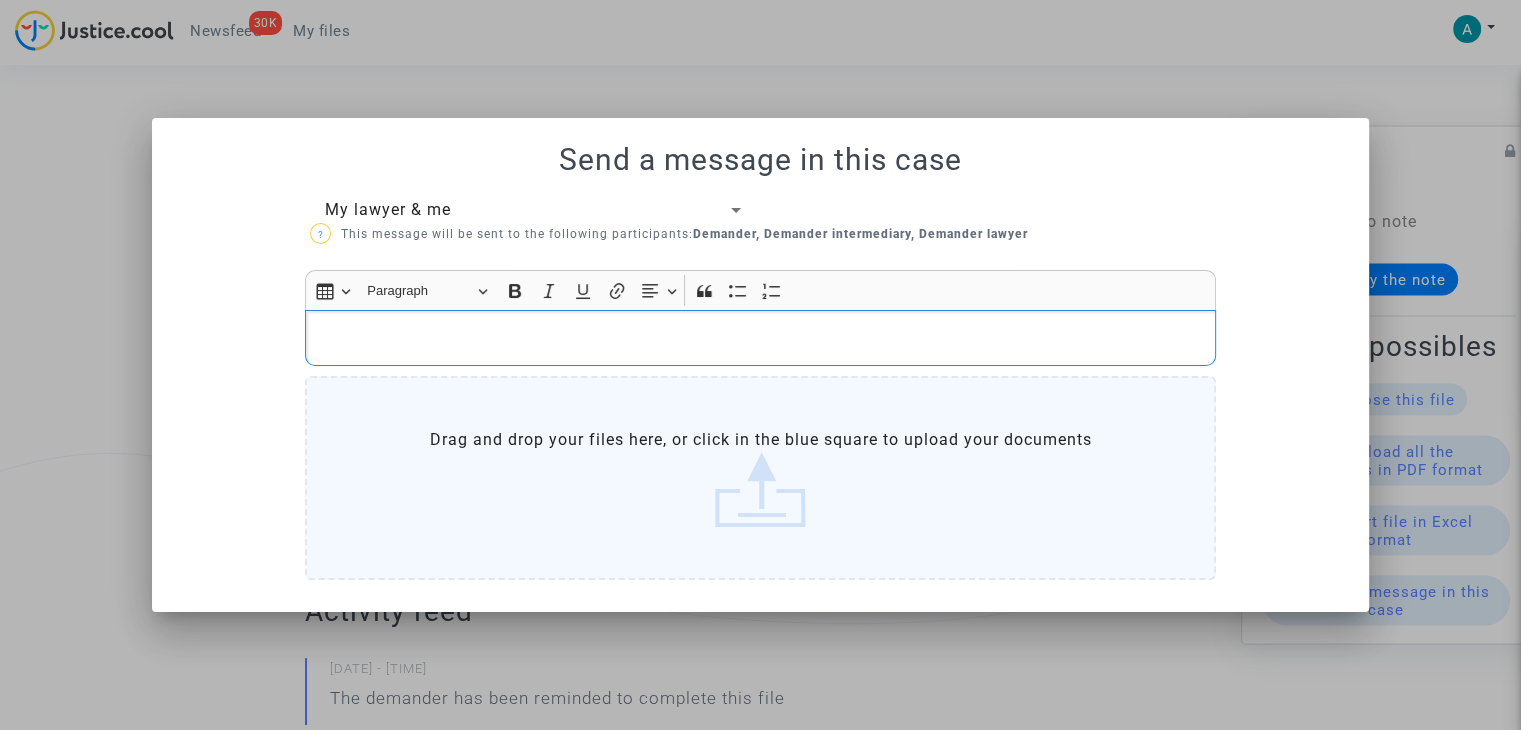 click at bounding box center (761, 337) 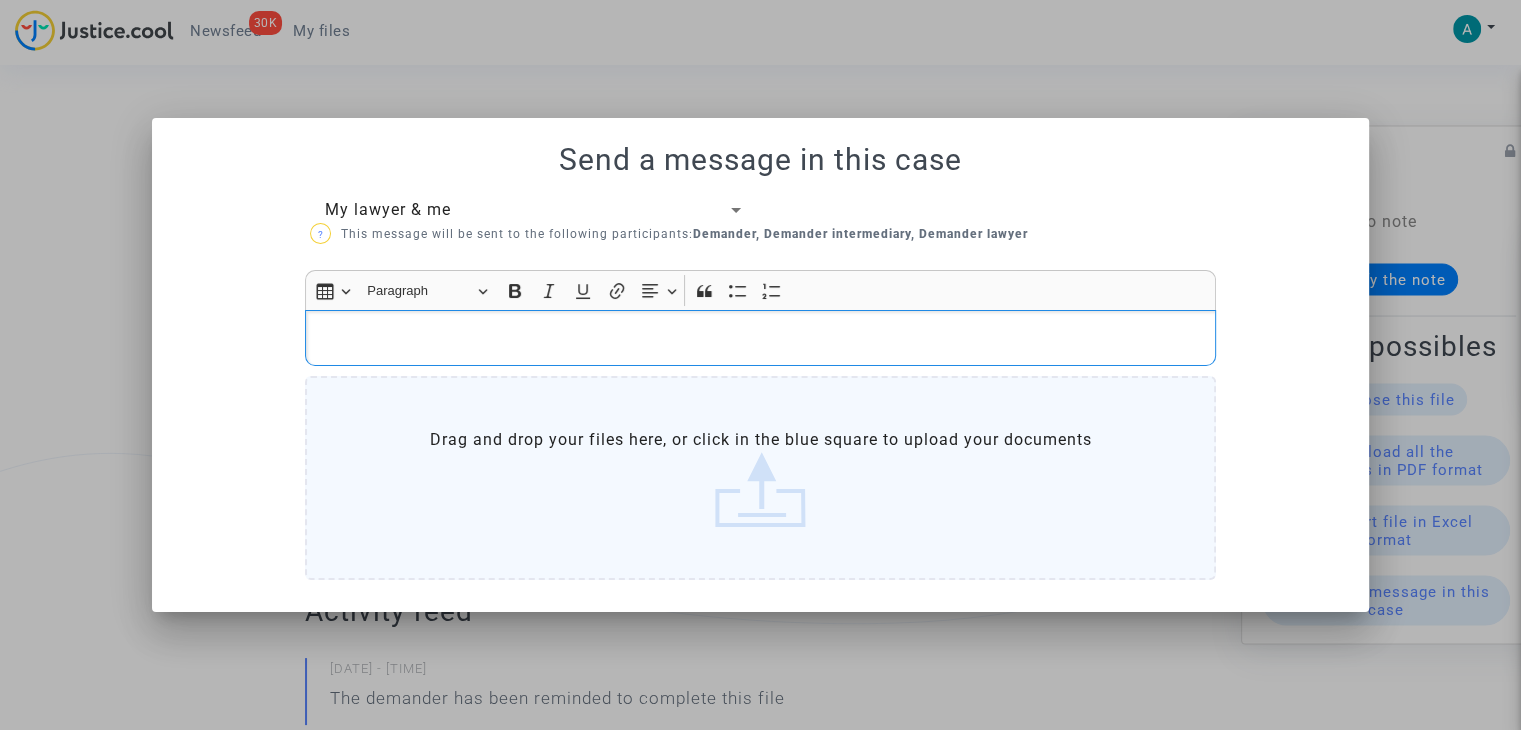 type 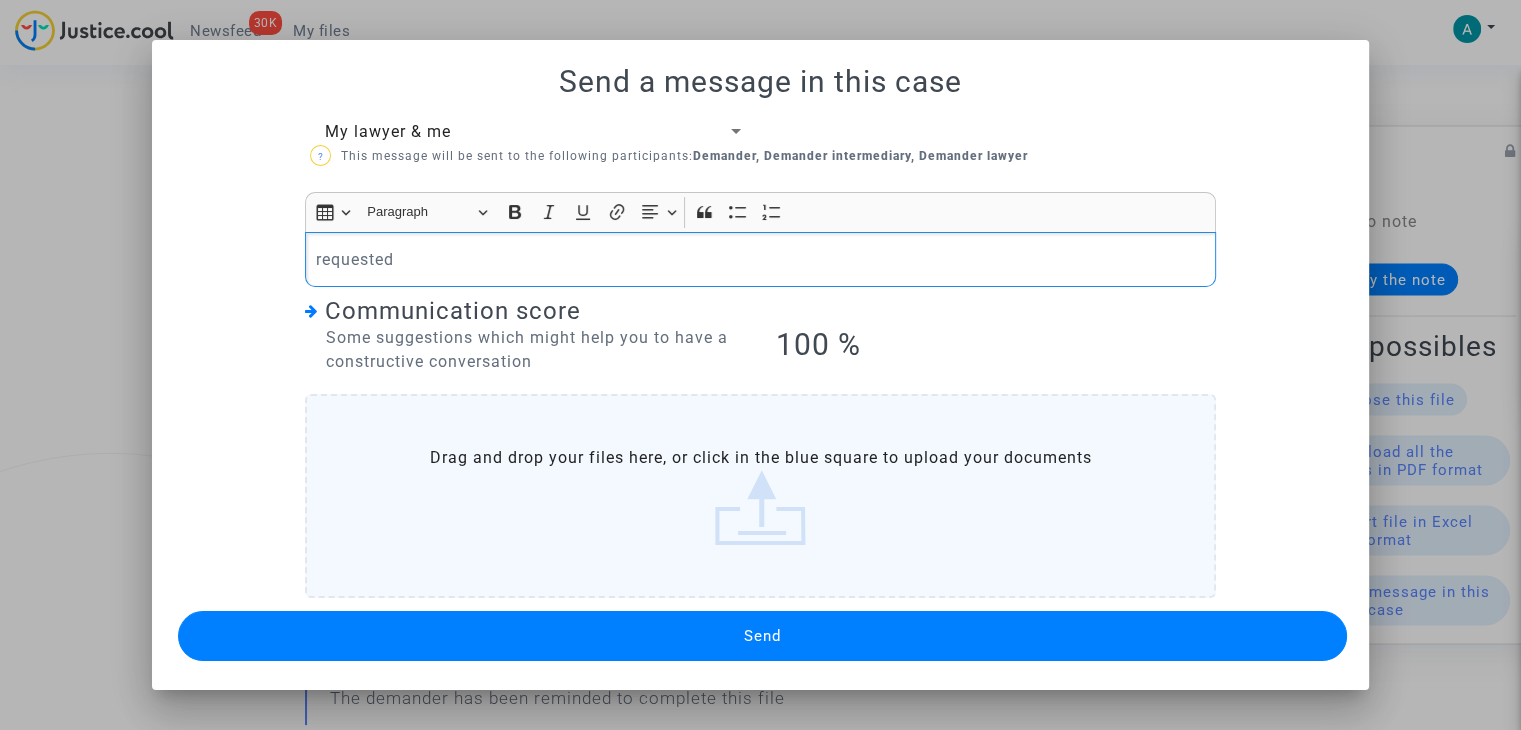 click on "Send" at bounding box center [762, 636] 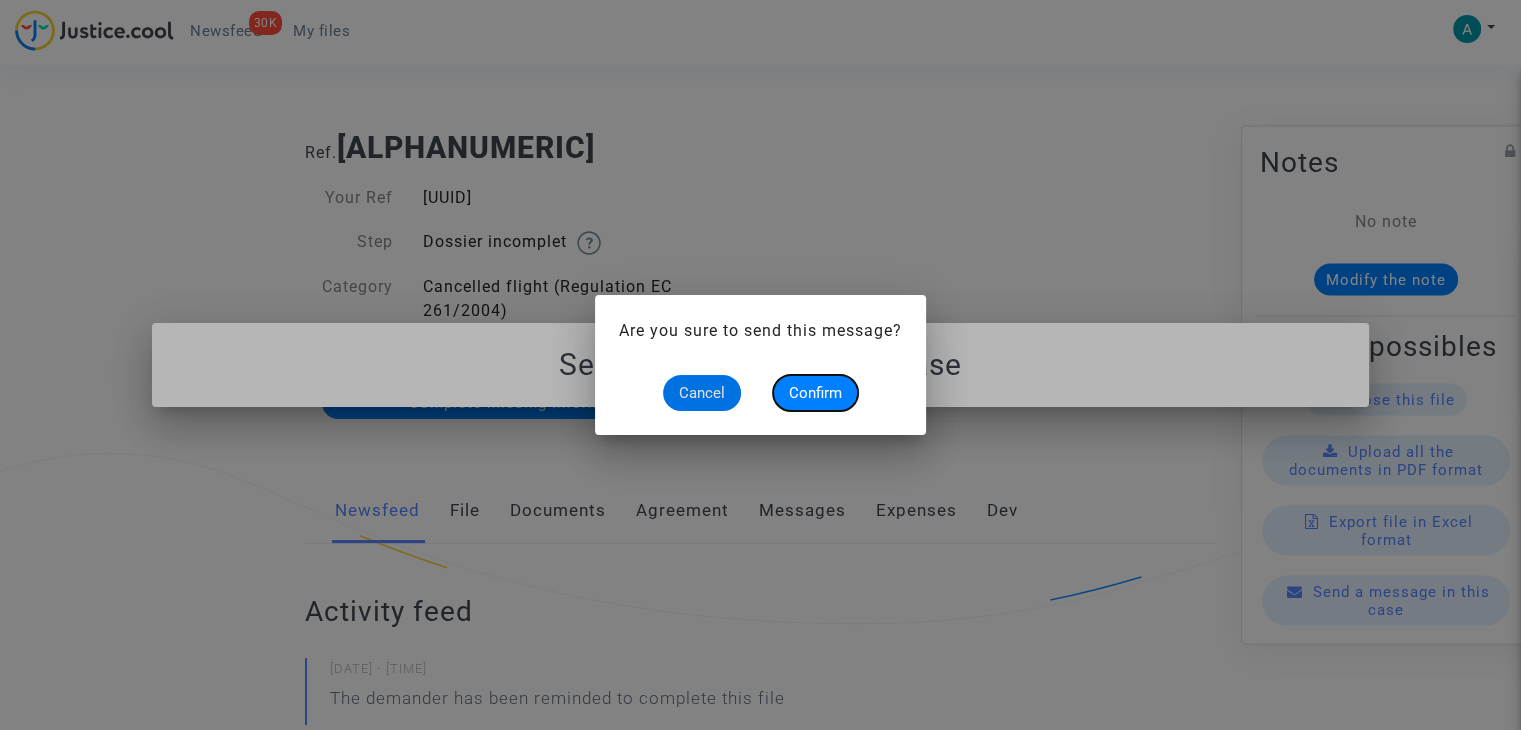 click on "Confirm" at bounding box center [815, 393] 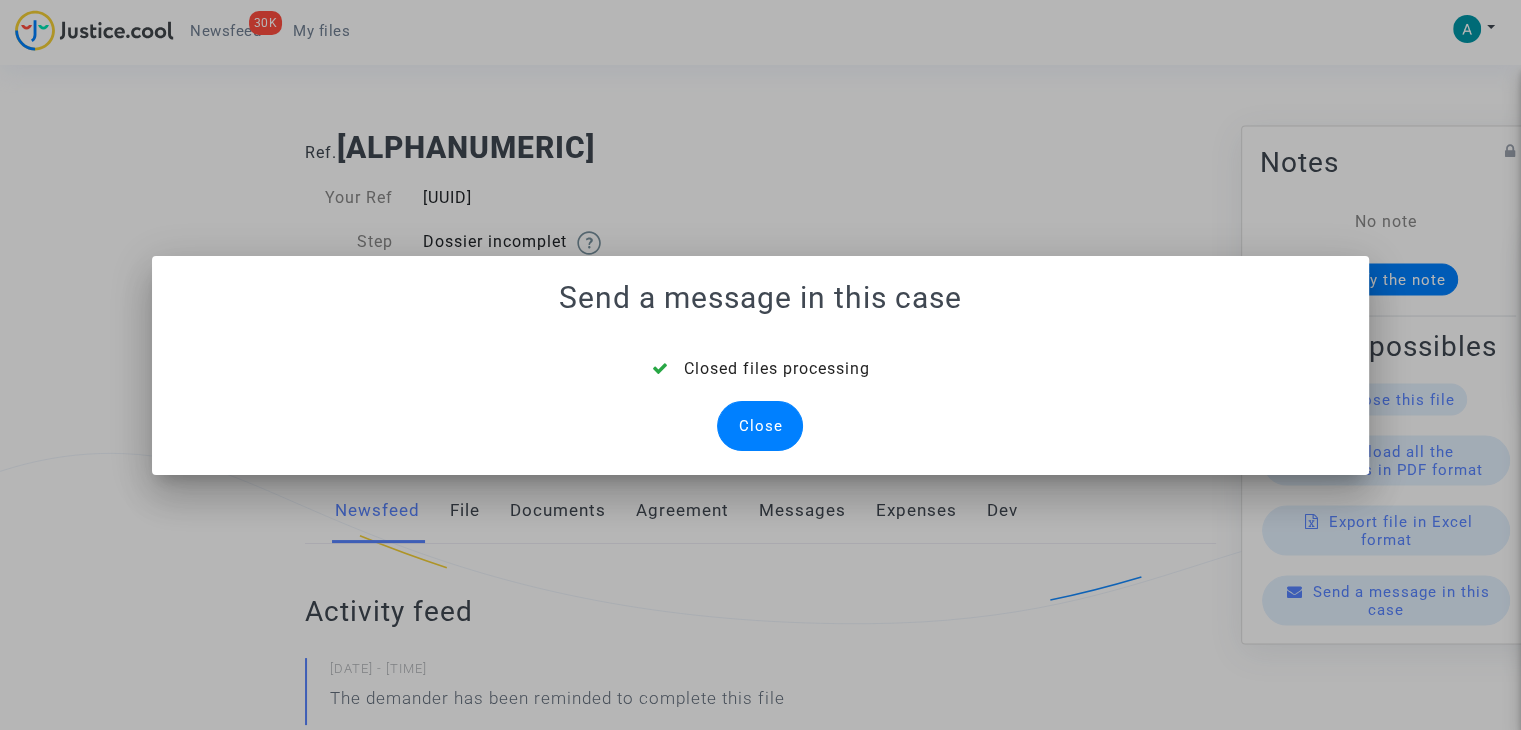 click on "Close" at bounding box center (760, 426) 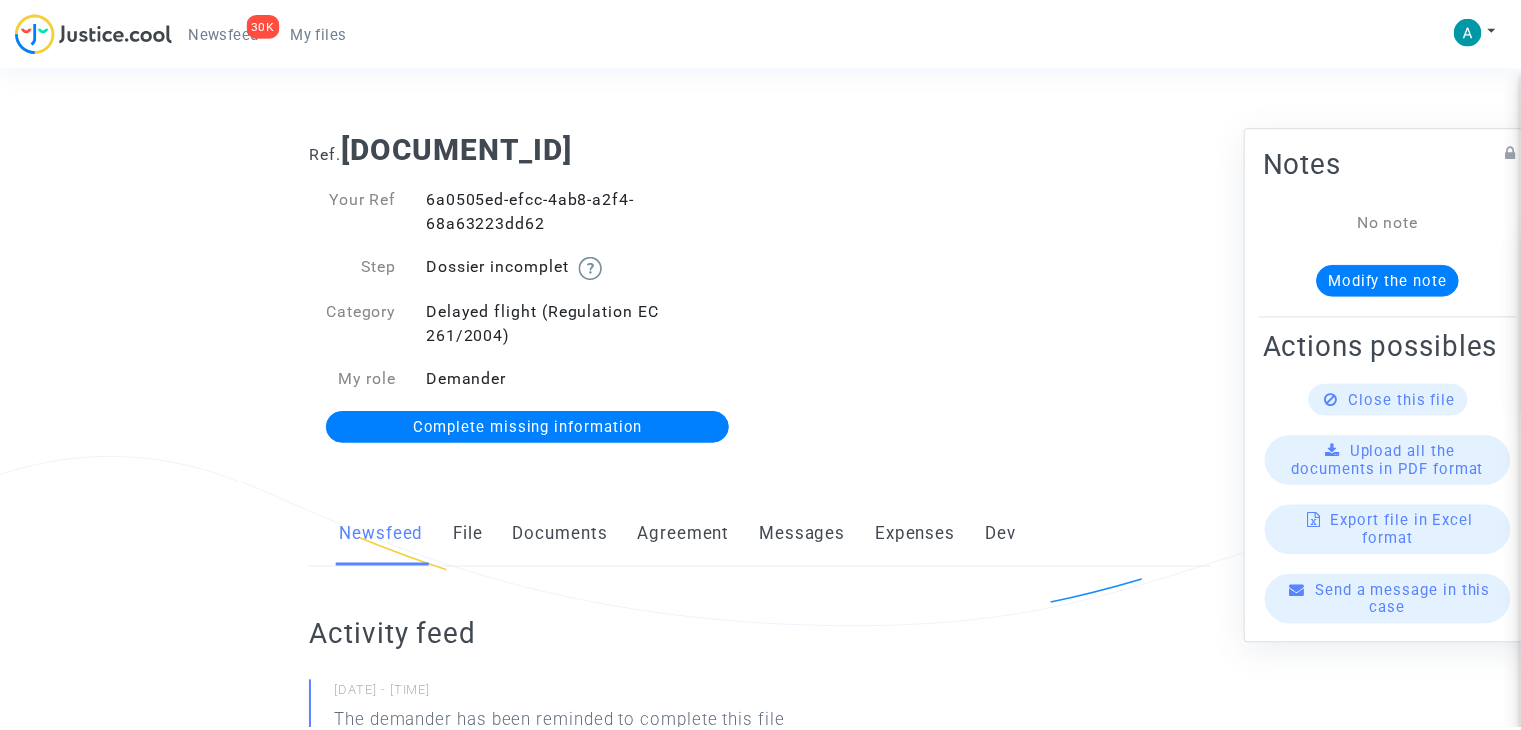 scroll, scrollTop: 0, scrollLeft: 0, axis: both 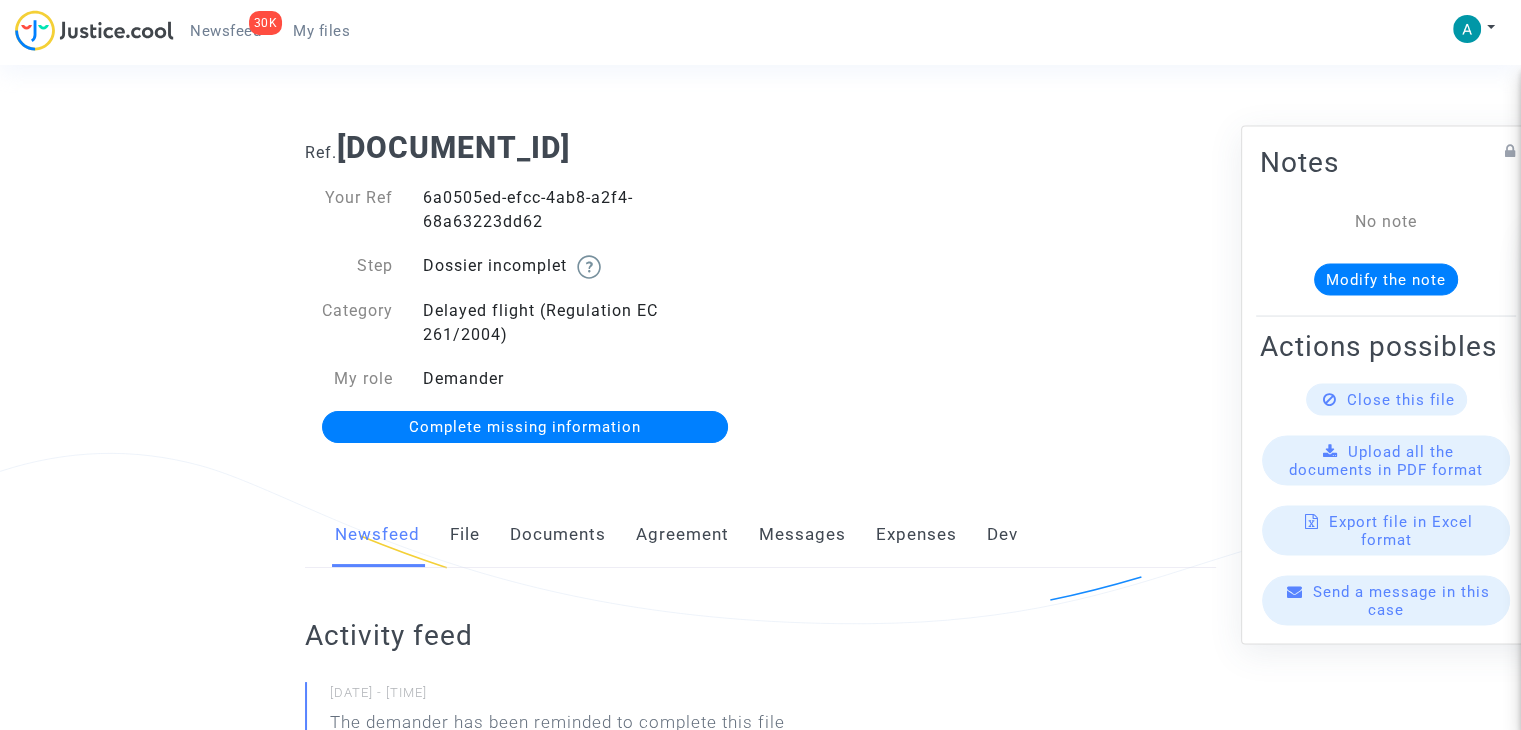 click on "Close this file" 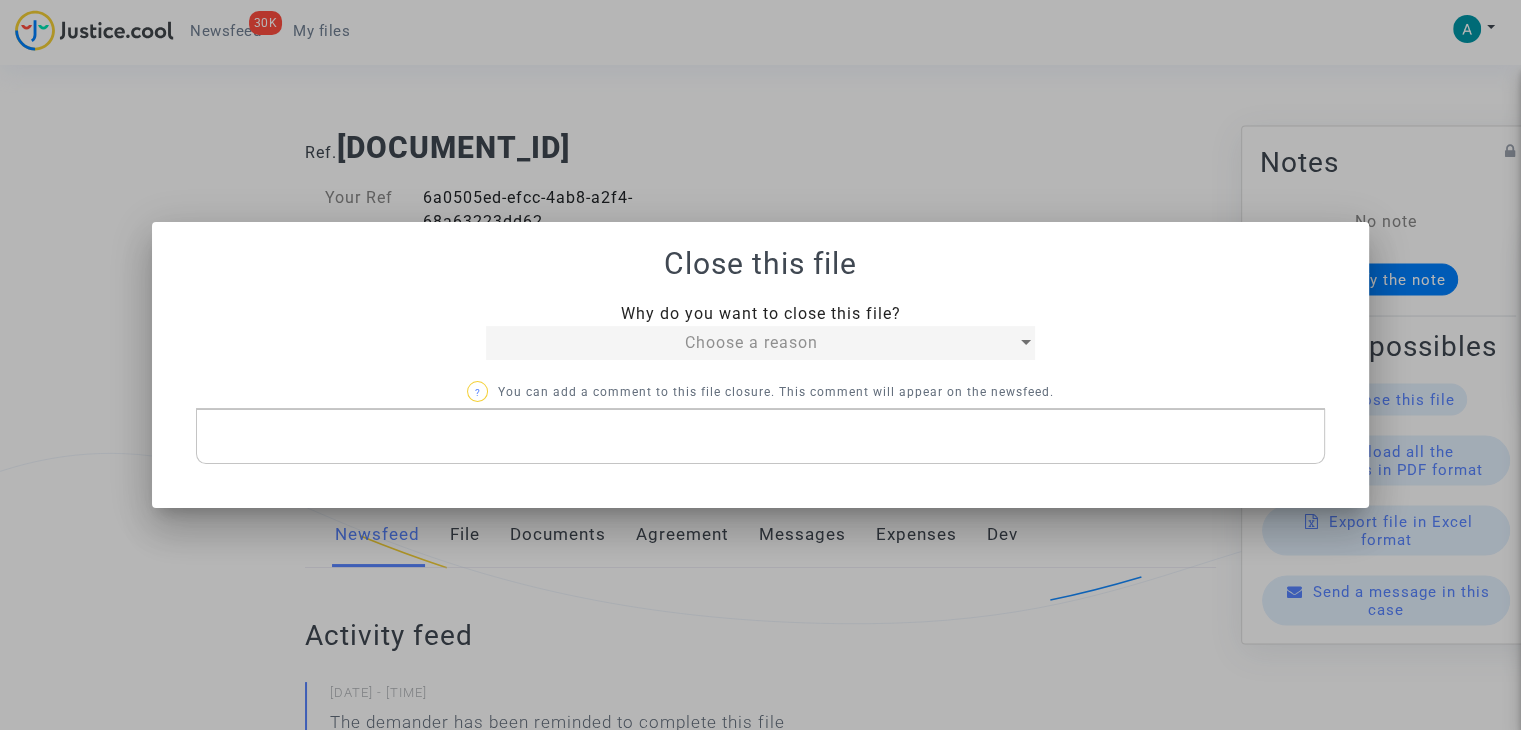 click on "Choose a reason" at bounding box center (751, 342) 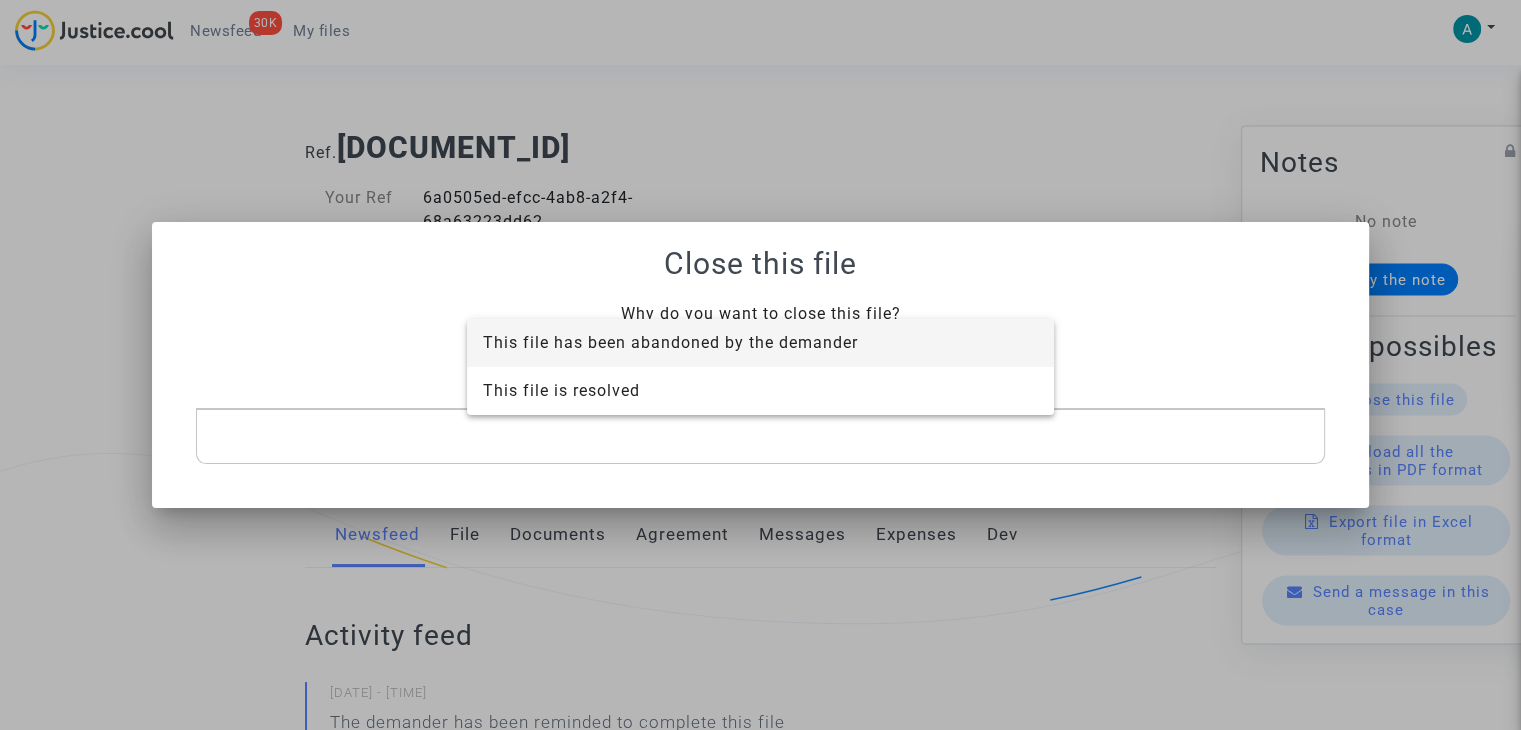 click on "This file has been abandoned by the demander" at bounding box center [760, 343] 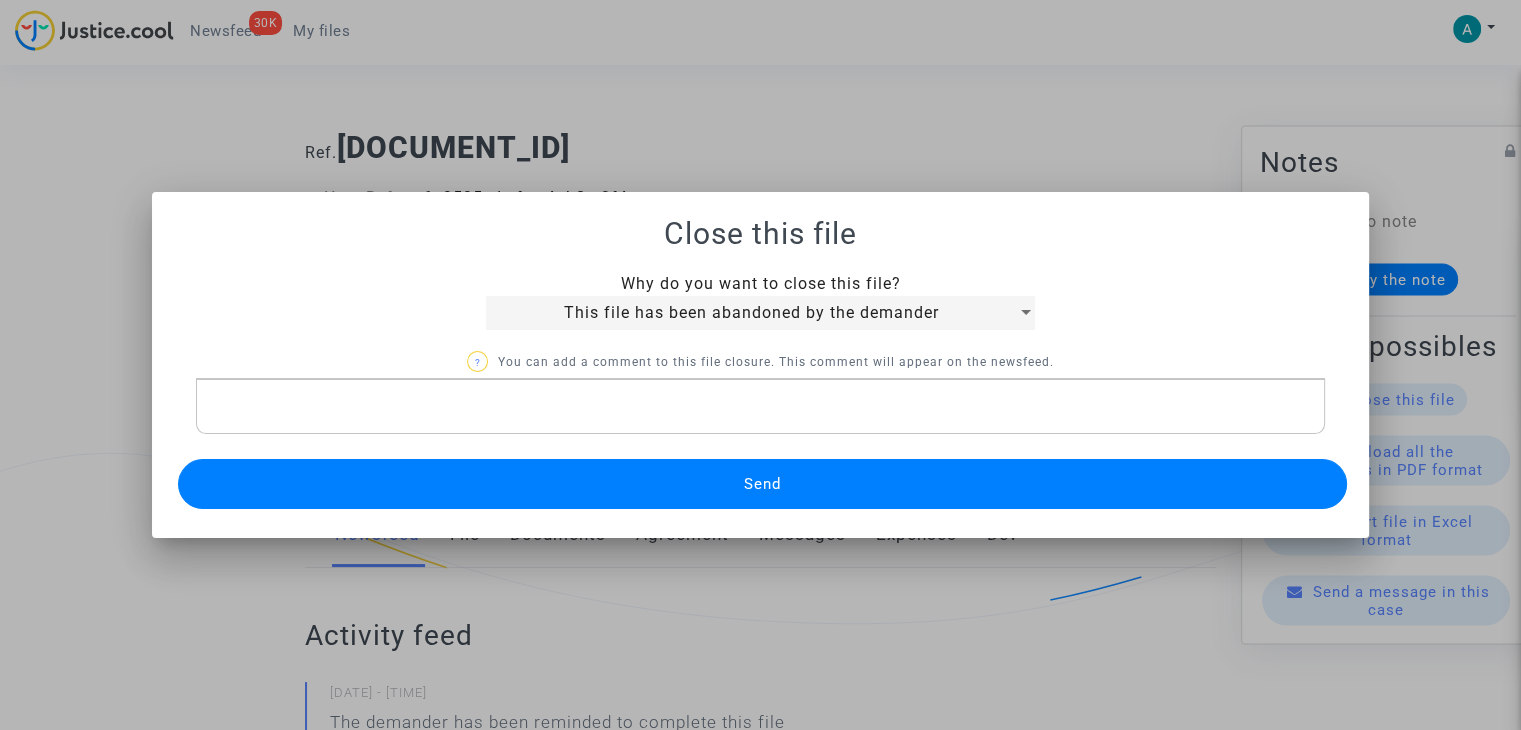 click on "Send" at bounding box center [762, 484] 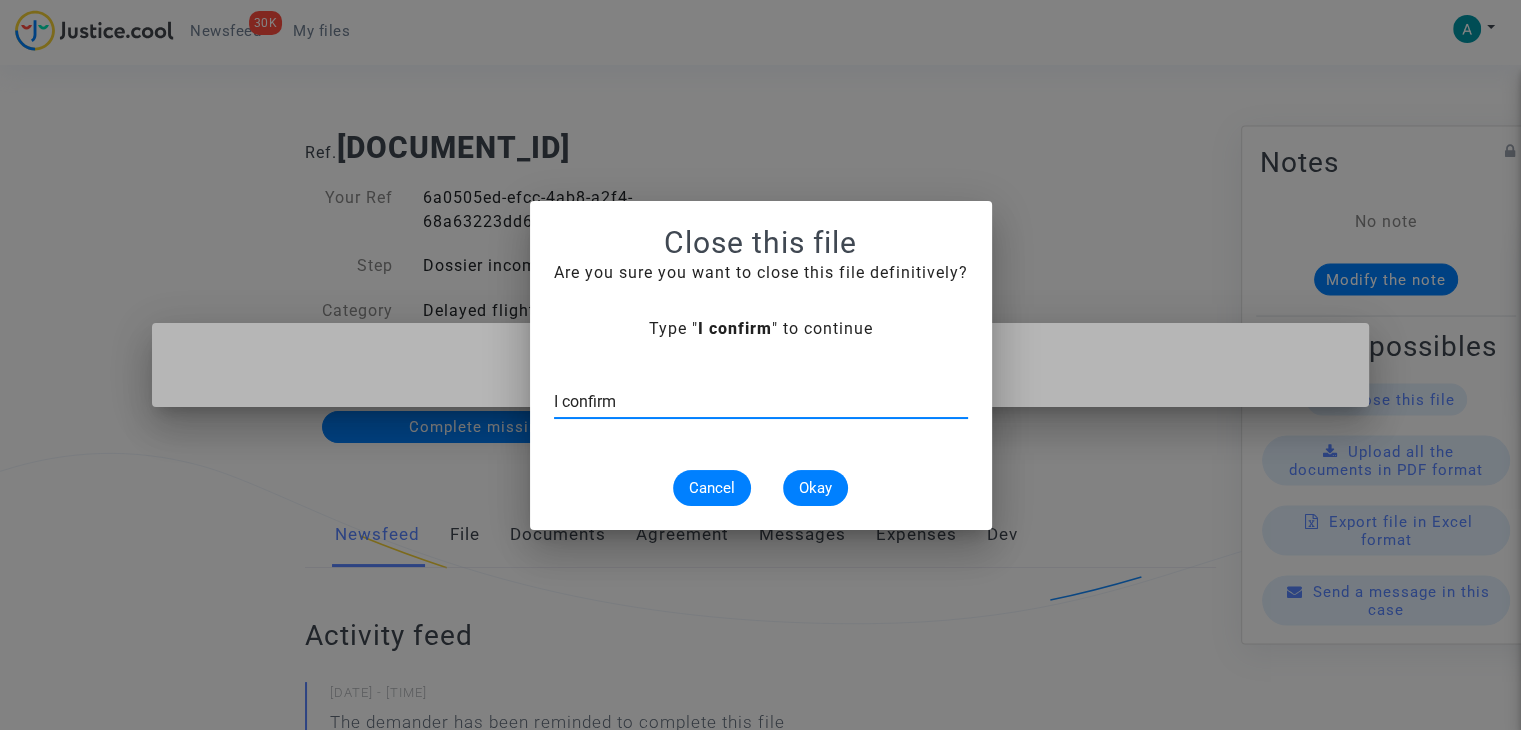 type on "I confirm" 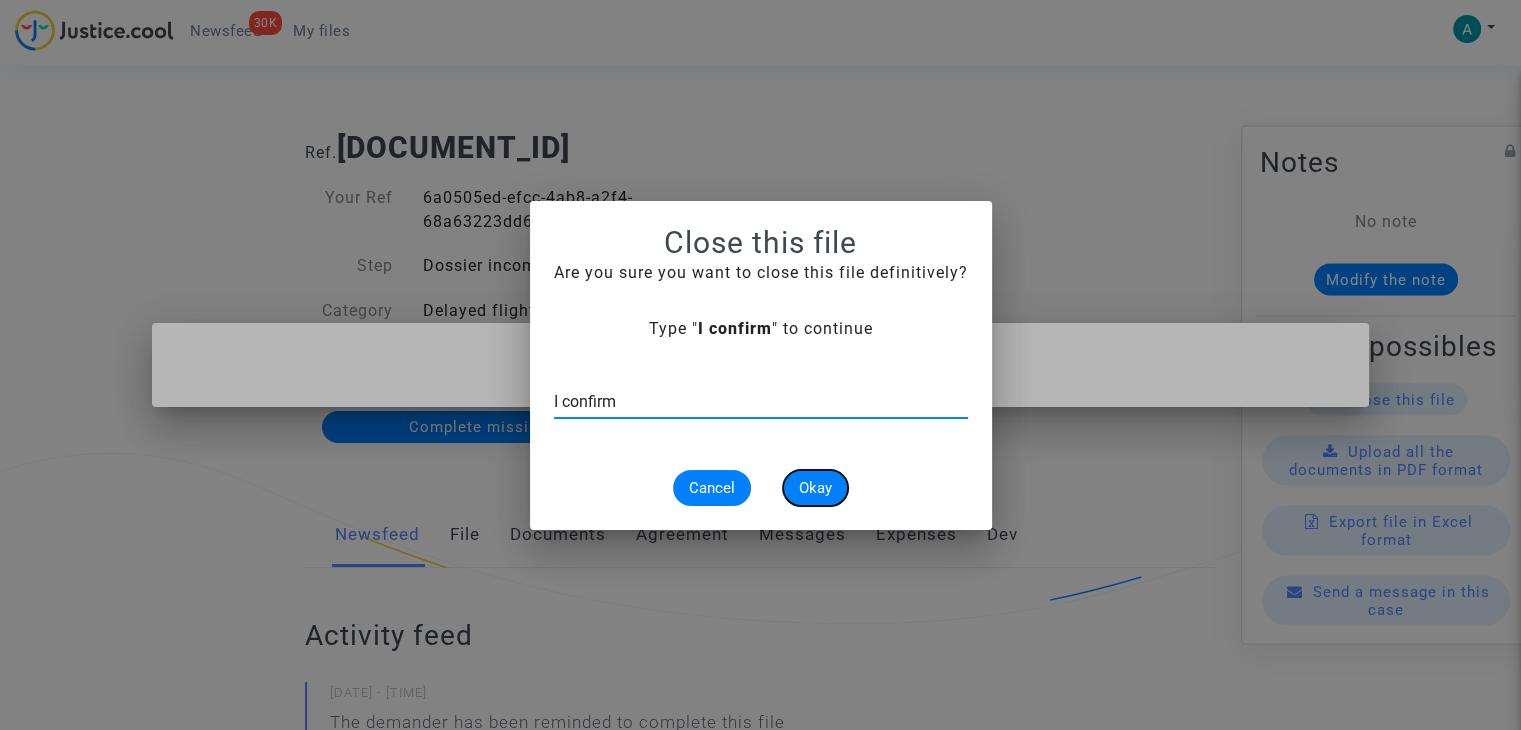 click on "Okay" at bounding box center (815, 488) 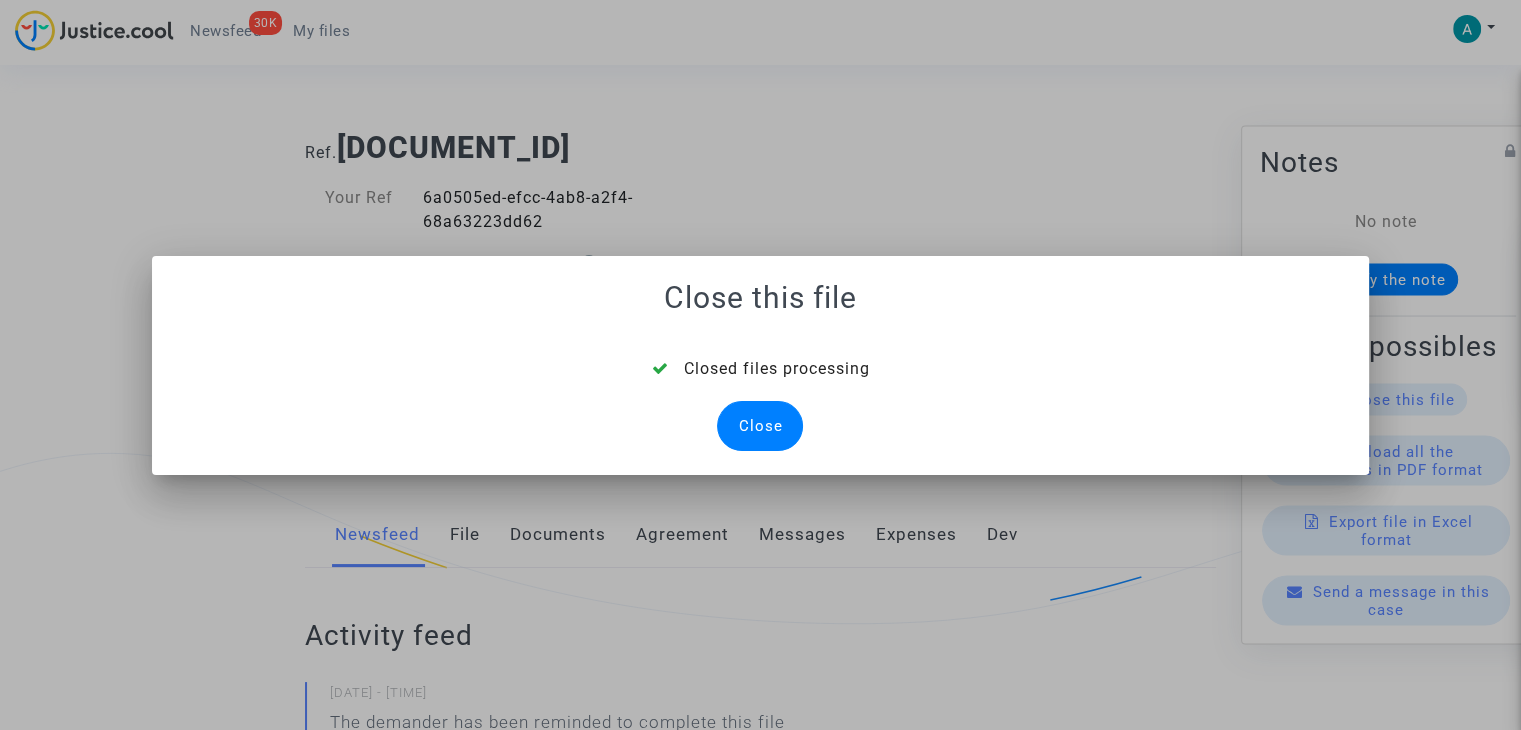 click on "Close" at bounding box center (760, 426) 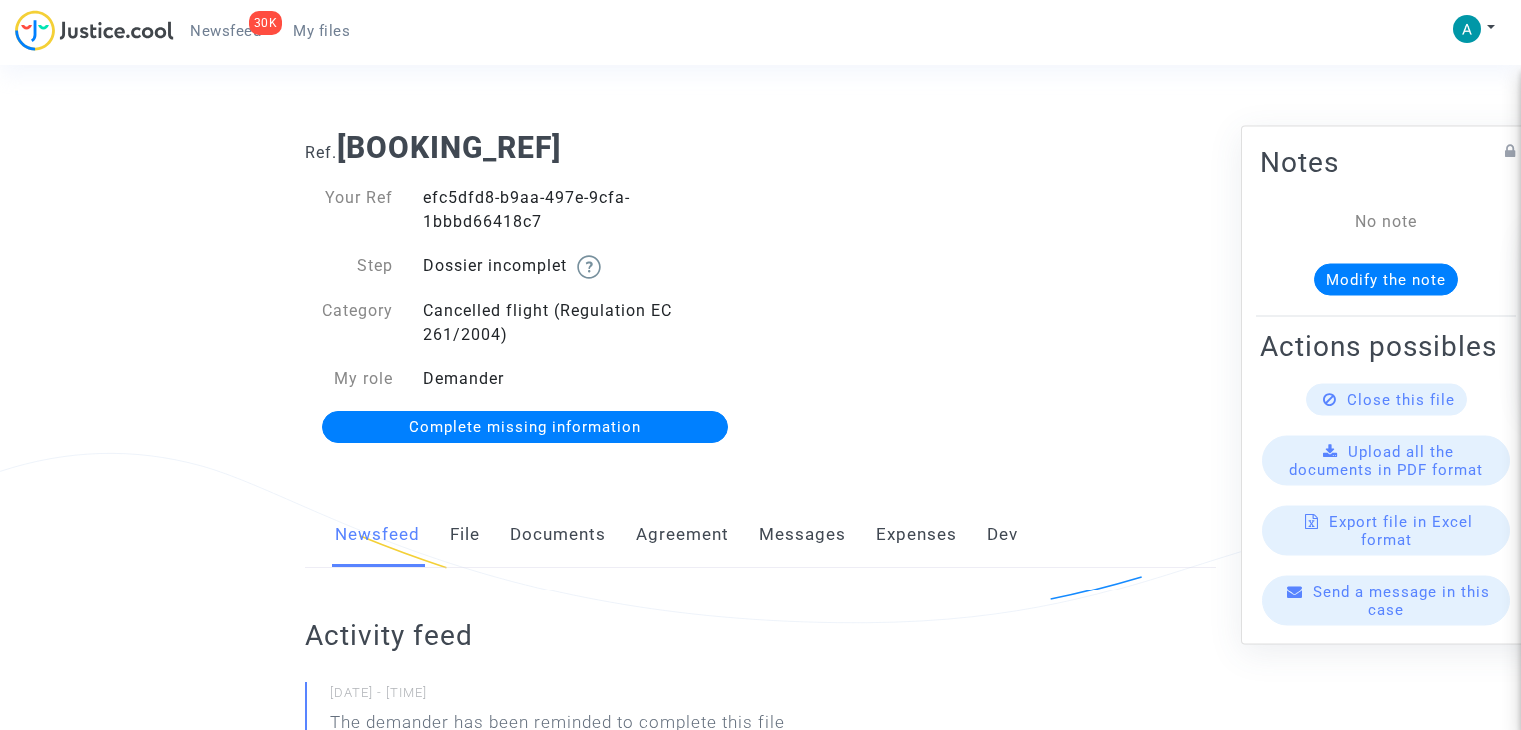 scroll, scrollTop: 0, scrollLeft: 0, axis: both 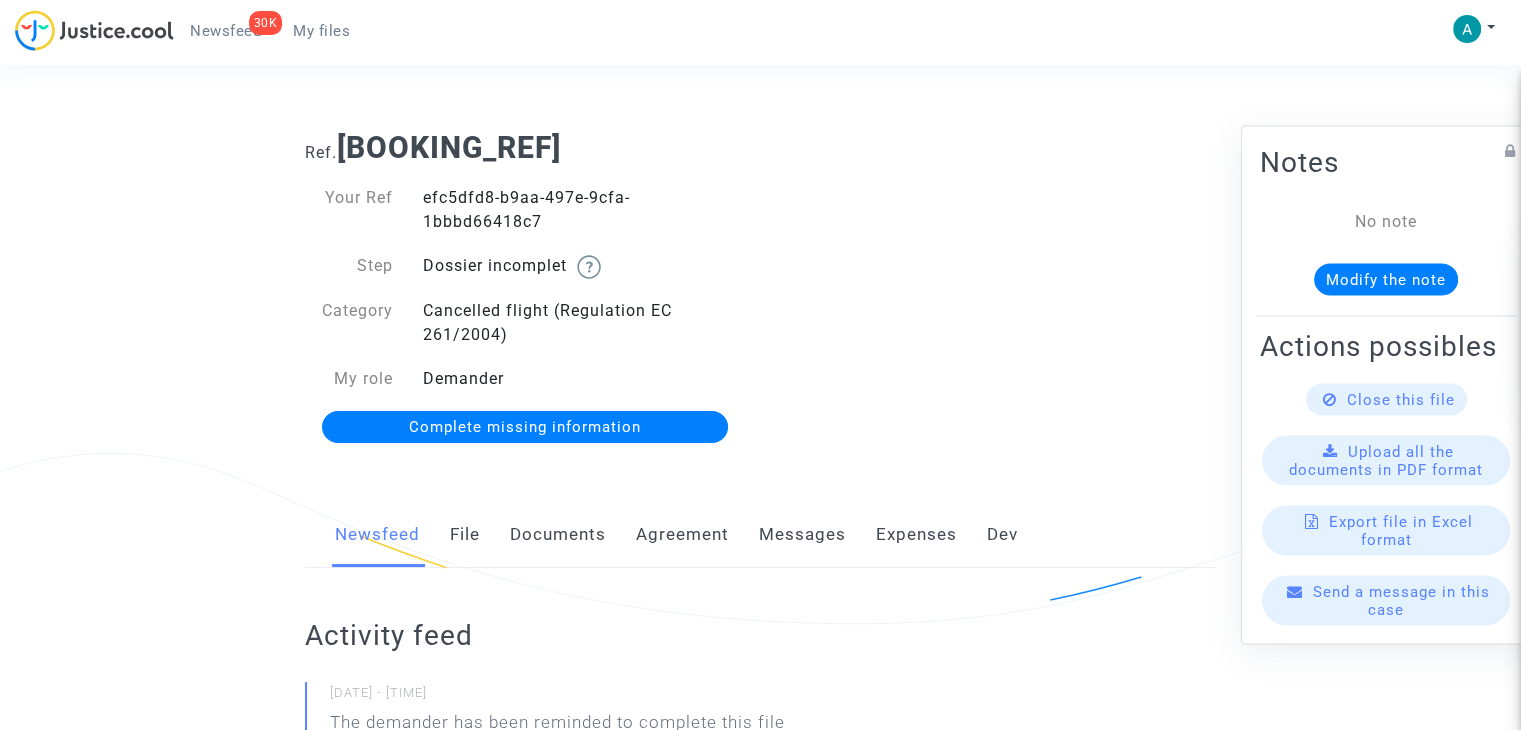 click on "Complete missing information" 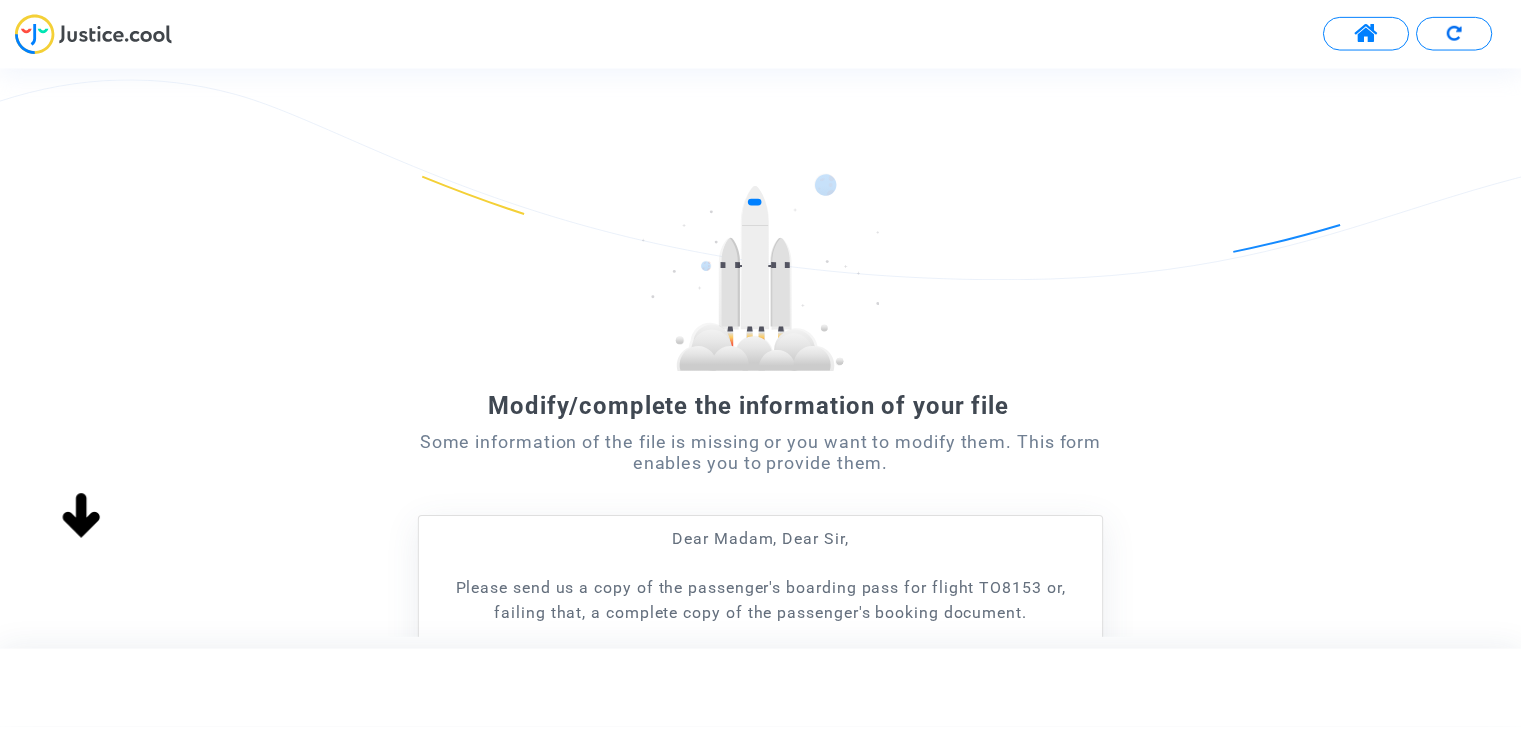 scroll, scrollTop: 363, scrollLeft: 0, axis: vertical 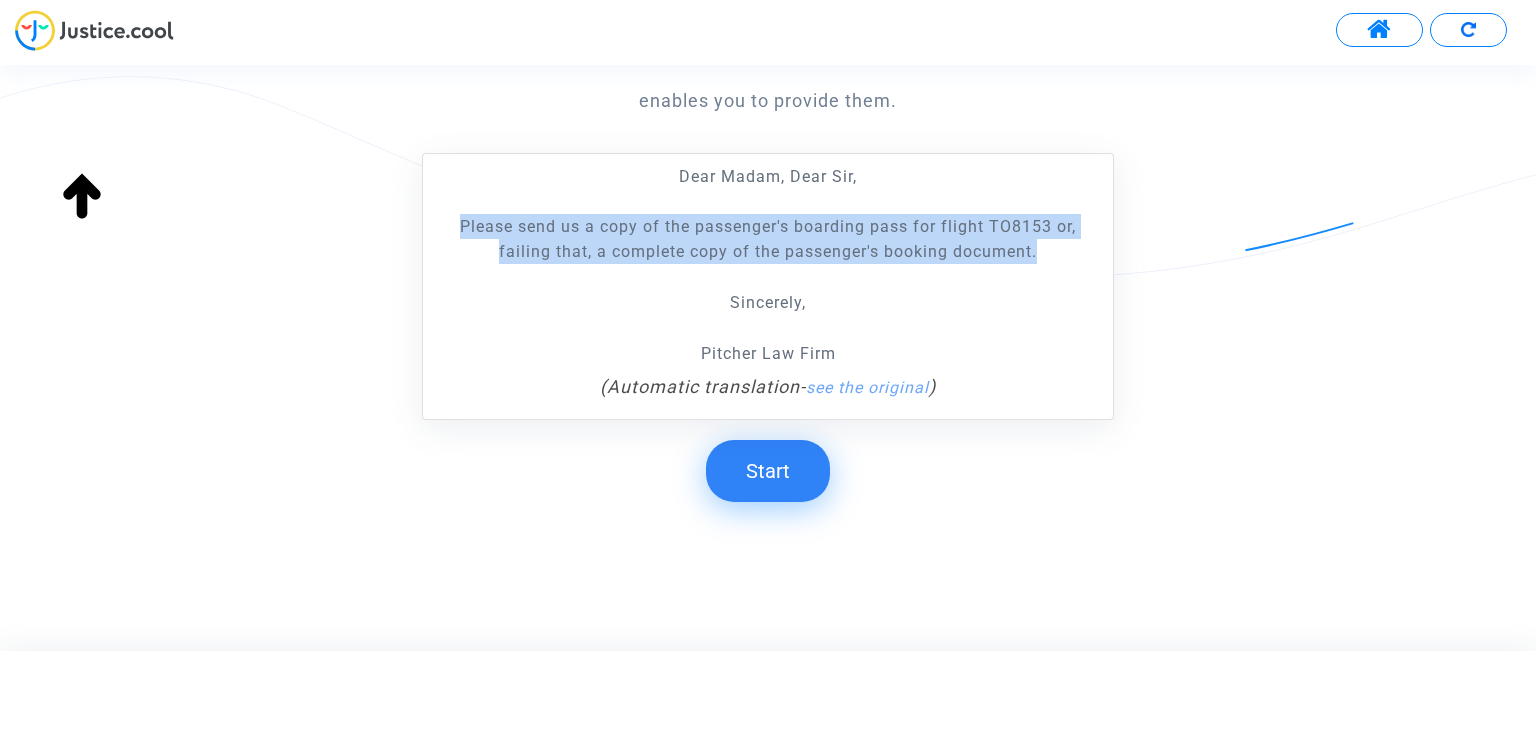 drag, startPoint x: 450, startPoint y: 225, endPoint x: 1042, endPoint y: 245, distance: 592.33777 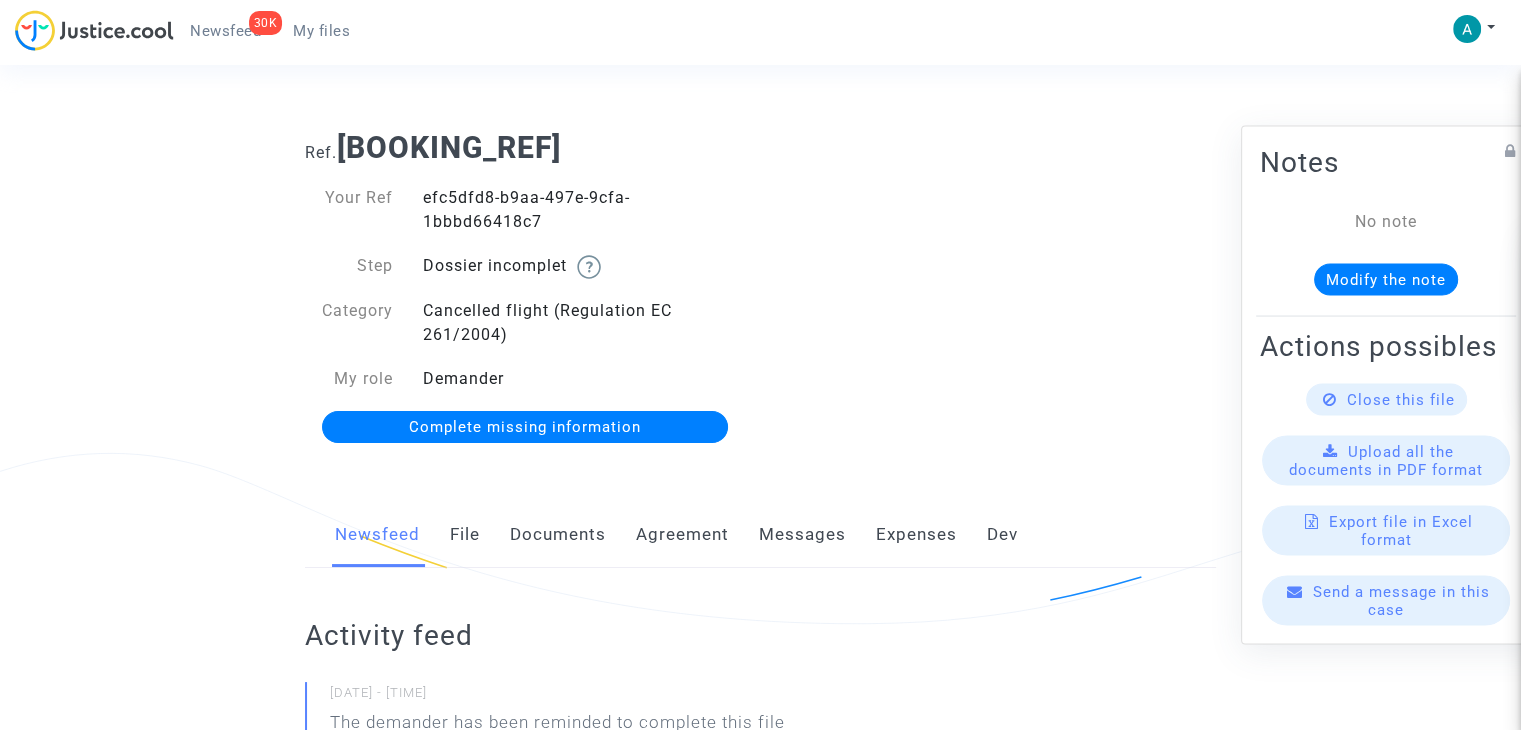 click on "Send a message in this case" 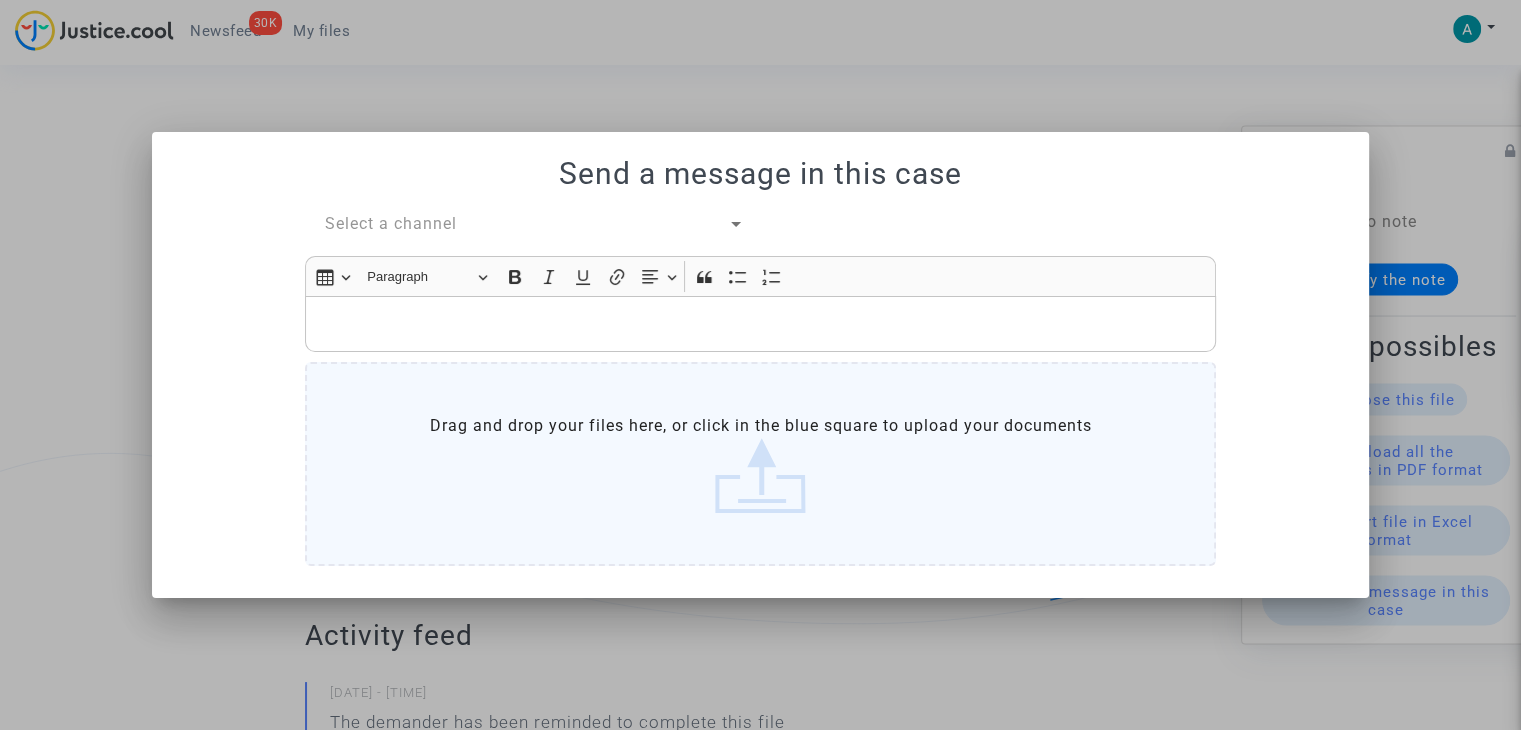 click on "Select a channel" at bounding box center [391, 223] 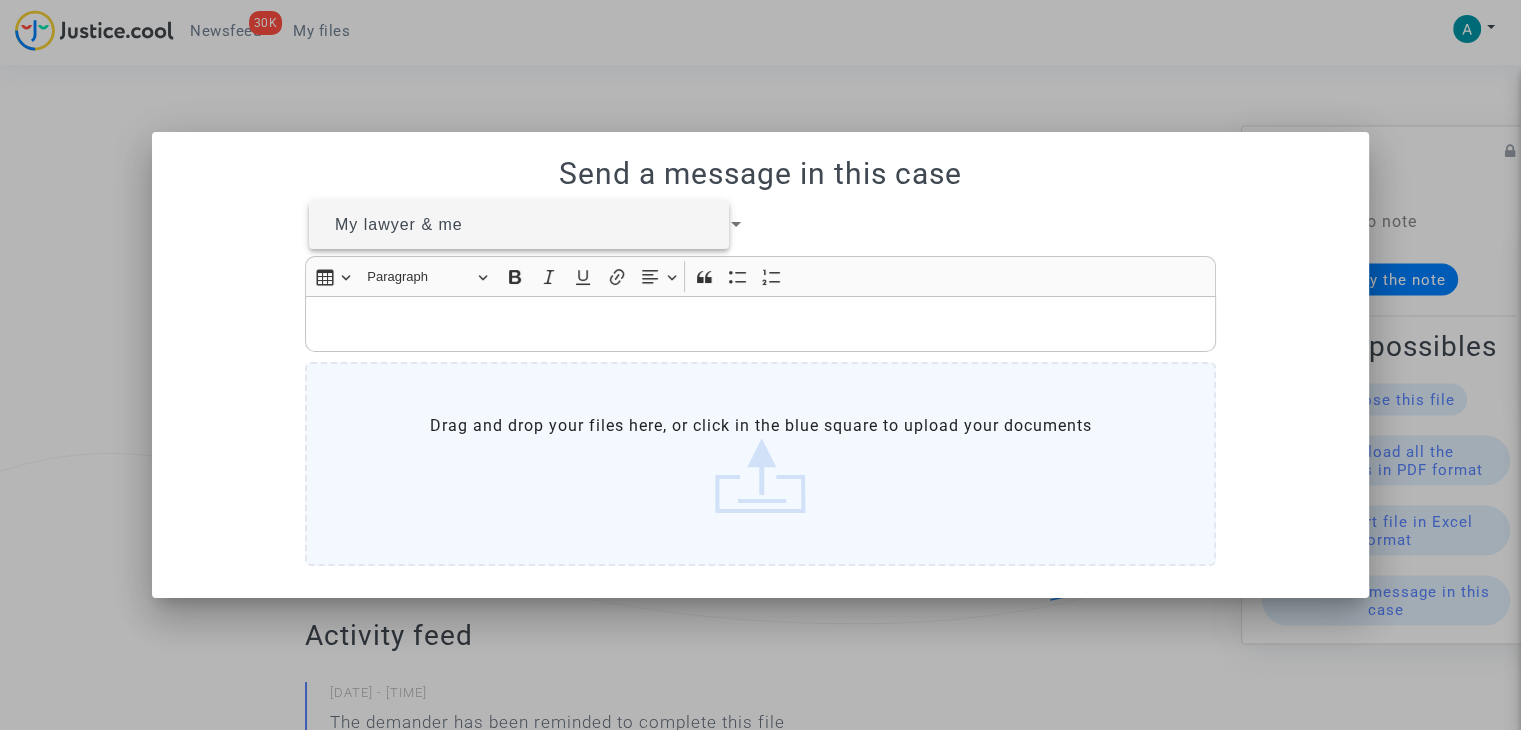 click at bounding box center (760, 365) 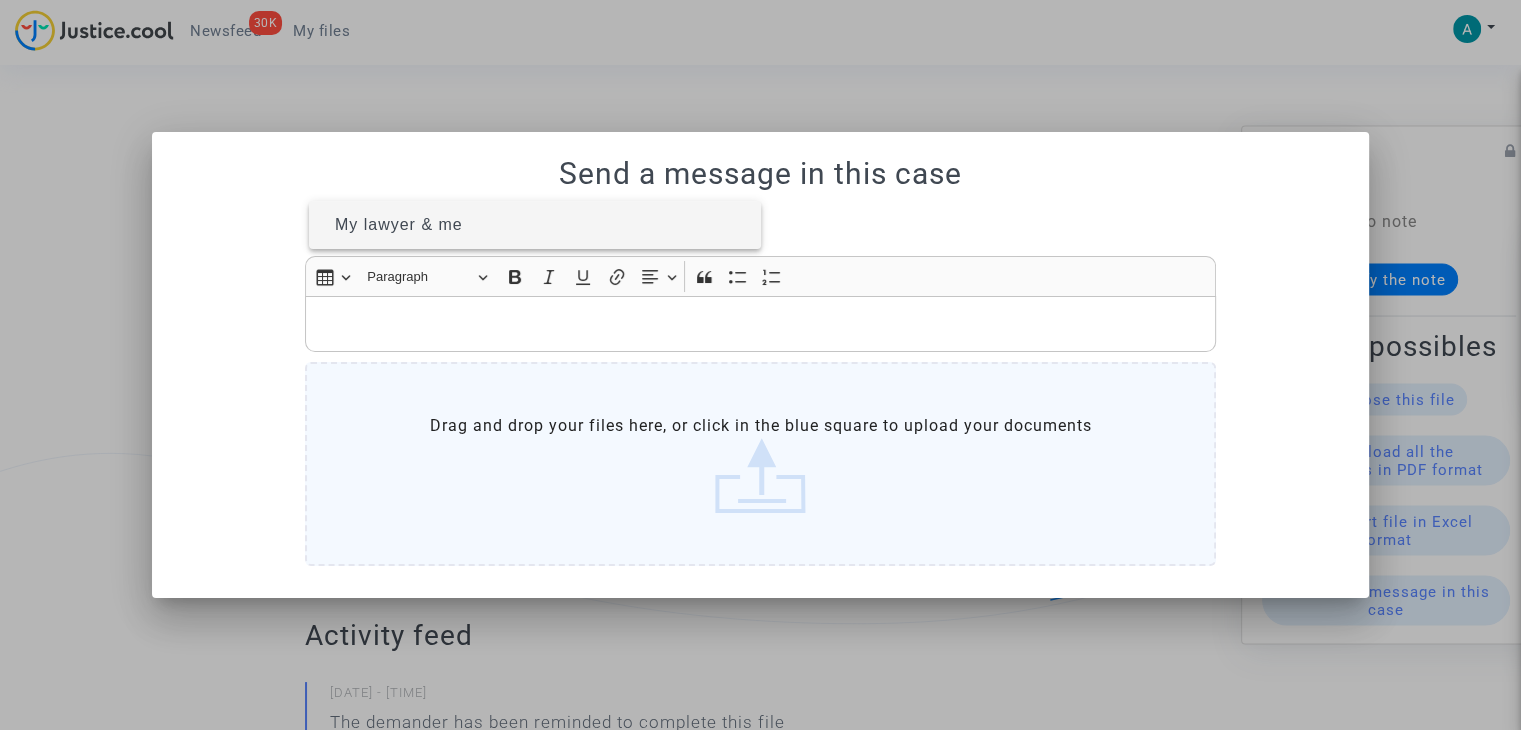 click on "My lawyer & me" at bounding box center [399, 224] 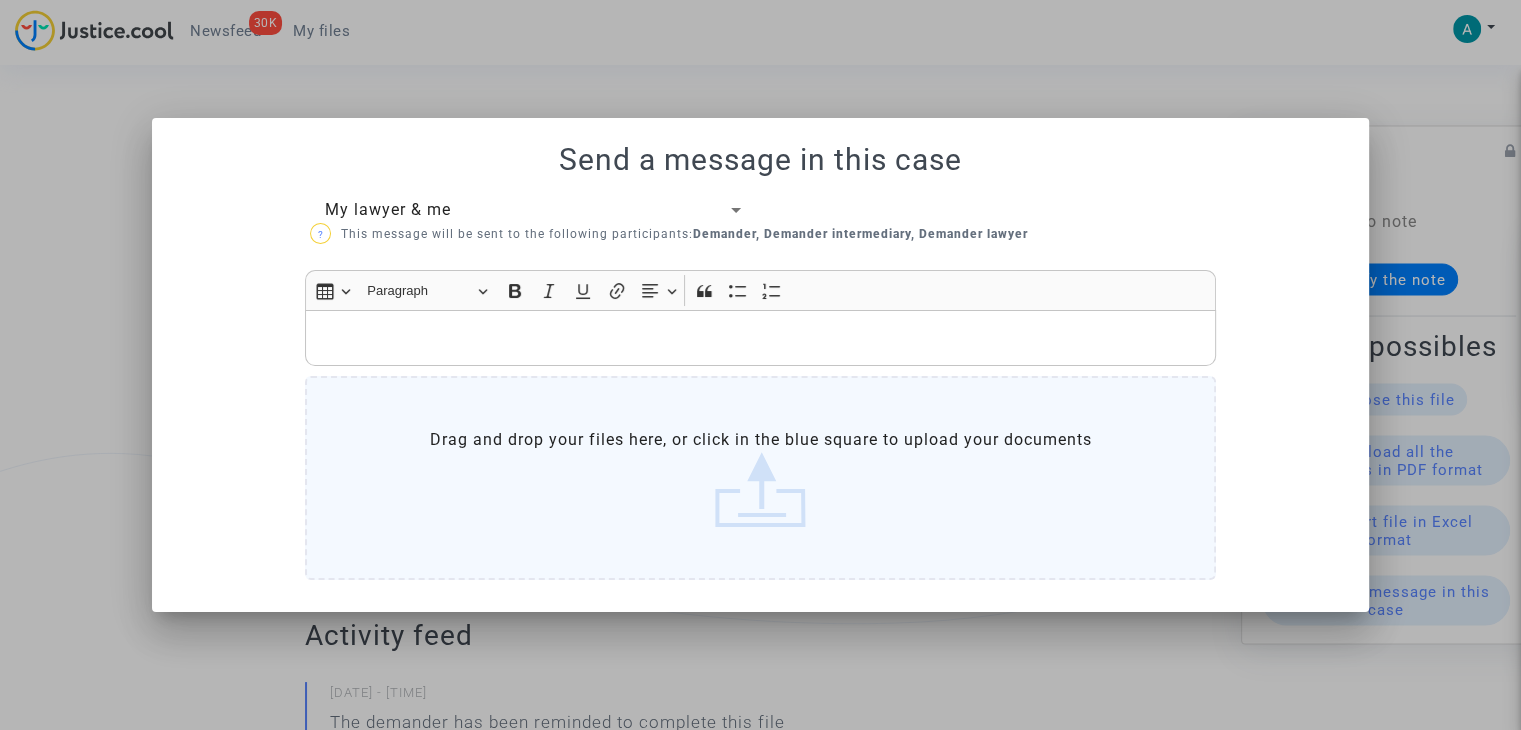 click at bounding box center (760, 338) 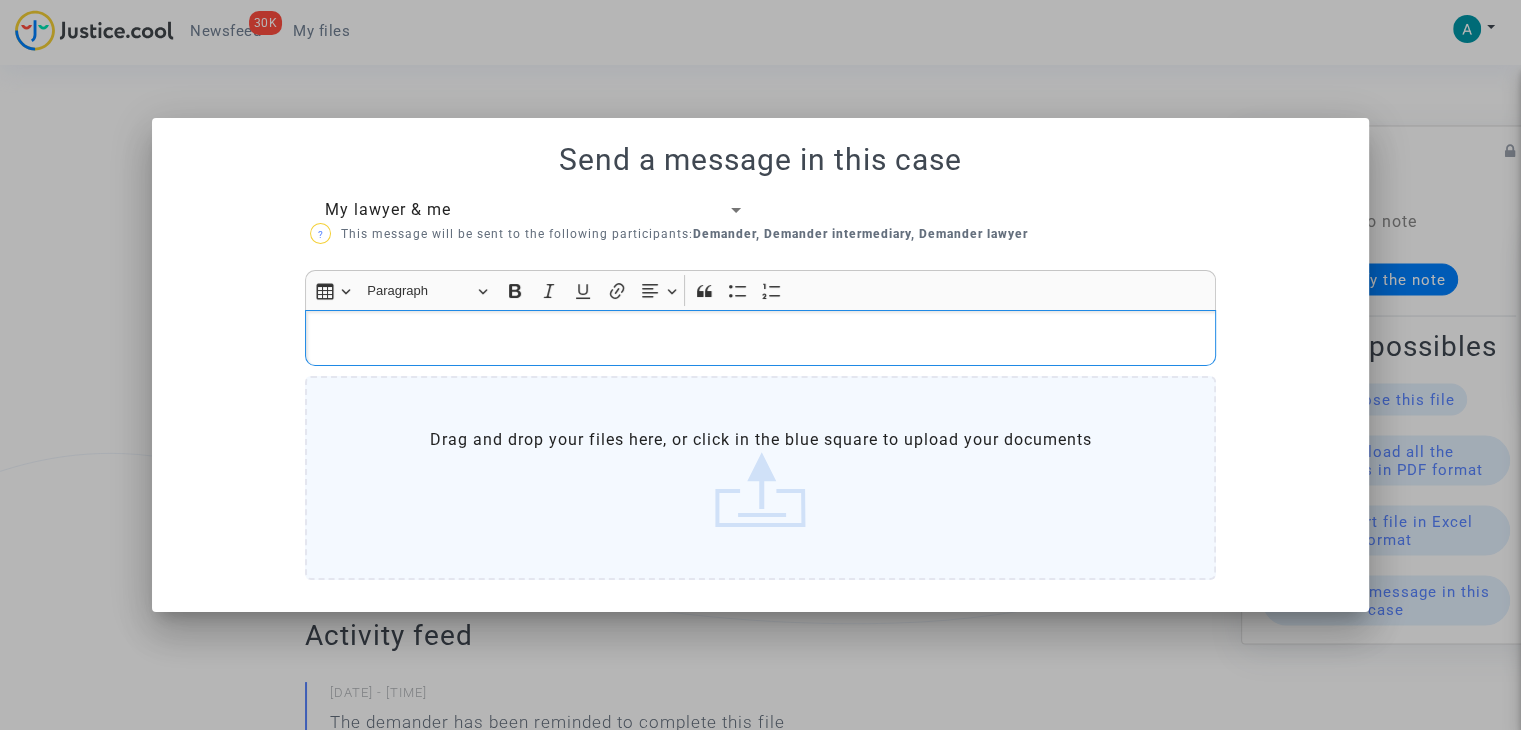 type 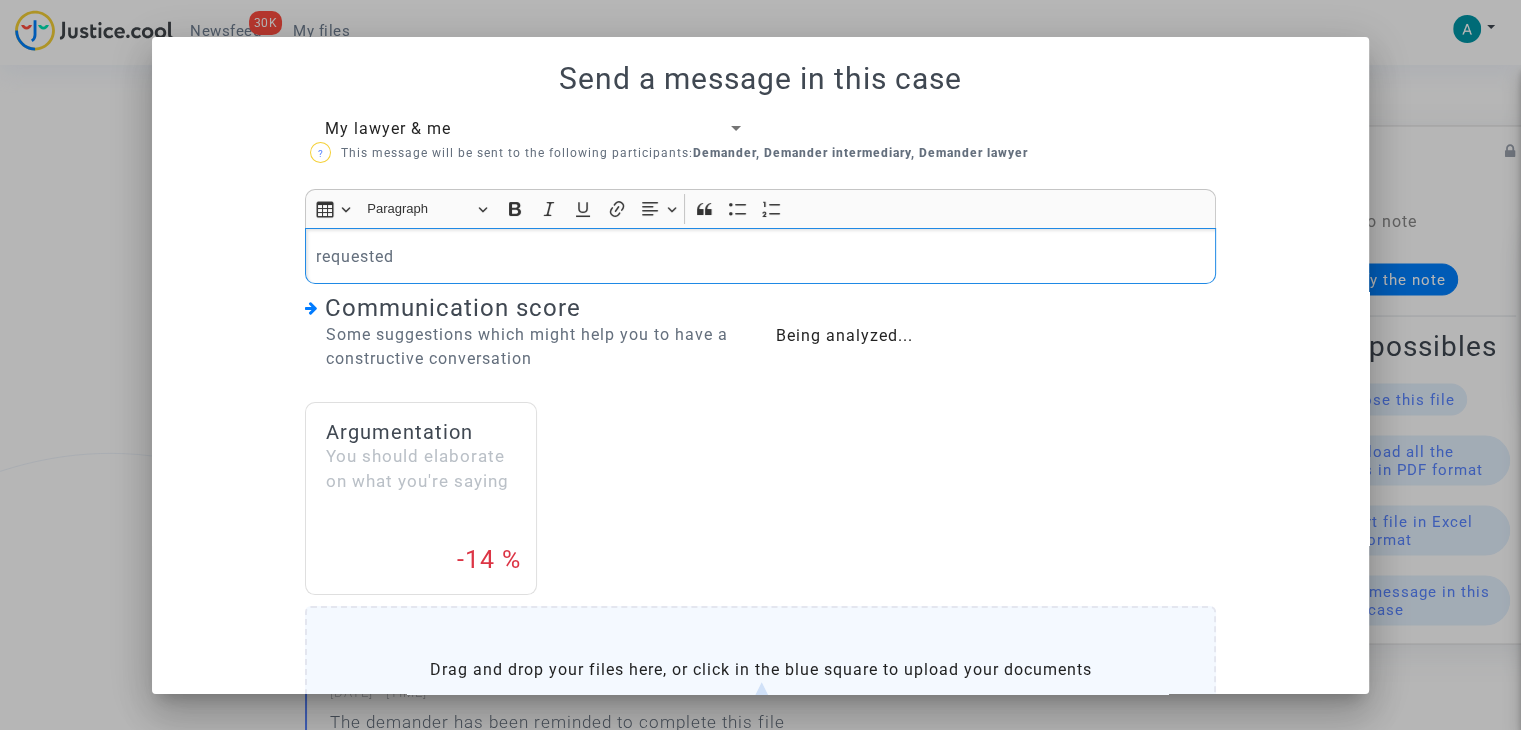 scroll, scrollTop: 0, scrollLeft: 0, axis: both 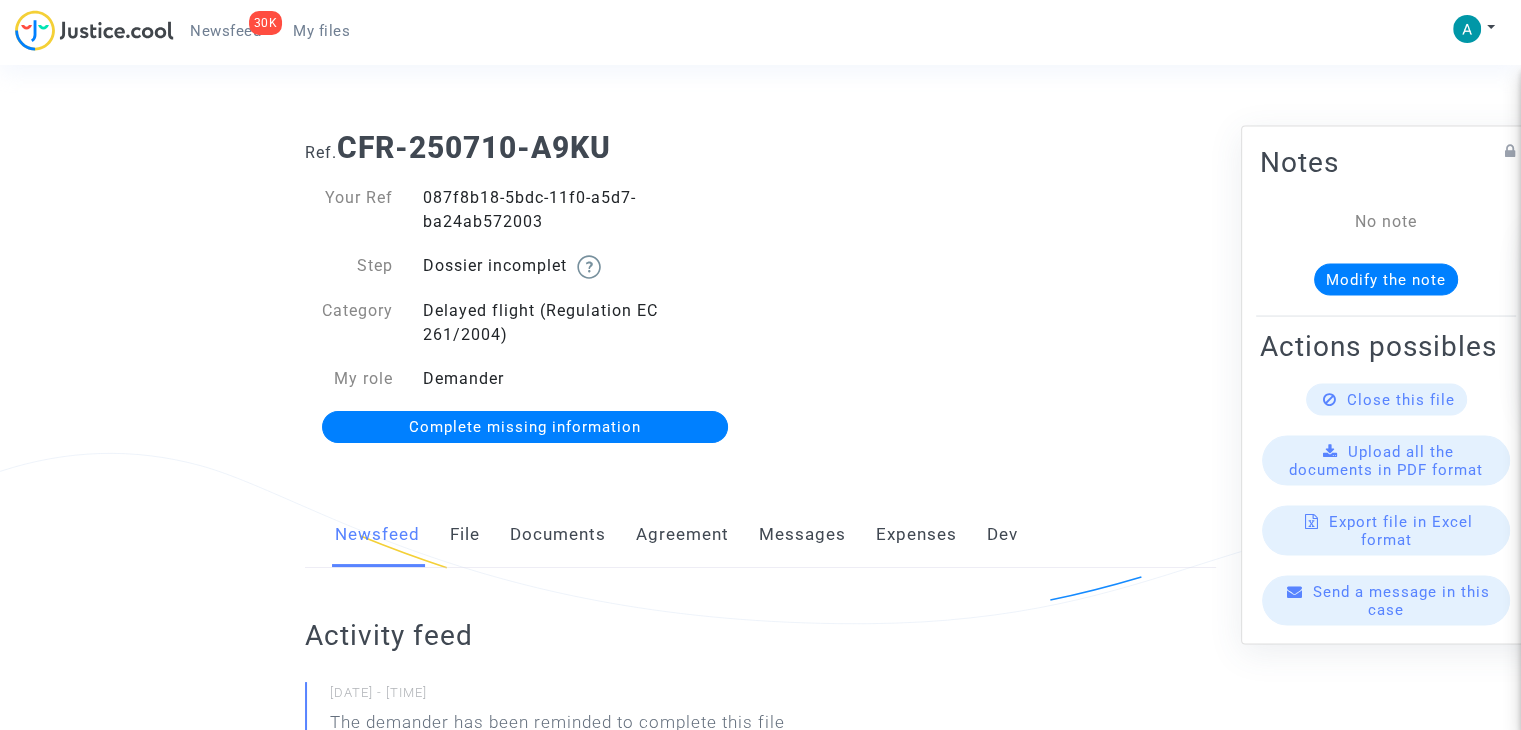 click on "Complete missing information" 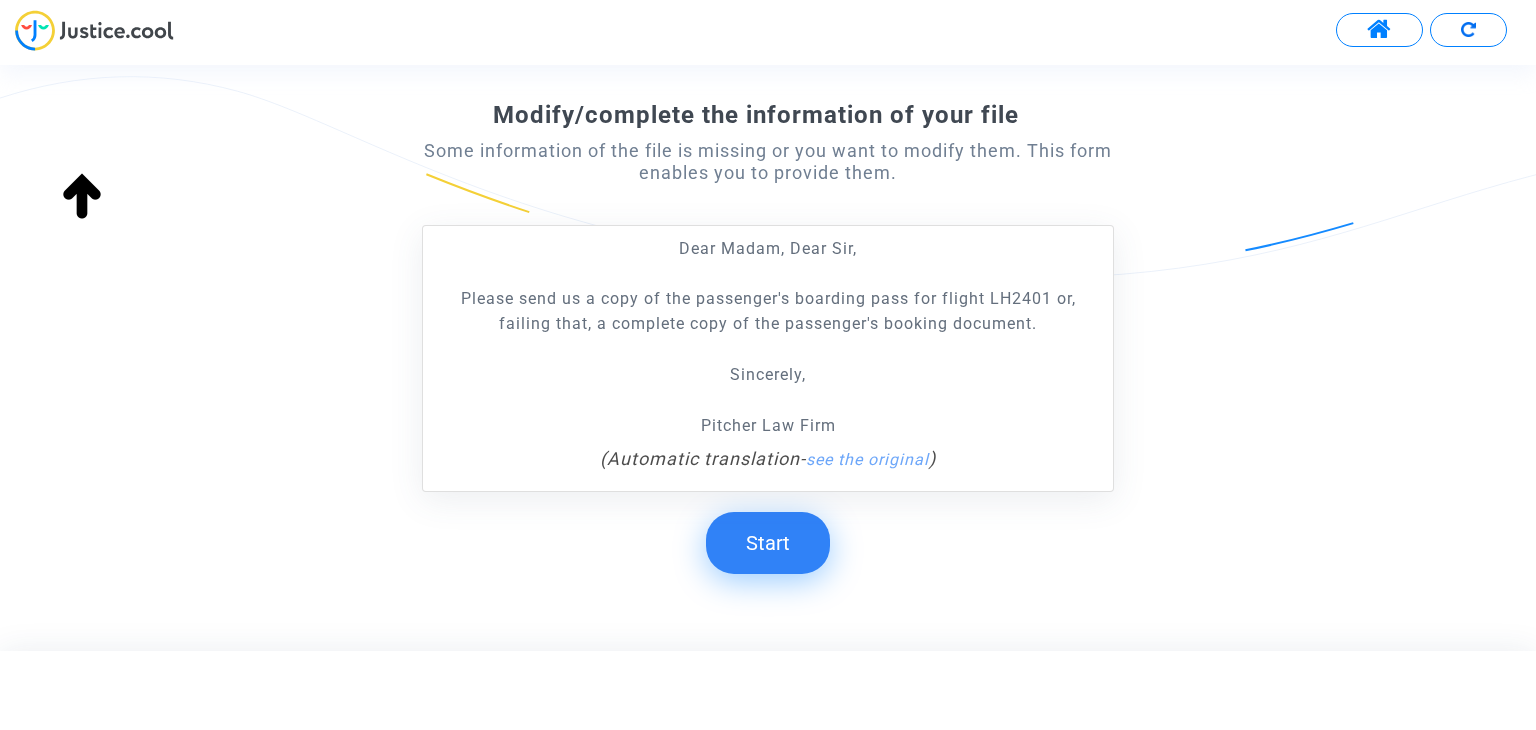 scroll, scrollTop: 363, scrollLeft: 0, axis: vertical 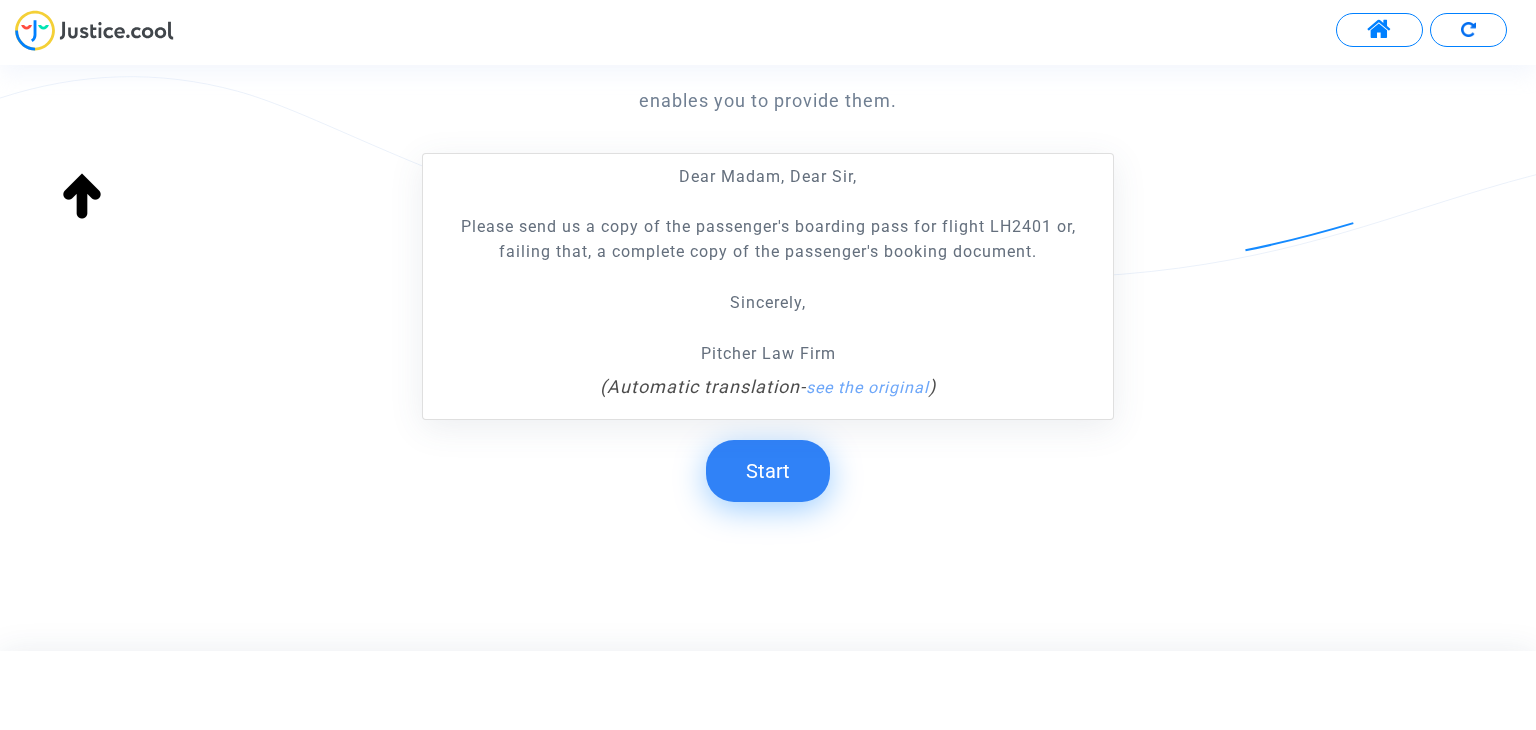 click on "Start" 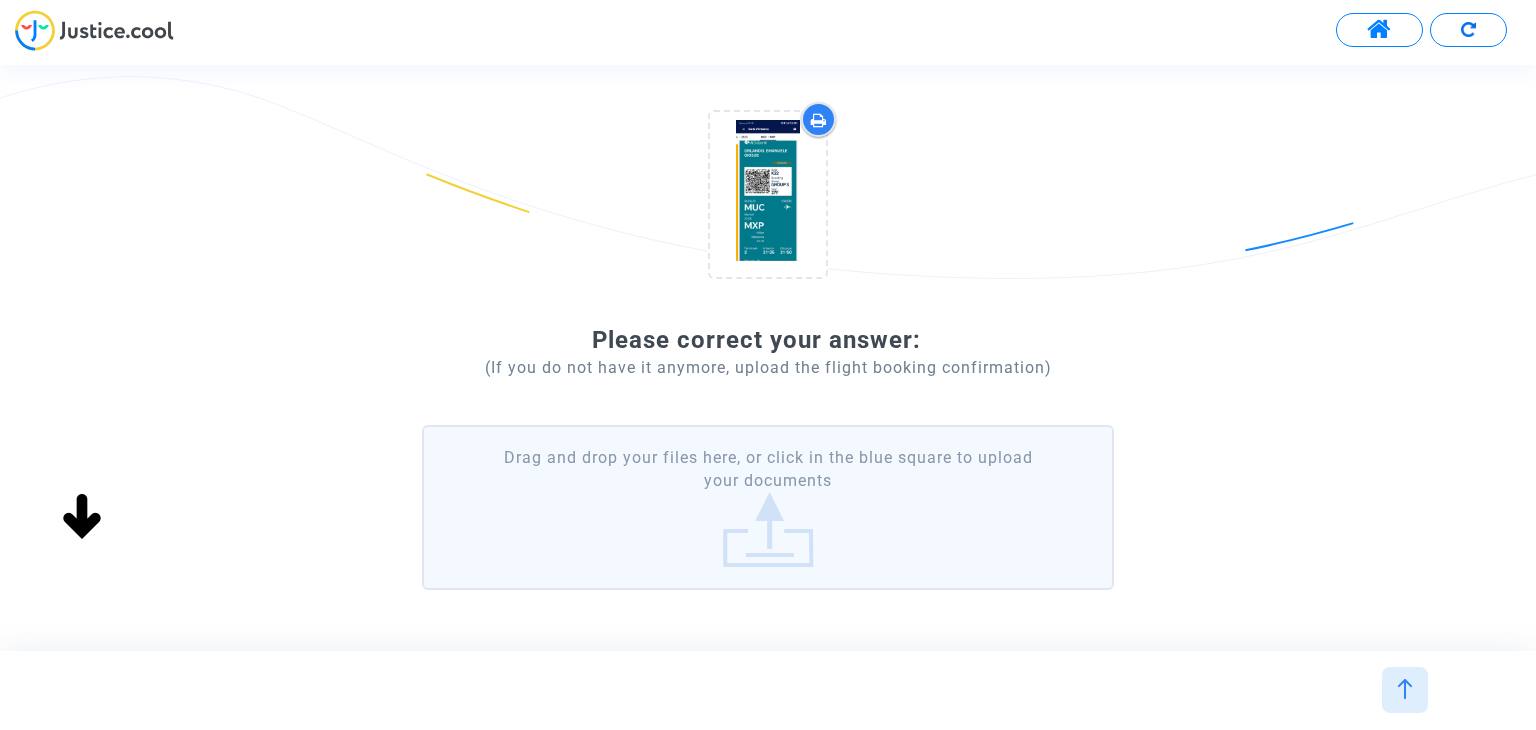 scroll, scrollTop: 300, scrollLeft: 0, axis: vertical 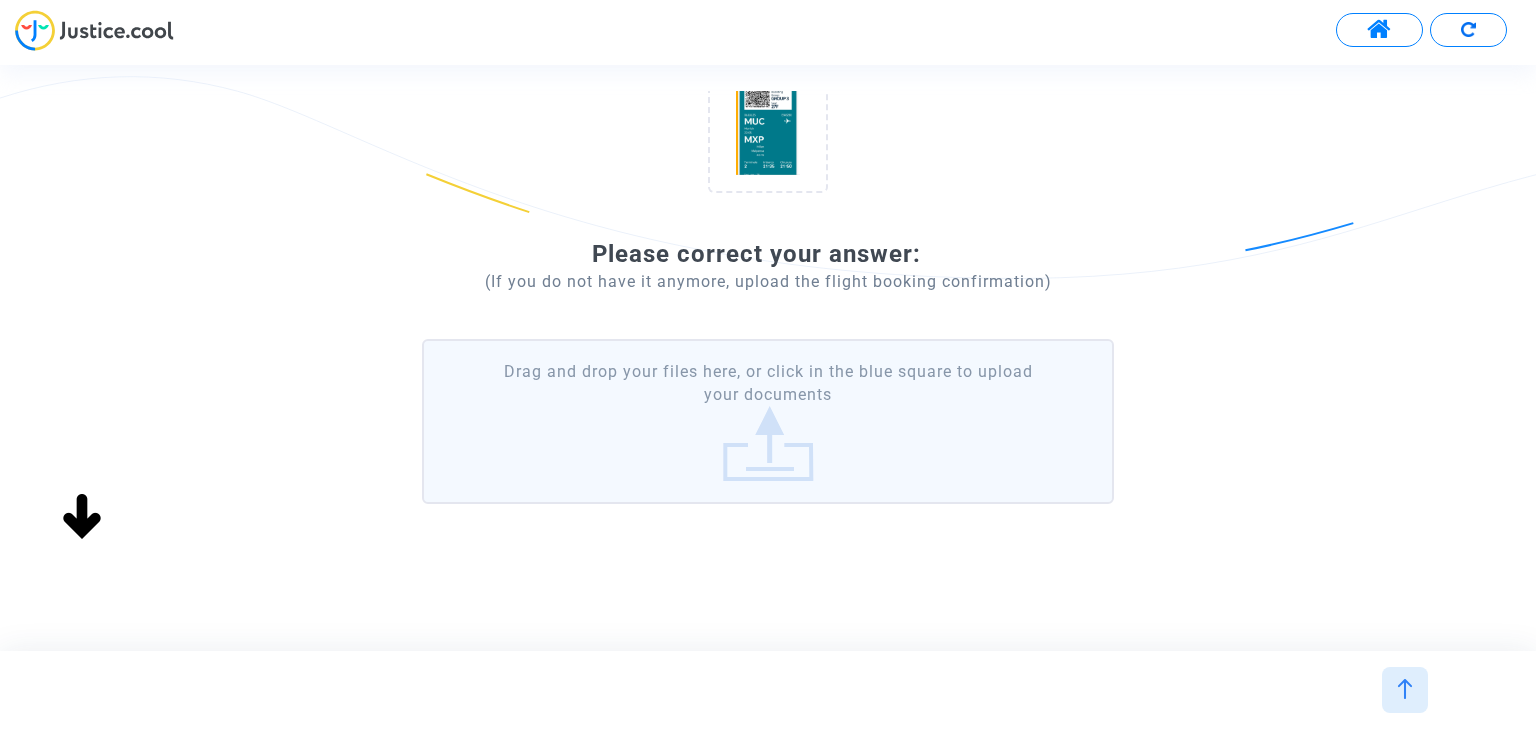 click on "Drag and drop your files here, or click in the blue square to upload your documents" 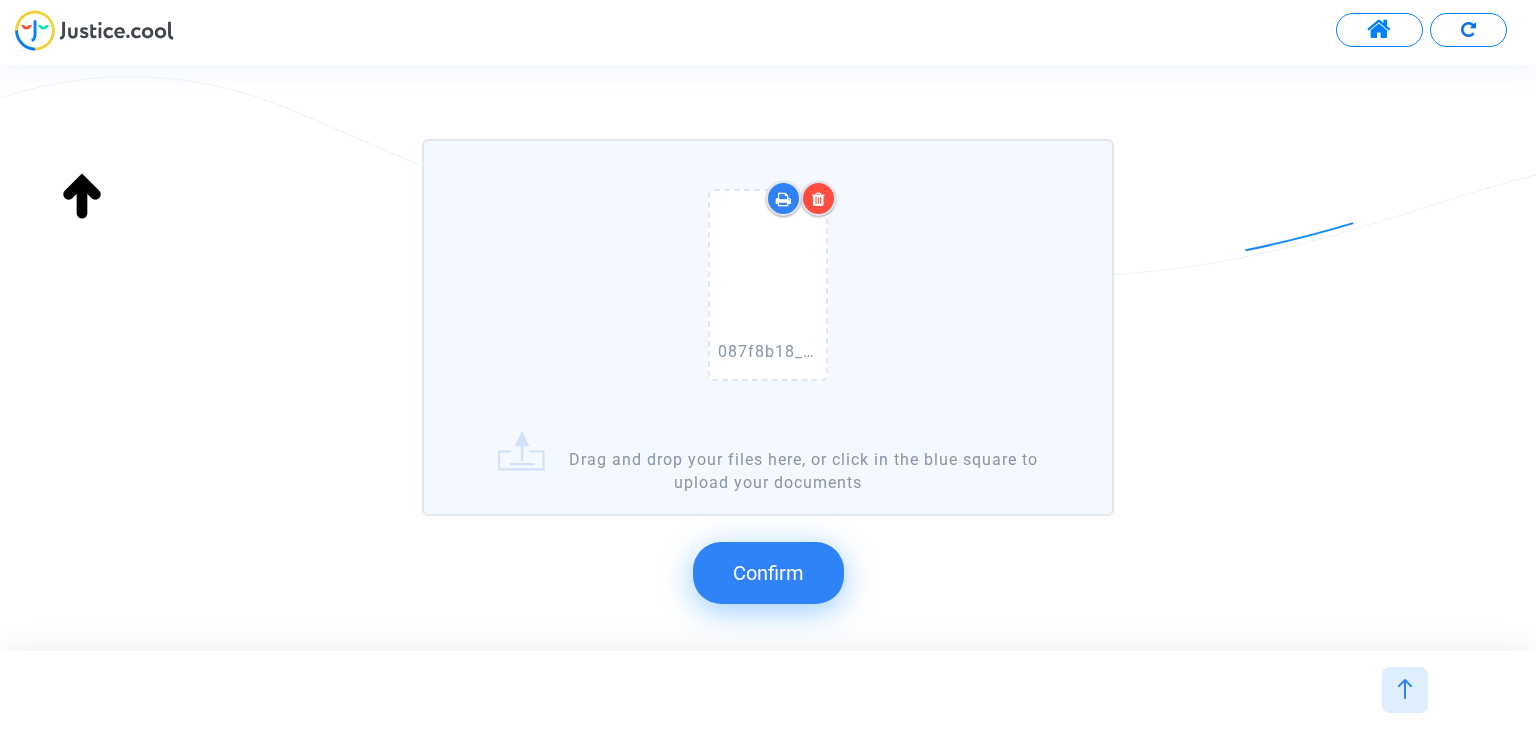 scroll, scrollTop: 616, scrollLeft: 0, axis: vertical 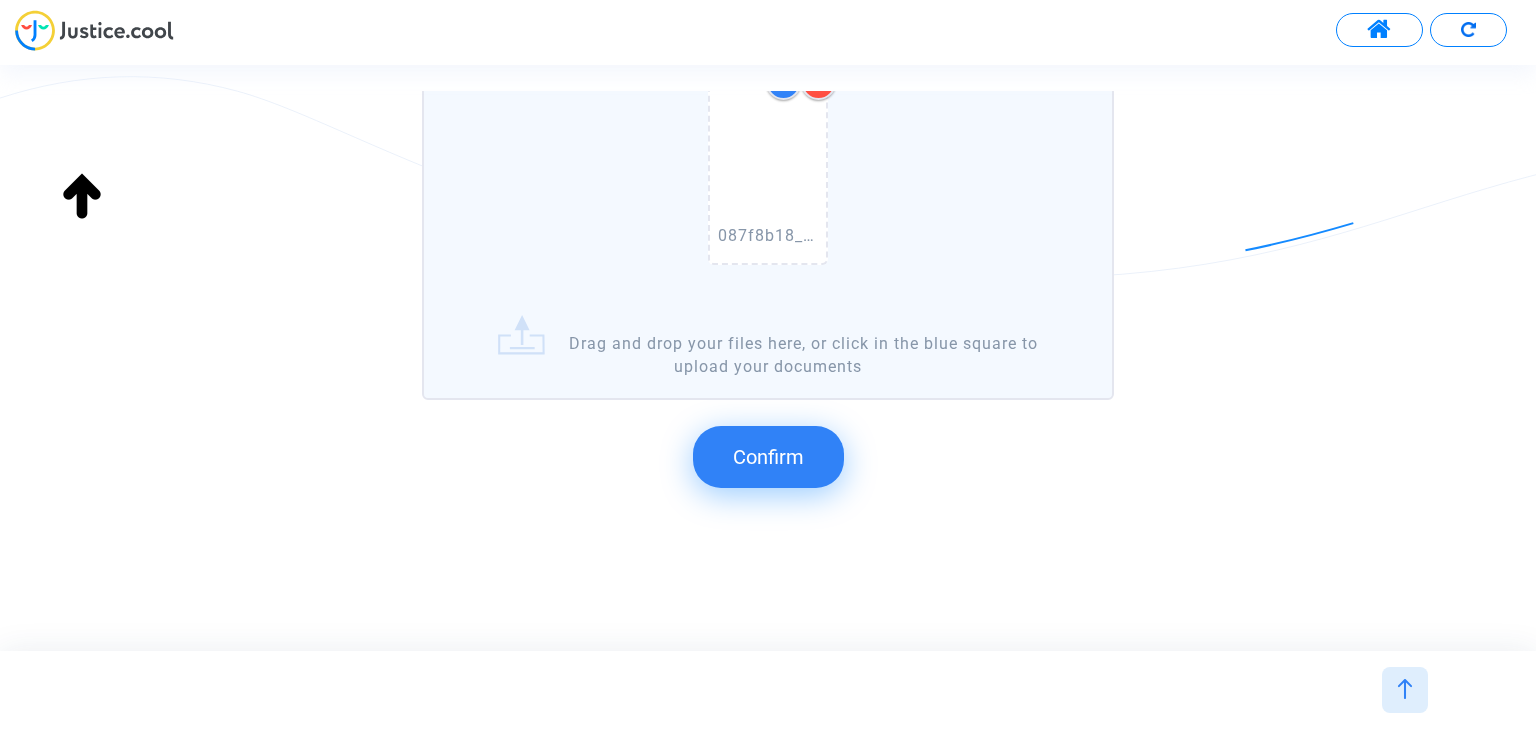 click on "Confirm" 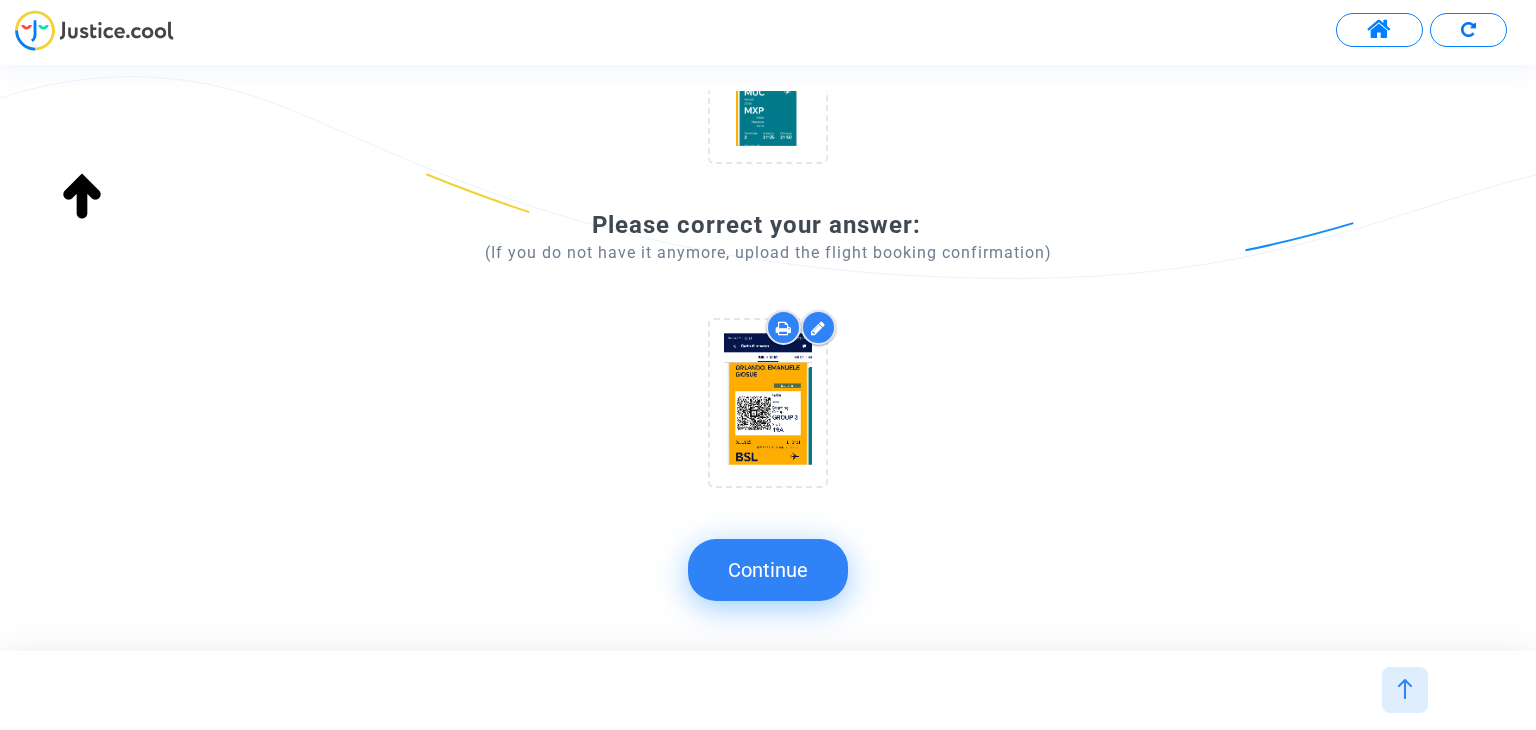 scroll, scrollTop: 327, scrollLeft: 0, axis: vertical 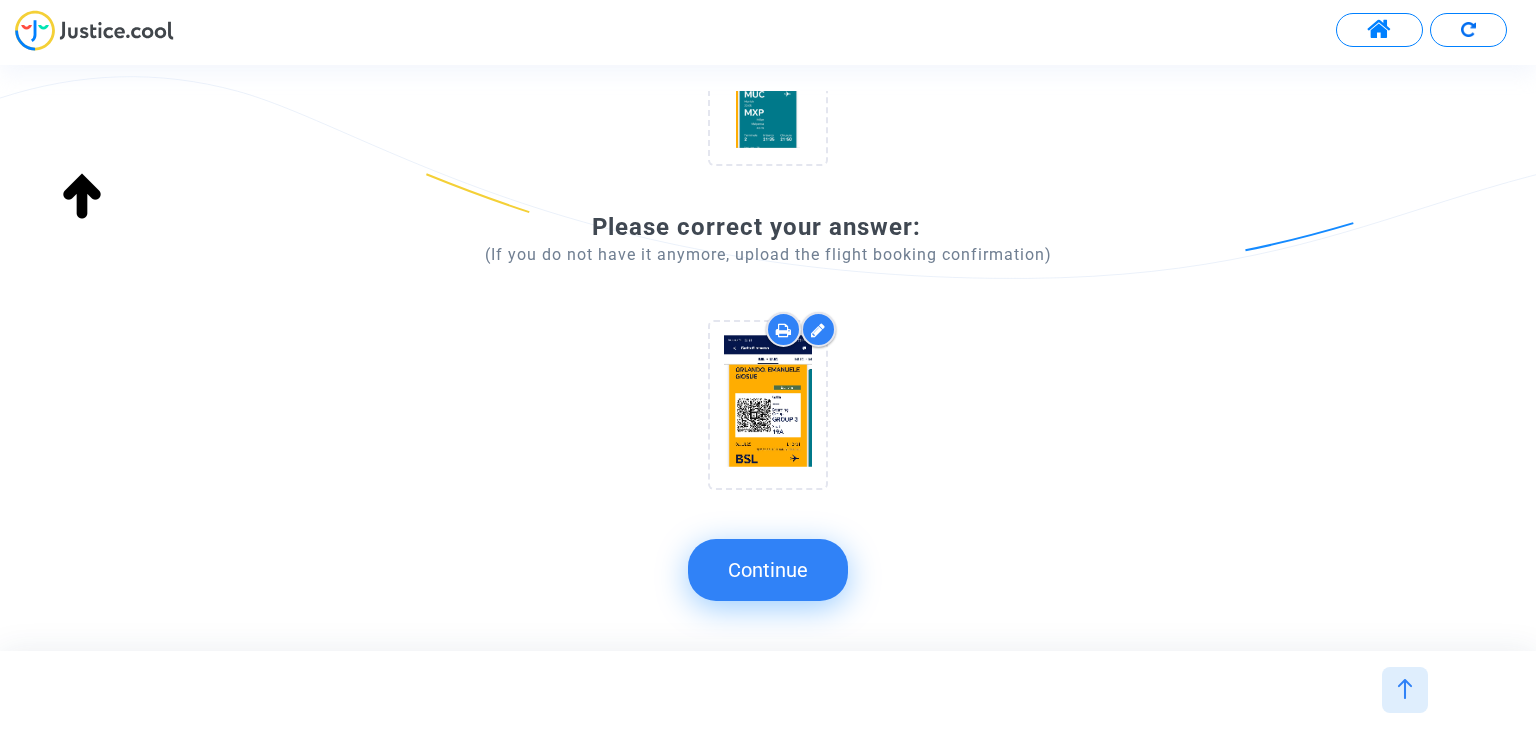 click on "Continue" 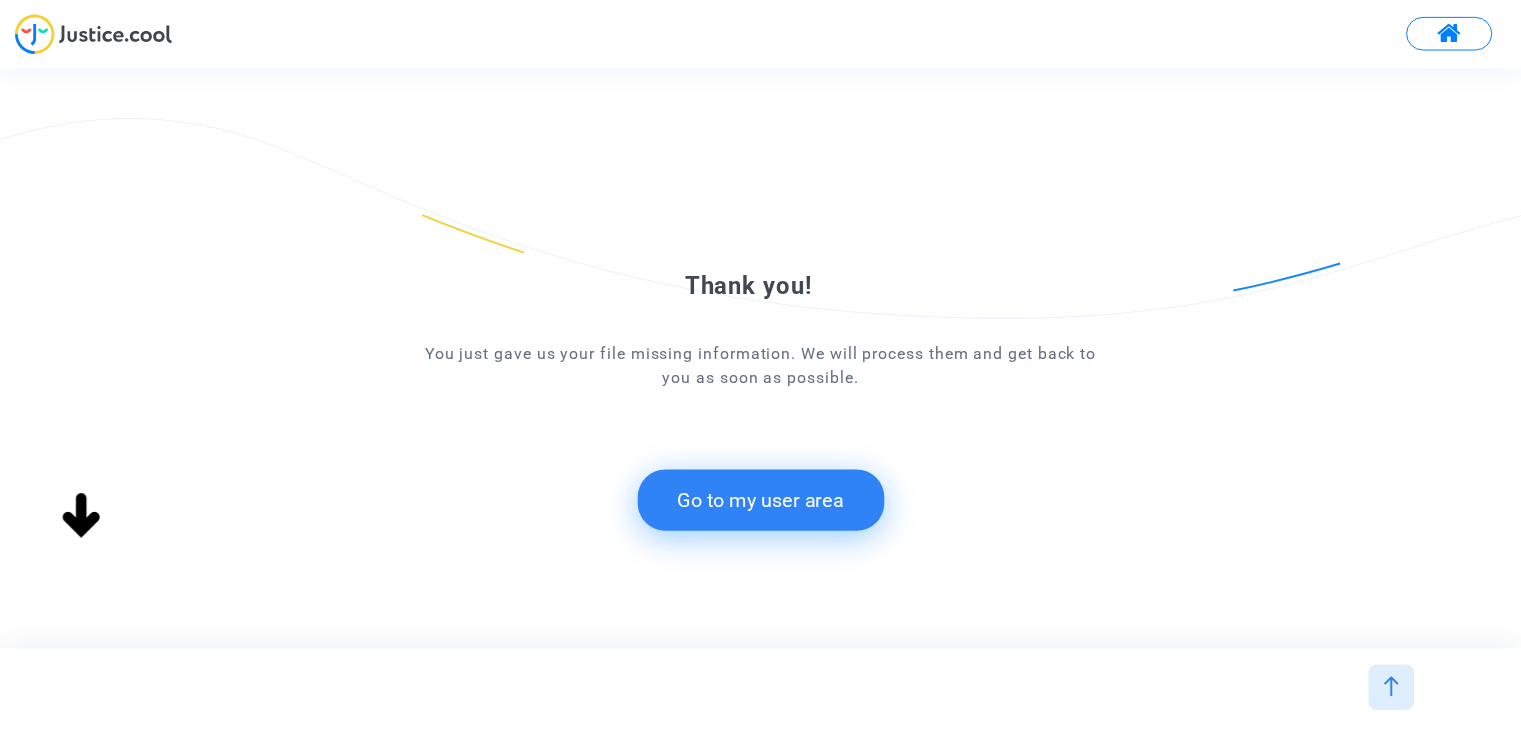 scroll, scrollTop: 0, scrollLeft: 0, axis: both 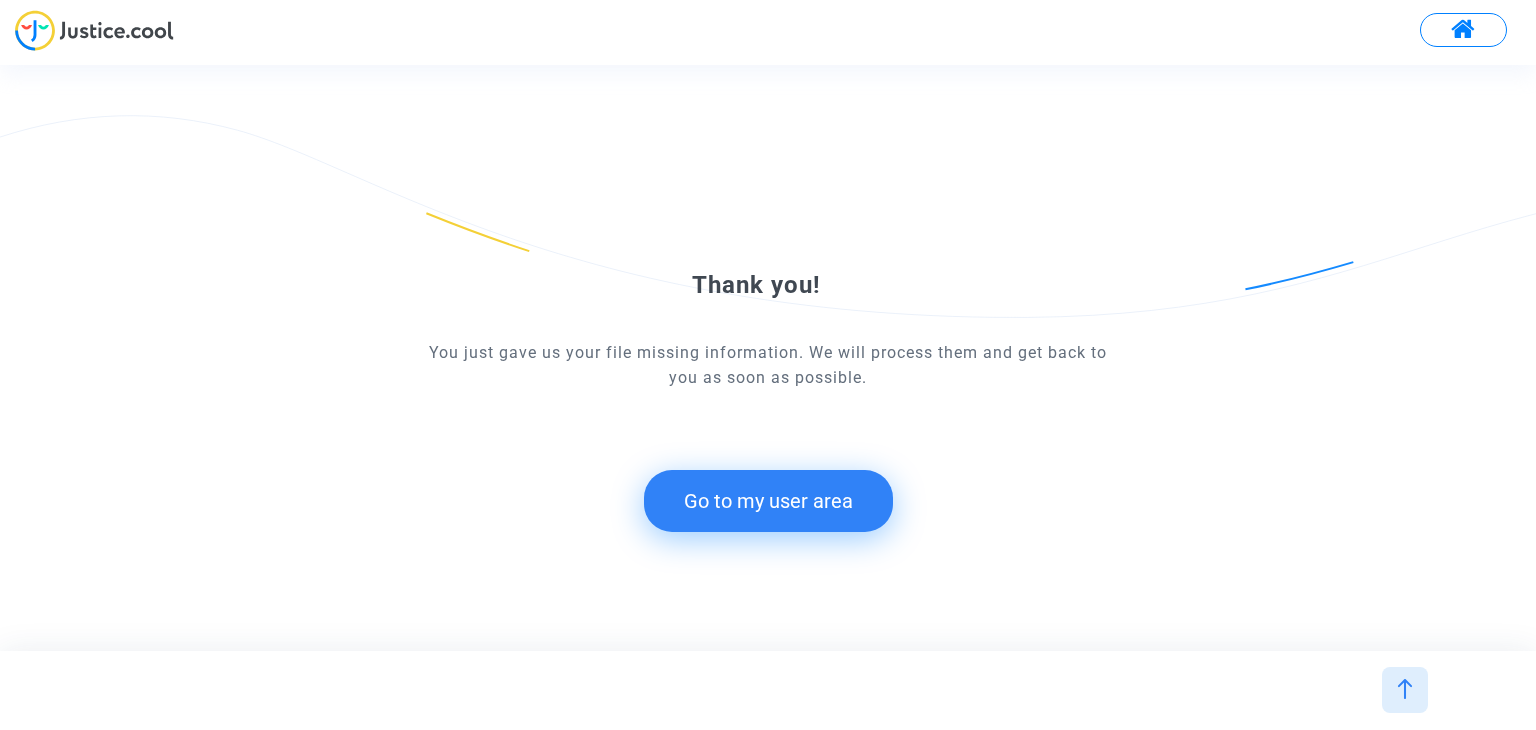 click on "Go to my user area" 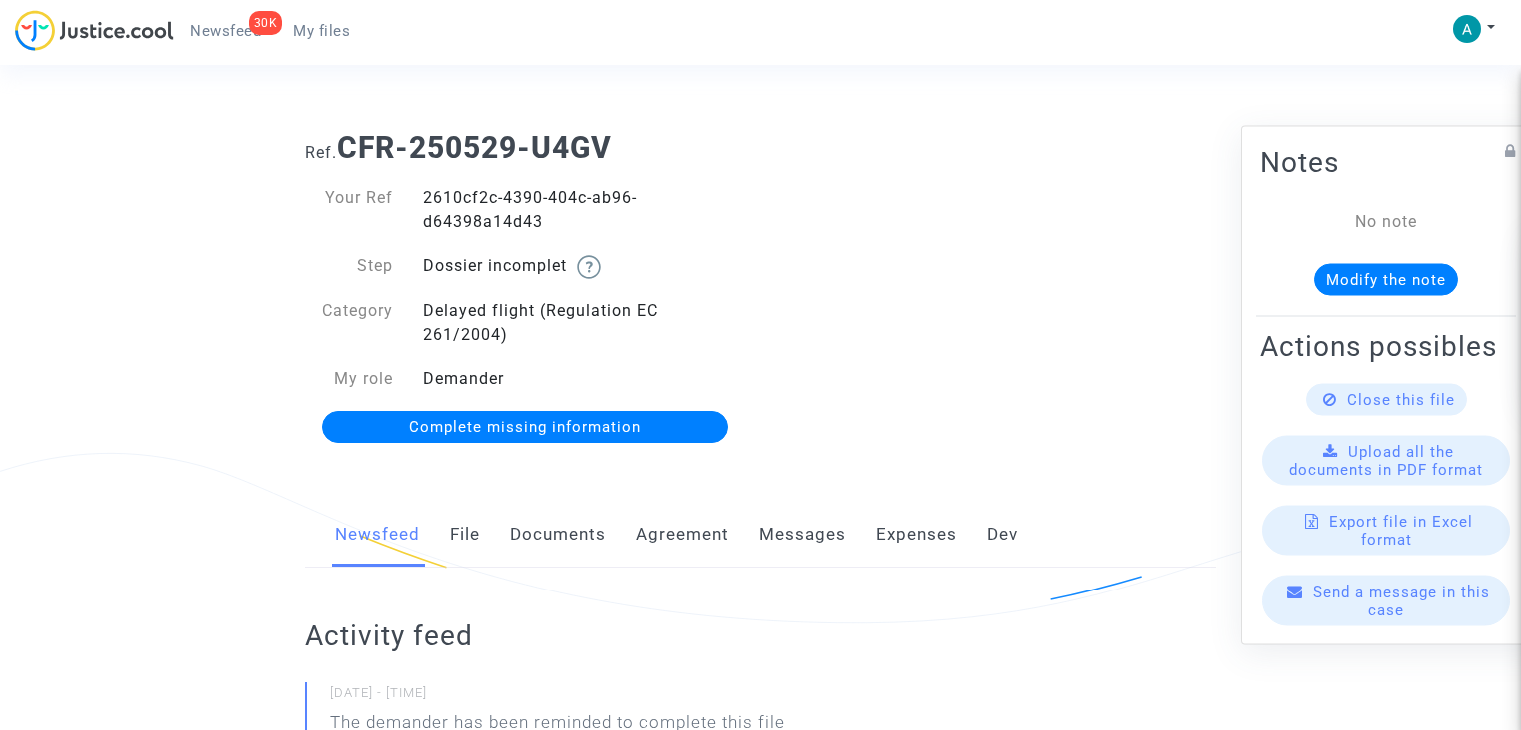 scroll, scrollTop: 0, scrollLeft: 0, axis: both 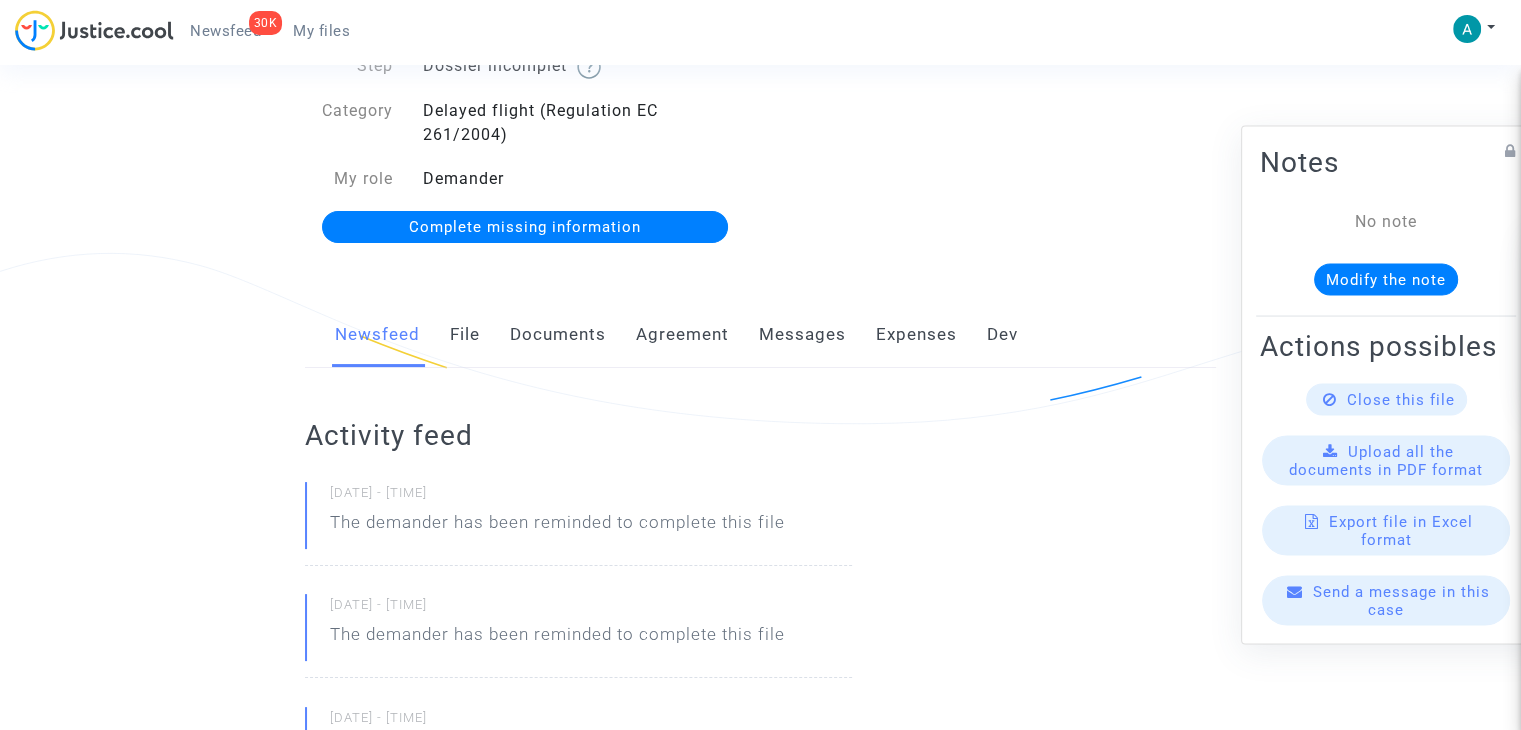 click on "Complete missing information" 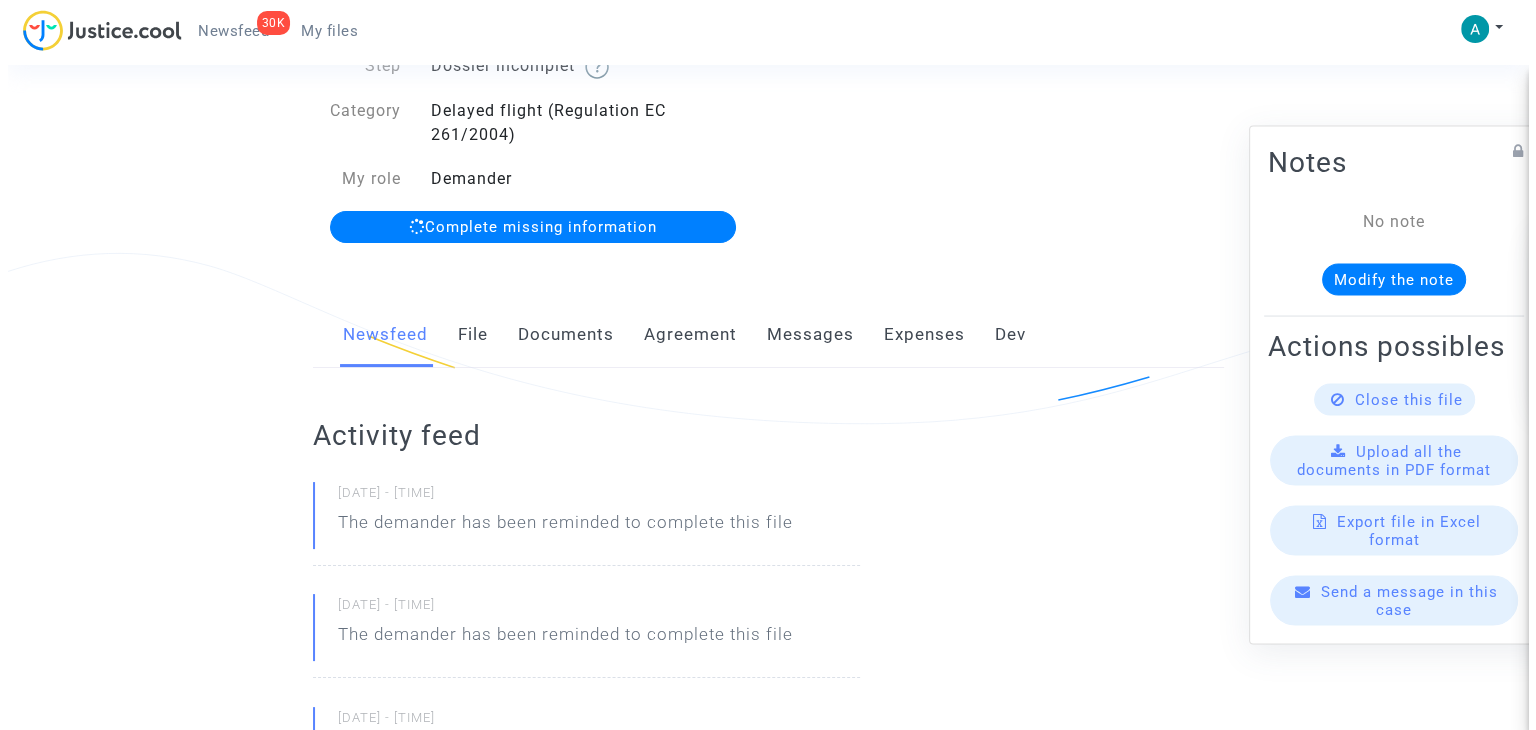 scroll, scrollTop: 0, scrollLeft: 0, axis: both 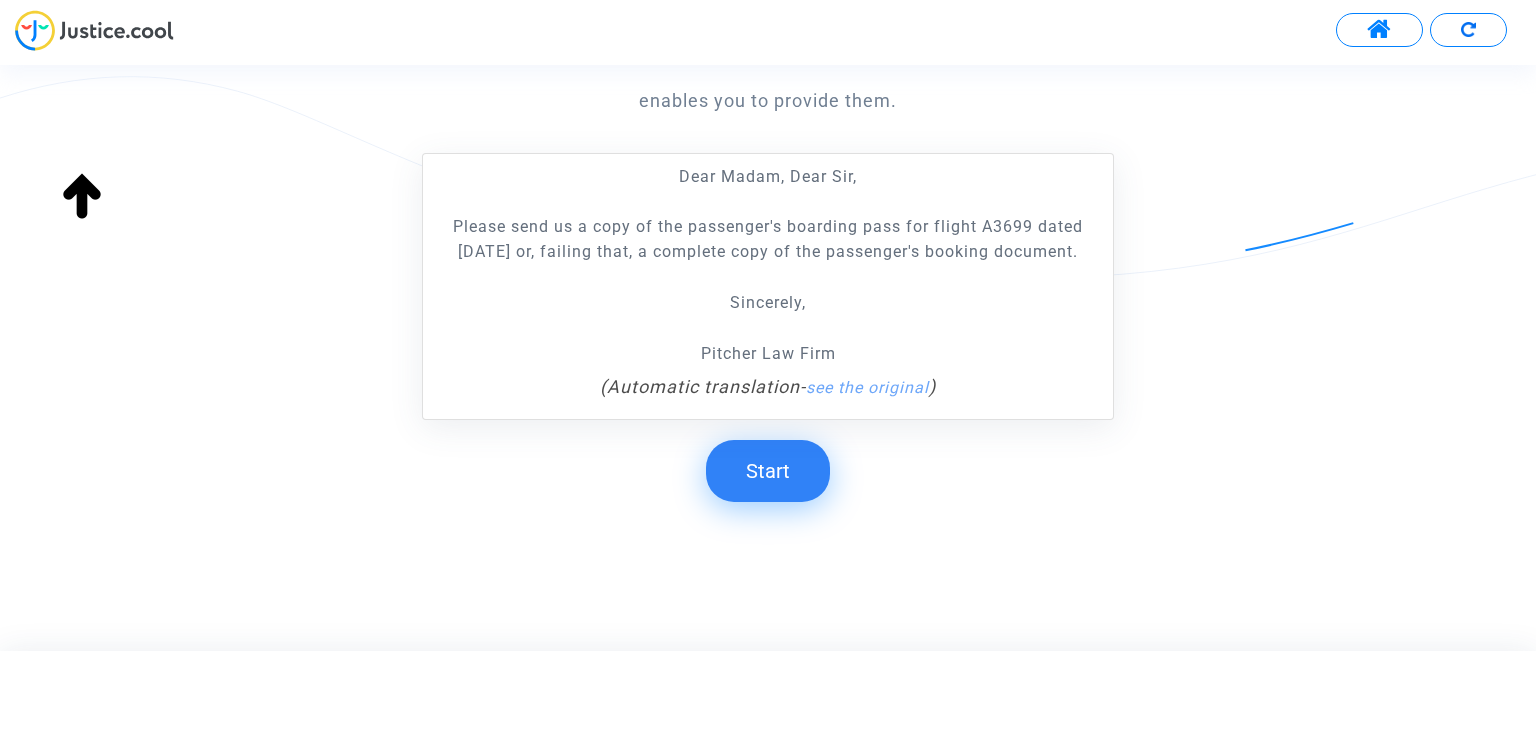 drag, startPoint x: 433, startPoint y: 225, endPoint x: 1098, endPoint y: 248, distance: 665.39764 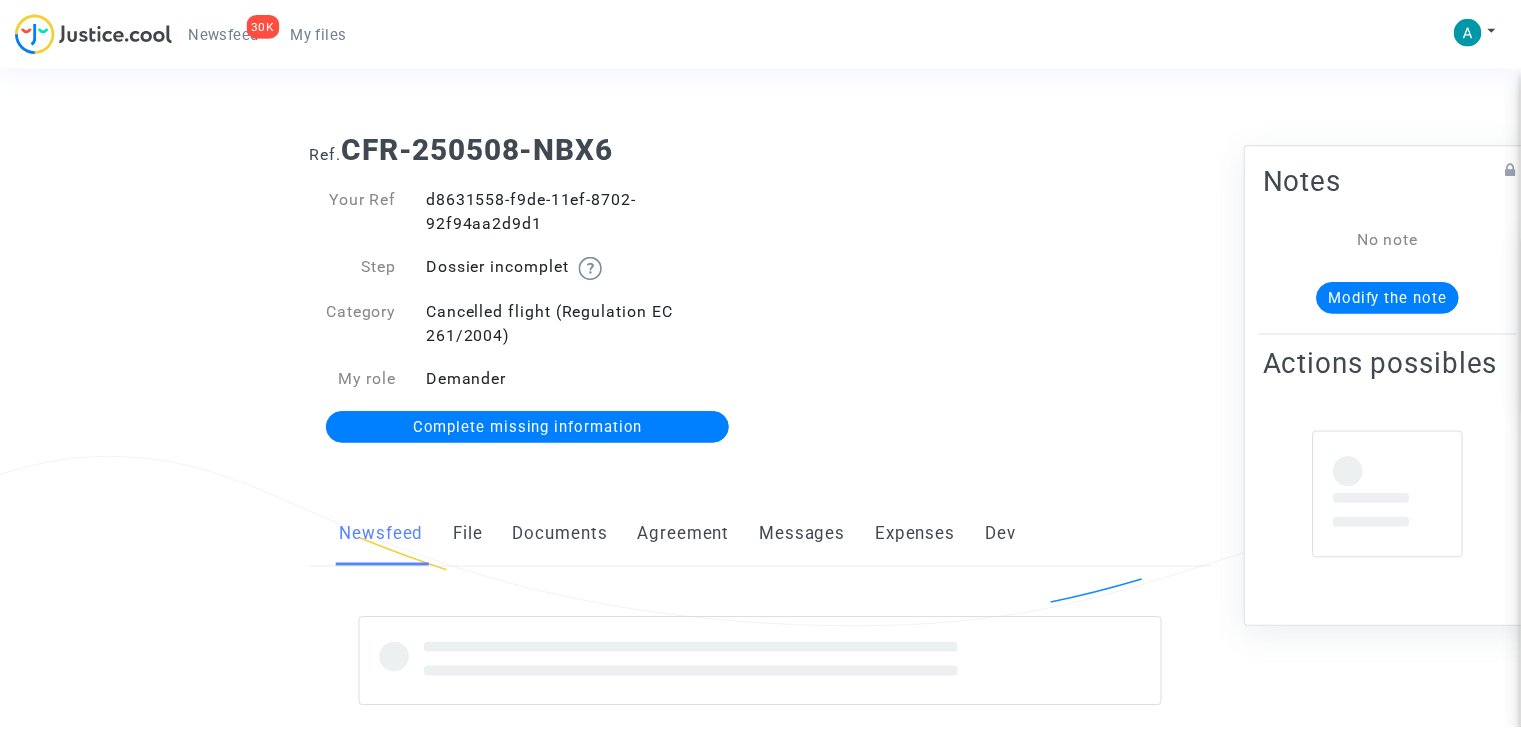 scroll, scrollTop: 0, scrollLeft: 0, axis: both 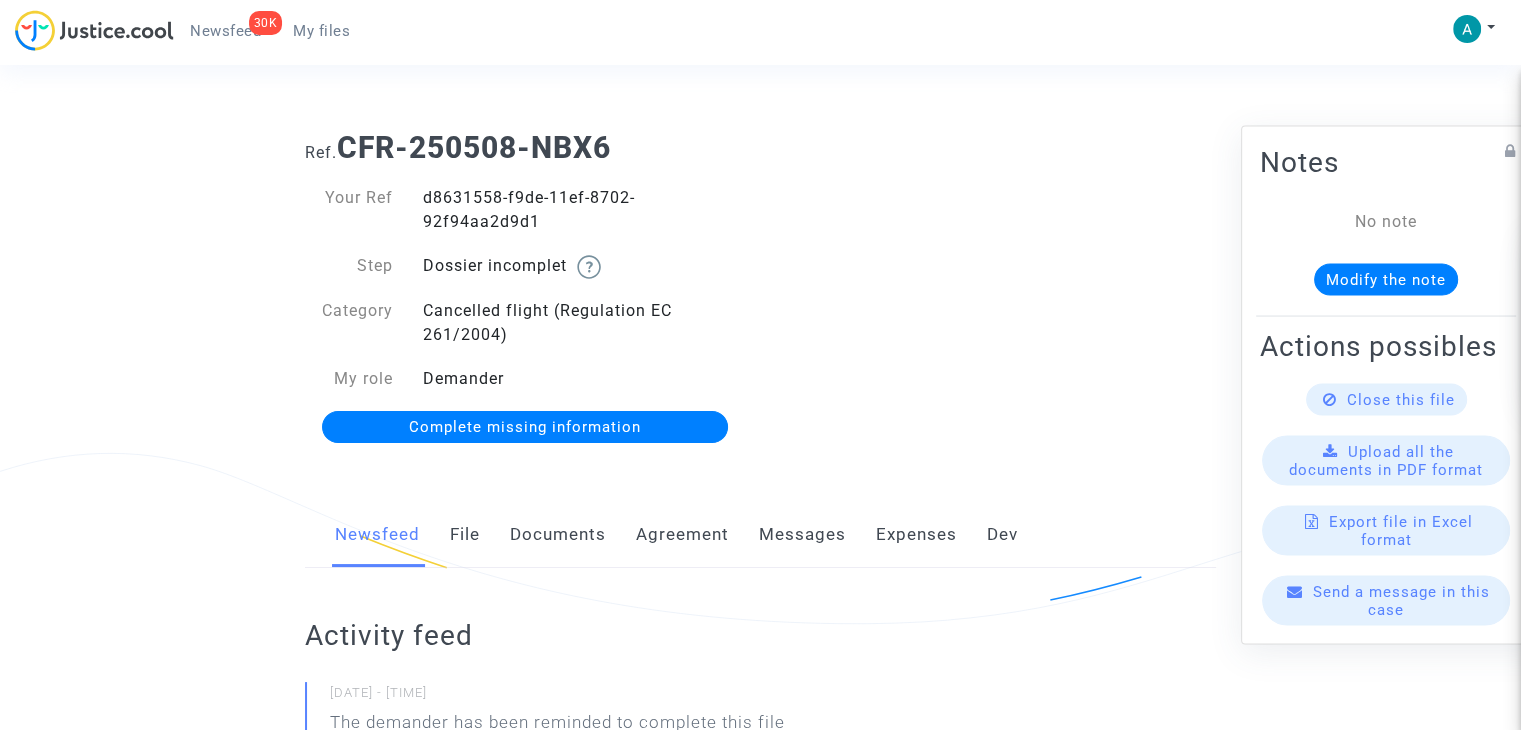 click on "Complete missing information" 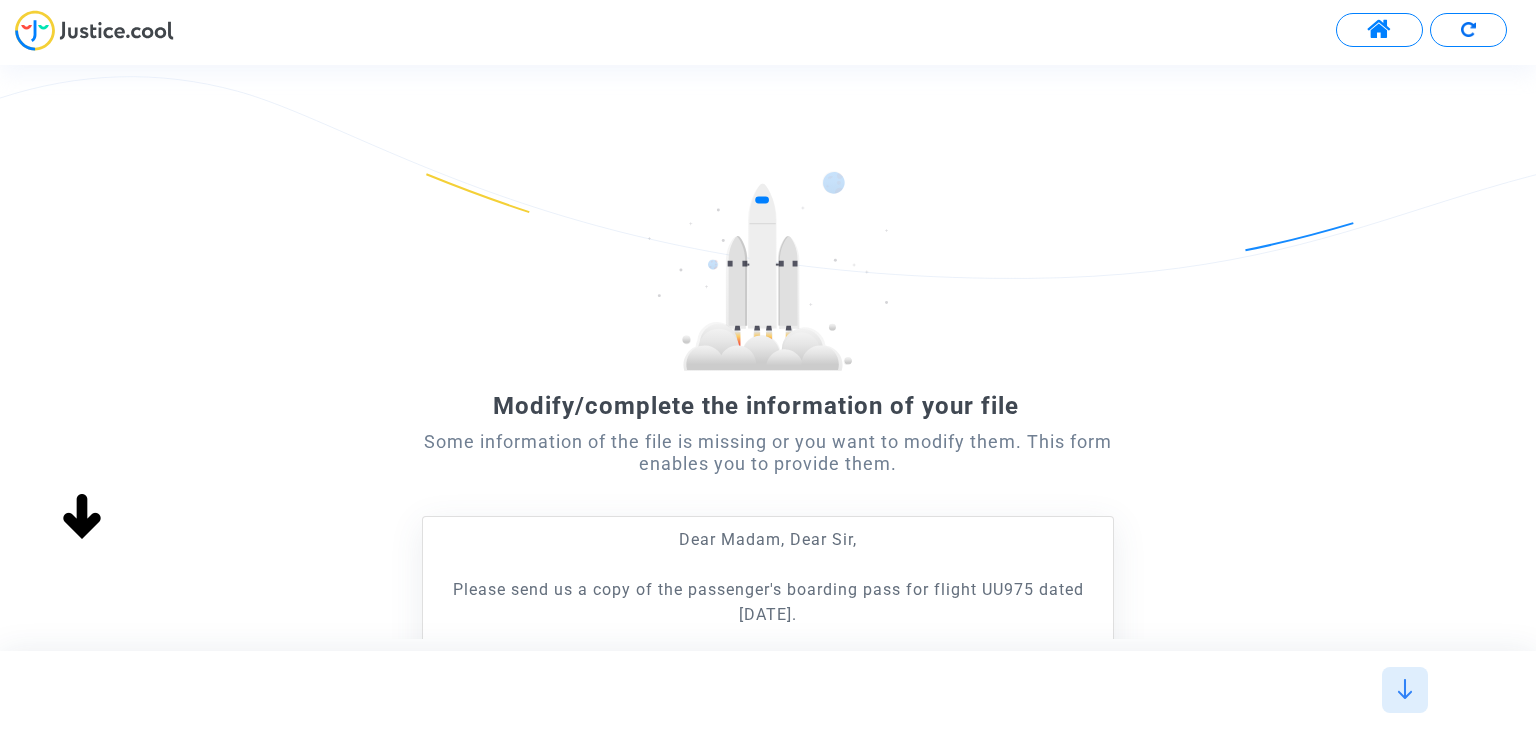 scroll, scrollTop: 0, scrollLeft: 0, axis: both 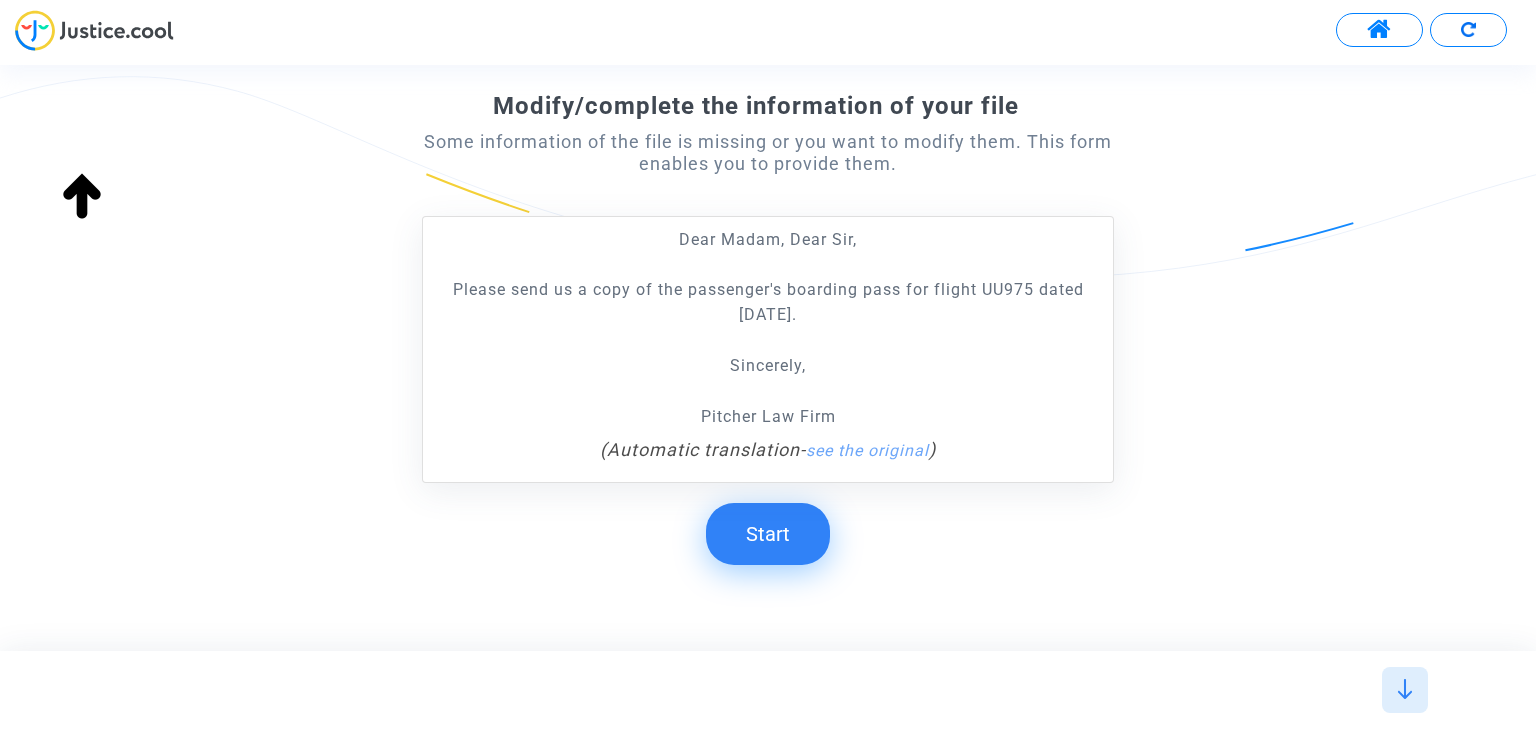click on "Start" 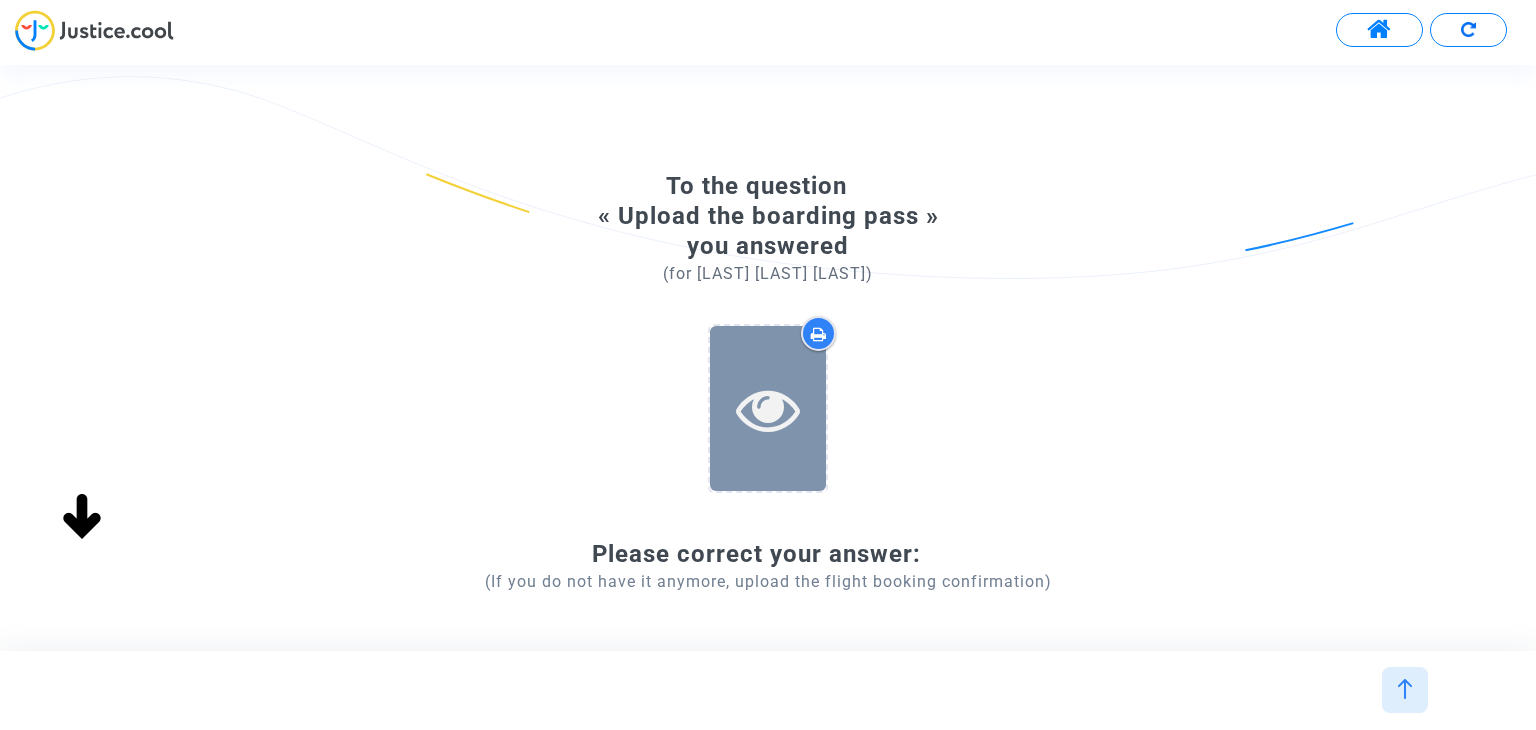 click at bounding box center (768, 409) 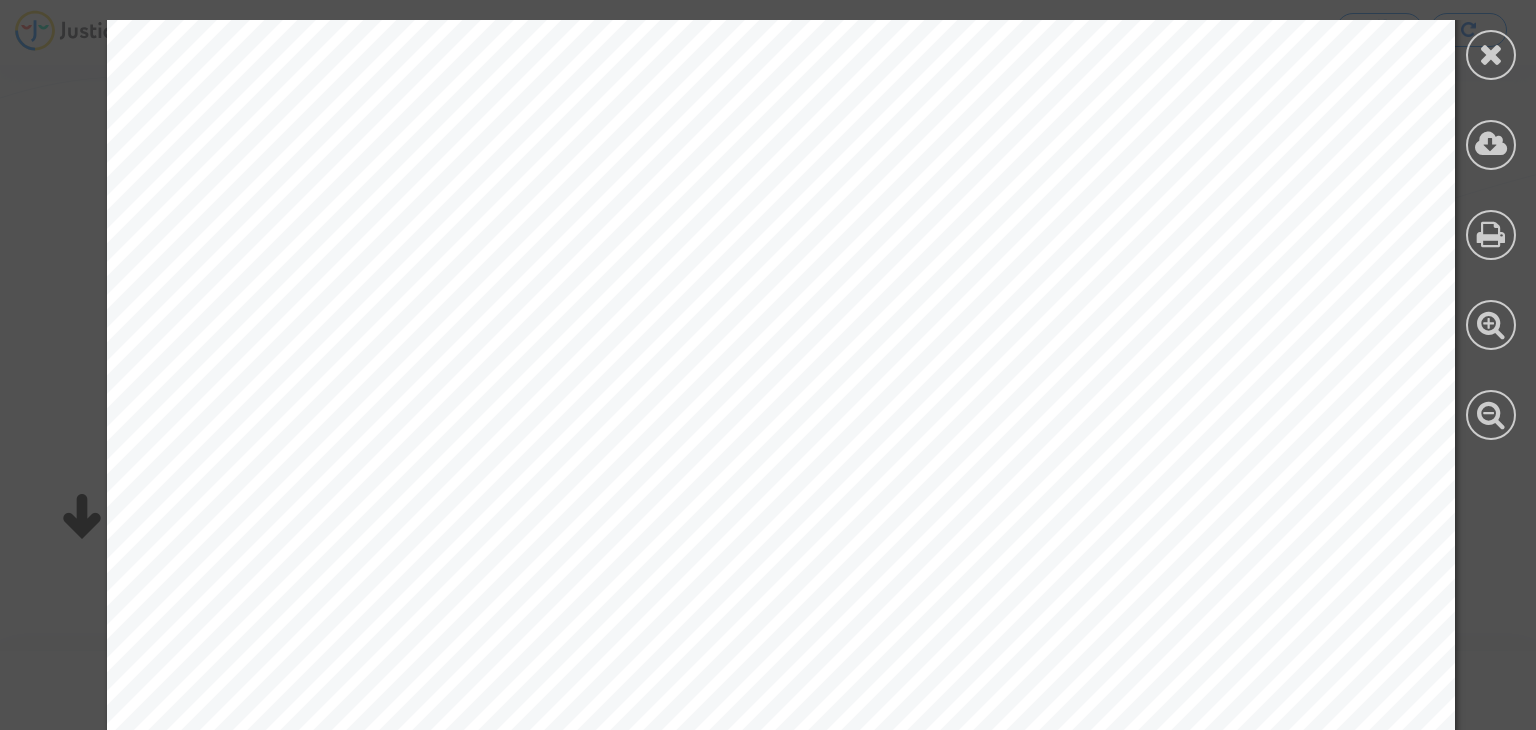 scroll, scrollTop: 1224, scrollLeft: 0, axis: vertical 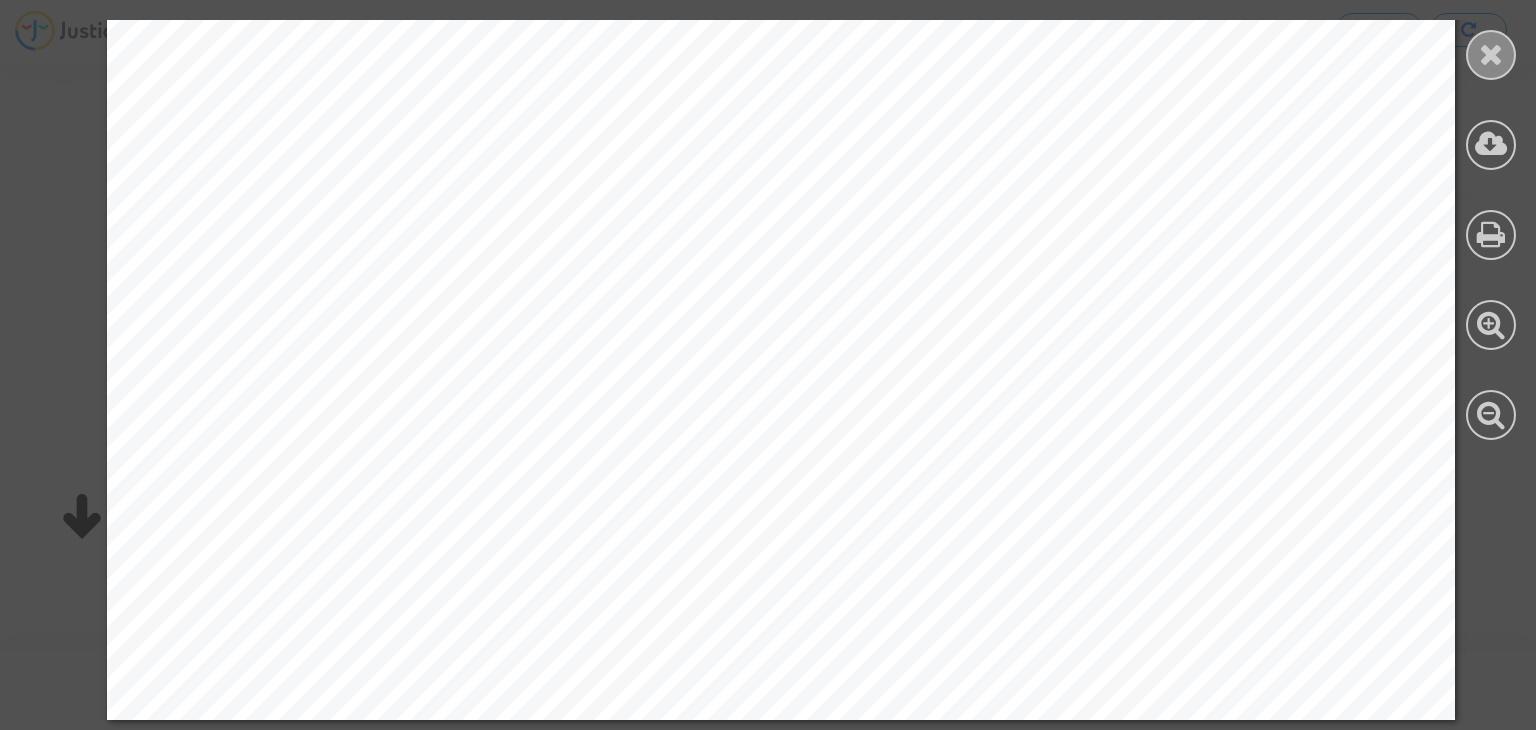 click at bounding box center [1491, 55] 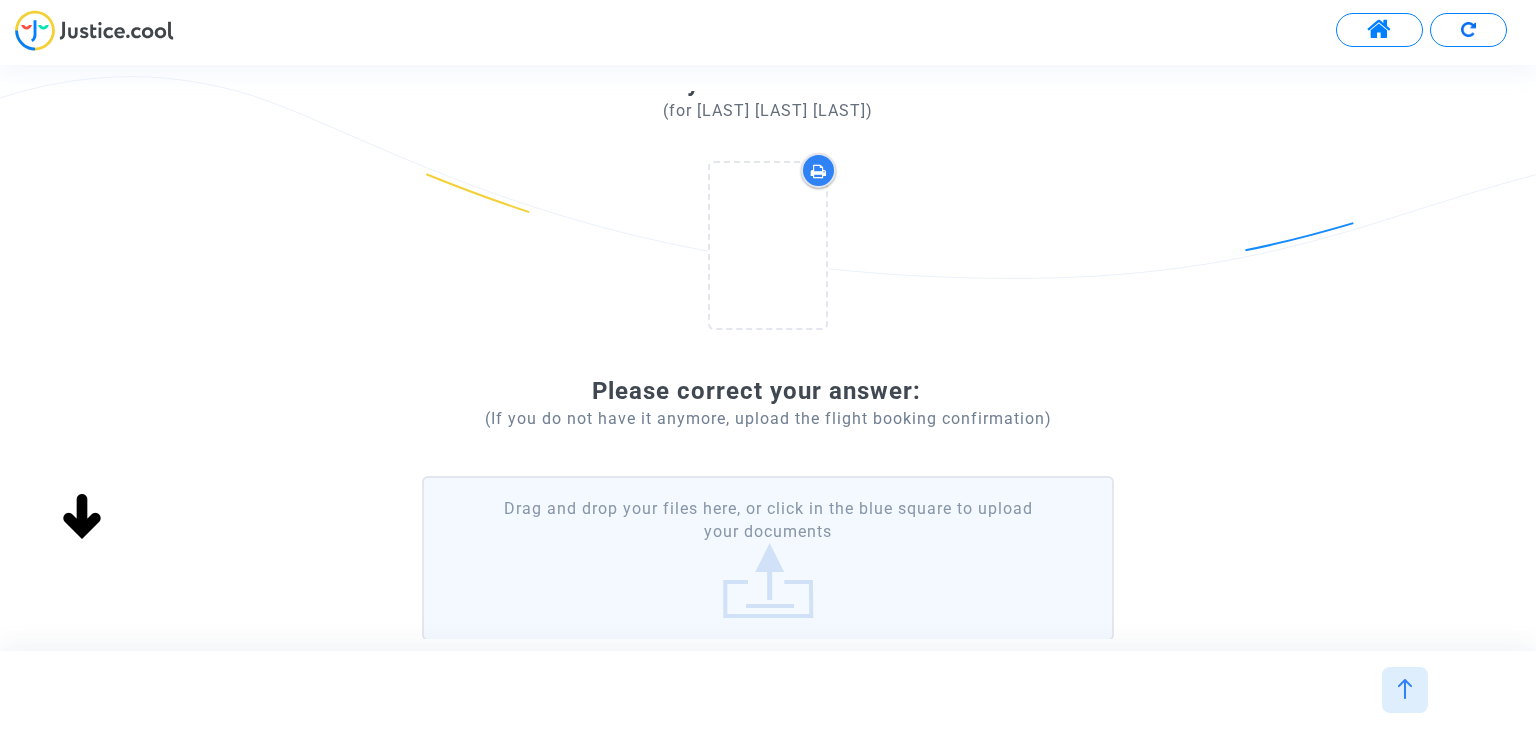 scroll, scrollTop: 306, scrollLeft: 0, axis: vertical 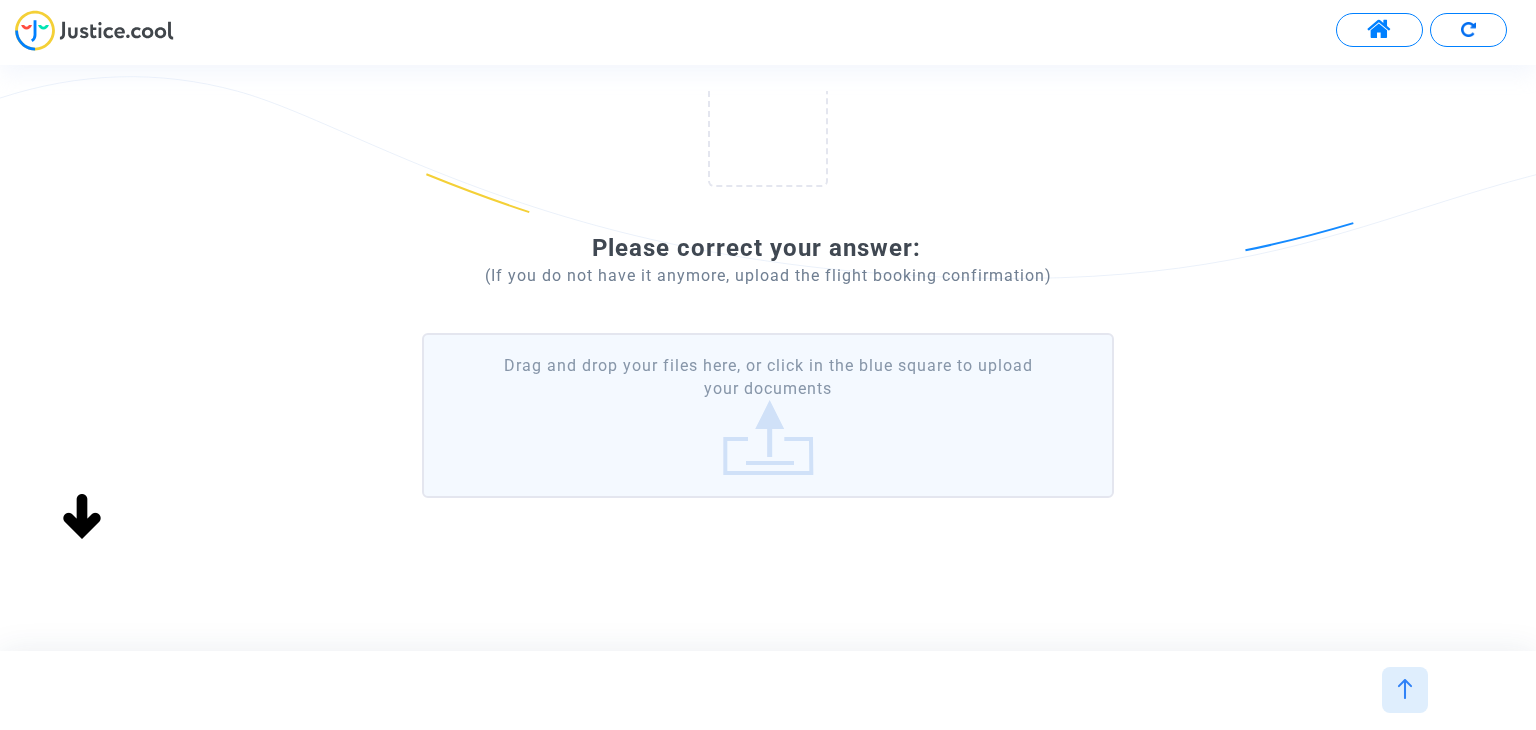 click on "Drag and drop your files here, or click in the blue square to upload your documents" 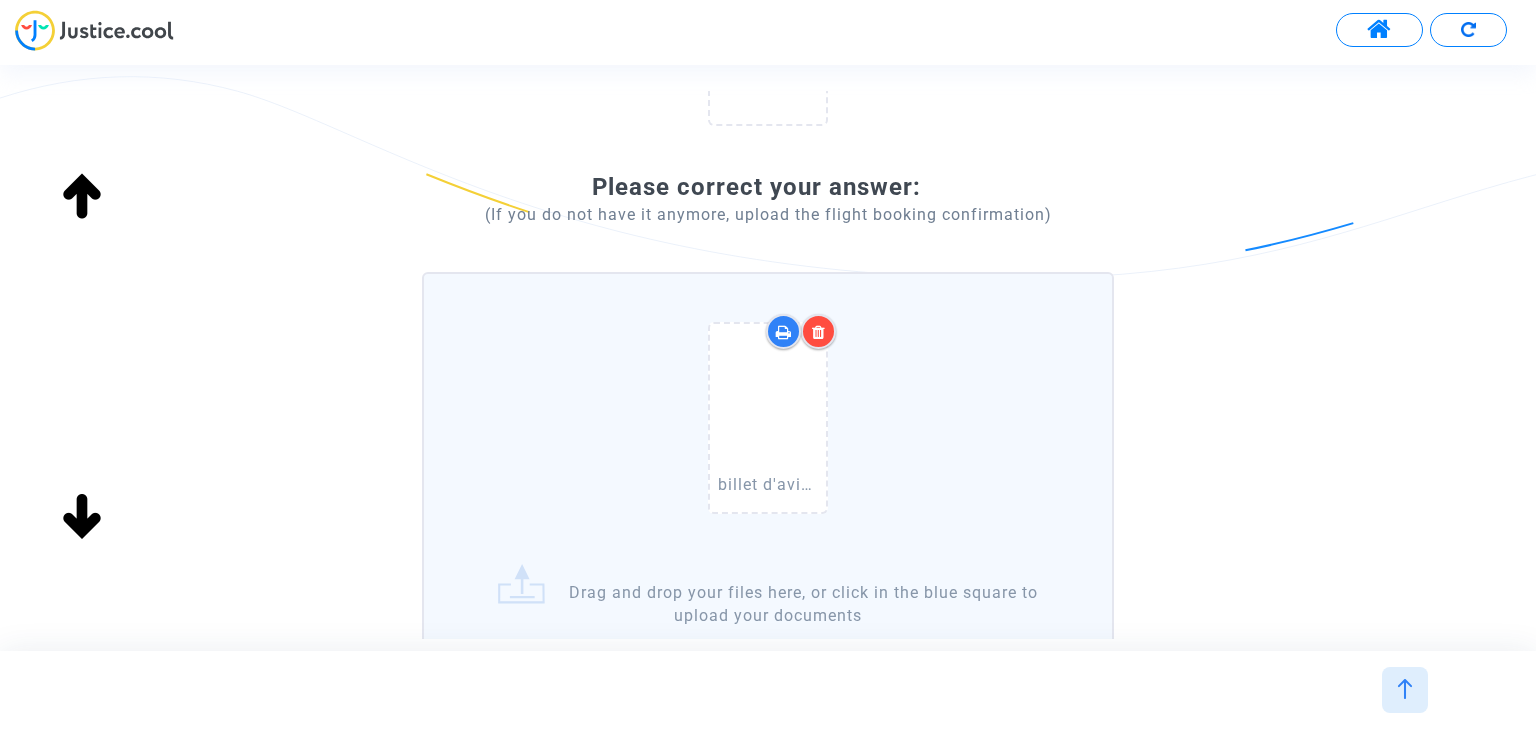 scroll, scrollTop: 616, scrollLeft: 0, axis: vertical 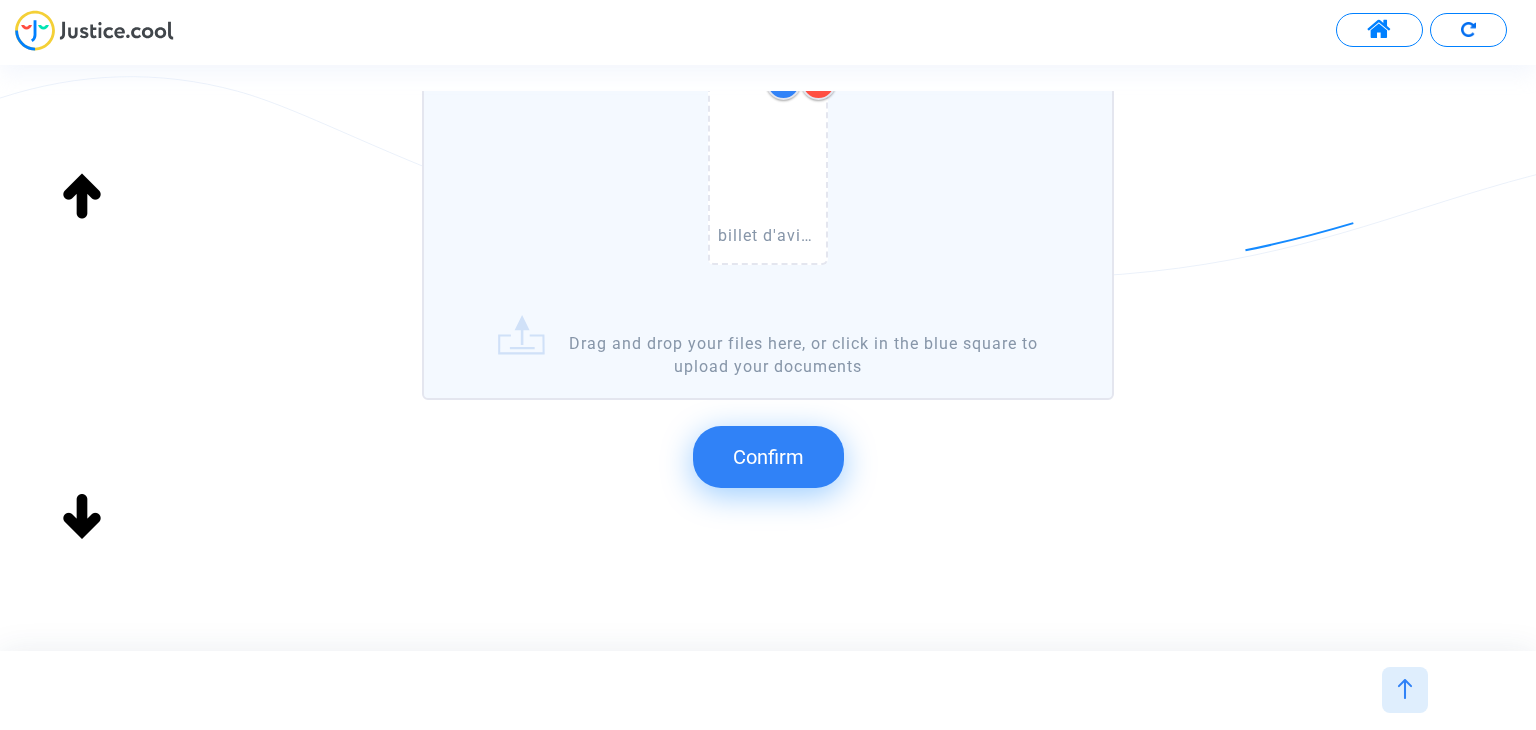 click on "Confirm" 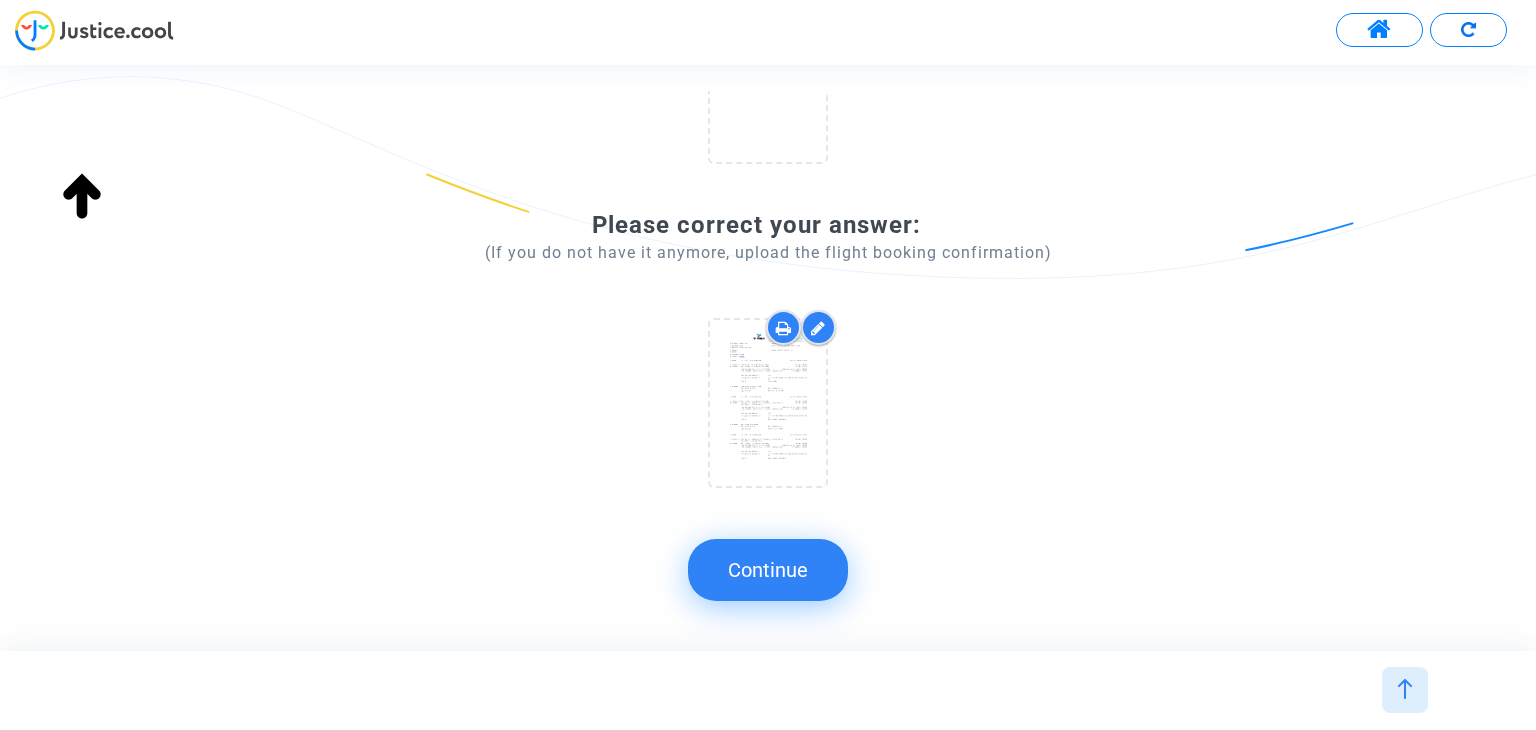 scroll, scrollTop: 327, scrollLeft: 0, axis: vertical 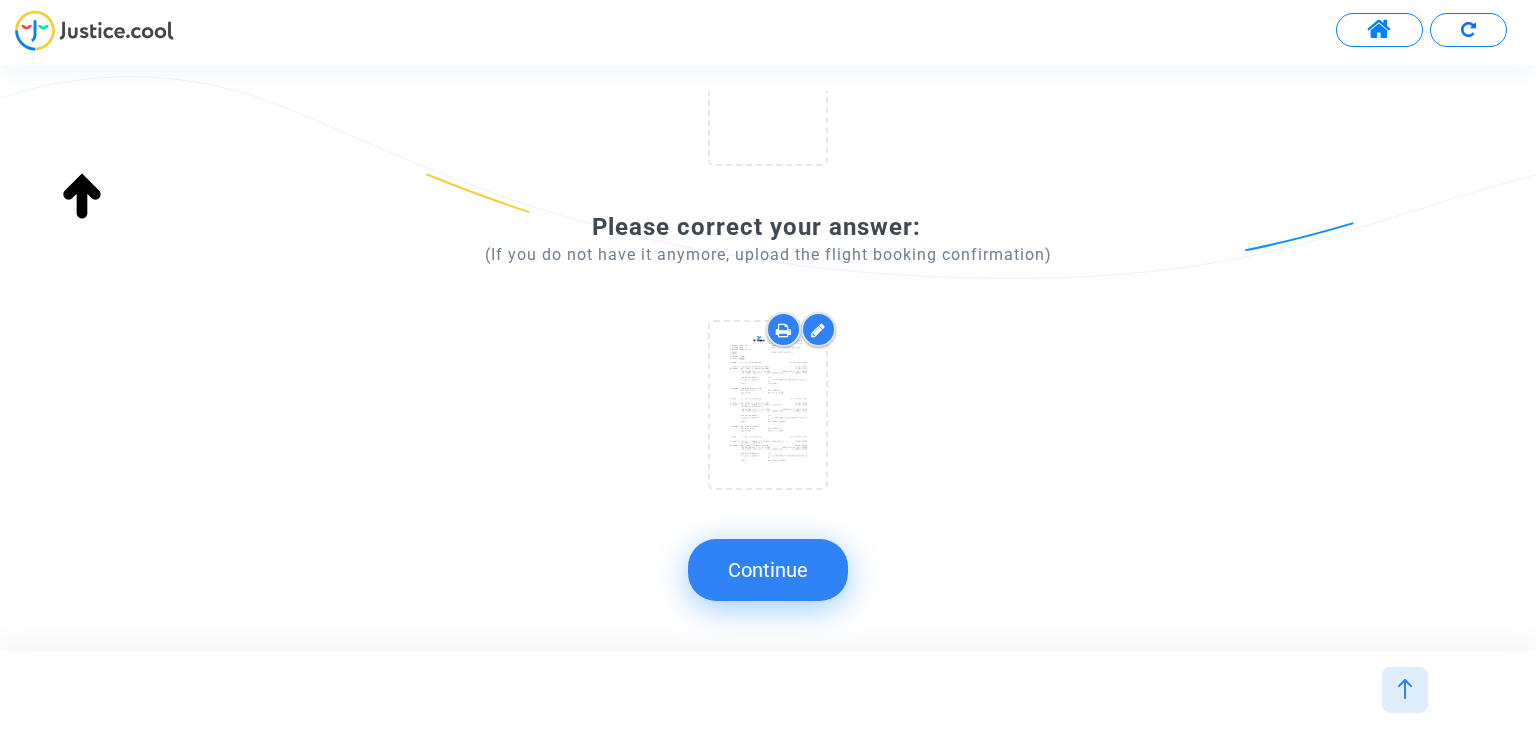 click on "Continue" 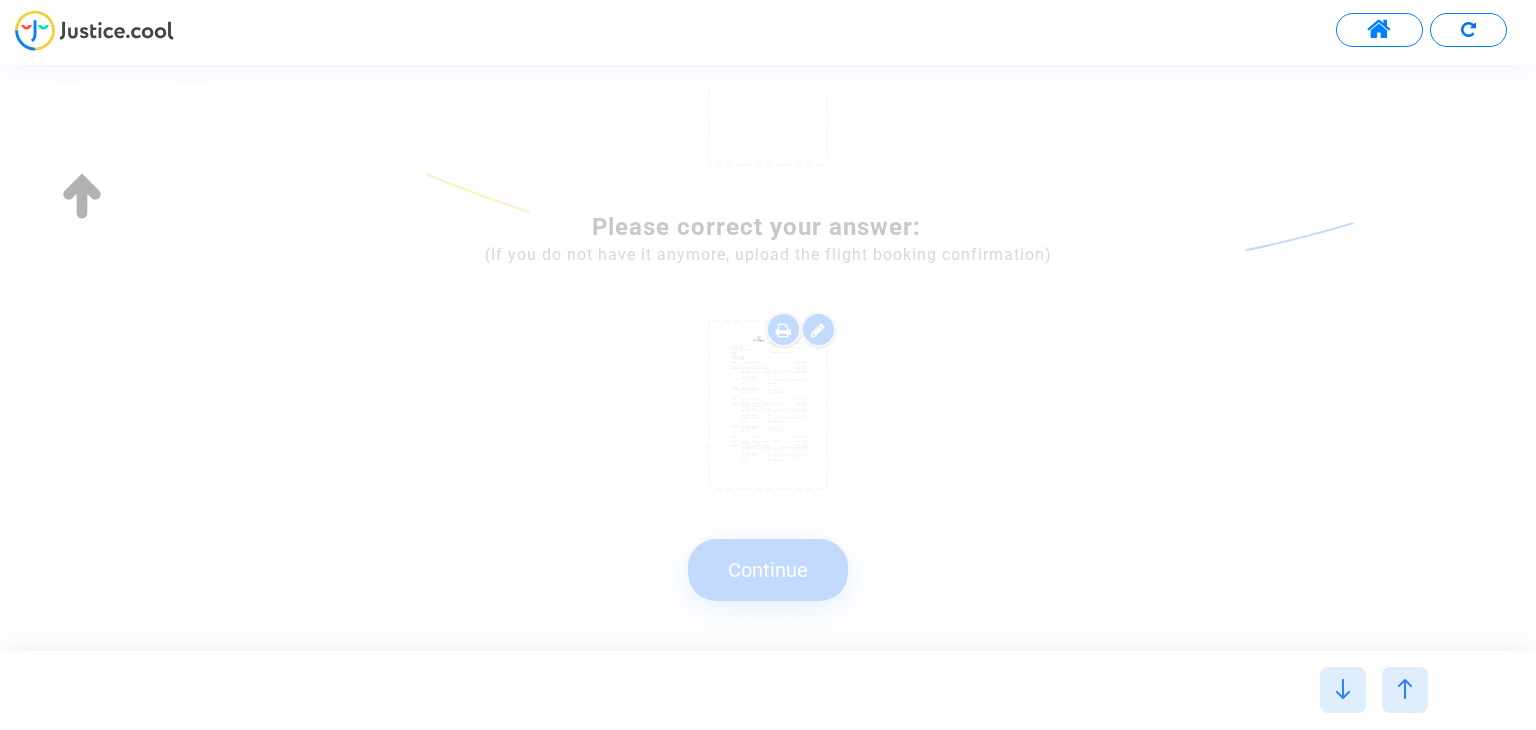 scroll, scrollTop: 0, scrollLeft: 0, axis: both 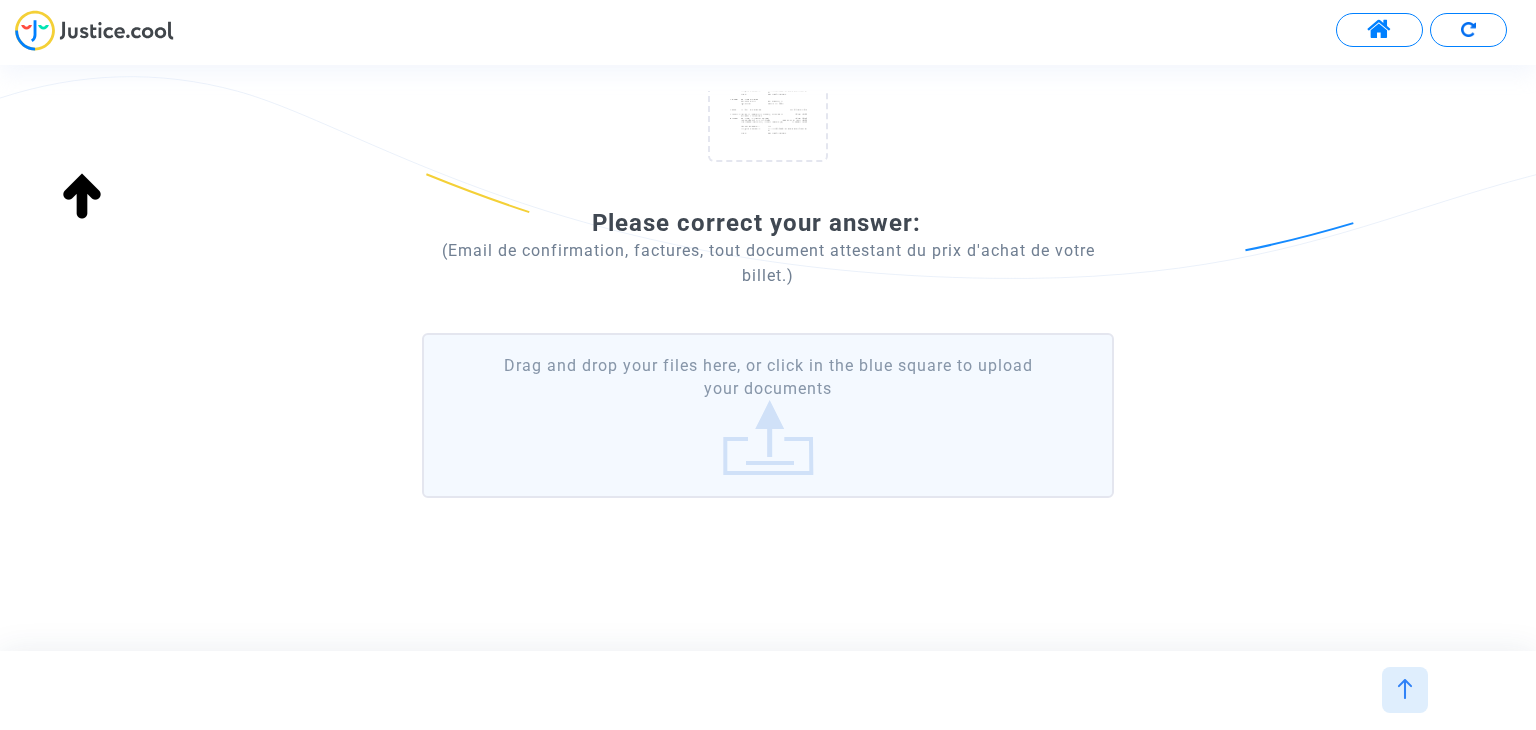 click on "Drag and drop your files here, or click in the blue square to upload your documents" 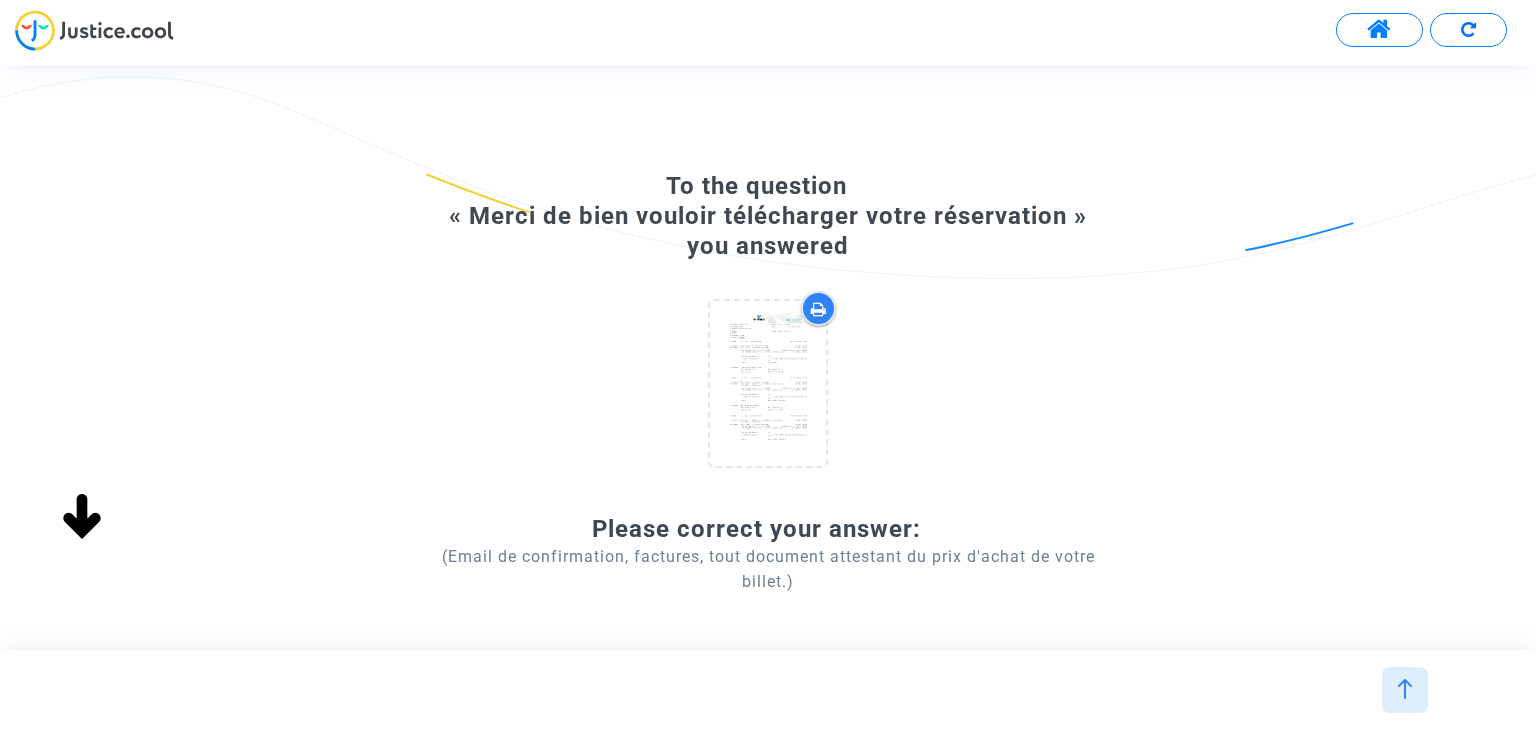 scroll, scrollTop: 616, scrollLeft: 0, axis: vertical 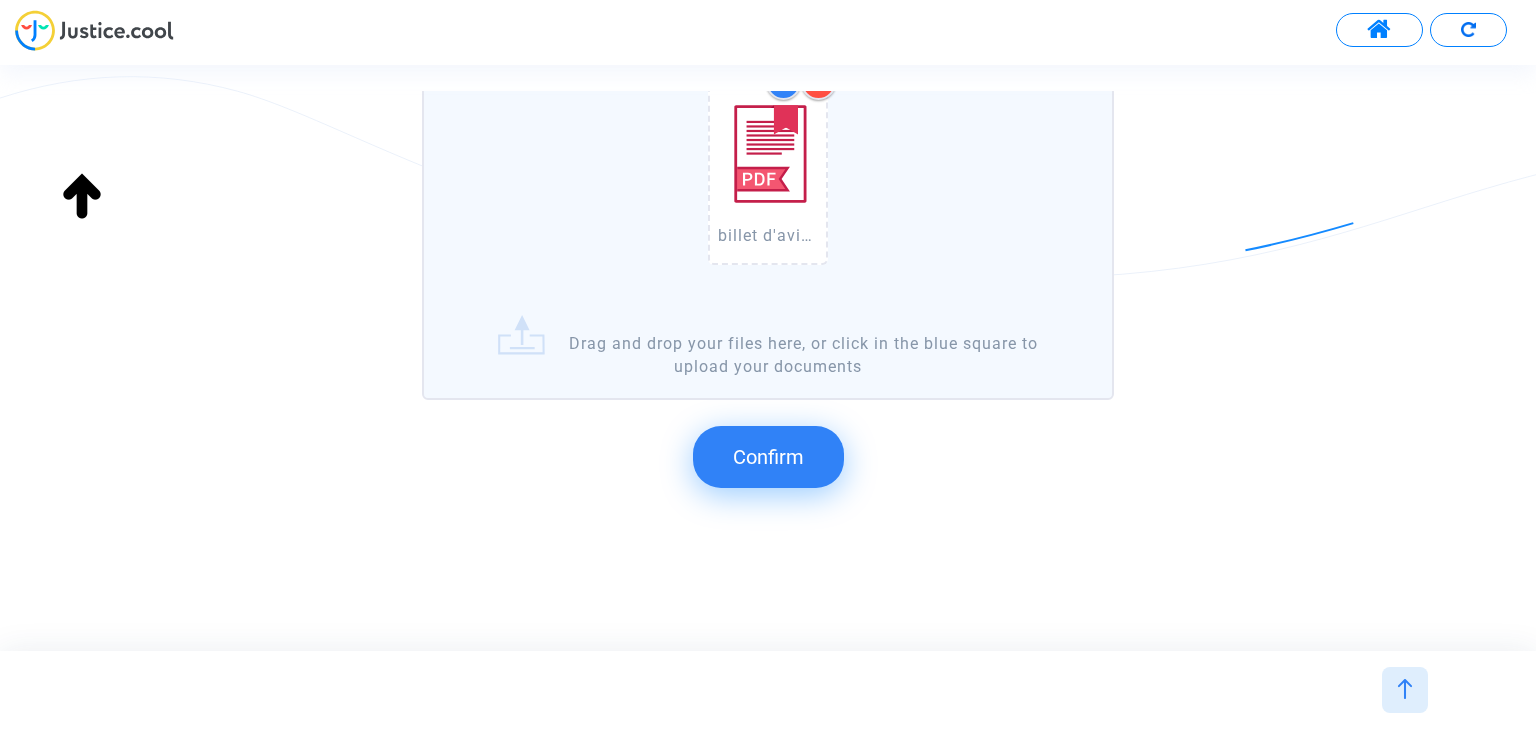 click on "Confirm" 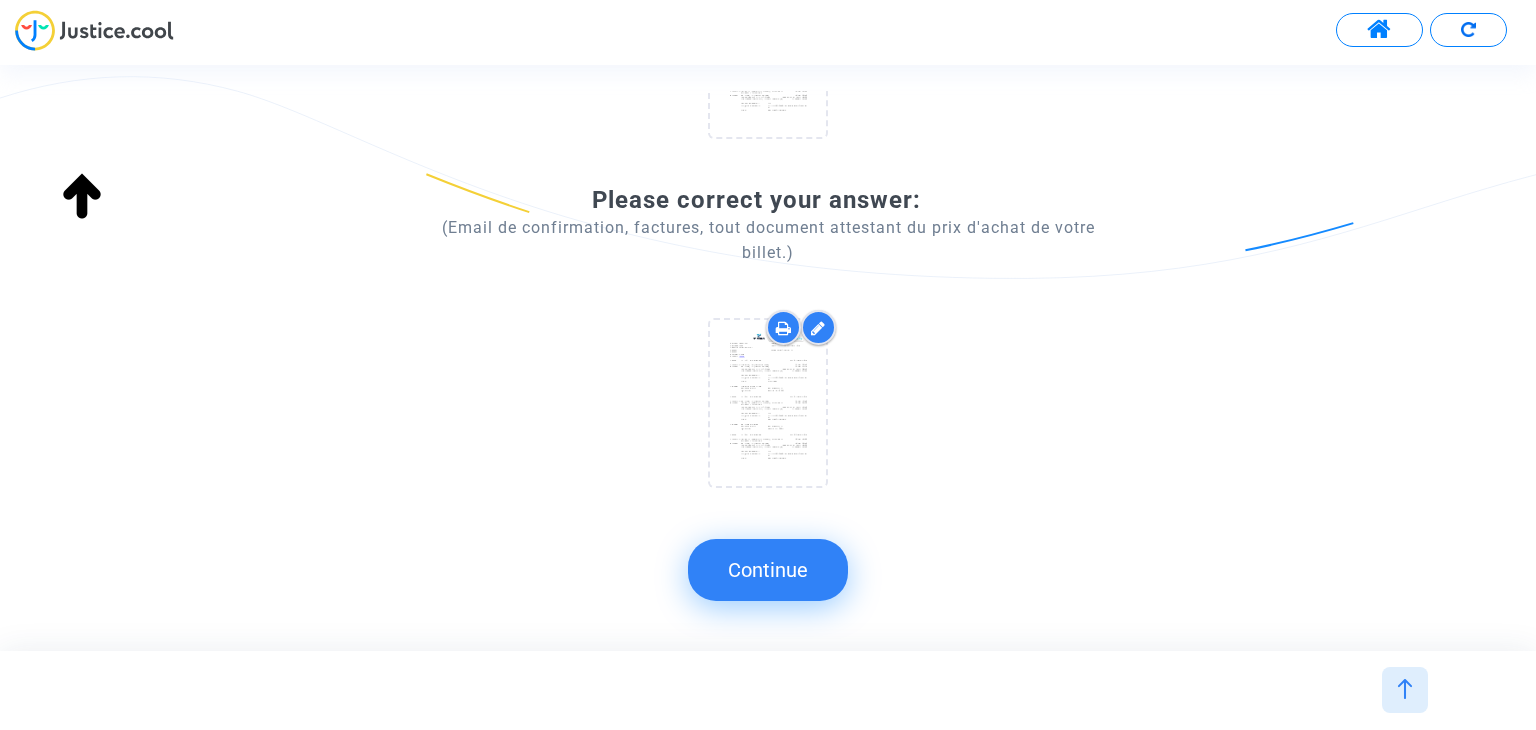 scroll, scrollTop: 327, scrollLeft: 0, axis: vertical 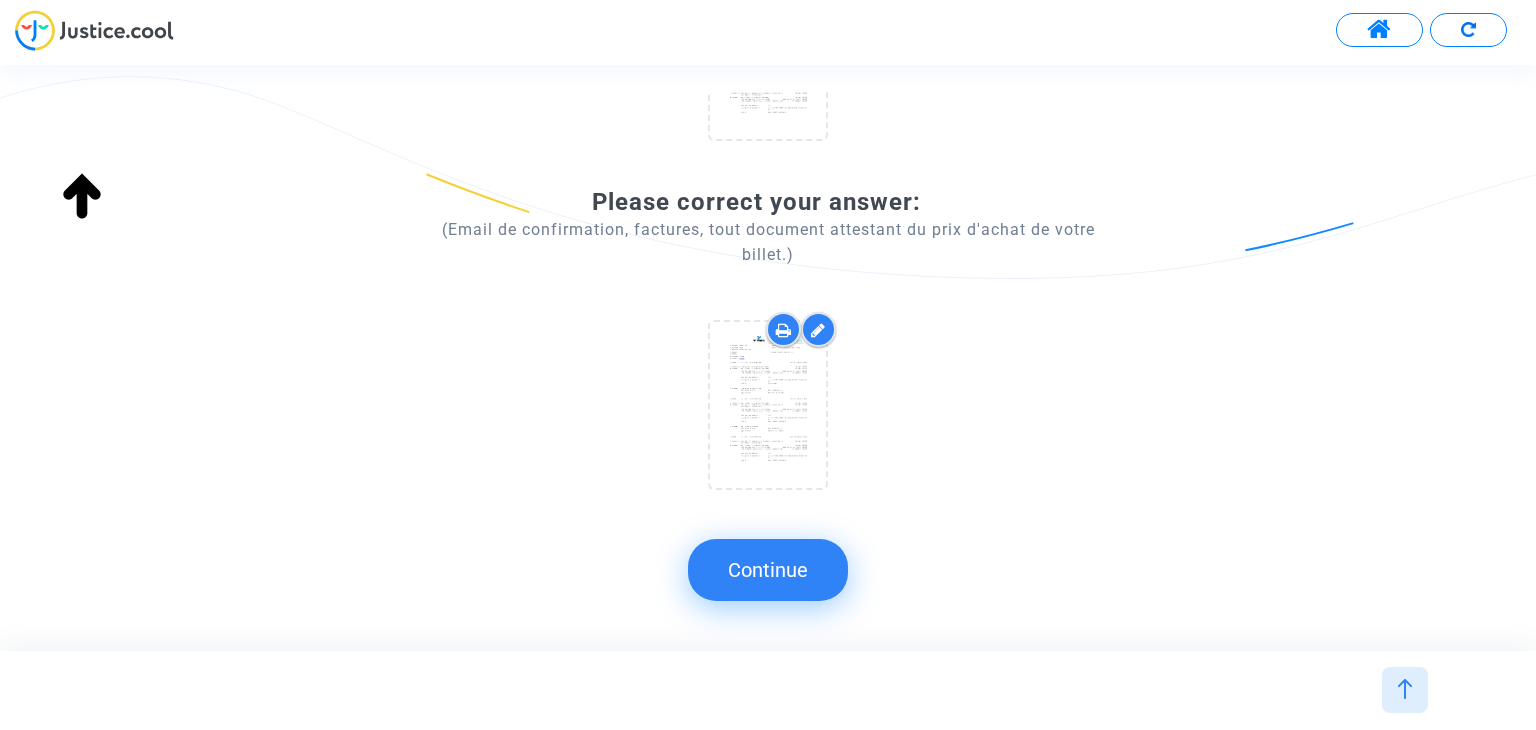 click on "Continue" 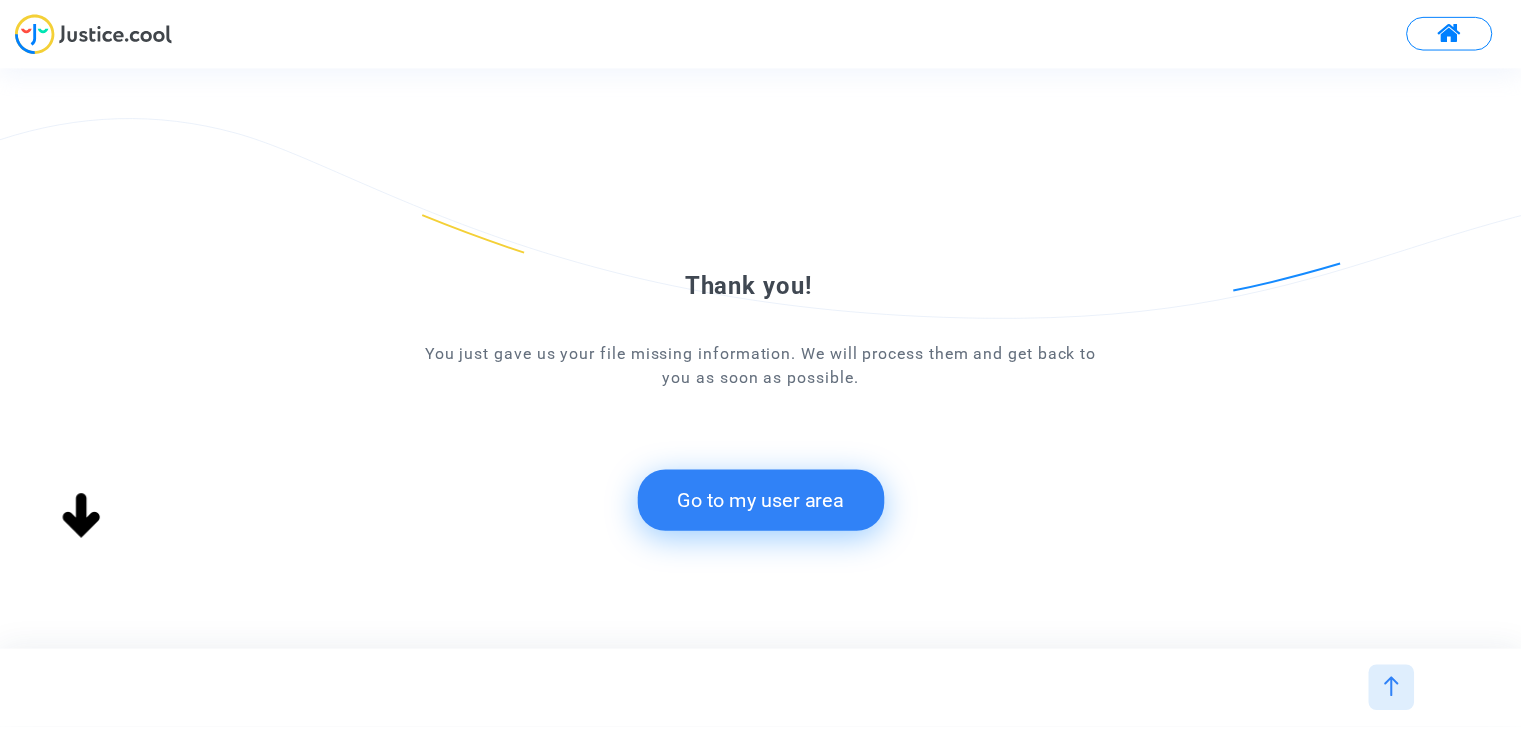 scroll, scrollTop: 0, scrollLeft: 0, axis: both 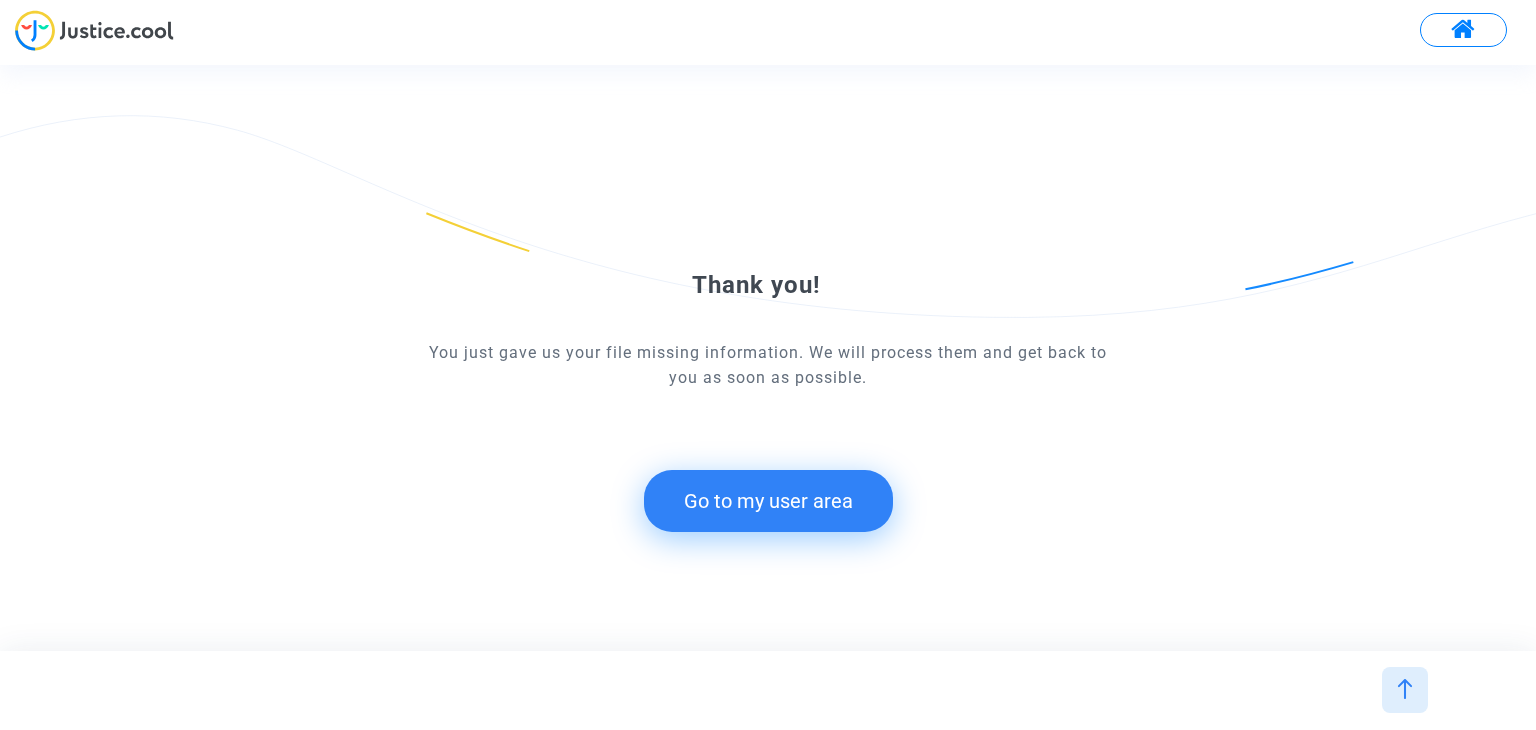 click on "Go to my user area" 